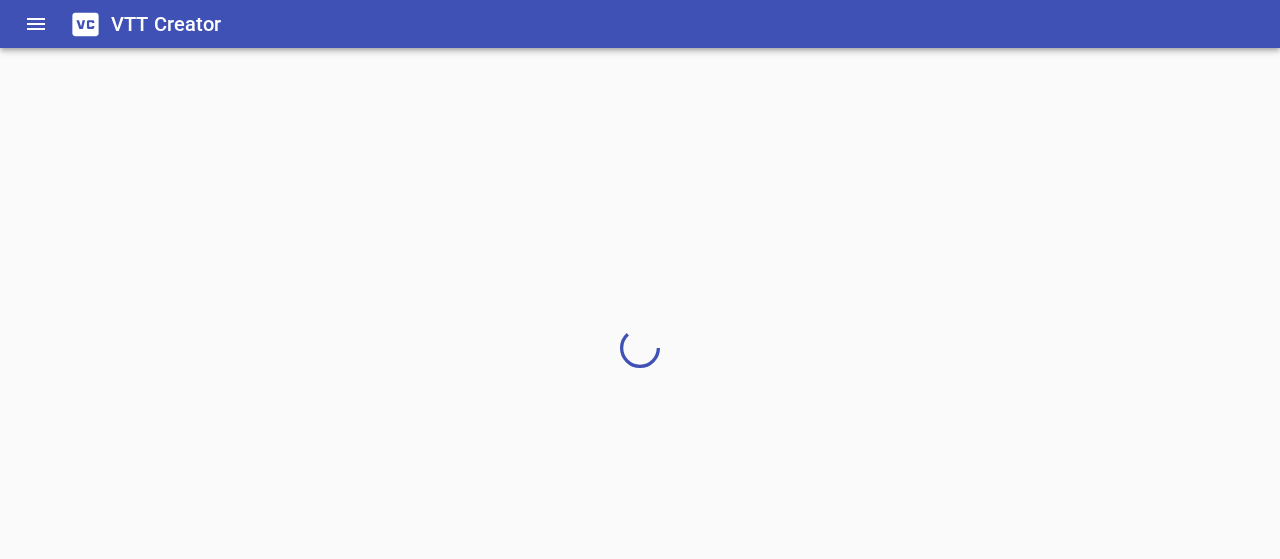 scroll, scrollTop: 0, scrollLeft: 0, axis: both 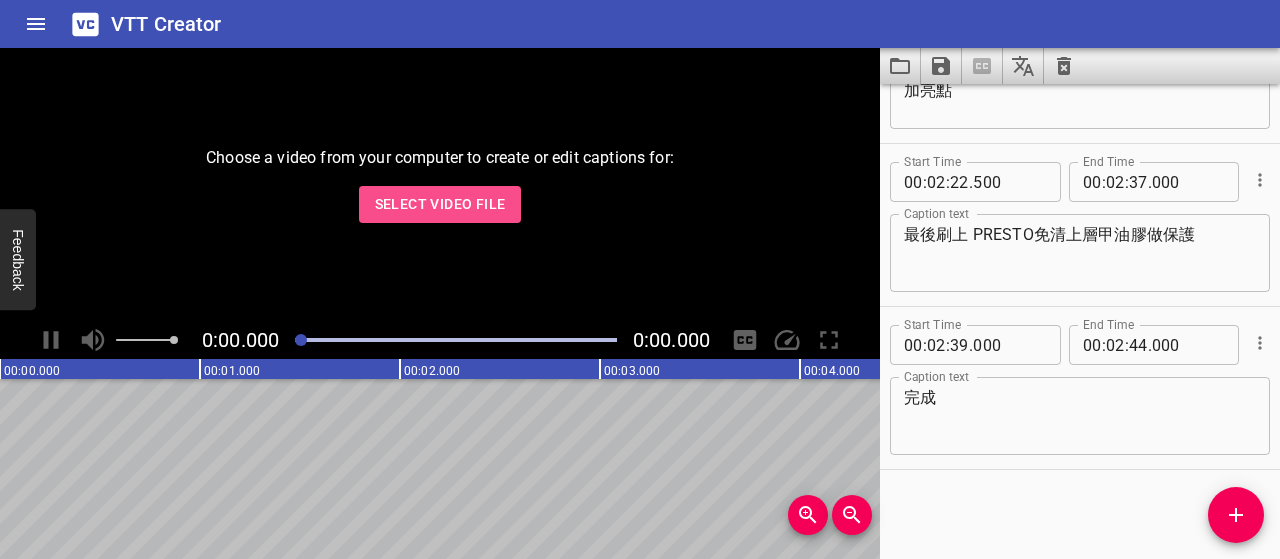 click on "Select Video File" at bounding box center [440, 204] 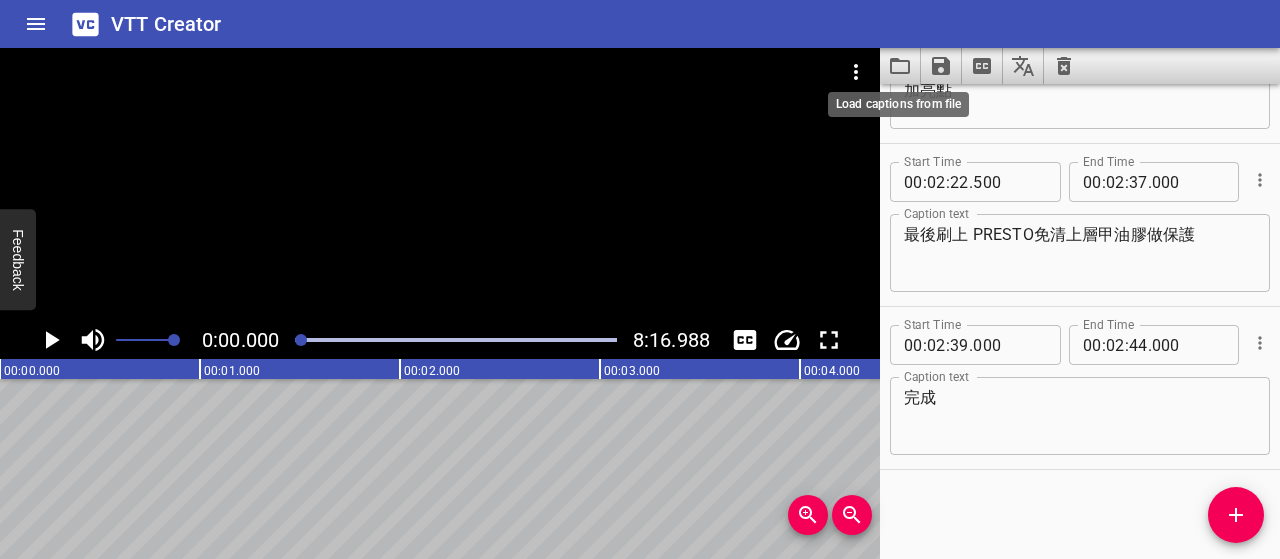 click 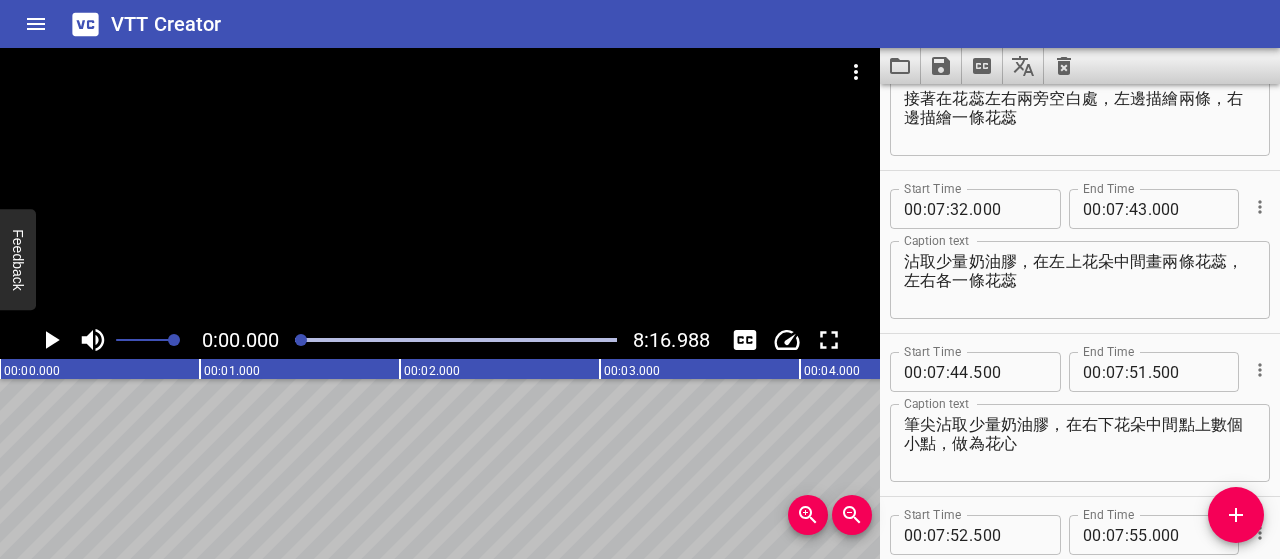 scroll, scrollTop: 6954, scrollLeft: 0, axis: vertical 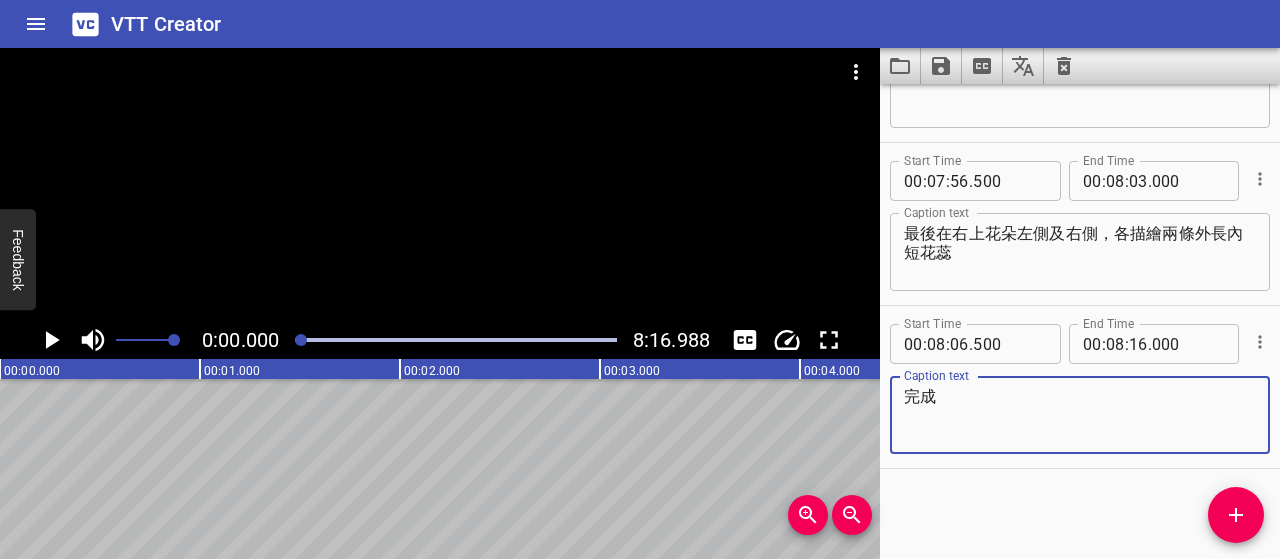 click 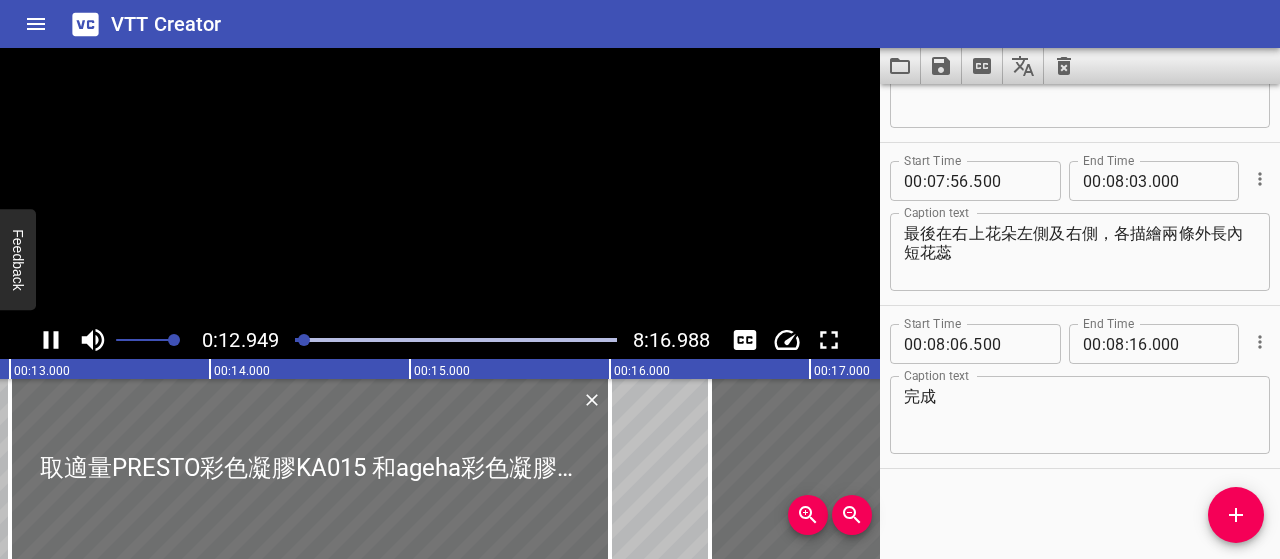 scroll, scrollTop: 0, scrollLeft: 2638, axis: horizontal 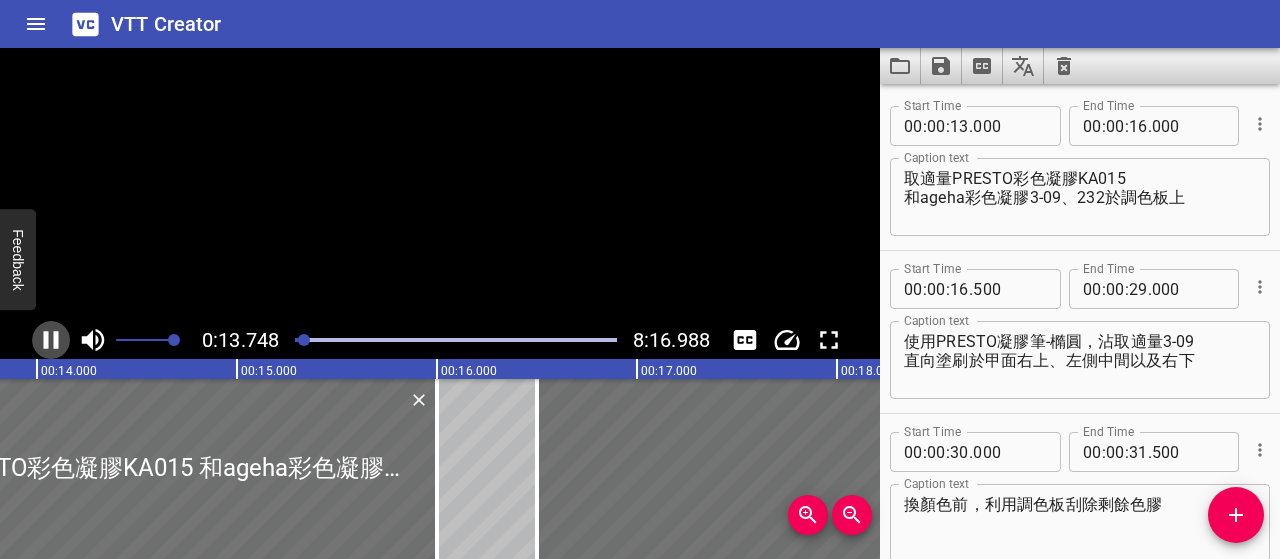 click 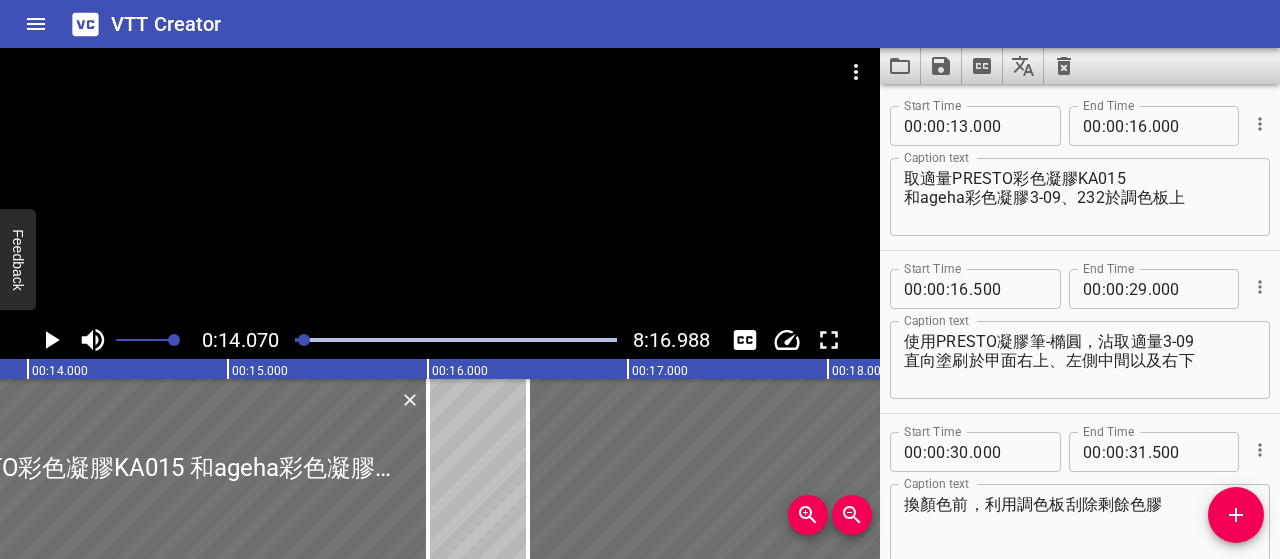 scroll, scrollTop: 0, scrollLeft: 2814, axis: horizontal 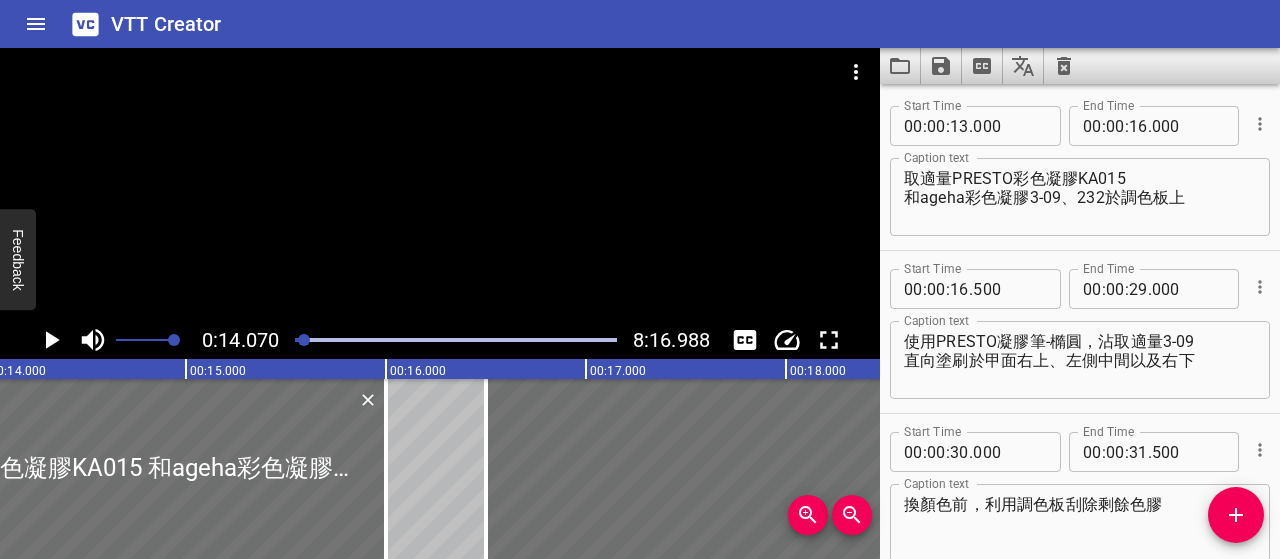 click on "取適量PRESTO彩色凝膠KA015
和ageha彩色凝膠3-09、232於調色板上" at bounding box center (1080, 197) 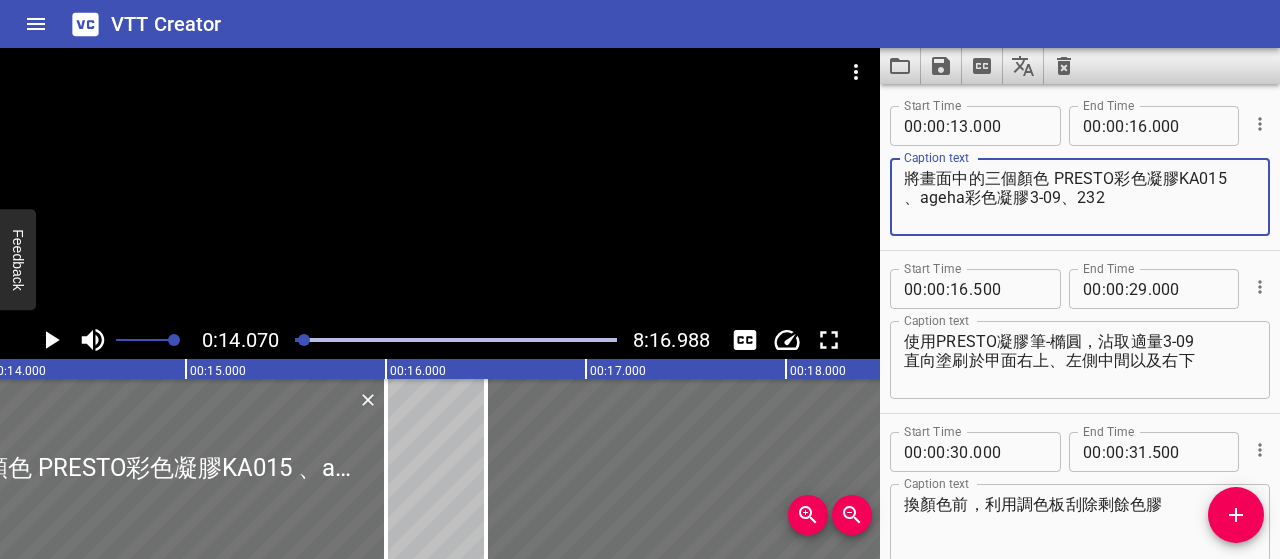 drag, startPoint x: 1052, startPoint y: 179, endPoint x: 906, endPoint y: 169, distance: 146.34207 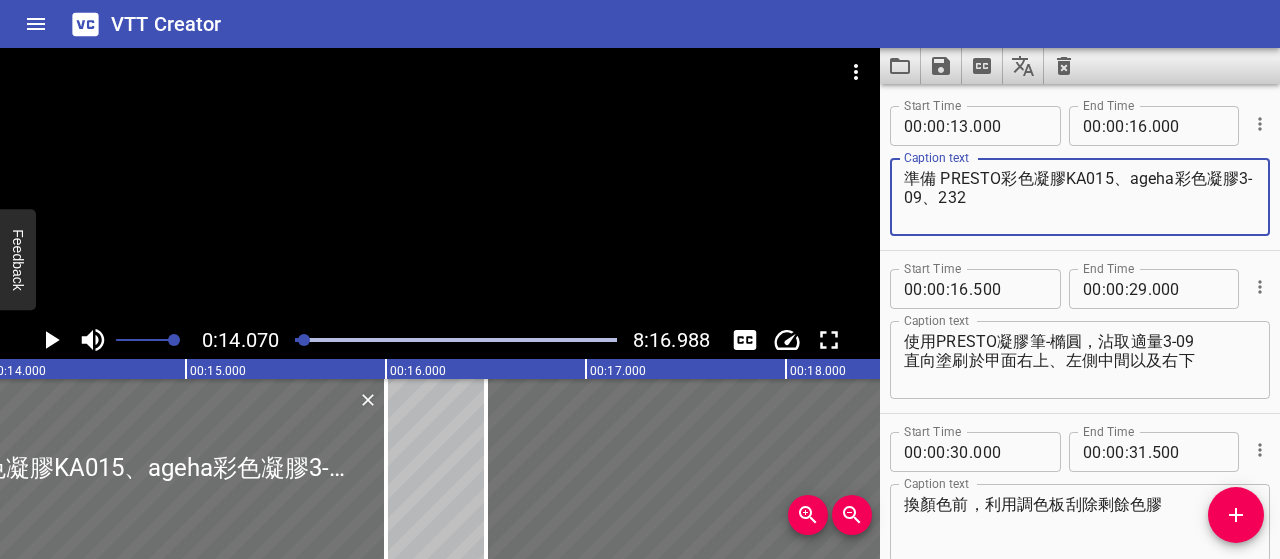 click on "準備 PRESTO彩色凝膠KA015、ageha彩色凝膠3-09、232" at bounding box center (1080, 197) 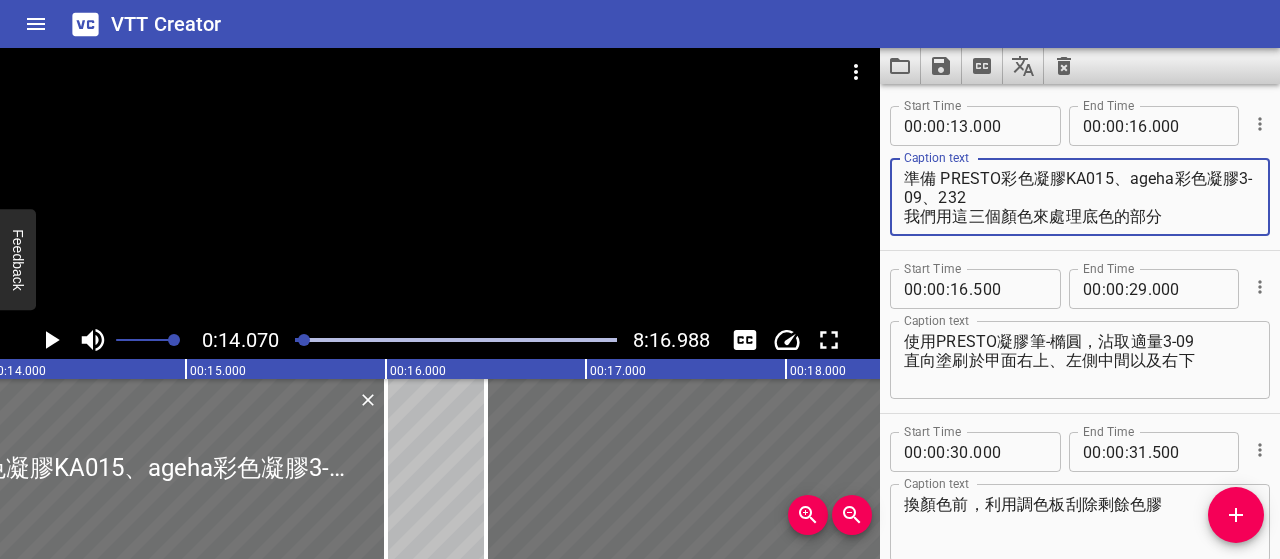type on "準備 PRESTO彩色凝膠KA015、ageha彩色凝膠3-09、232
我們用這三個顏色來處理底色的部分" 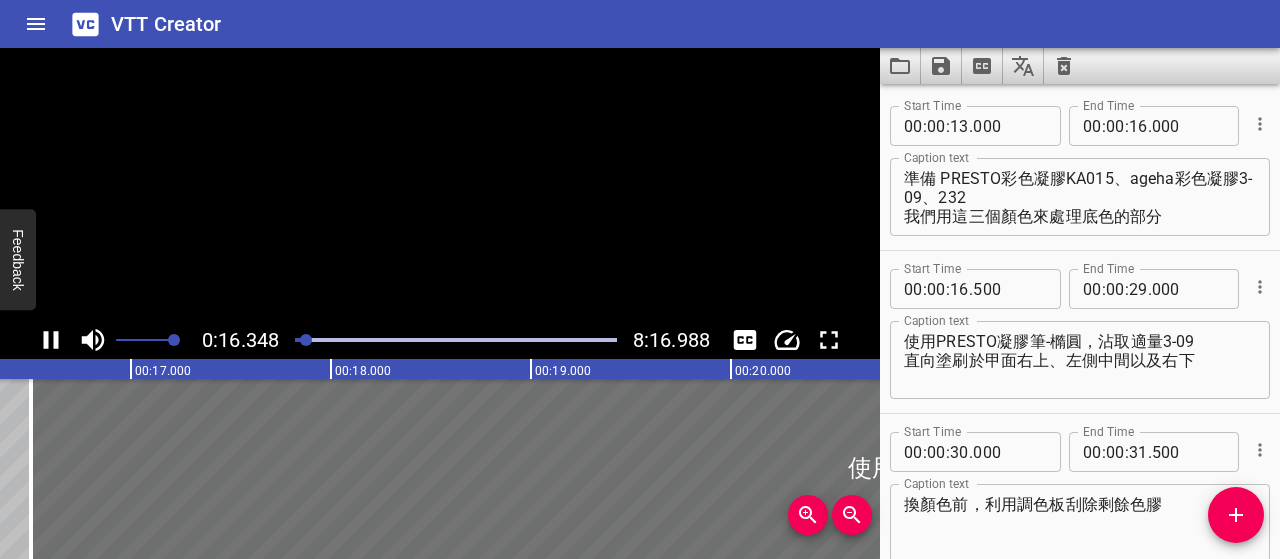 scroll, scrollTop: 0, scrollLeft: 3318, axis: horizontal 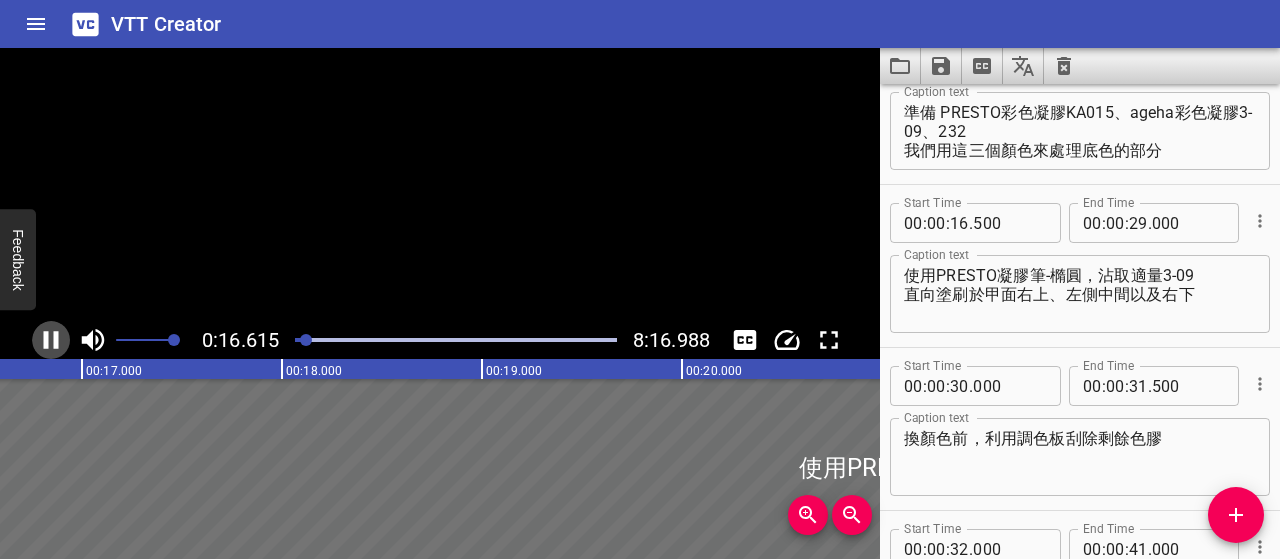 click 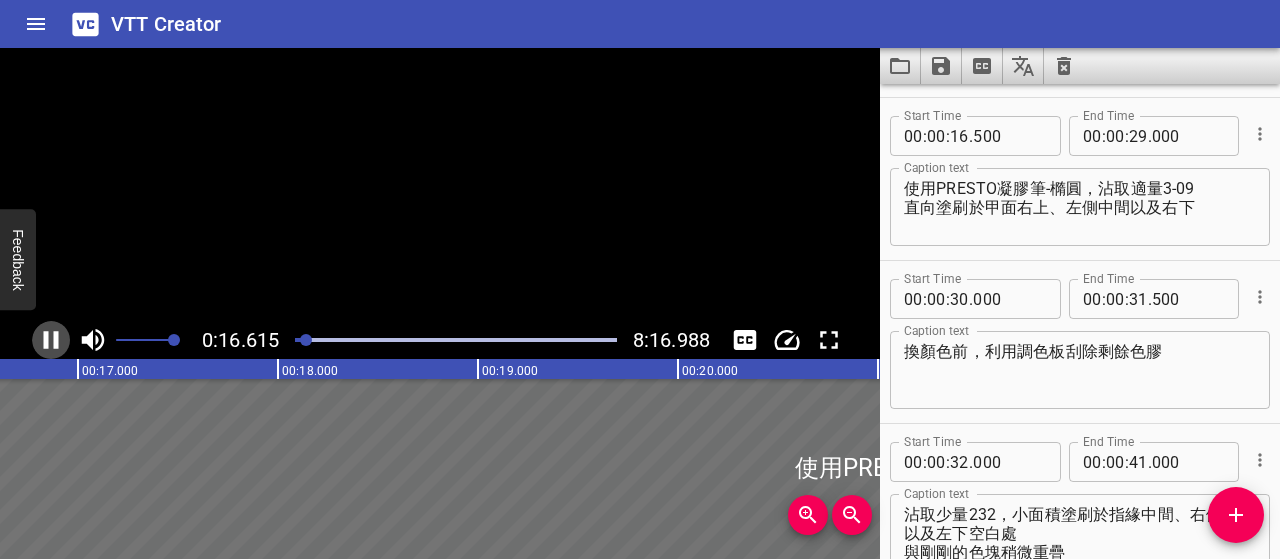 scroll, scrollTop: 163, scrollLeft: 0, axis: vertical 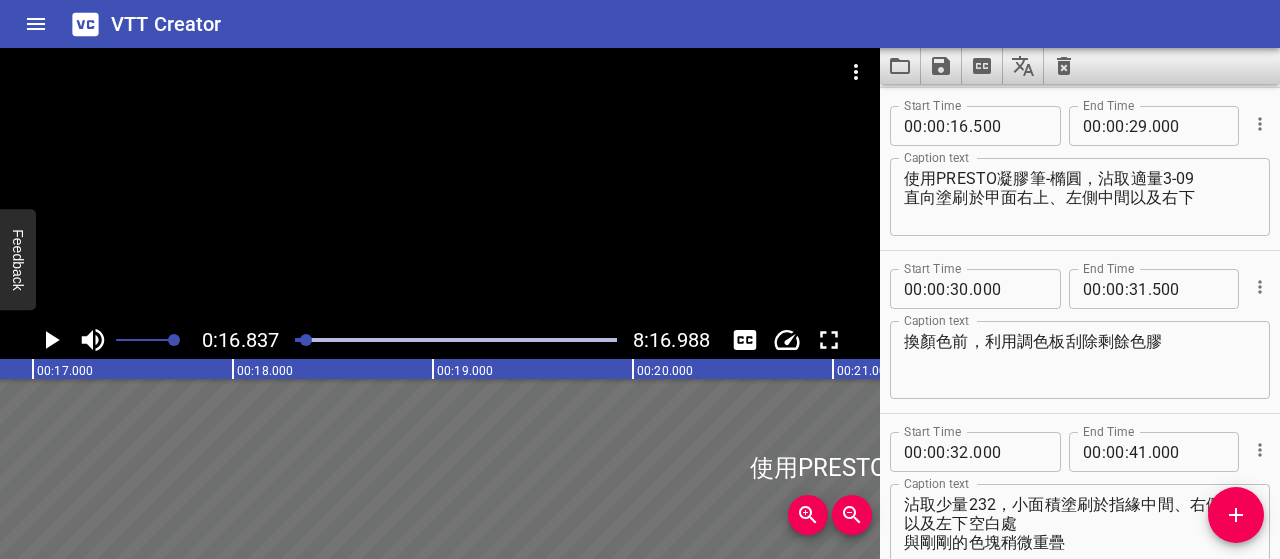 click on "使用PRESTO凝膠筆-橢圓，沾取適量3-09
直向塗刷於甲面右上、左側中間以及右下" at bounding box center [1080, 197] 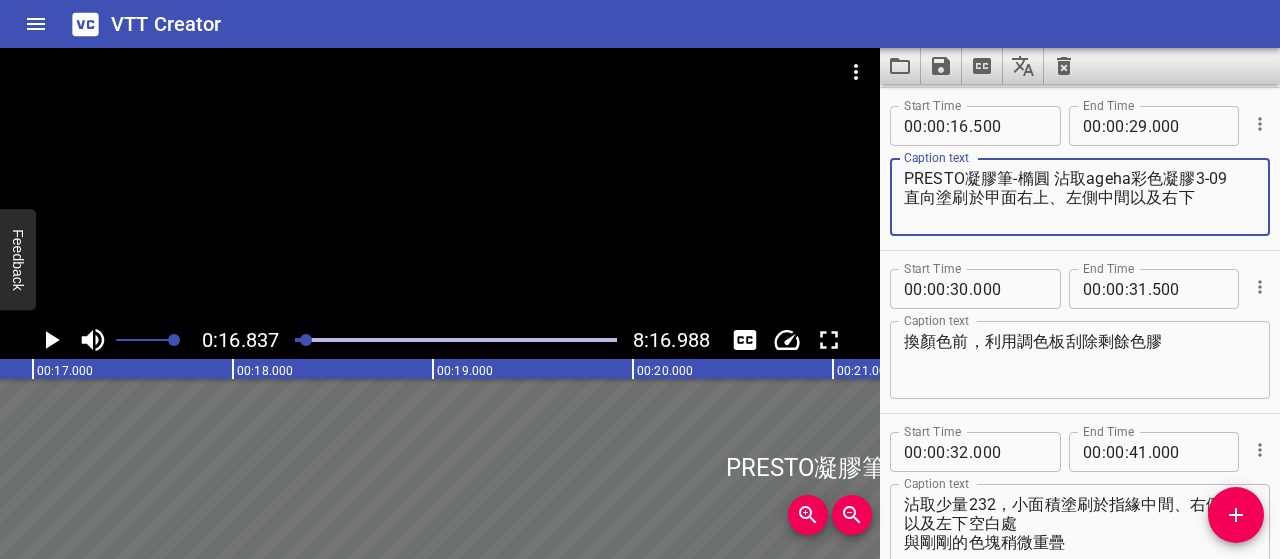 click on "PRESTO凝膠筆-橢圓 沾取ageha彩色凝膠3-09
直向塗刷於甲面右上、左側中間以及右下" at bounding box center (1080, 197) 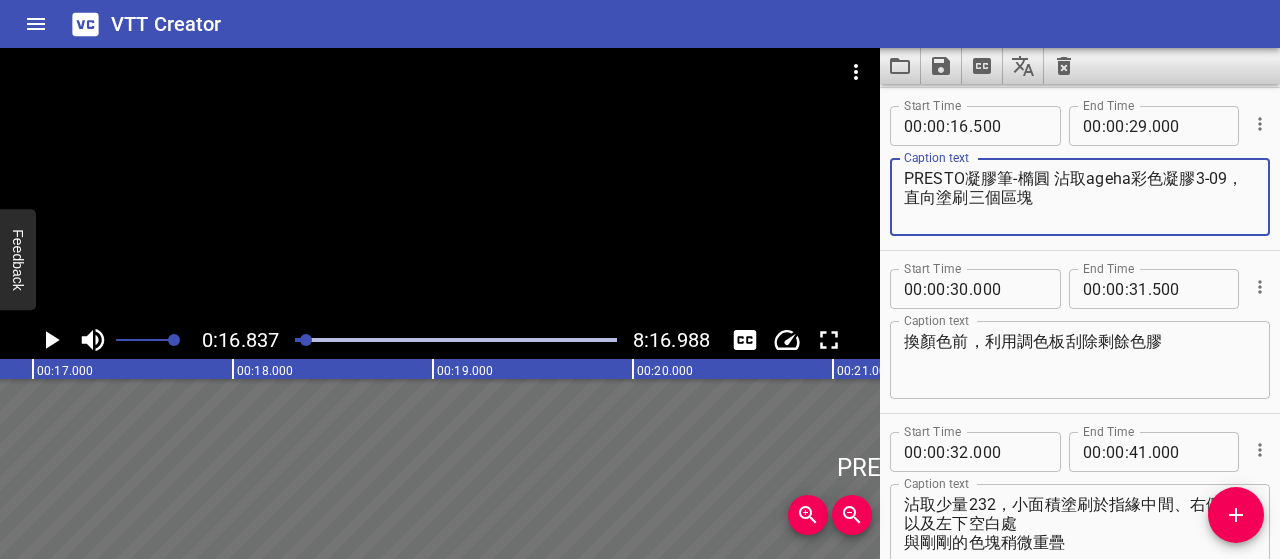 type on "PRESTO凝膠筆-橢圓 沾取ageha彩色凝膠3-09，直向塗刷三個區塊" 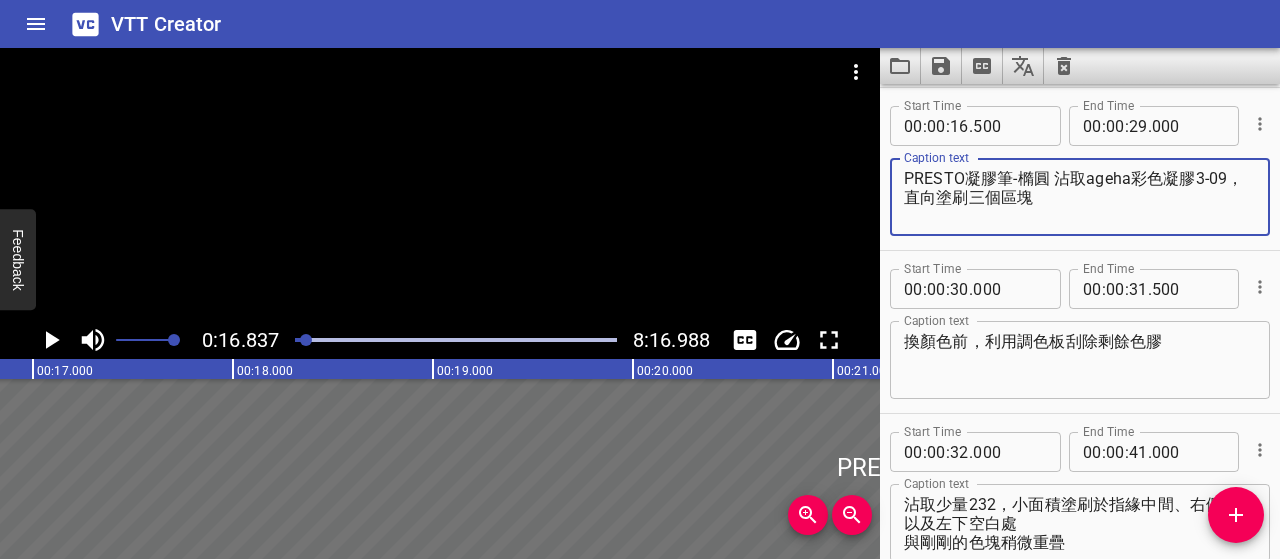 click 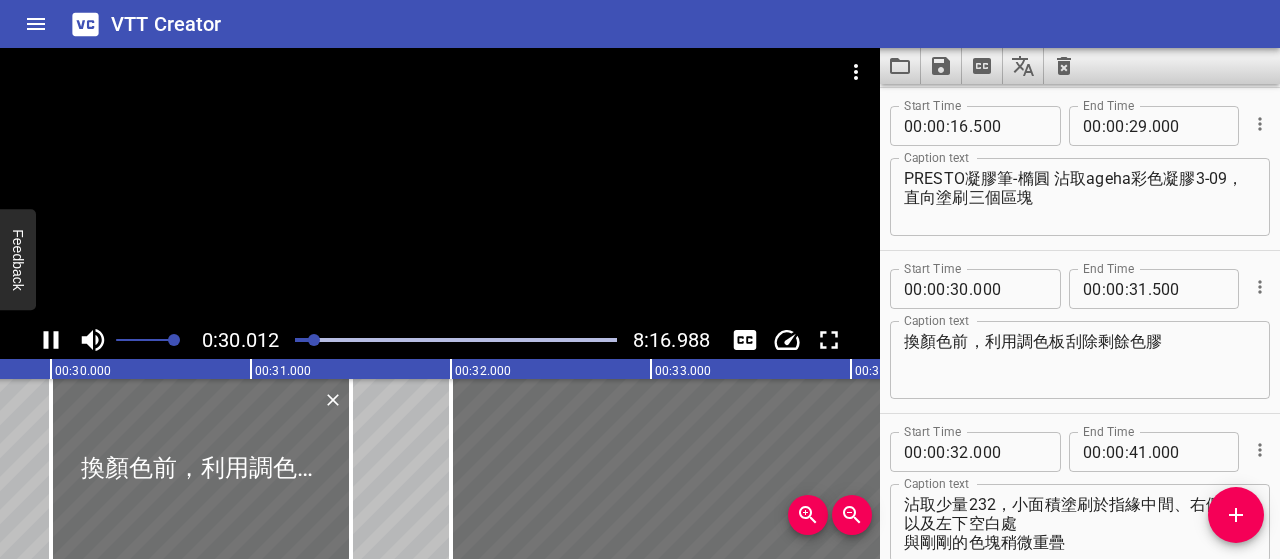 scroll, scrollTop: 0, scrollLeft: 6002, axis: horizontal 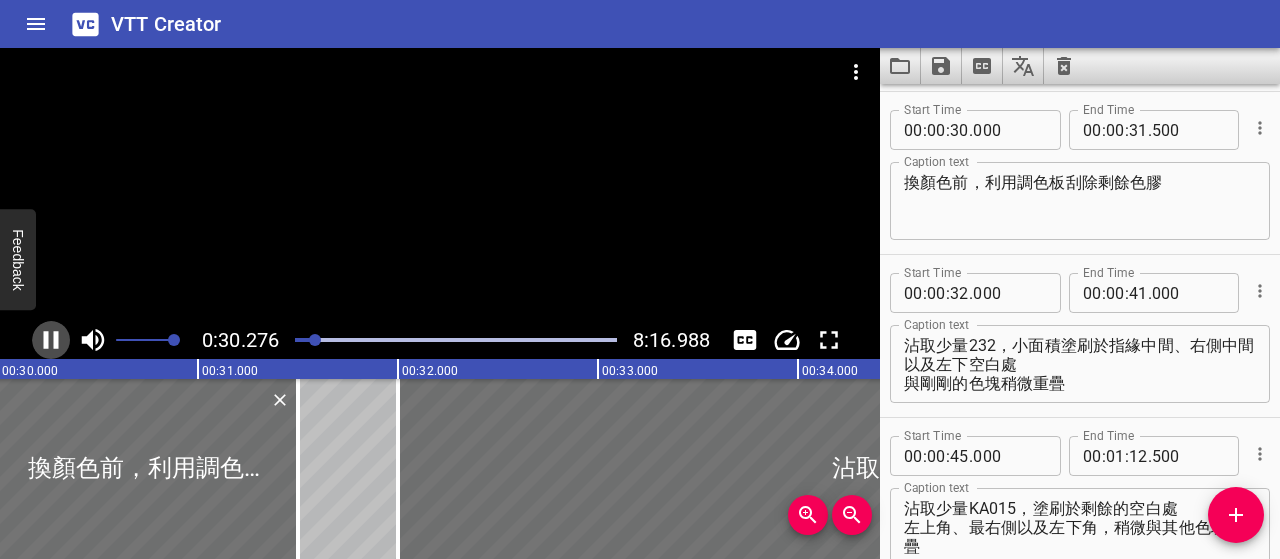 click 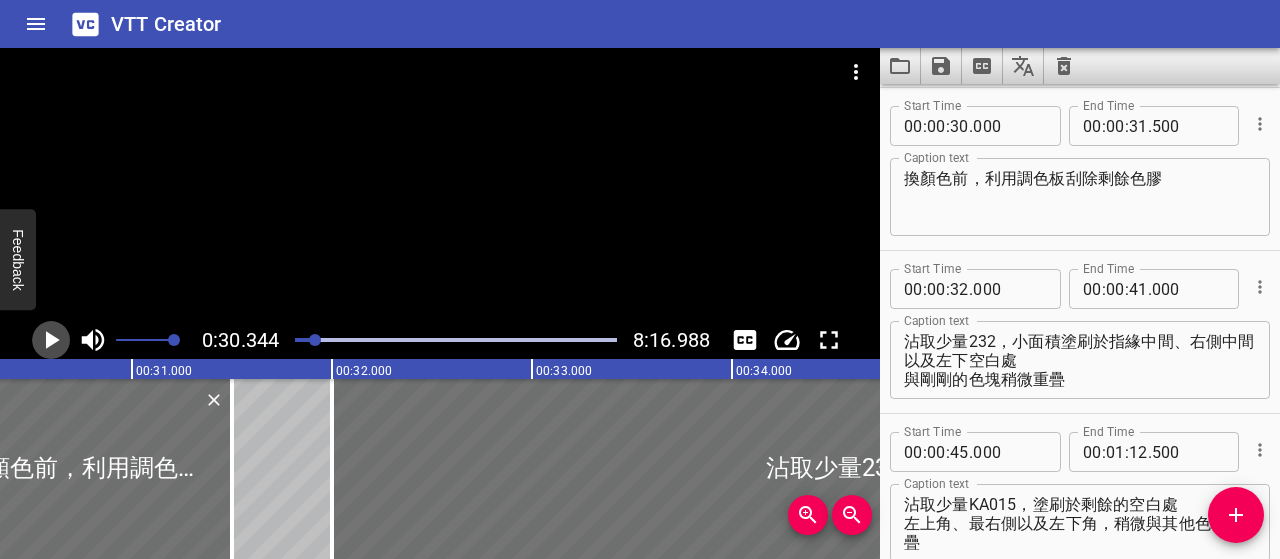 click 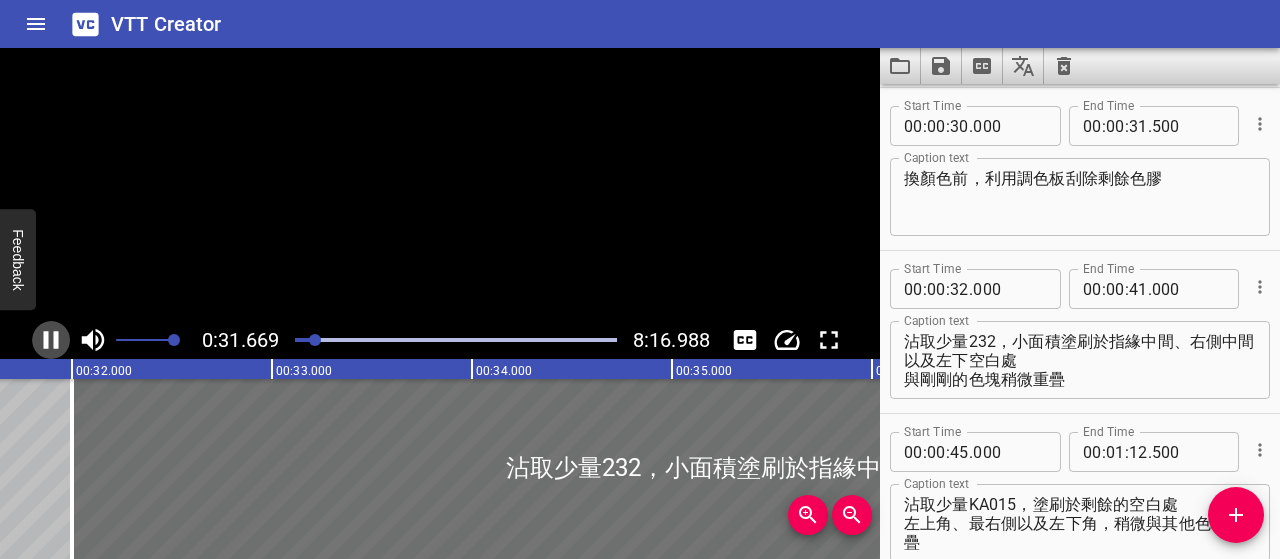 click 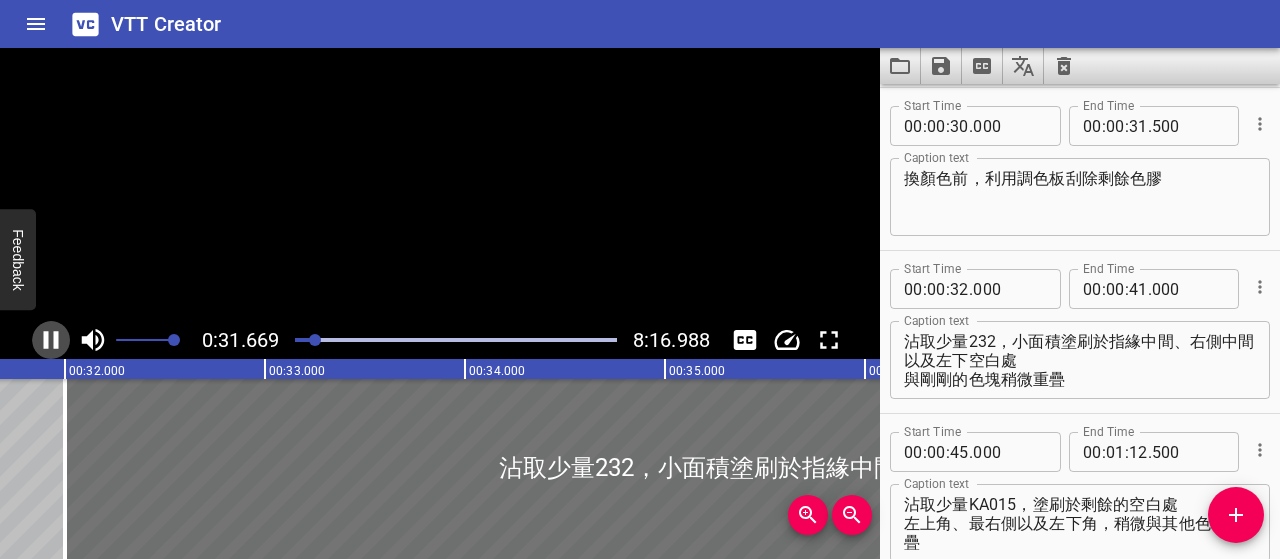 scroll, scrollTop: 0, scrollLeft: 6374, axis: horizontal 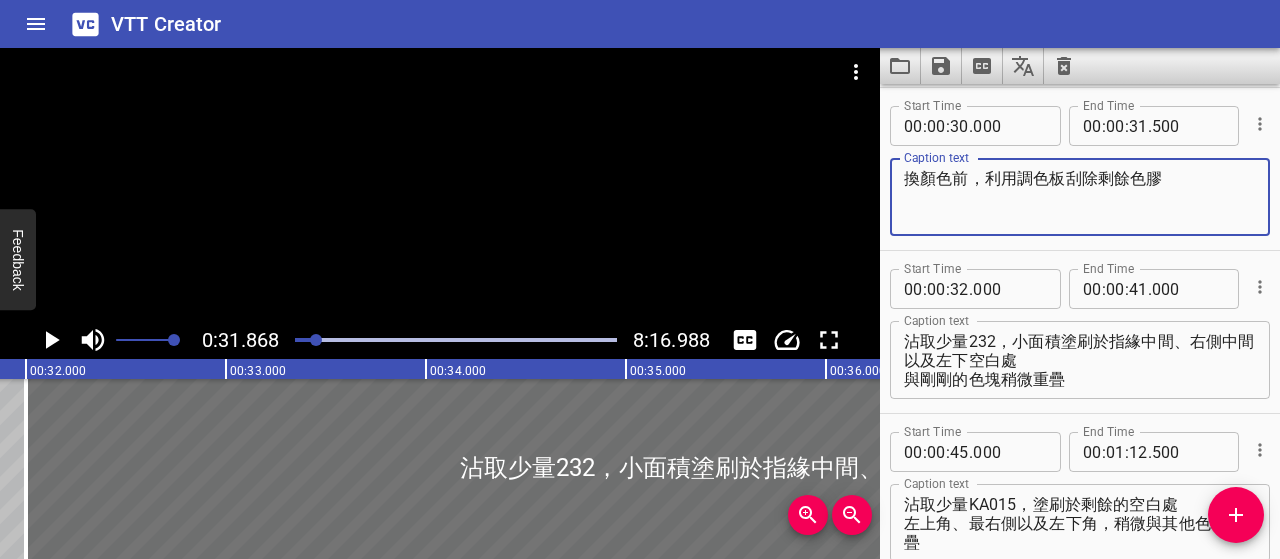 drag, startPoint x: 1176, startPoint y: 180, endPoint x: 814, endPoint y: 193, distance: 362.23334 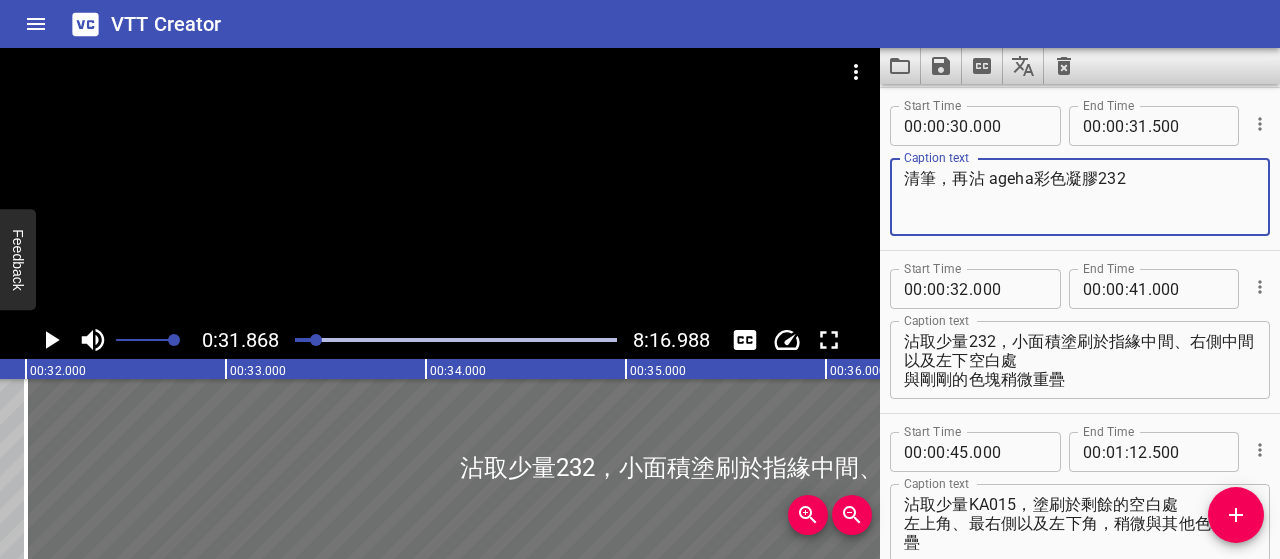 click on "清筆，再沾 ageha彩色凝膠232" at bounding box center (1080, 197) 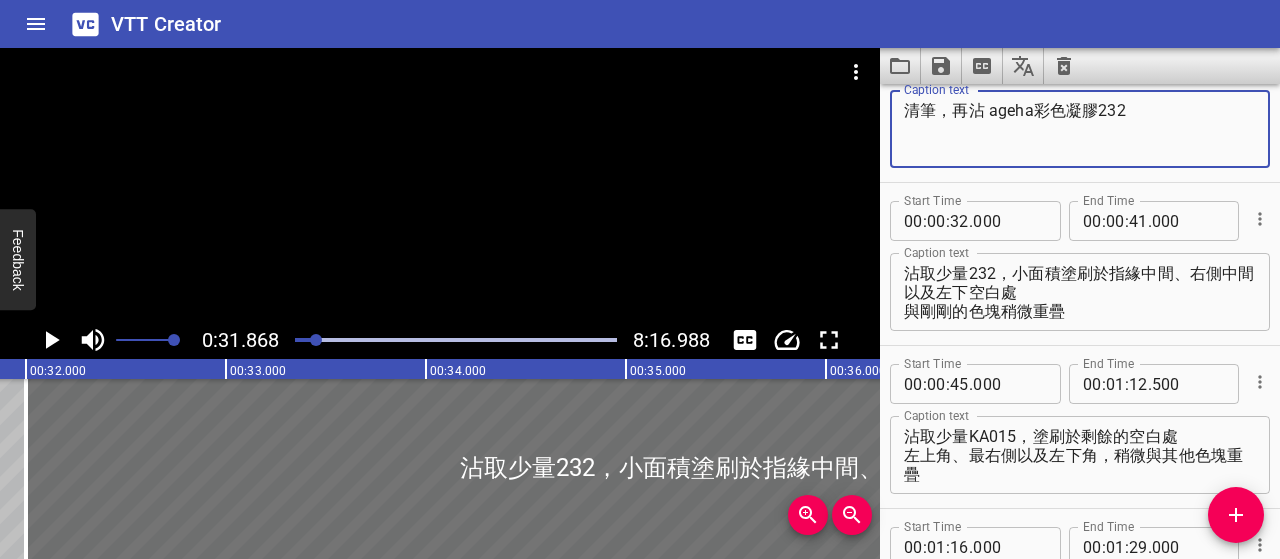 scroll, scrollTop: 400, scrollLeft: 0, axis: vertical 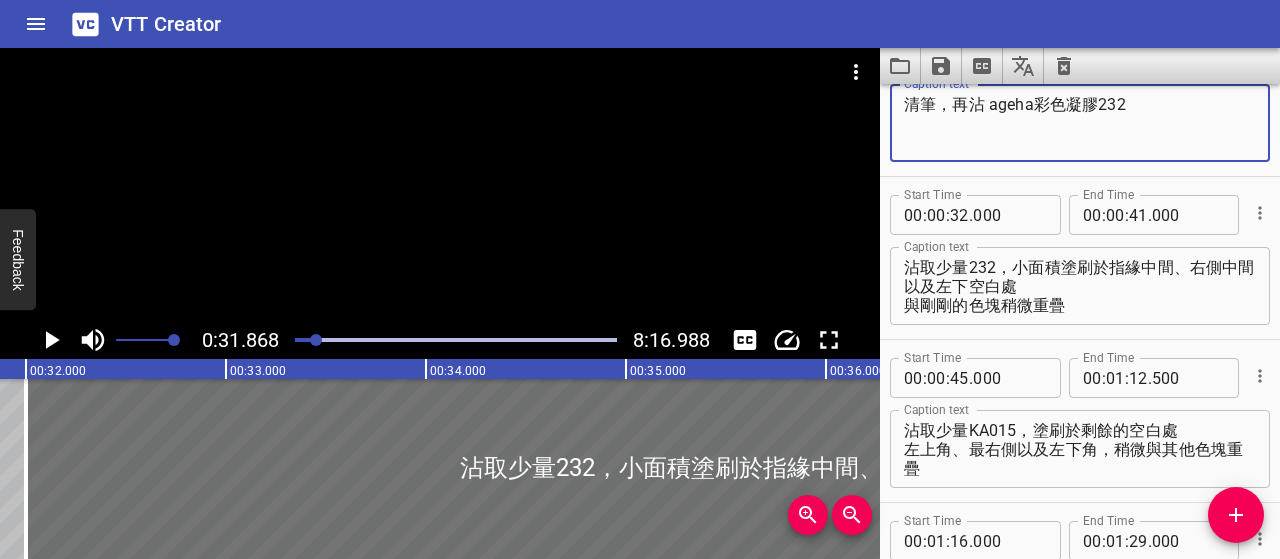 type on "清筆，再沾 ageha彩色凝膠232" 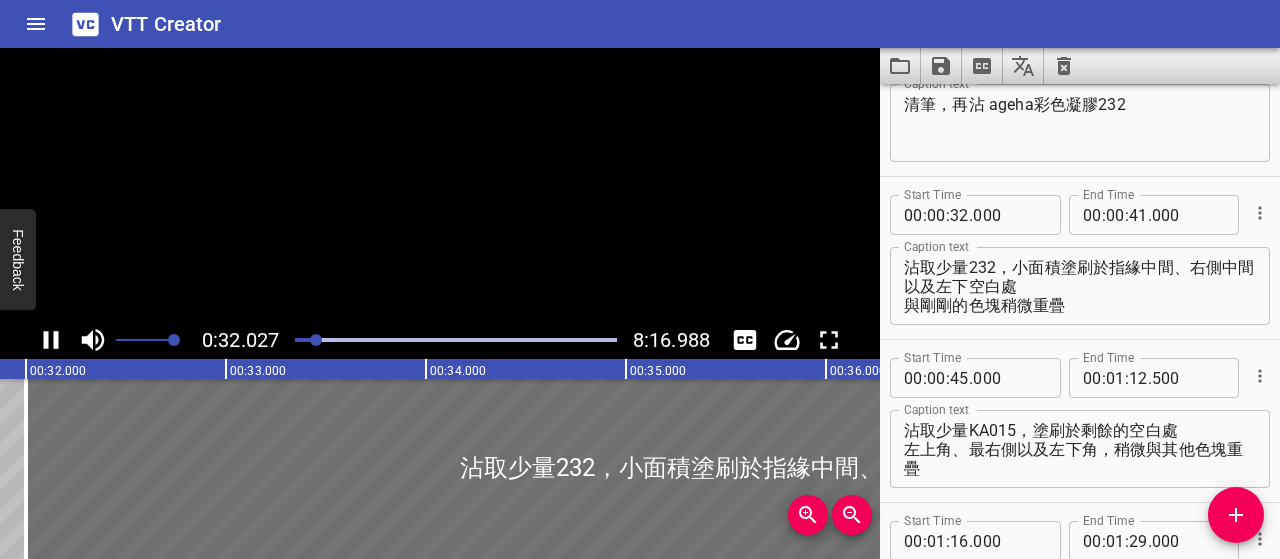 scroll, scrollTop: 0, scrollLeft: 6405, axis: horizontal 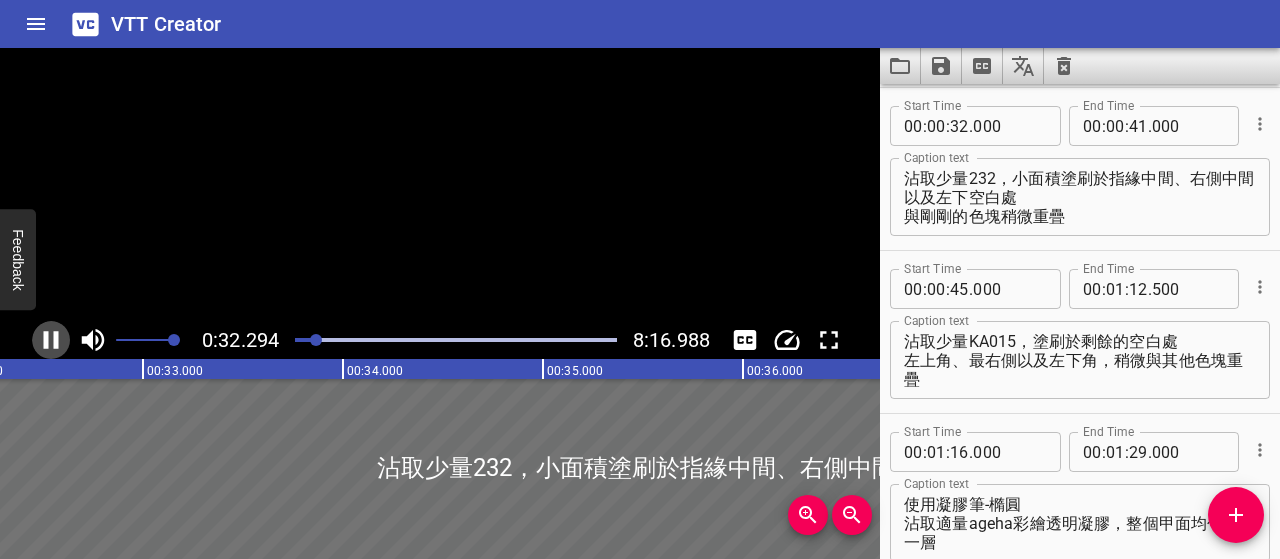 click 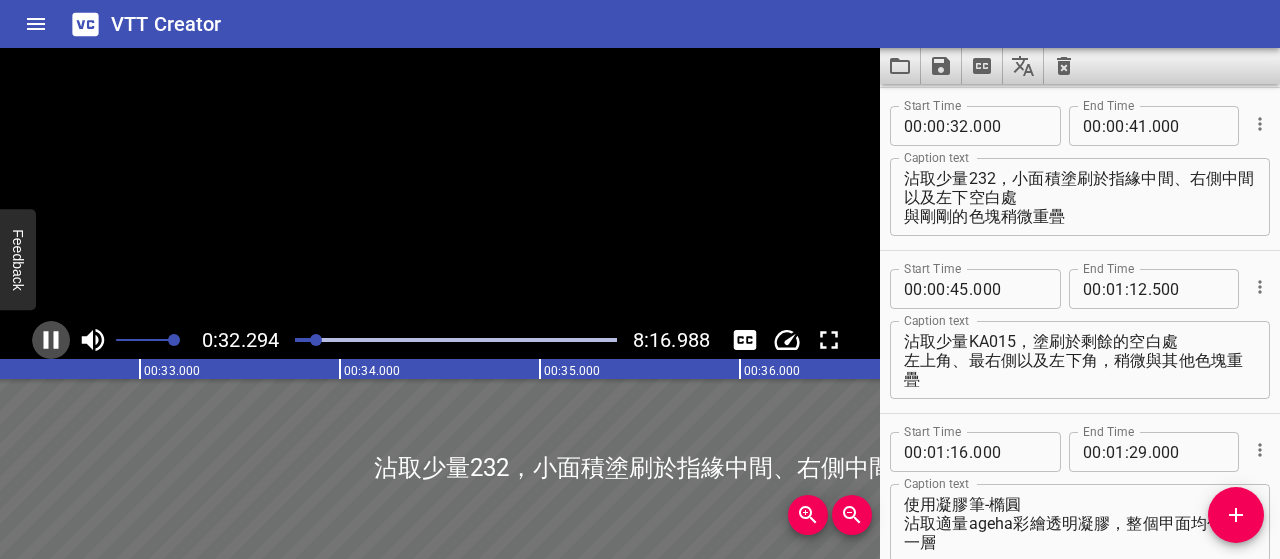 scroll, scrollTop: 0, scrollLeft: 6496, axis: horizontal 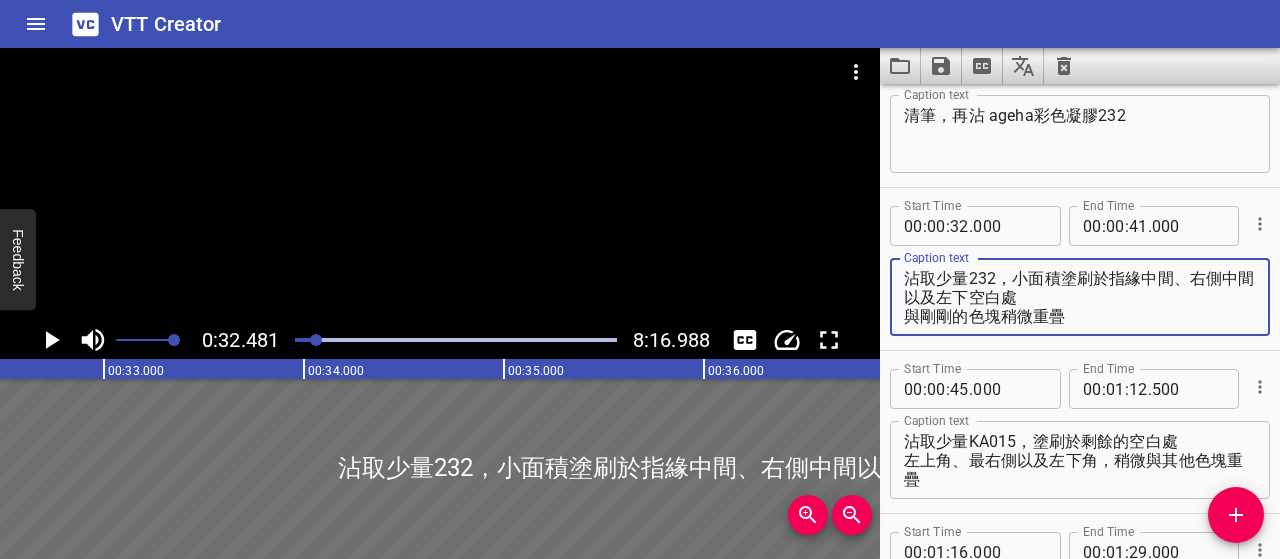 drag, startPoint x: 1014, startPoint y: 280, endPoint x: 899, endPoint y: 275, distance: 115.10864 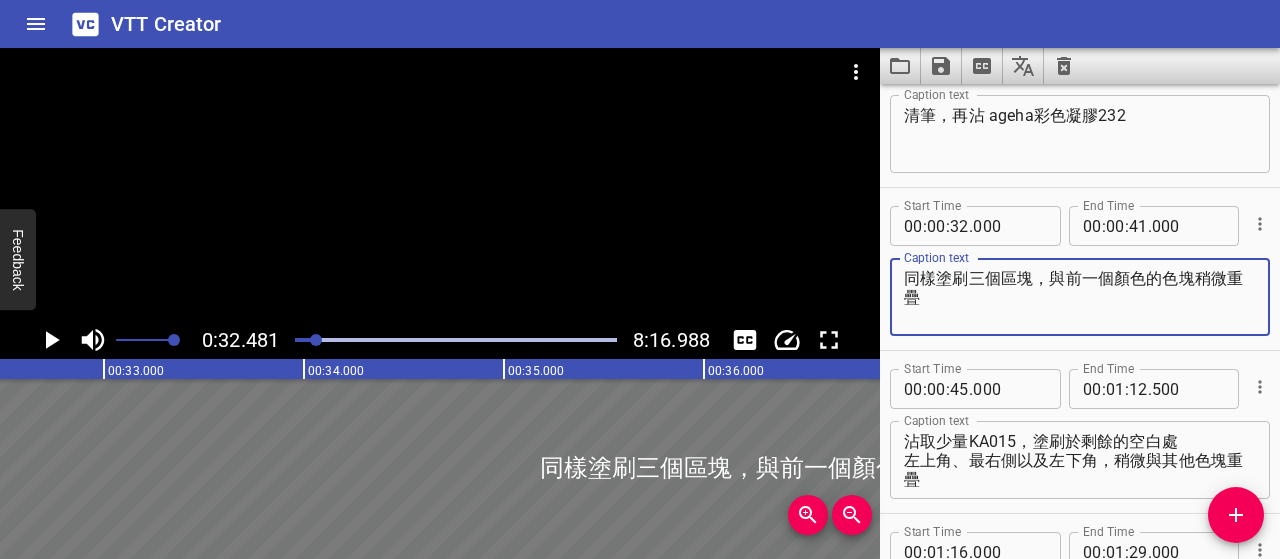 type on "同樣塗刷三個區塊，與前一個顏色的色塊稍微重疊" 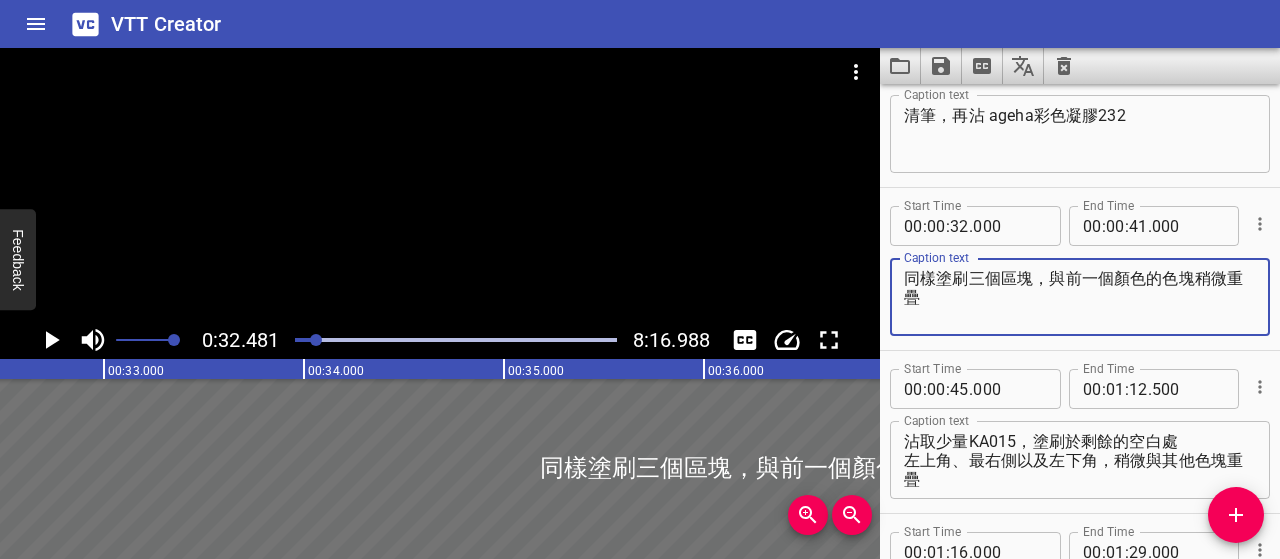 click 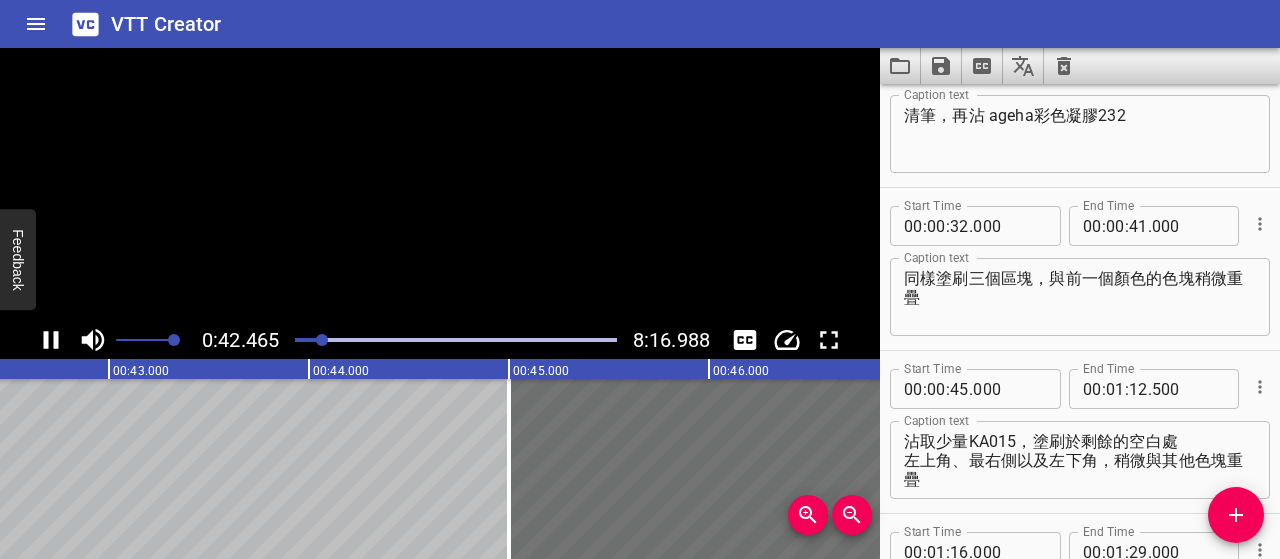 click 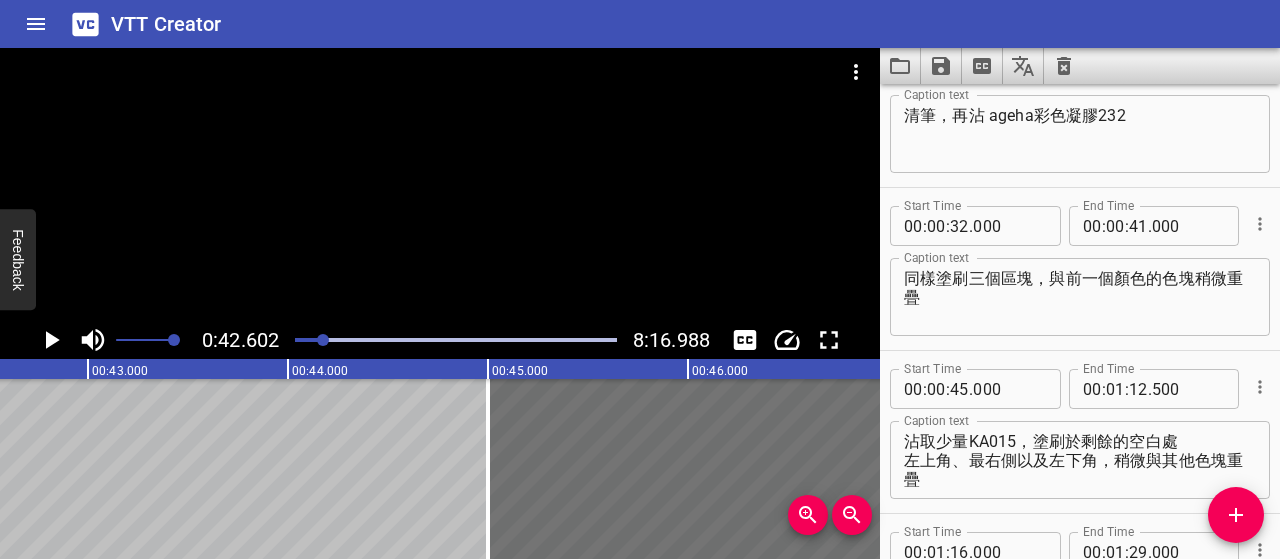 scroll, scrollTop: 0, scrollLeft: 8520, axis: horizontal 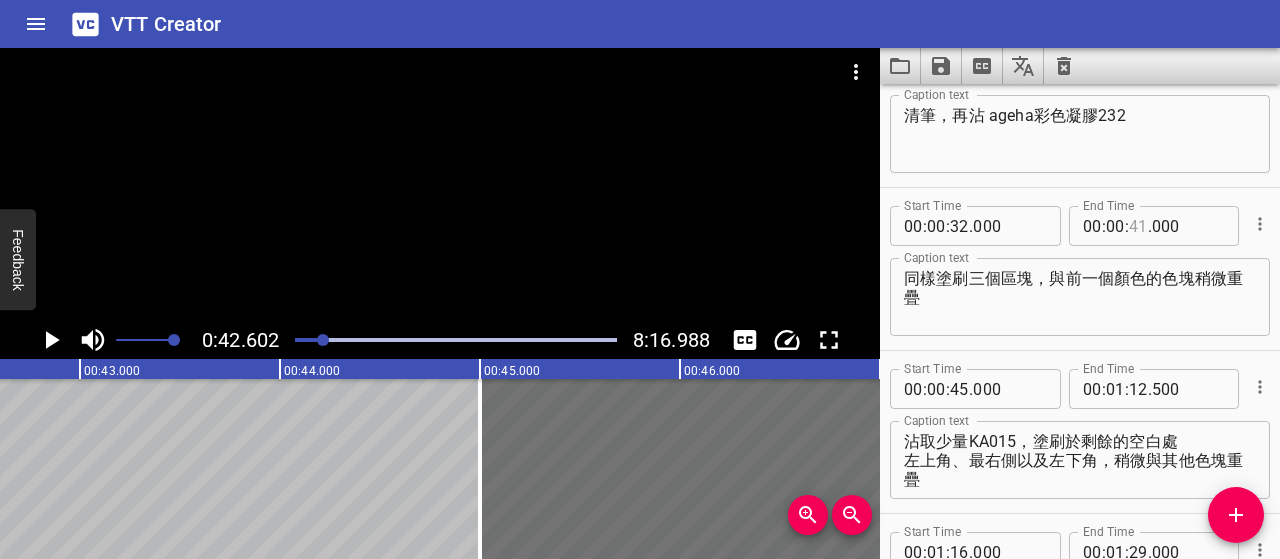 click at bounding box center [1138, 226] 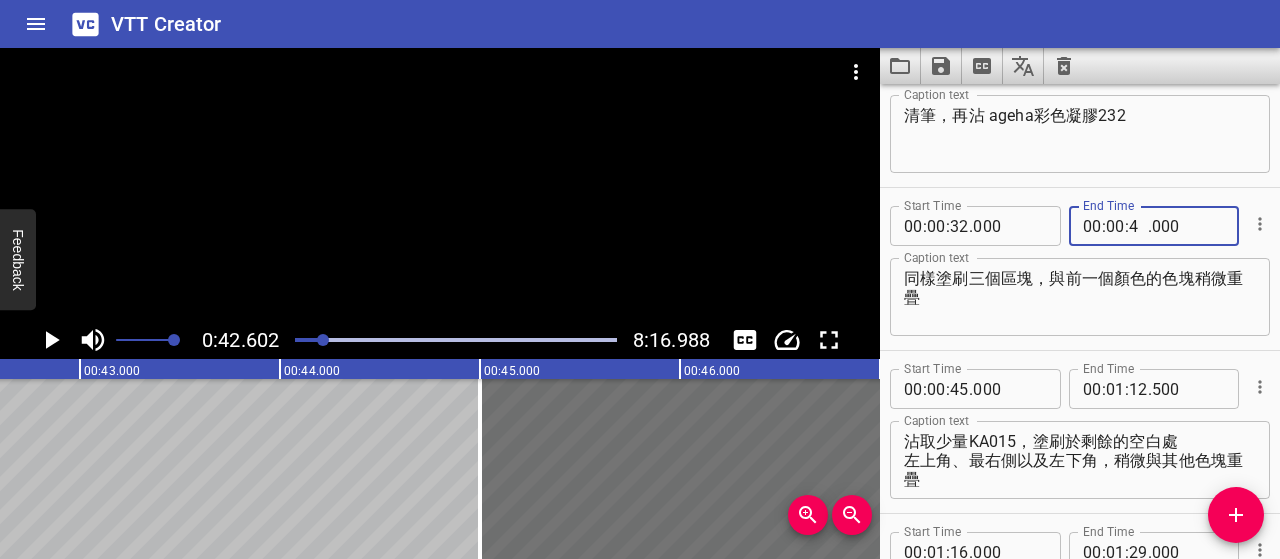 type on "42" 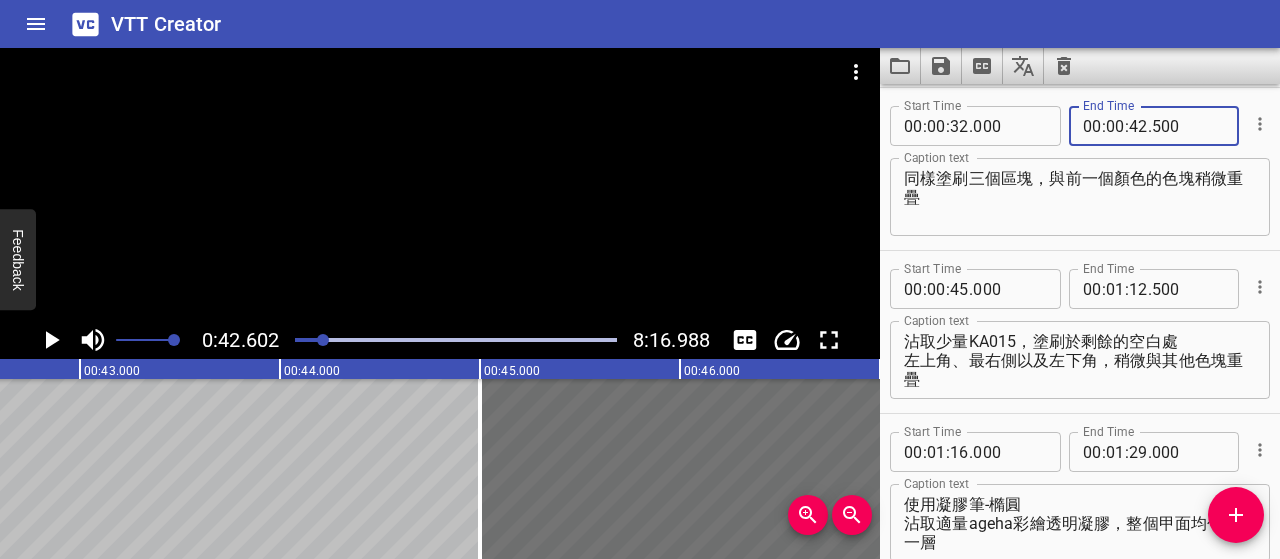 scroll, scrollTop: 589, scrollLeft: 0, axis: vertical 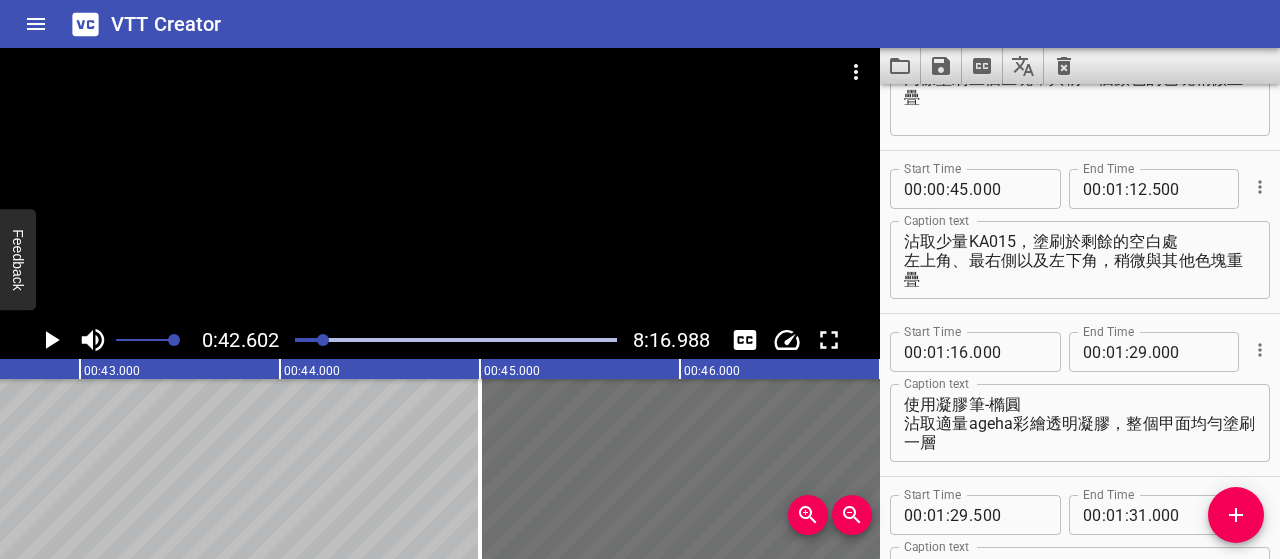 type on "500" 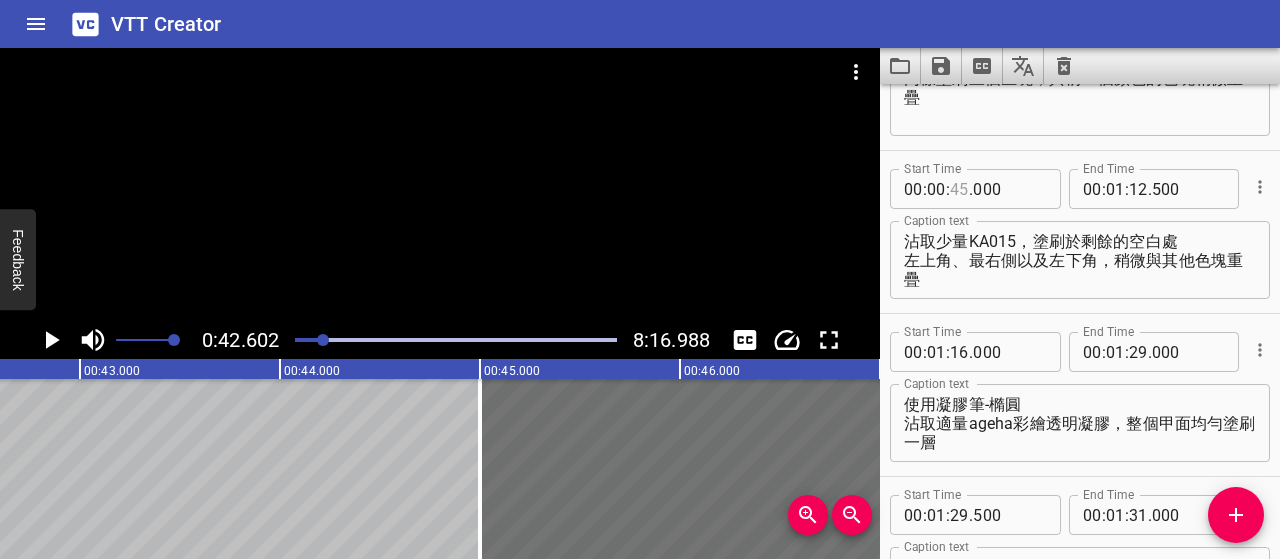 click at bounding box center (959, 189) 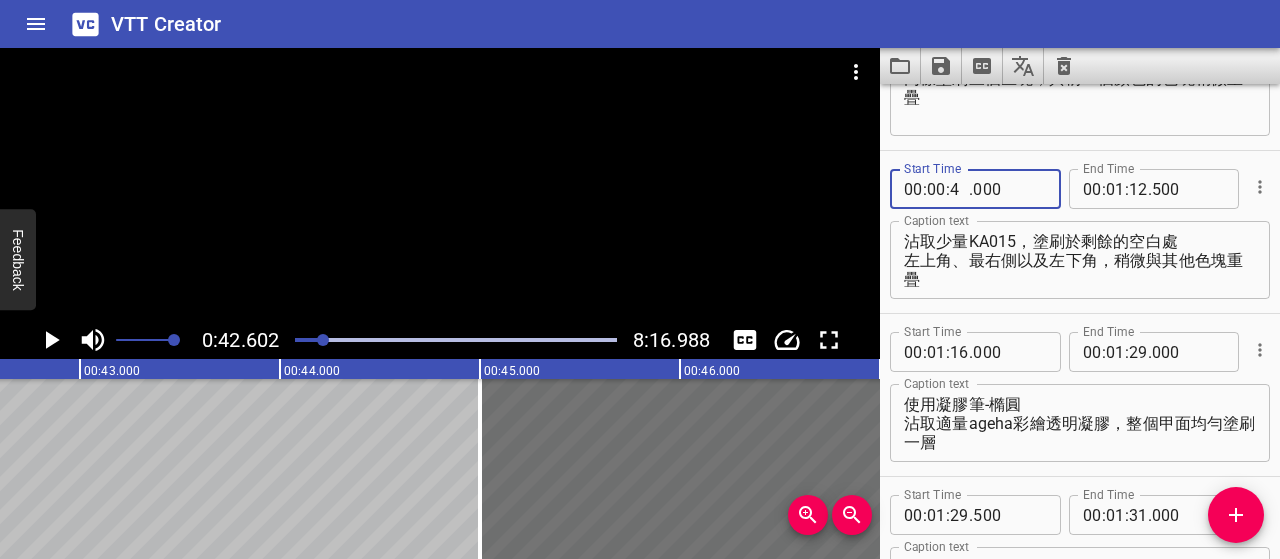 type on "43" 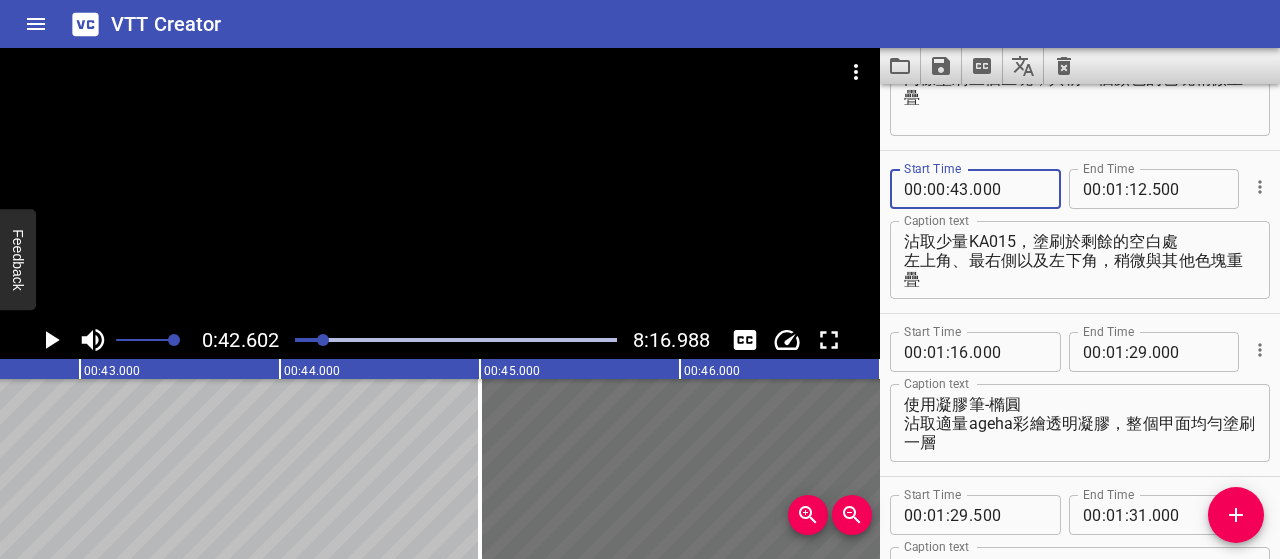 type on "000" 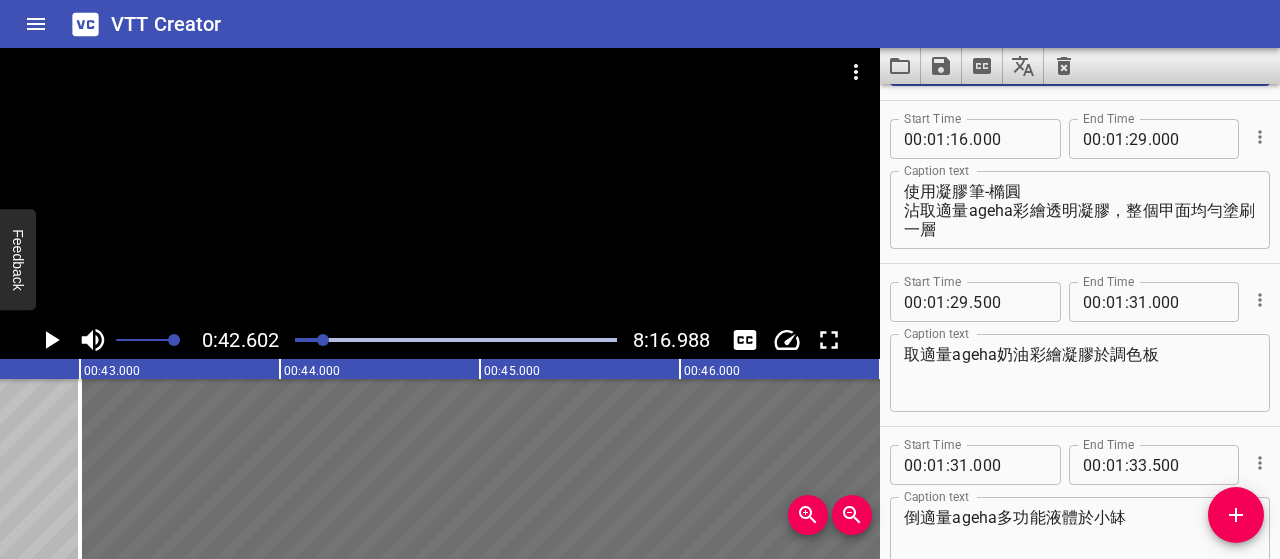scroll, scrollTop: 689, scrollLeft: 0, axis: vertical 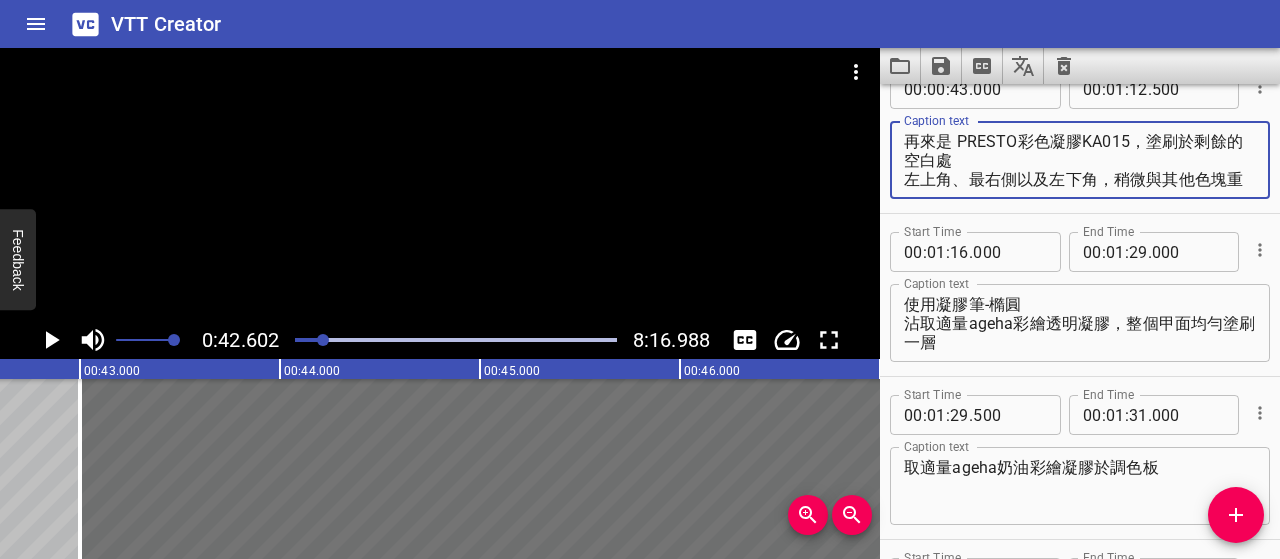 click on "再來是 PRESTO彩色凝膠KA015，塗刷於剩餘的空白處
左上角、最右側以及左下角，稍微與其他色塊重疊" at bounding box center (1080, 160) 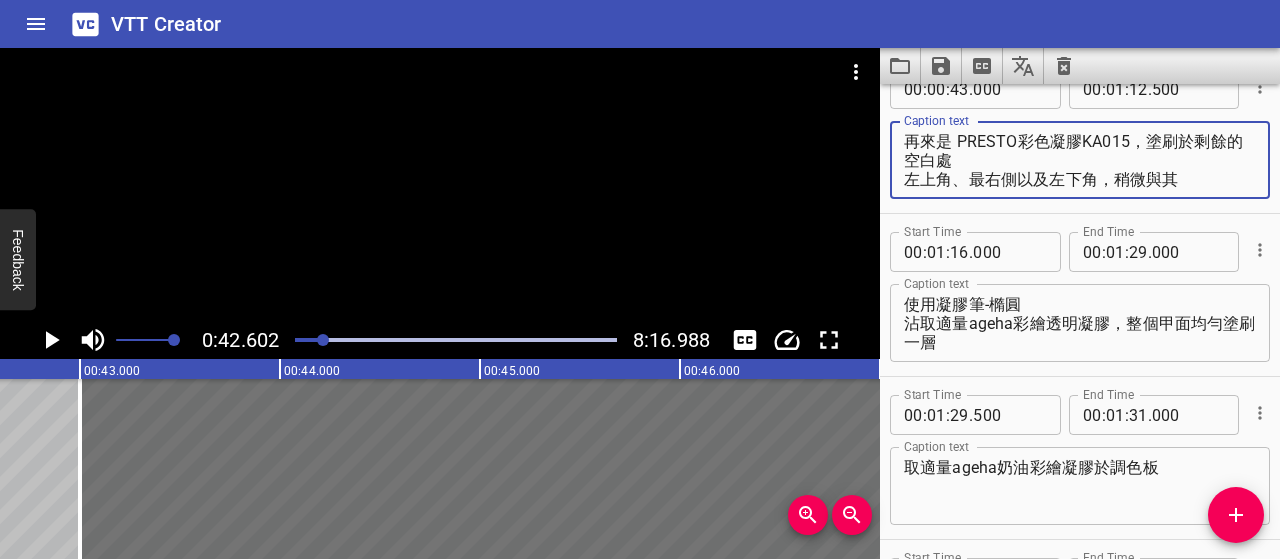 scroll, scrollTop: 0, scrollLeft: 0, axis: both 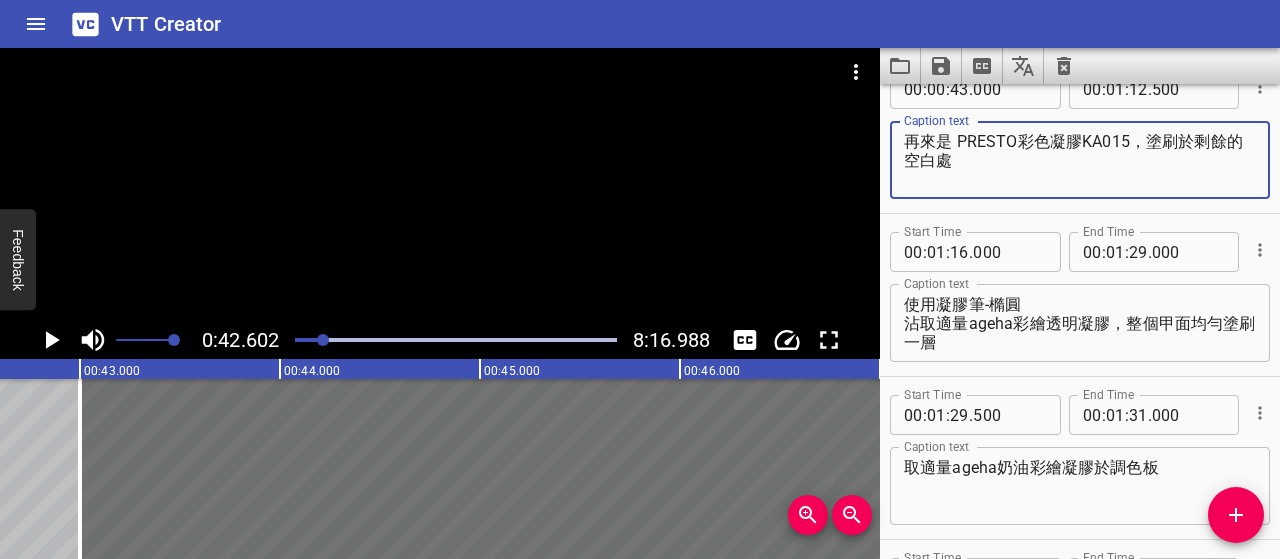 click on "再來是 PRESTO彩色凝膠KA015，塗刷於剩餘的空白處" at bounding box center [1080, 160] 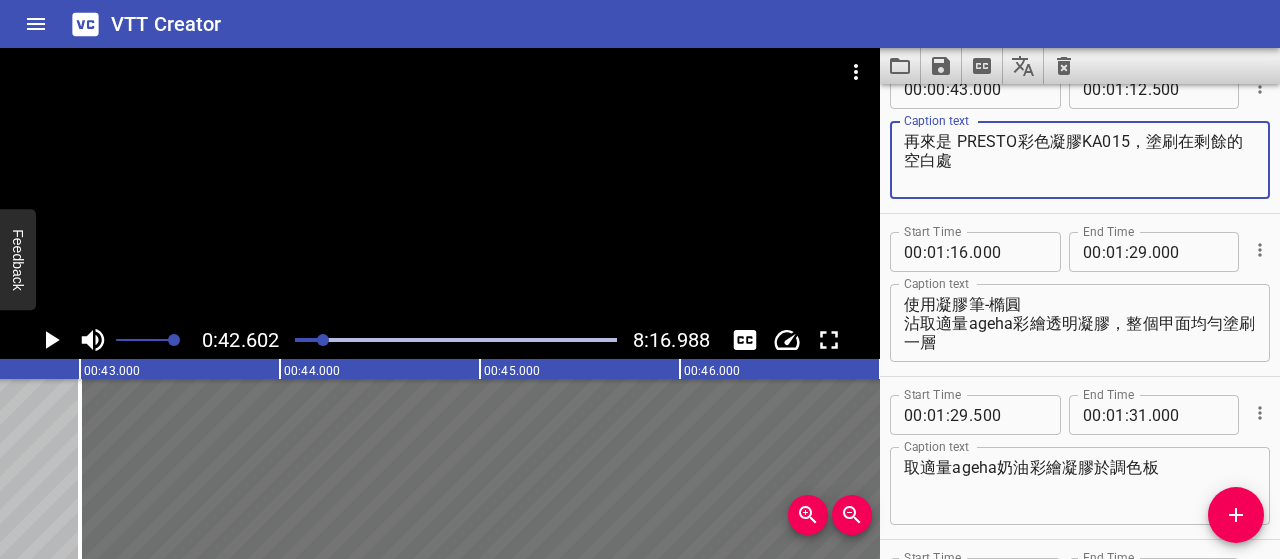 type on "再來是 PRESTO彩色凝膠KA015，塗刷在剩餘的空白處" 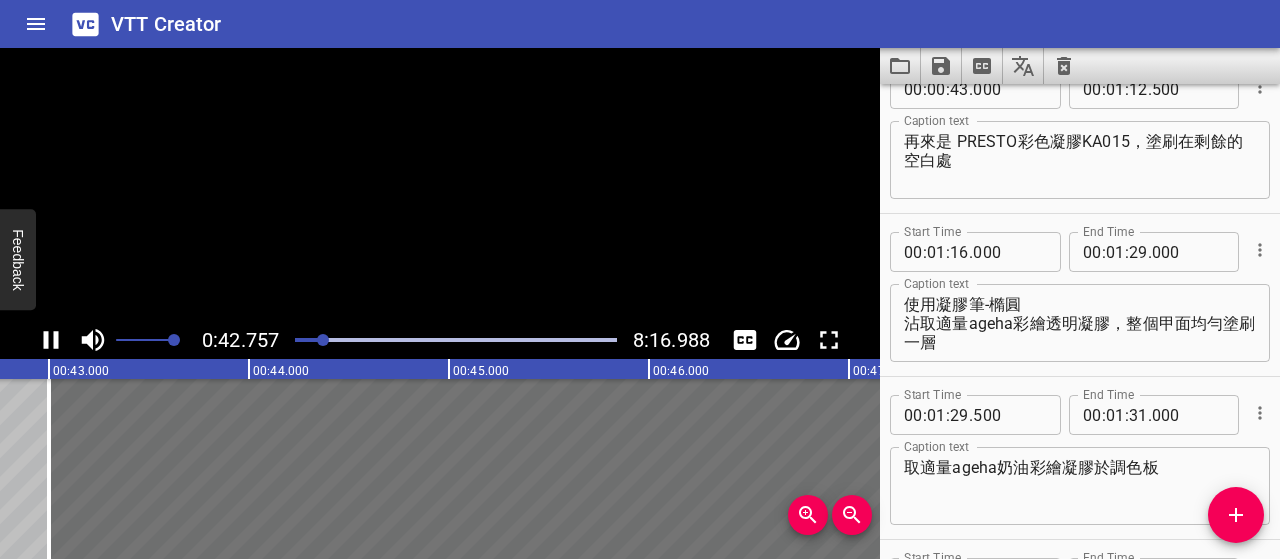 scroll, scrollTop: 0, scrollLeft: 8604, axis: horizontal 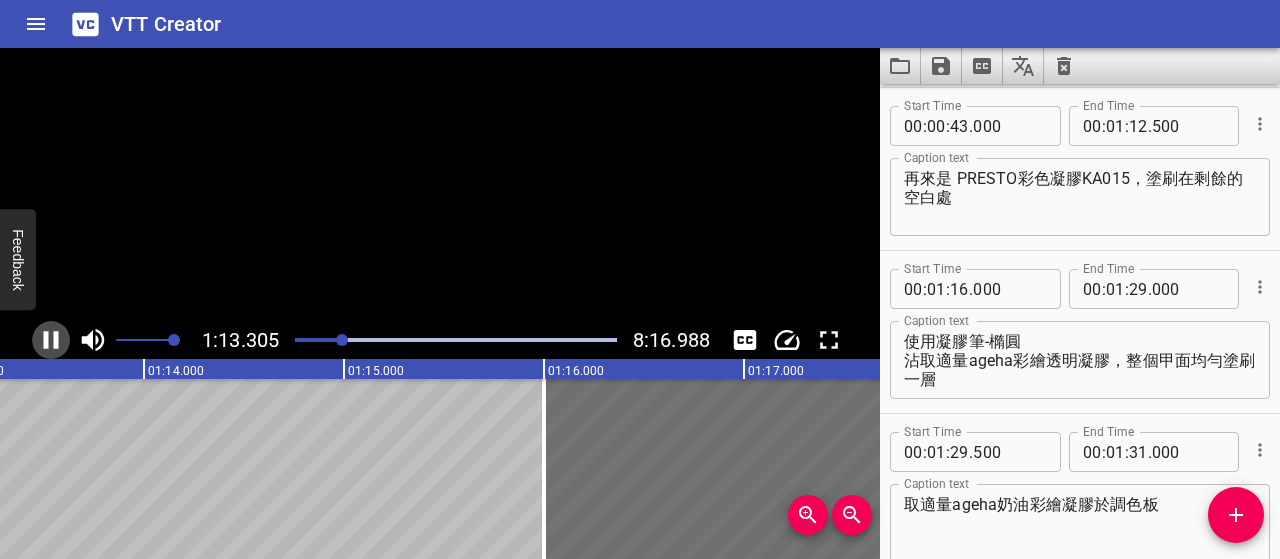click 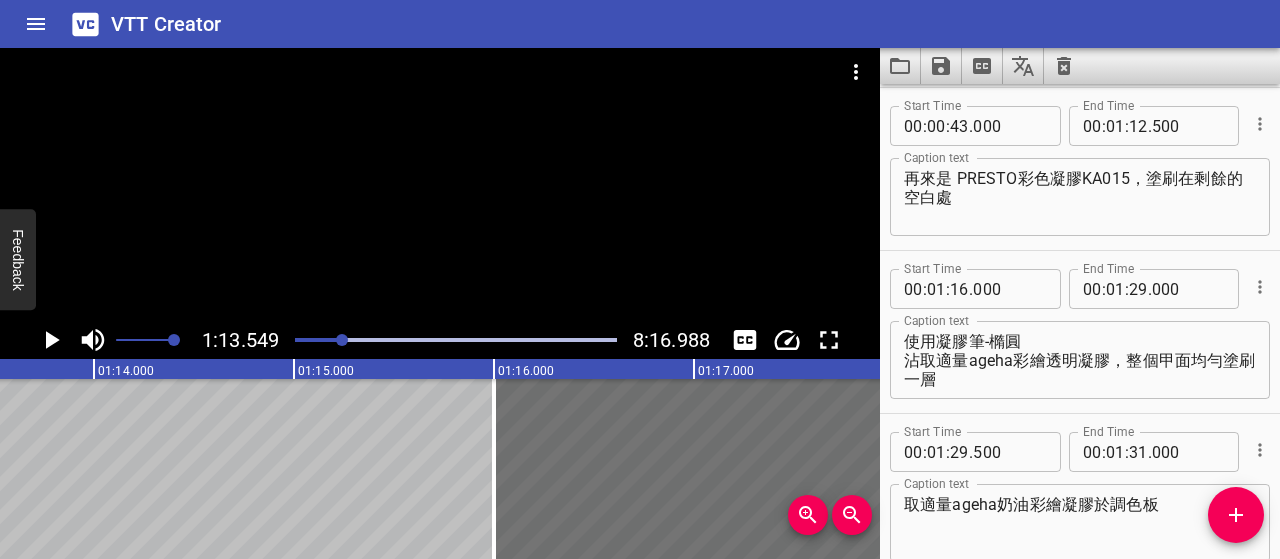 scroll, scrollTop: 0, scrollLeft: 14710, axis: horizontal 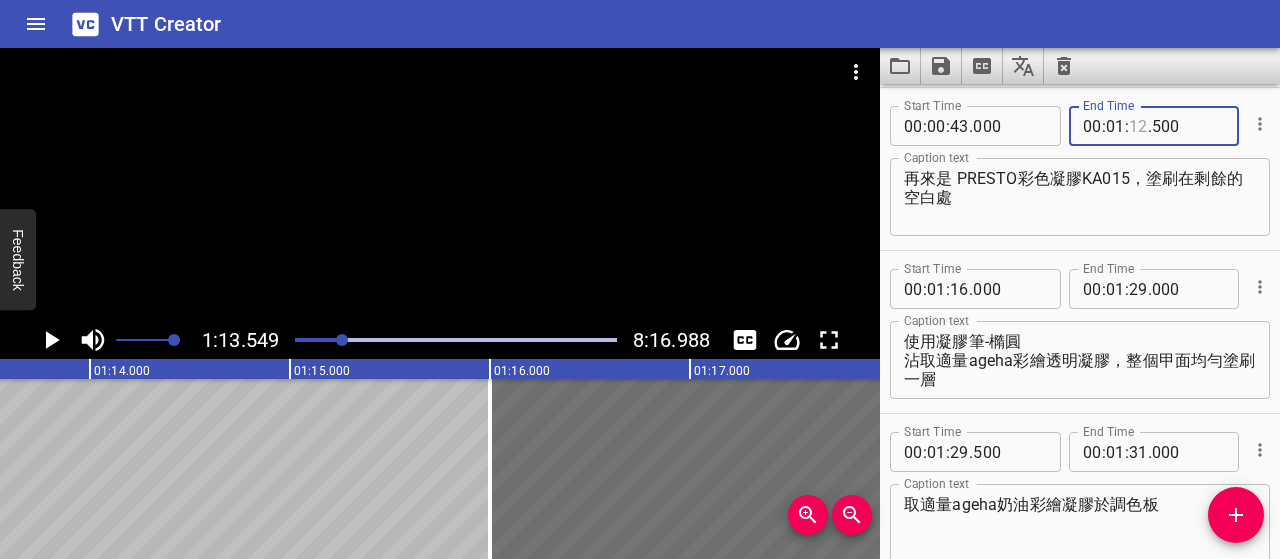 click at bounding box center [1138, 126] 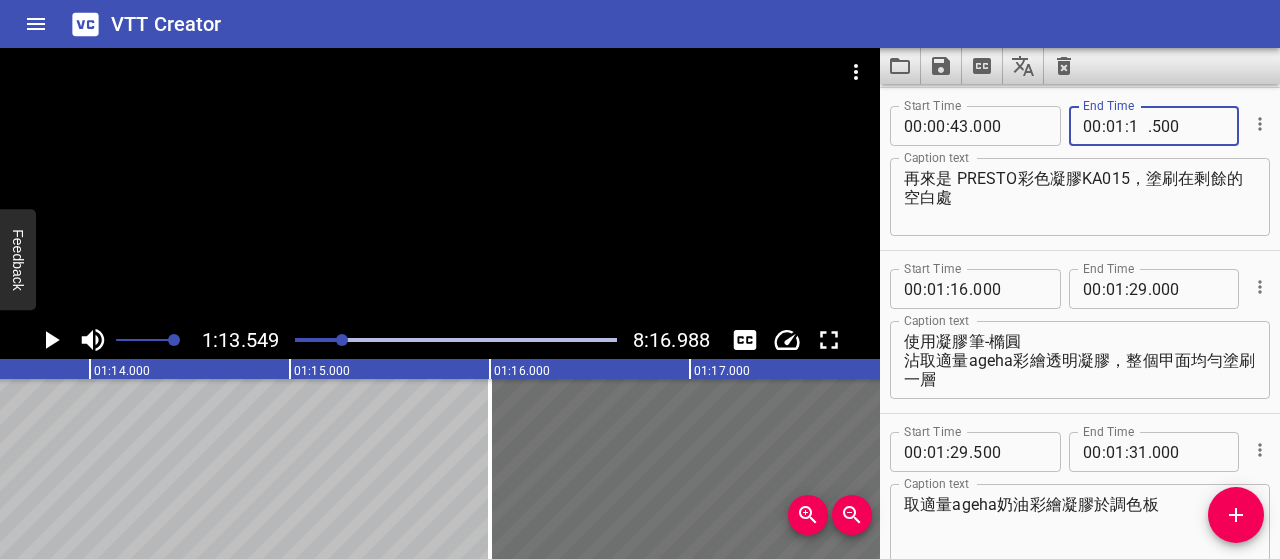type on "13" 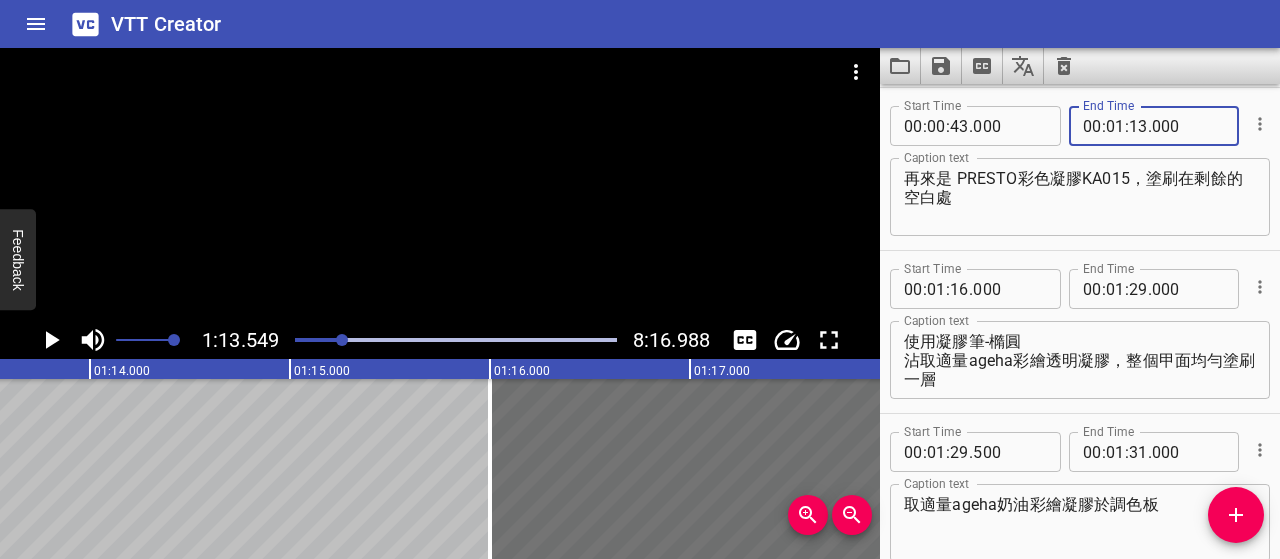 type on "000" 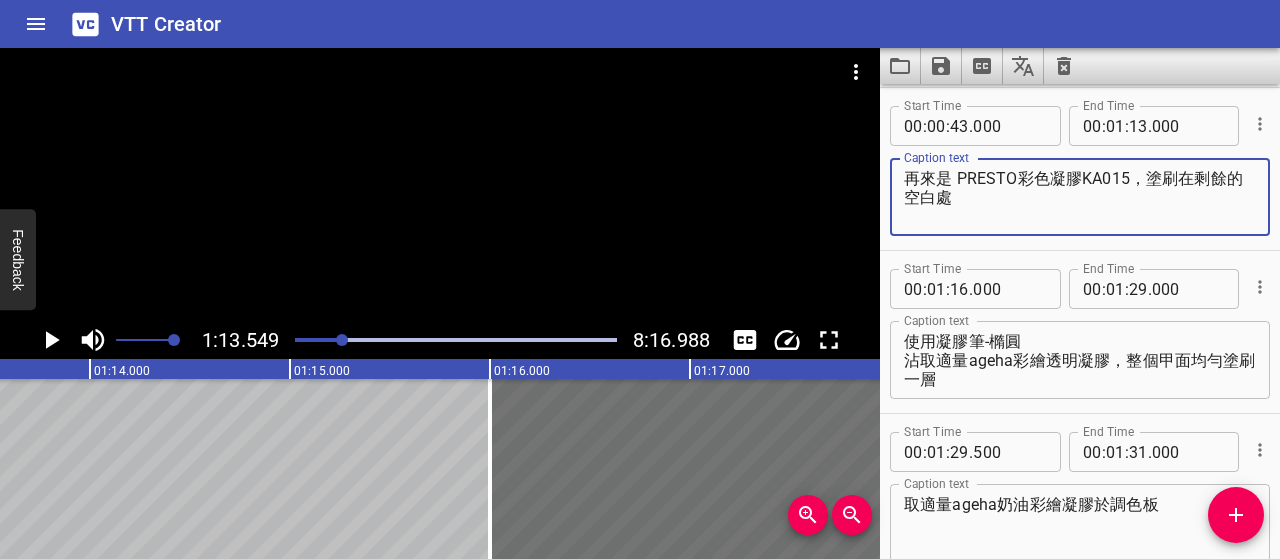 click 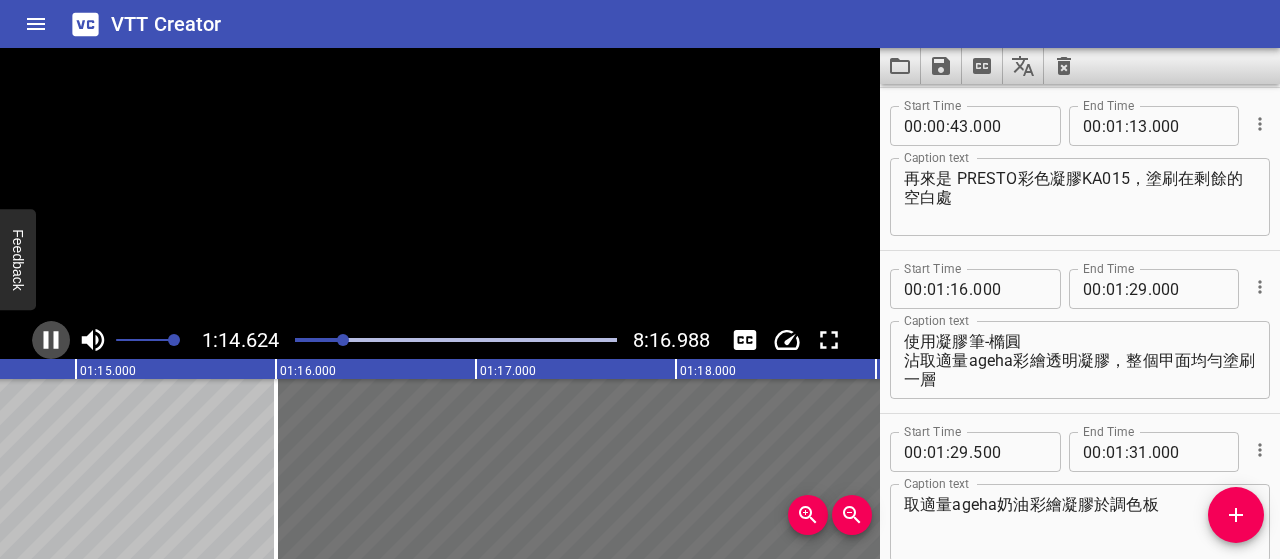 click 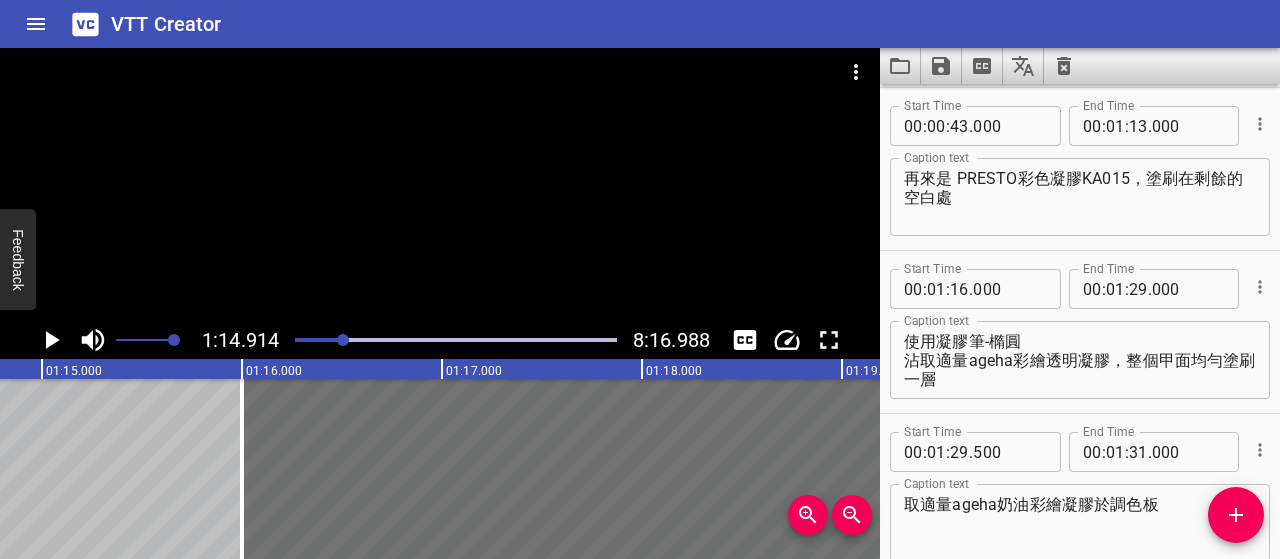 scroll, scrollTop: 0, scrollLeft: 14982, axis: horizontal 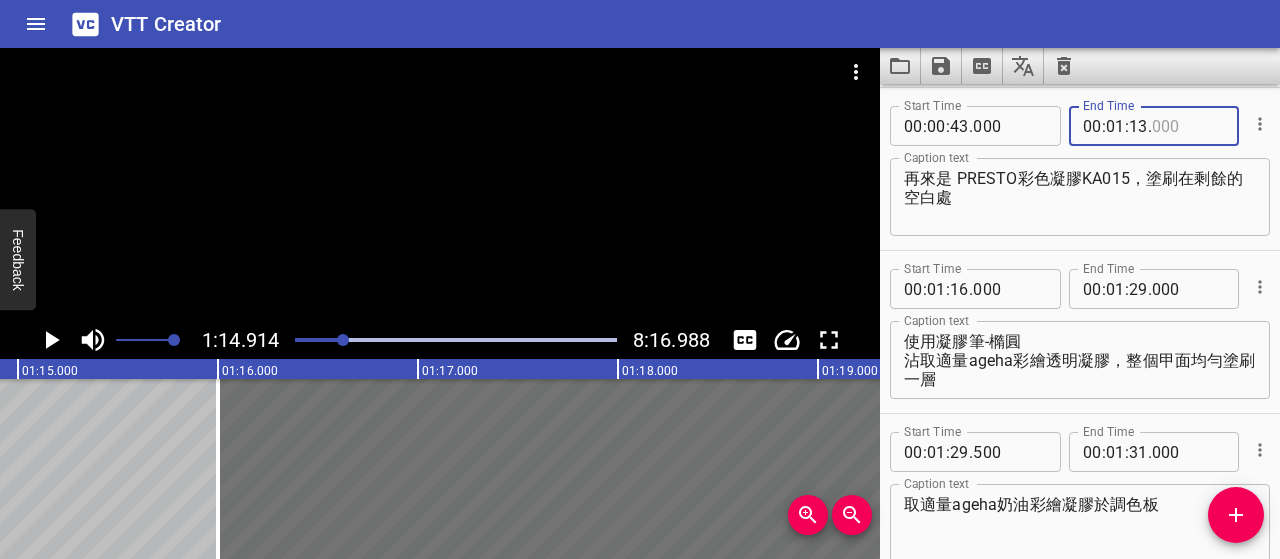click at bounding box center [1188, 126] 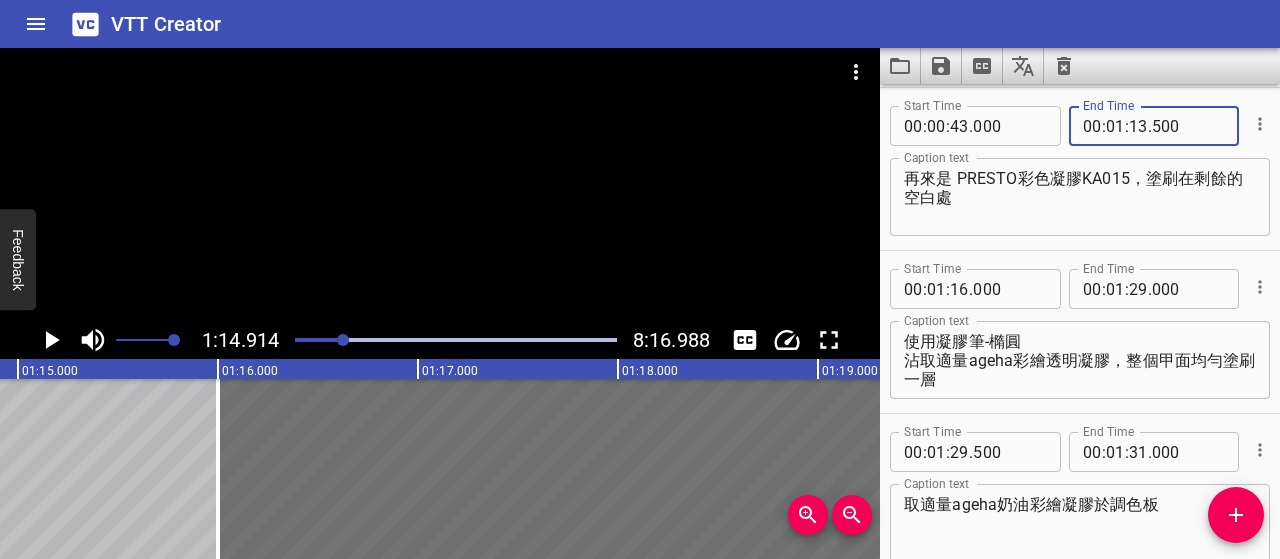 type on "500" 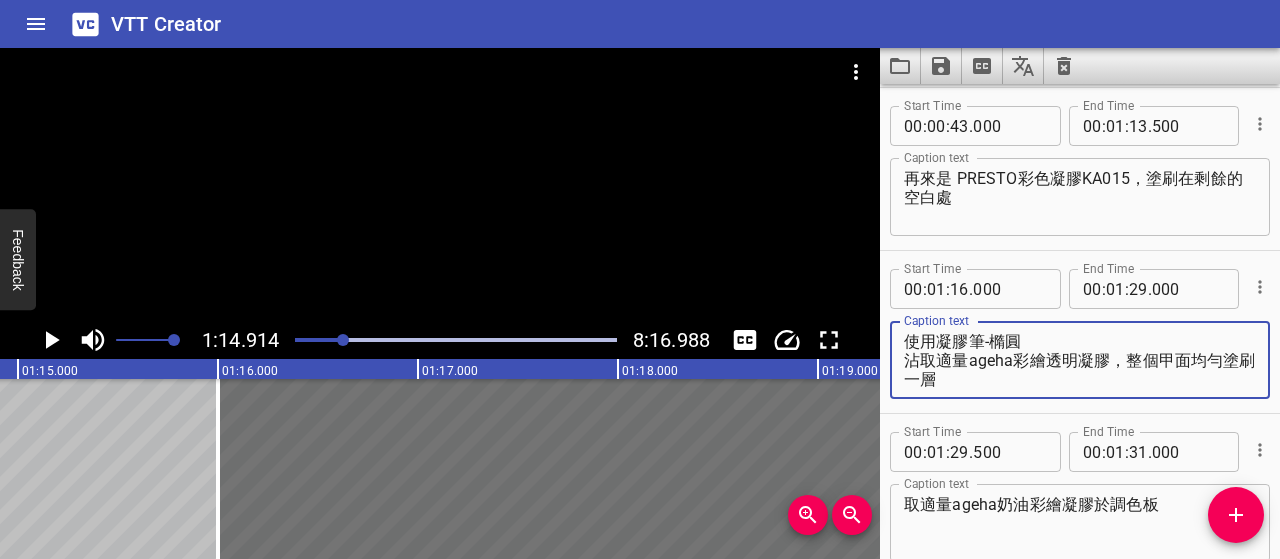 click on "使用凝膠筆-橢圓
沾取適量ageha彩繪透明凝膠，整個甲面均勻塗刷一層" at bounding box center [1080, 360] 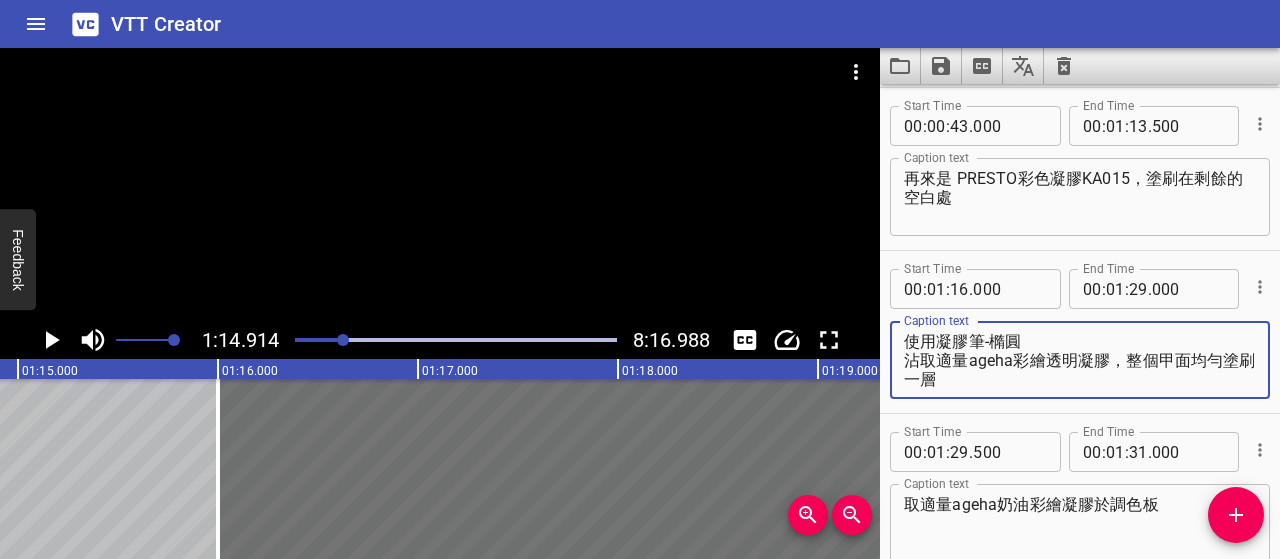 click 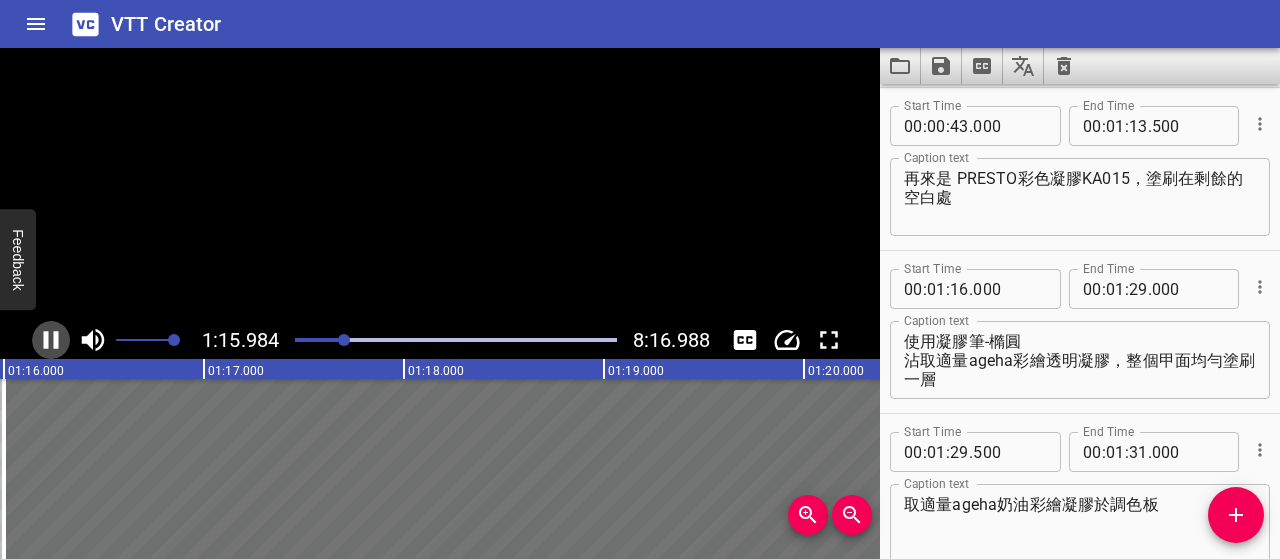 click 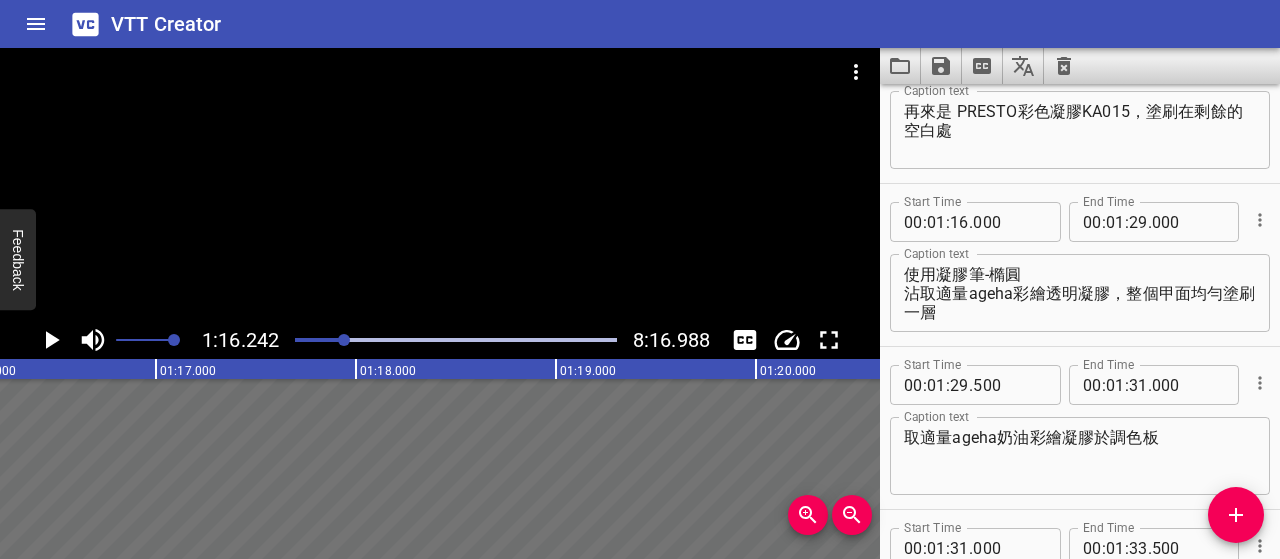 scroll, scrollTop: 0, scrollLeft: 15248, axis: horizontal 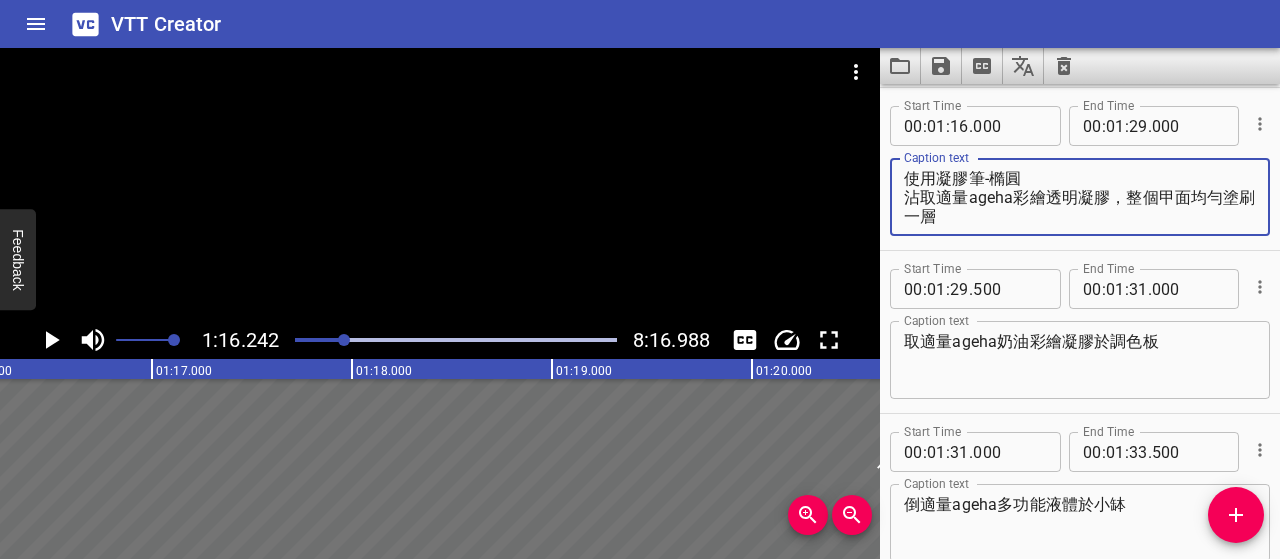 drag, startPoint x: 962, startPoint y: 192, endPoint x: 903, endPoint y: 114, distance: 97.80082 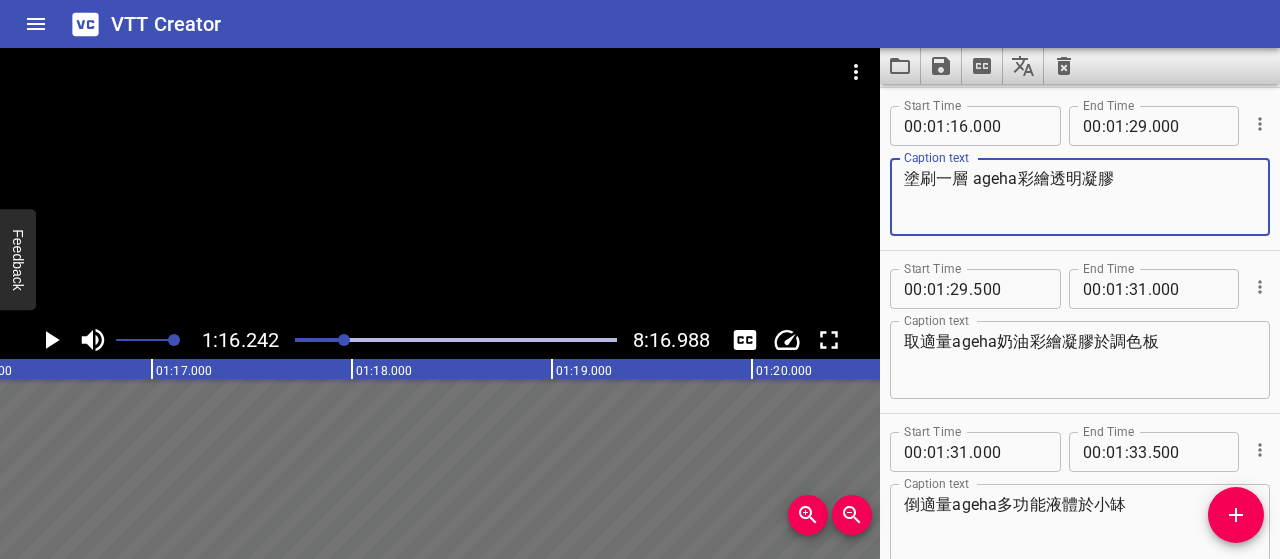 type on "塗刷一層 ageha彩繪透明凝膠" 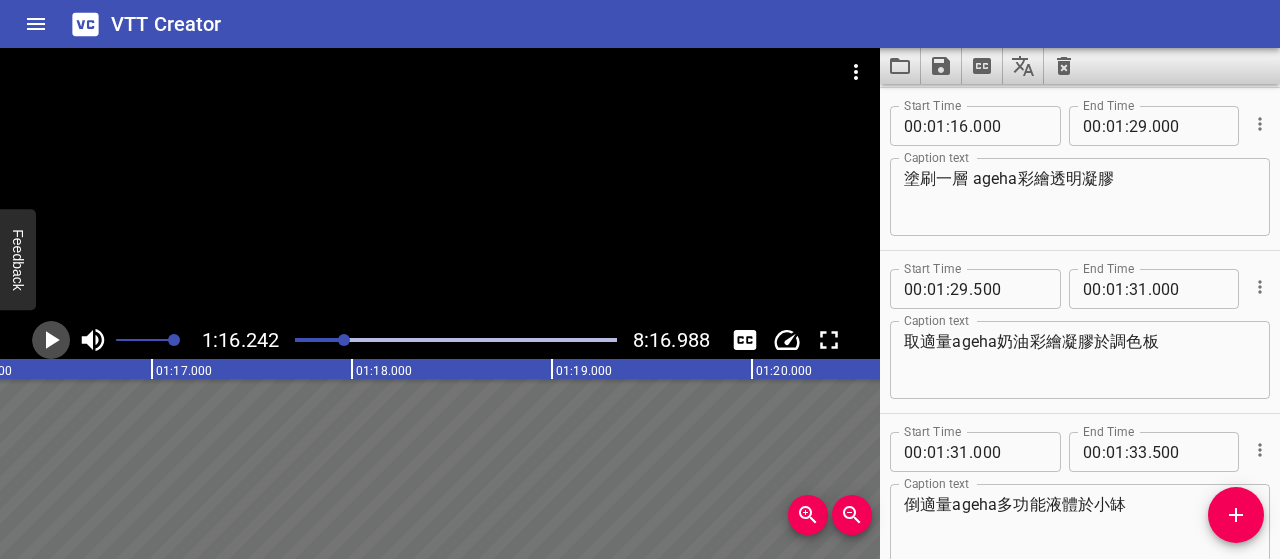 click 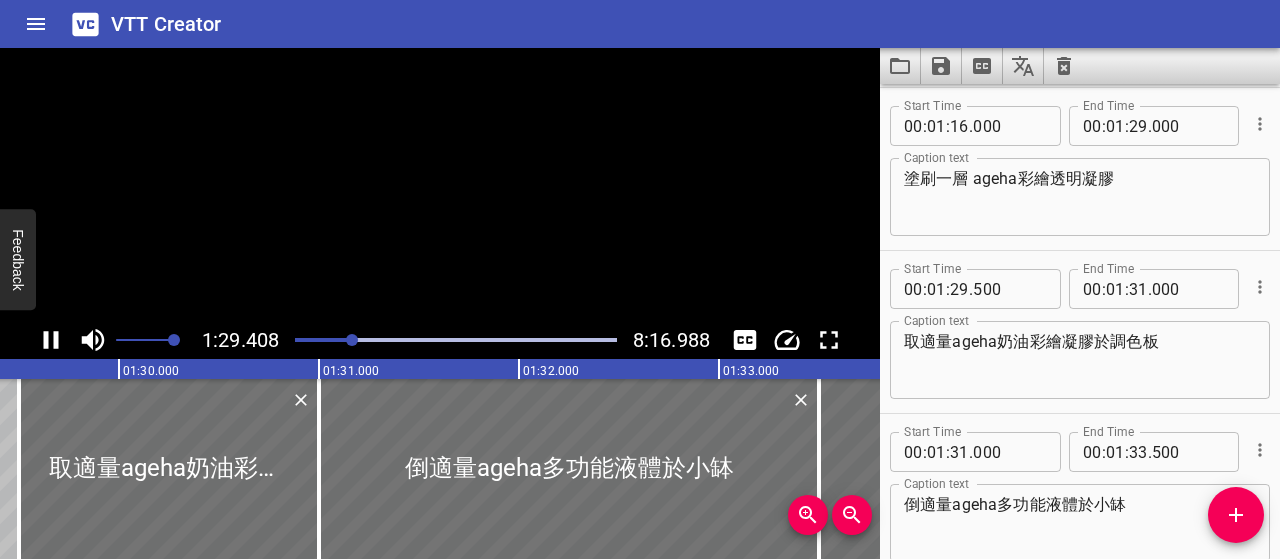 click 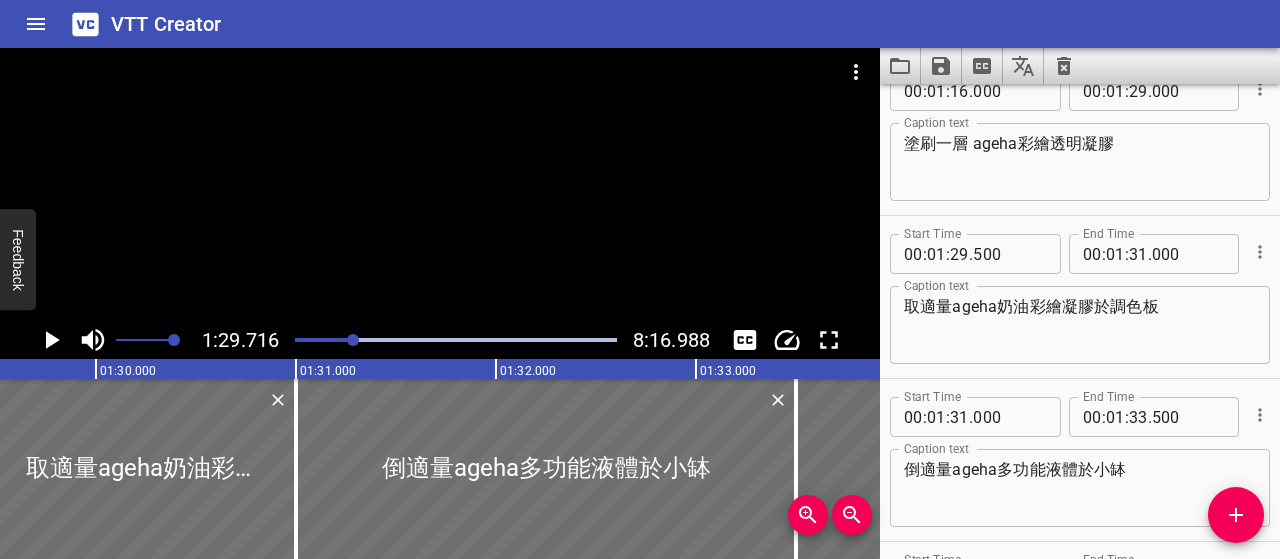 scroll, scrollTop: 0, scrollLeft: 17943, axis: horizontal 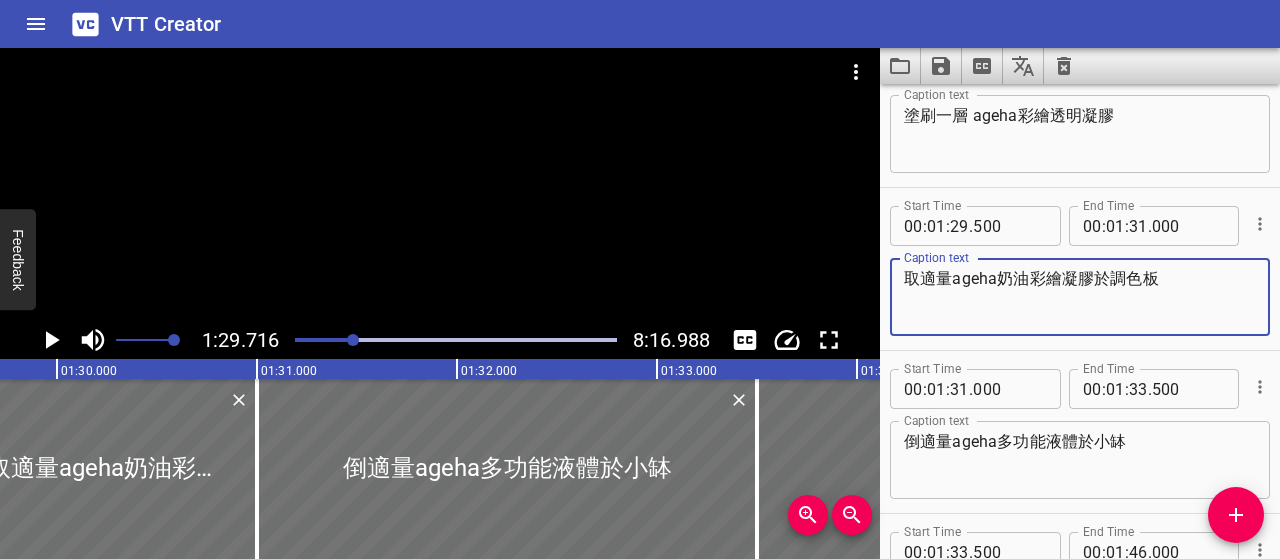 drag, startPoint x: 950, startPoint y: 283, endPoint x: 850, endPoint y: 277, distance: 100.17984 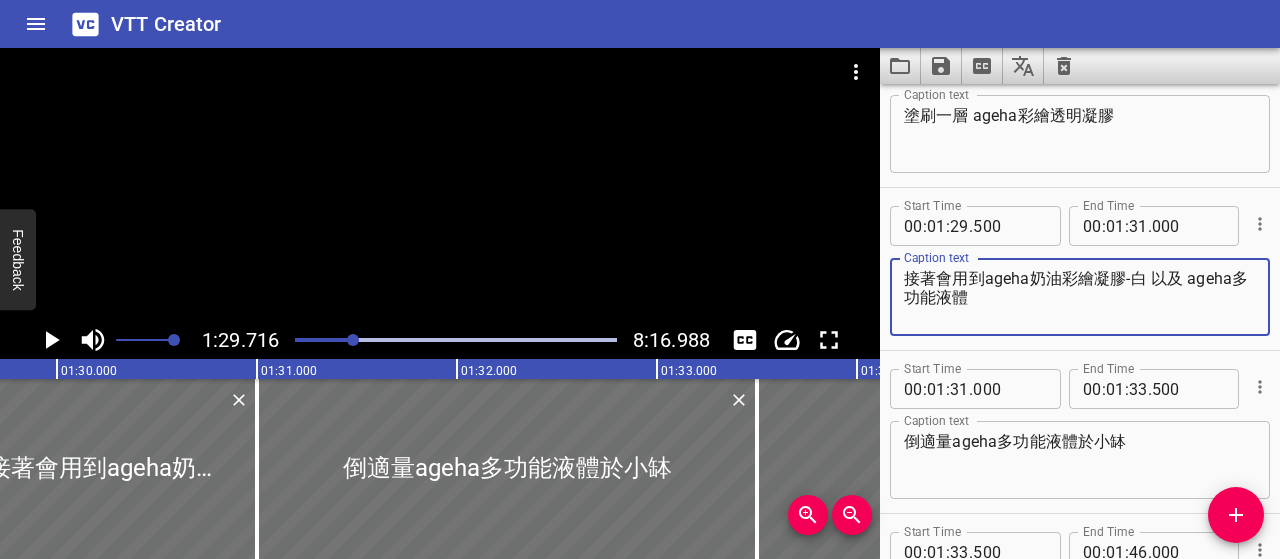 type on "接著會用到ageha奶油彩繪凝膠-白 以及 ageha多功能液體" 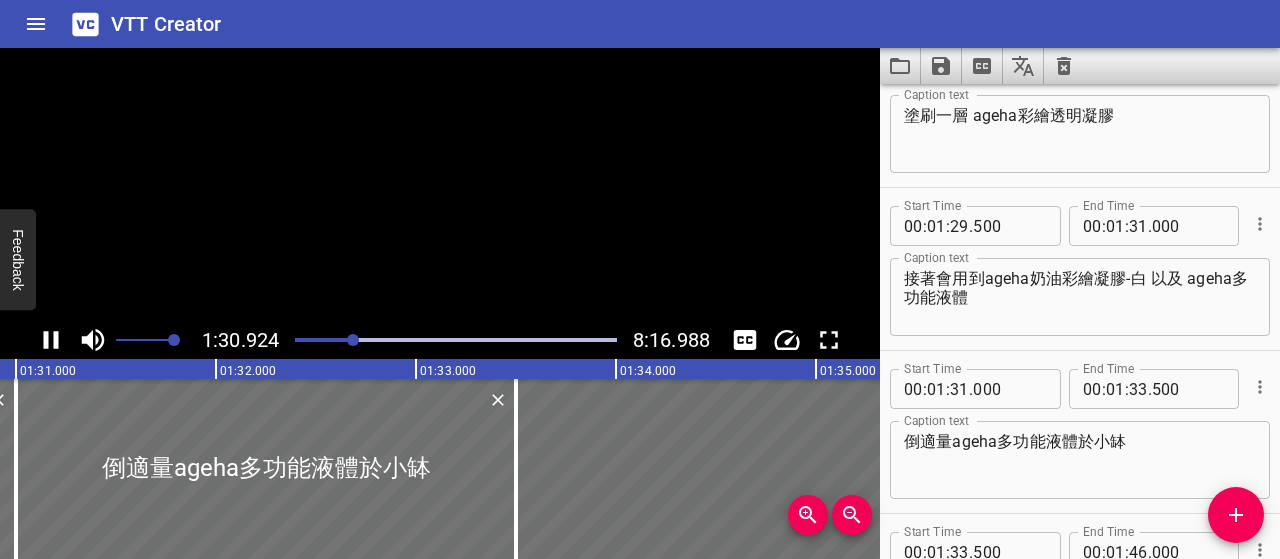 scroll, scrollTop: 0, scrollLeft: 18232, axis: horizontal 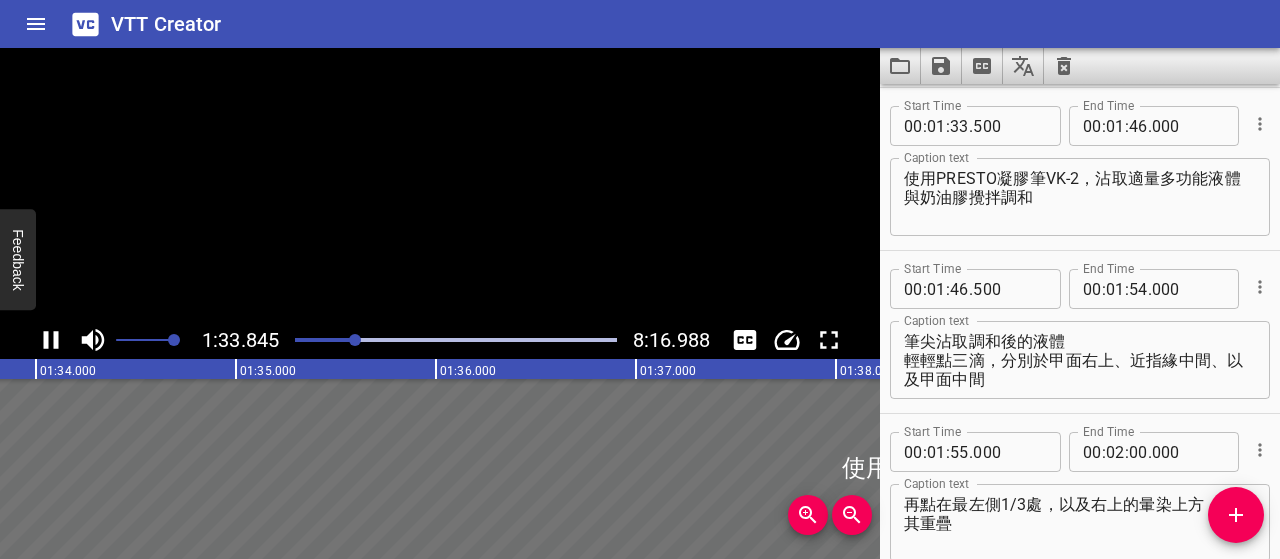 click 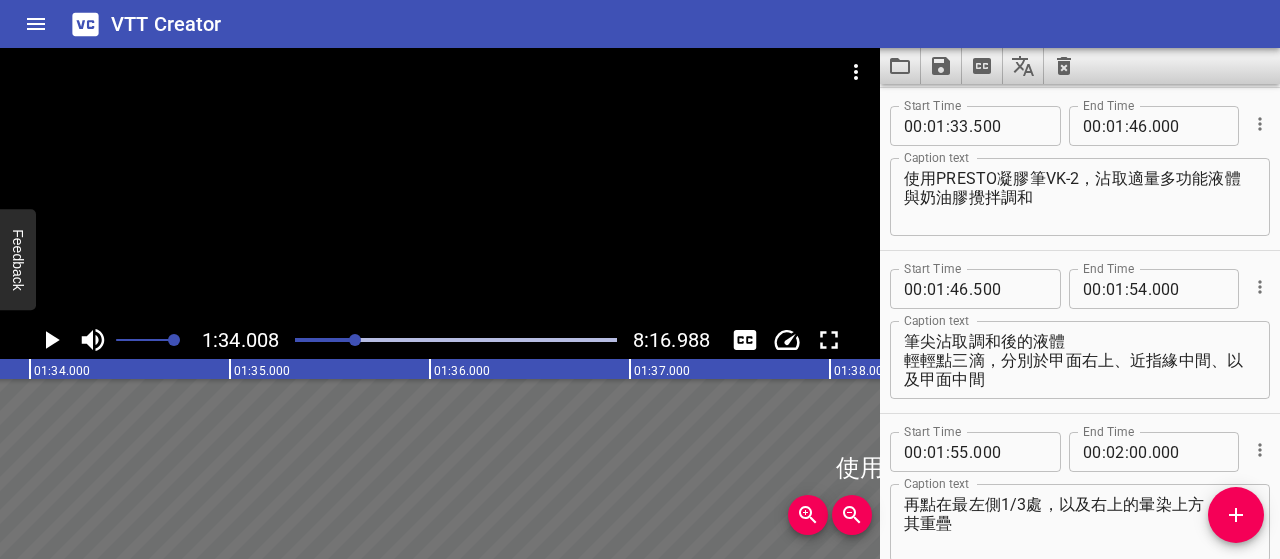 scroll, scrollTop: 0, scrollLeft: 18801, axis: horizontal 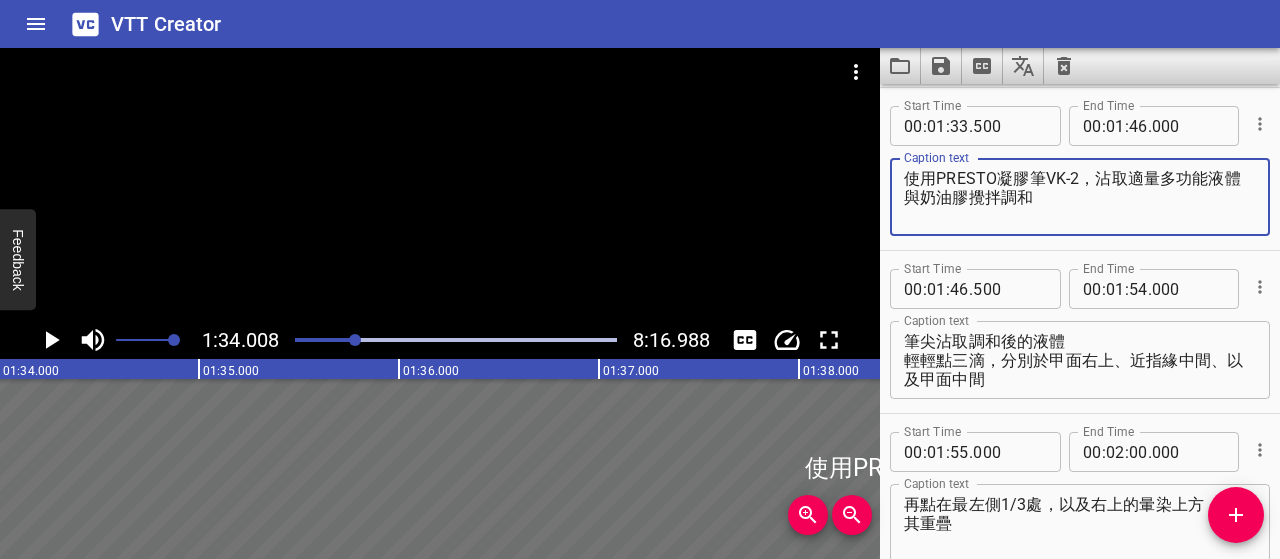 click on "使用PRESTO凝膠筆VK-2，沾取適量多功能液體與奶油膠攪拌調和" at bounding box center [1080, 197] 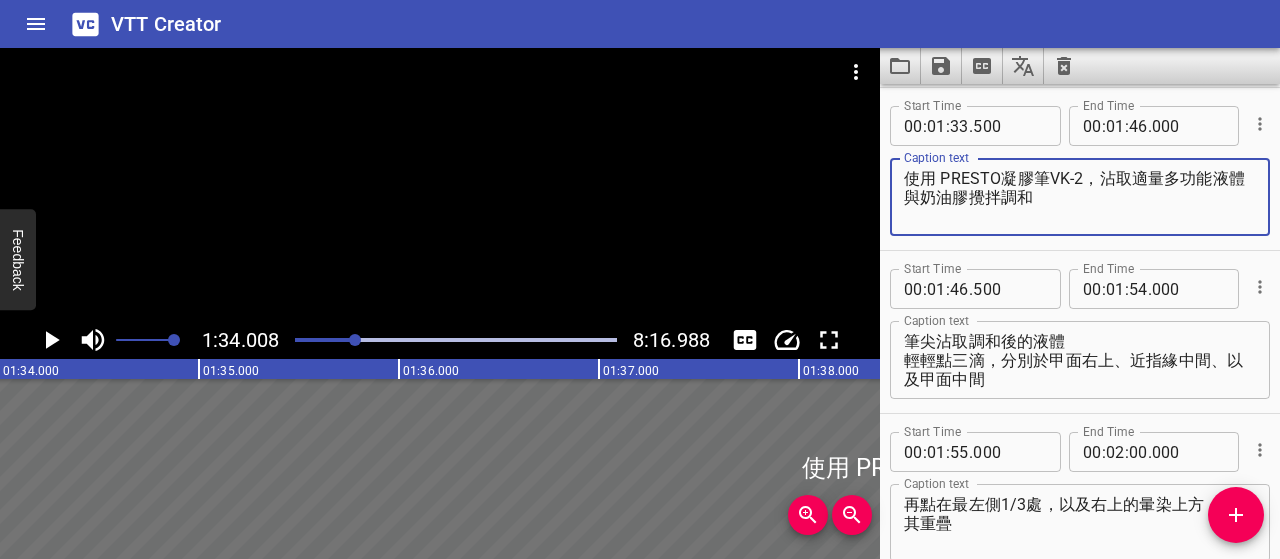click on "使用 PRESTO凝膠筆VK-2，沾取適量多功能液體與奶油膠攪拌調和" at bounding box center [1080, 197] 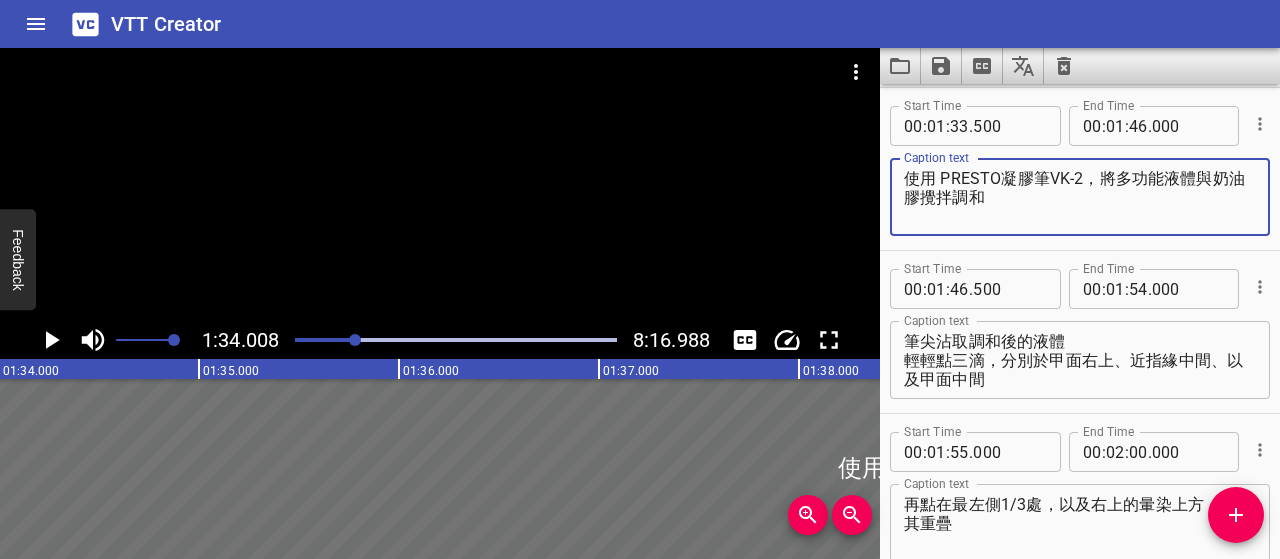 click on "使用 PRESTO凝膠筆VK-2，將多功能液體與奶油膠攪拌調和" at bounding box center [1080, 197] 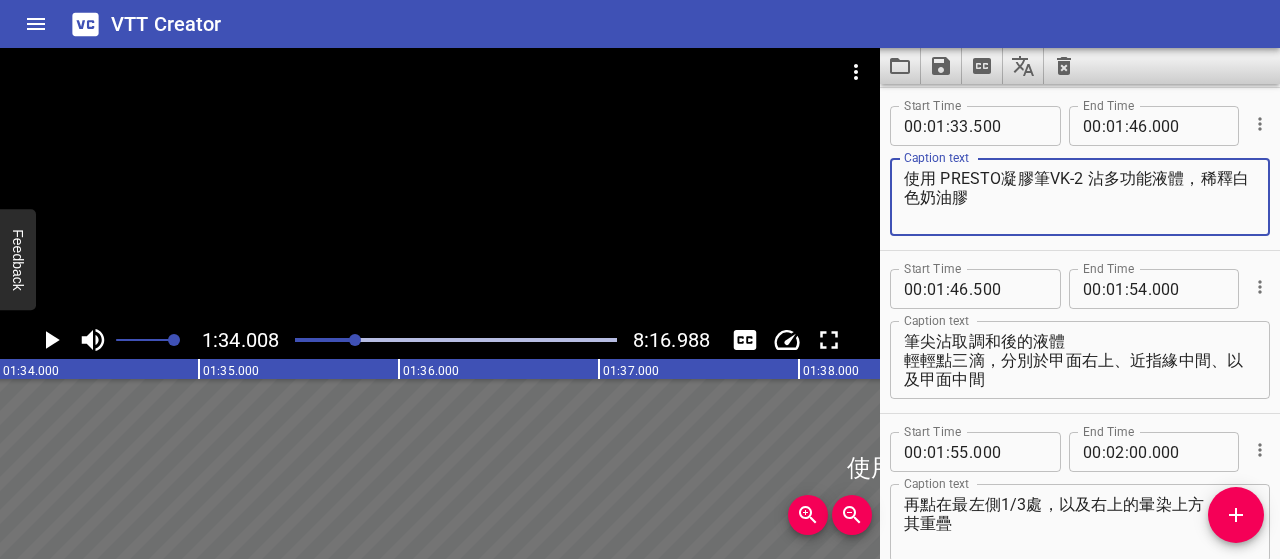click 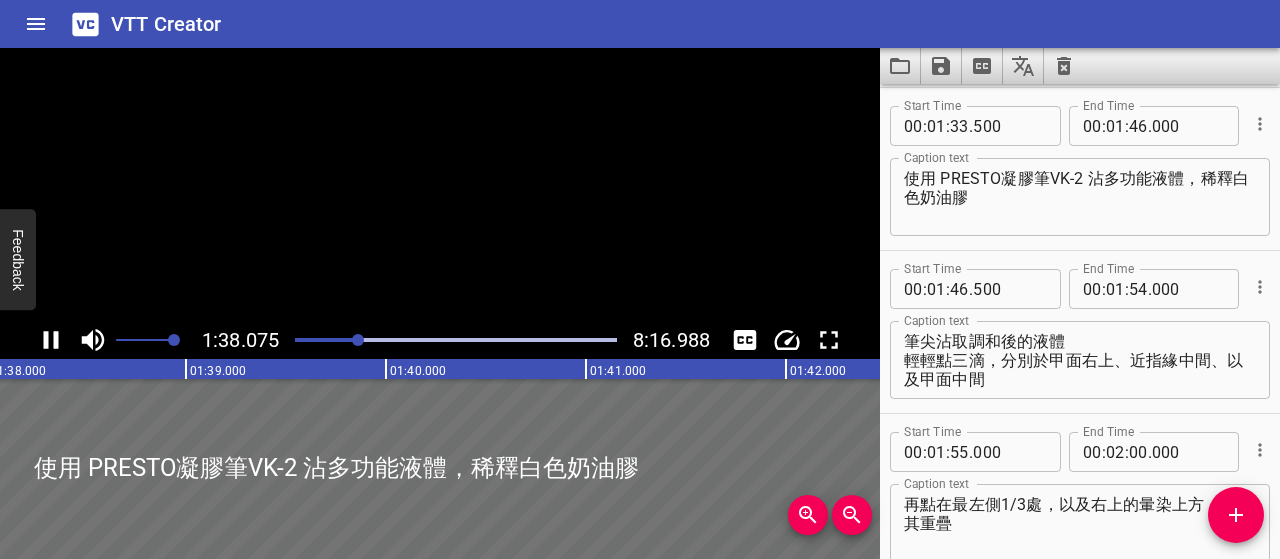 click 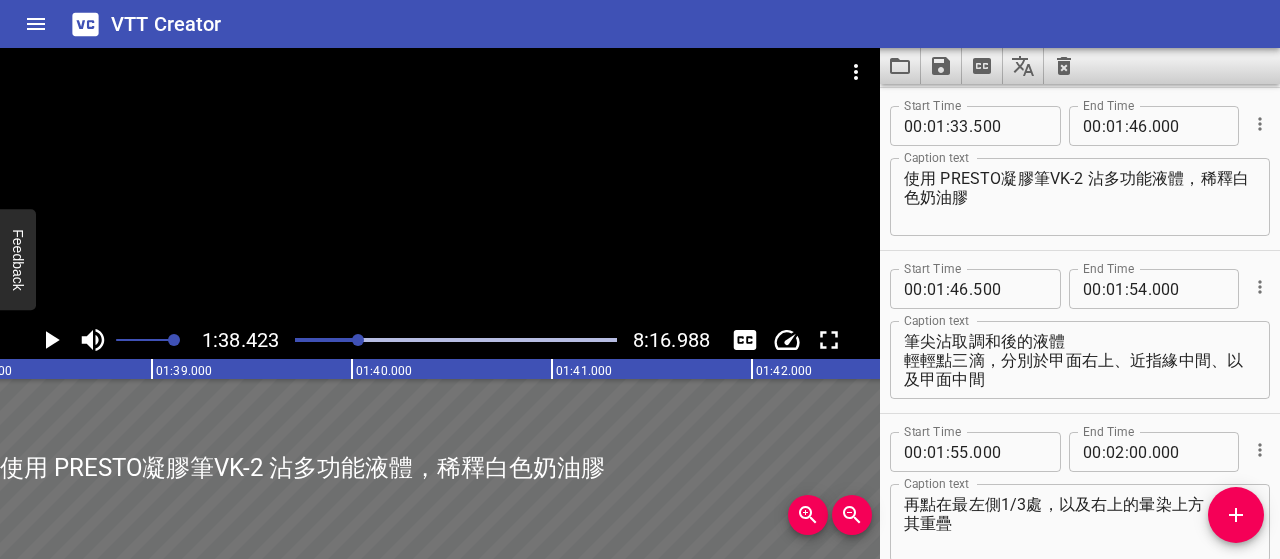 scroll, scrollTop: 0, scrollLeft: 19684, axis: horizontal 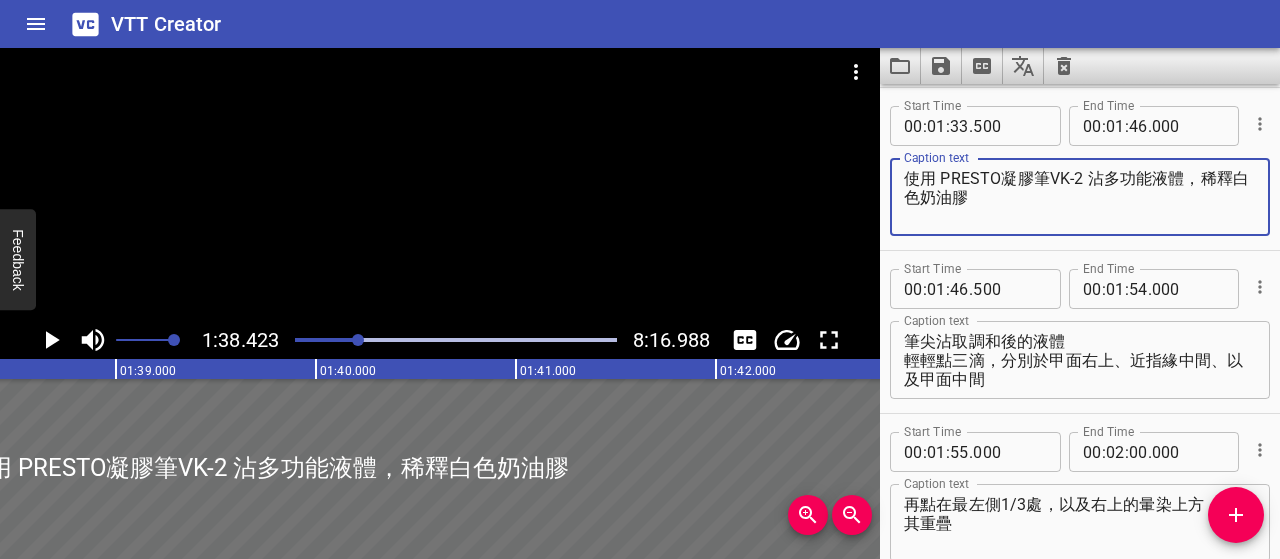 click on "使用 PRESTO凝膠筆VK-2 沾多功能液體，稀釋白色奶油膠" at bounding box center (1080, 197) 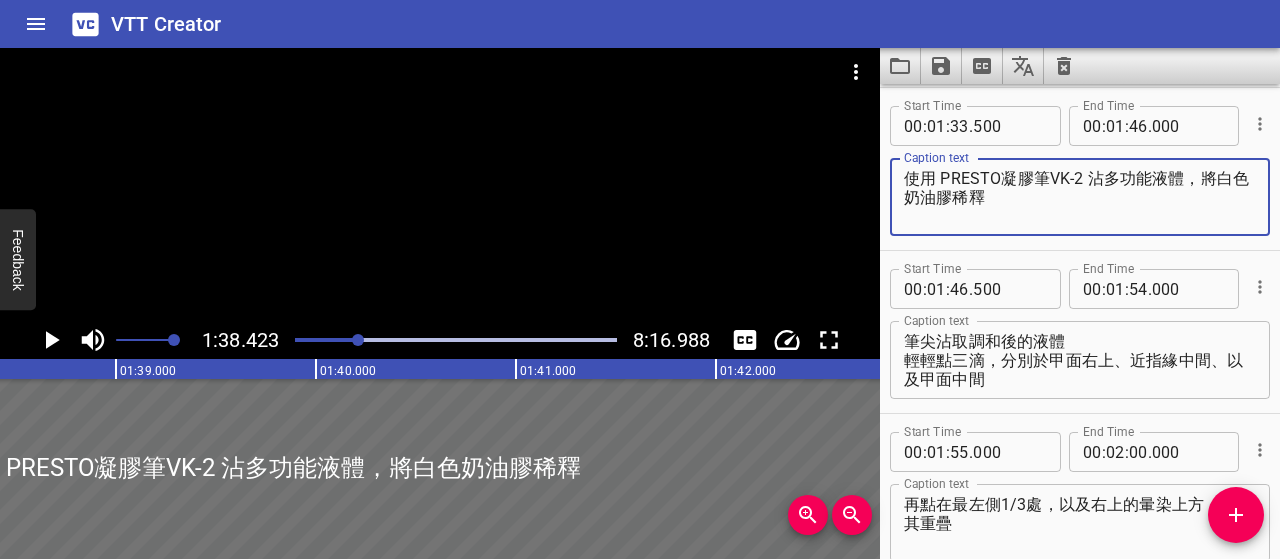 type on "使用 PRESTO凝膠筆VK-2 沾多功能液體，將白色奶油膠稀釋" 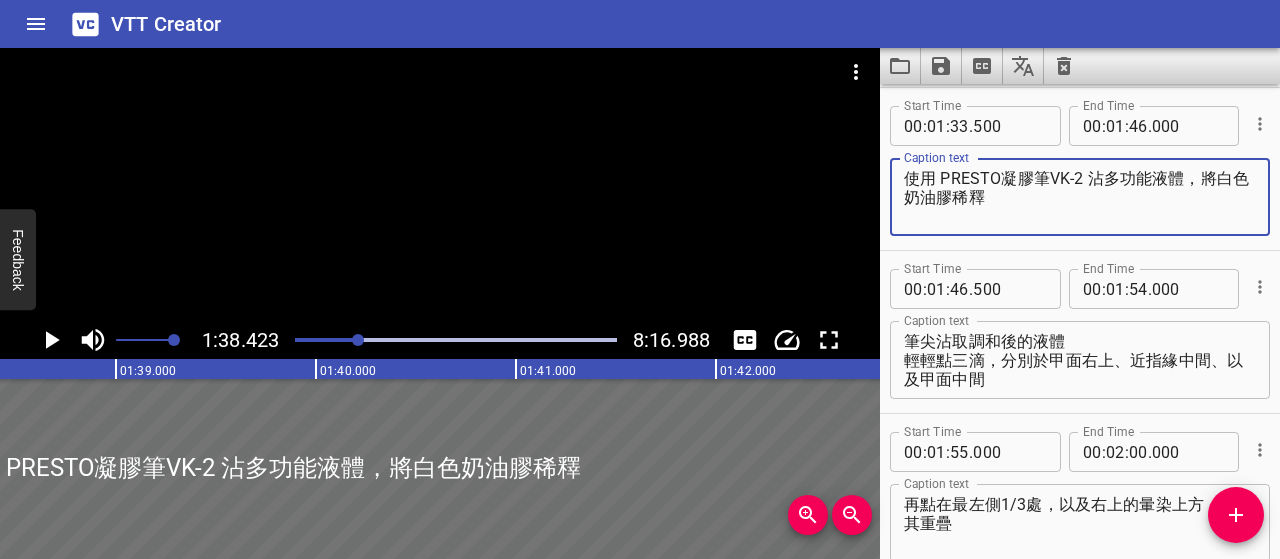 click 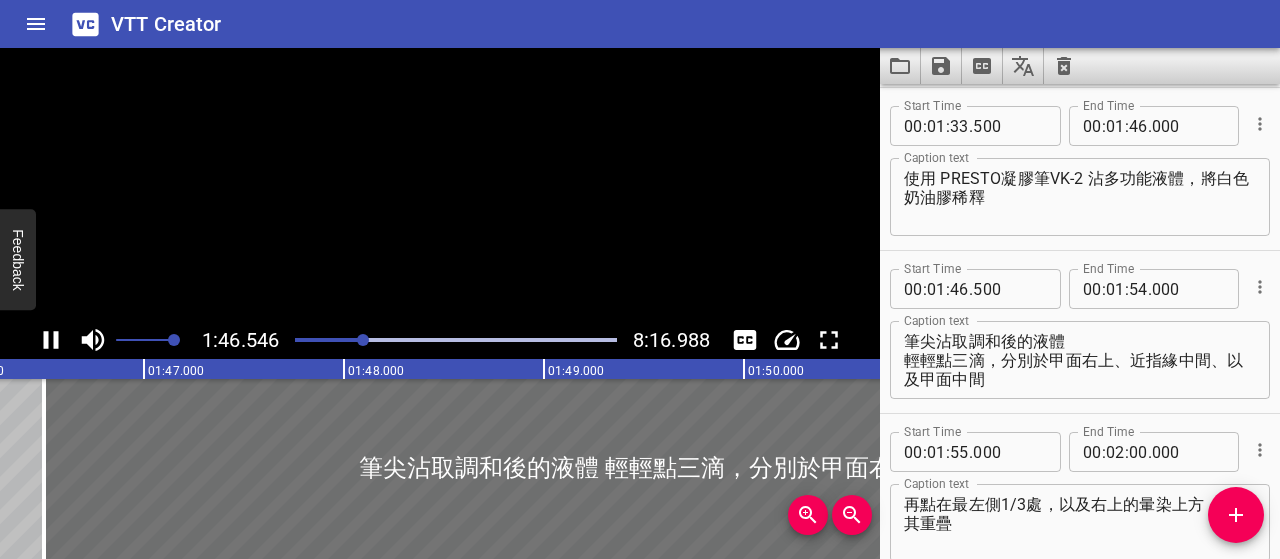 scroll, scrollTop: 0, scrollLeft: 21309, axis: horizontal 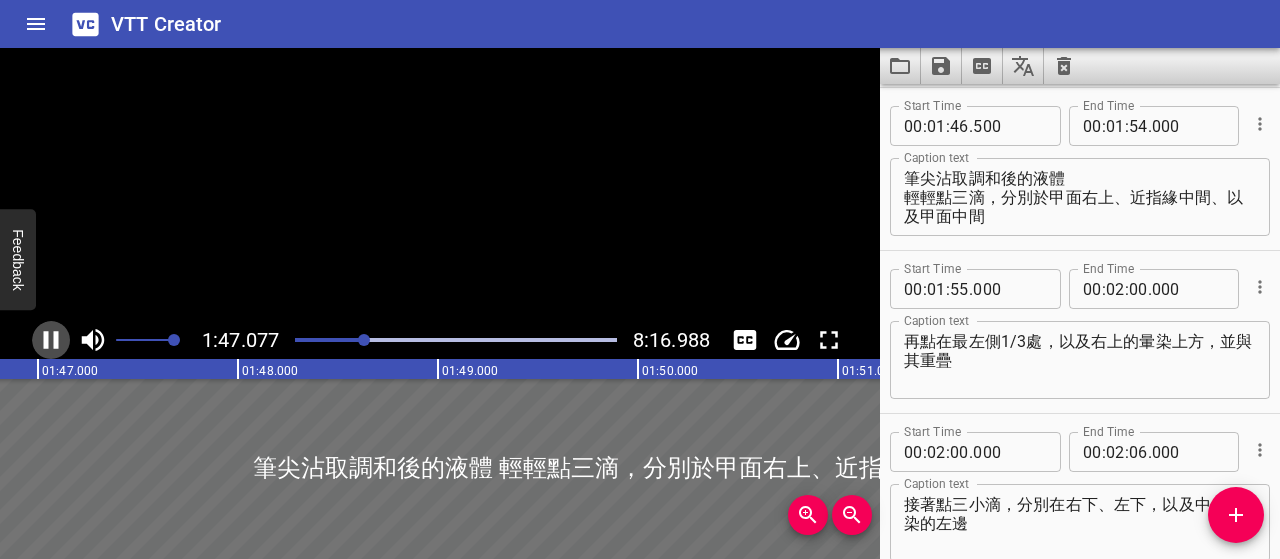 click 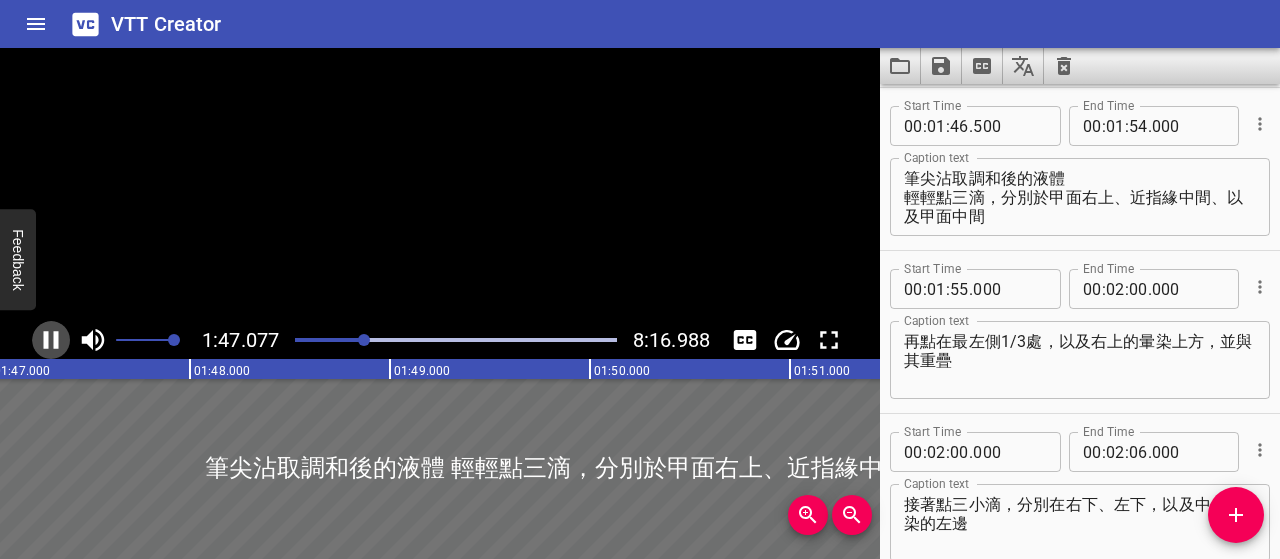 scroll, scrollTop: 0, scrollLeft: 21437, axis: horizontal 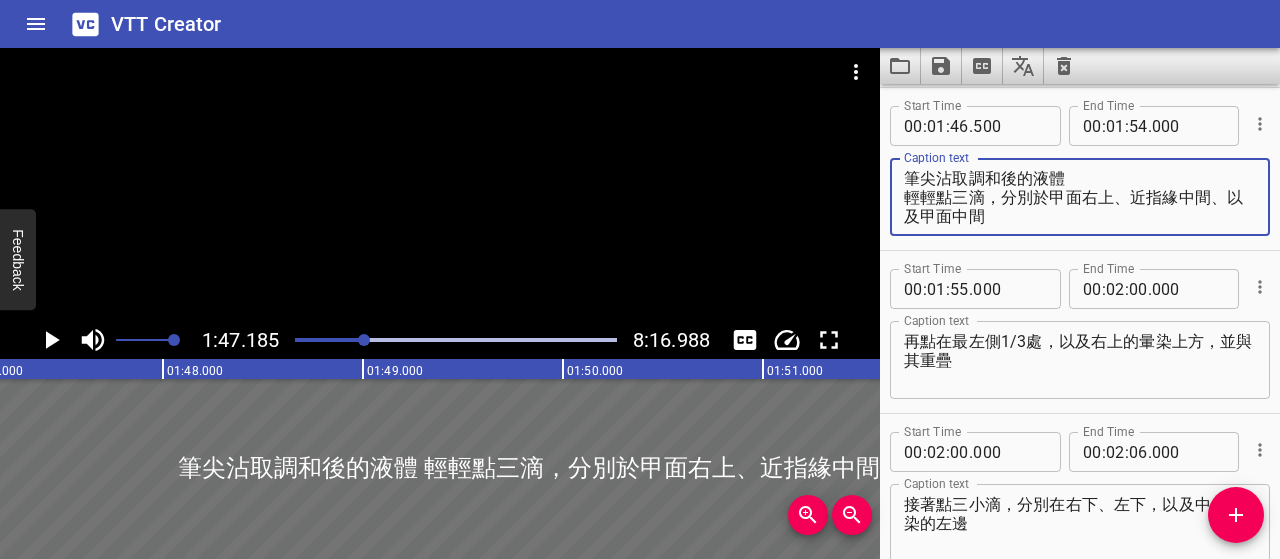 click on "筆尖沾取調和後的液體
輕輕點三滴，分別於甲面右上、近指緣中間、以及甲面中間" at bounding box center [1080, 197] 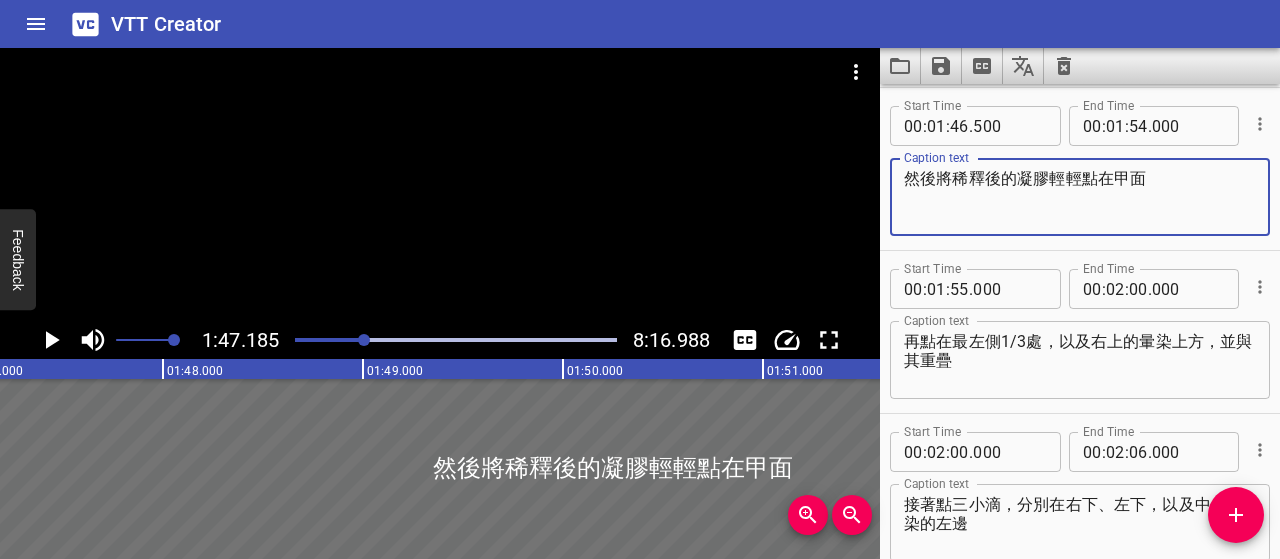 type on "然後將稀釋後的凝膠輕輕點在甲面" 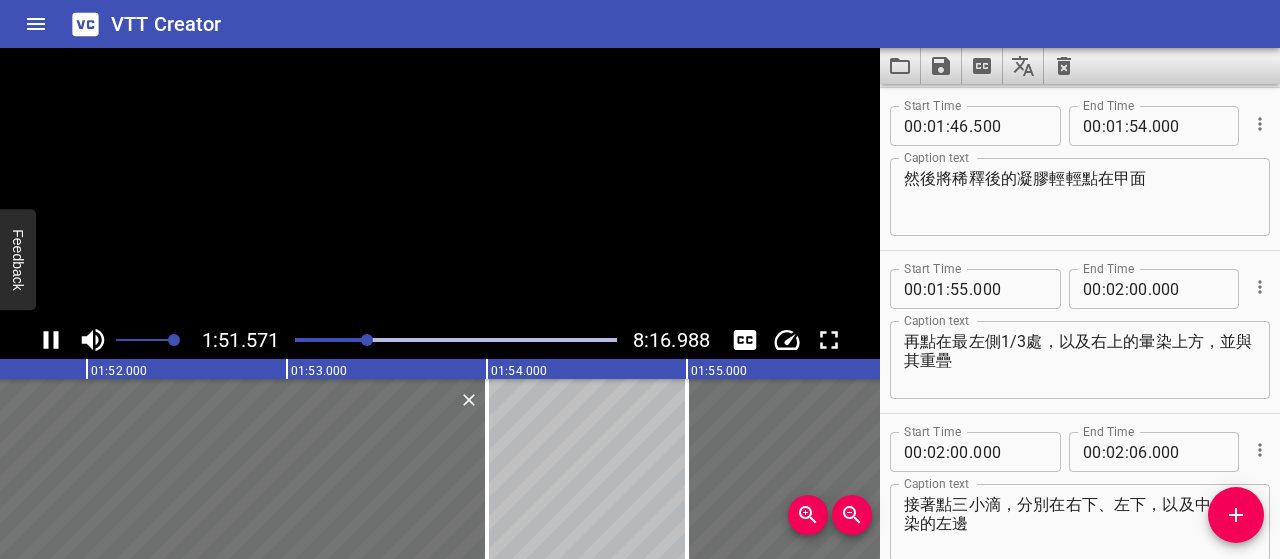 click 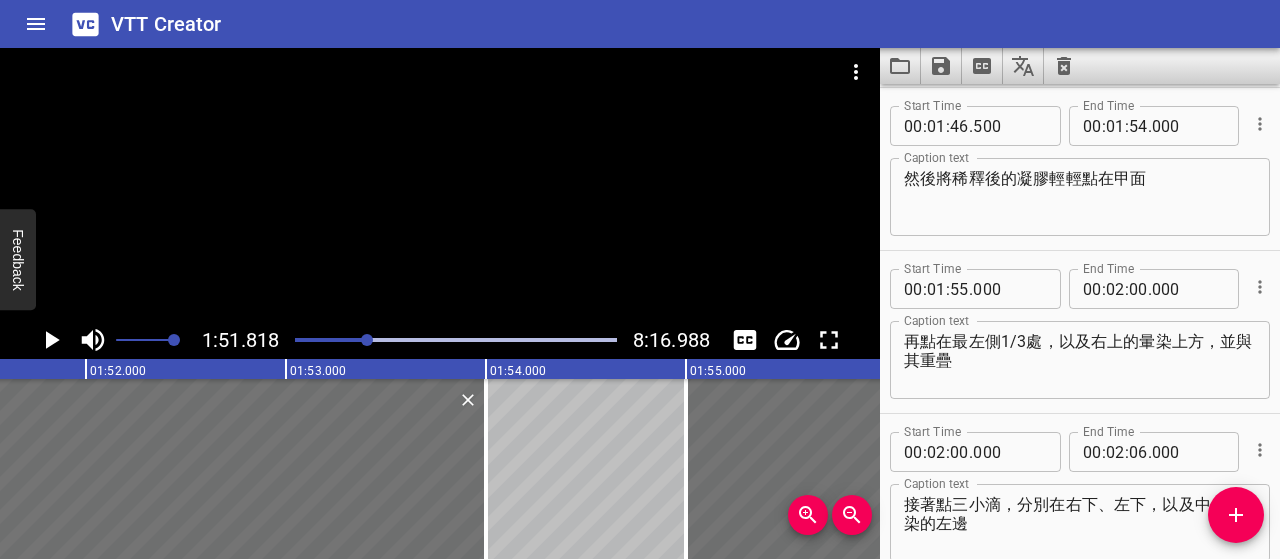 scroll, scrollTop: 0, scrollLeft: 22363, axis: horizontal 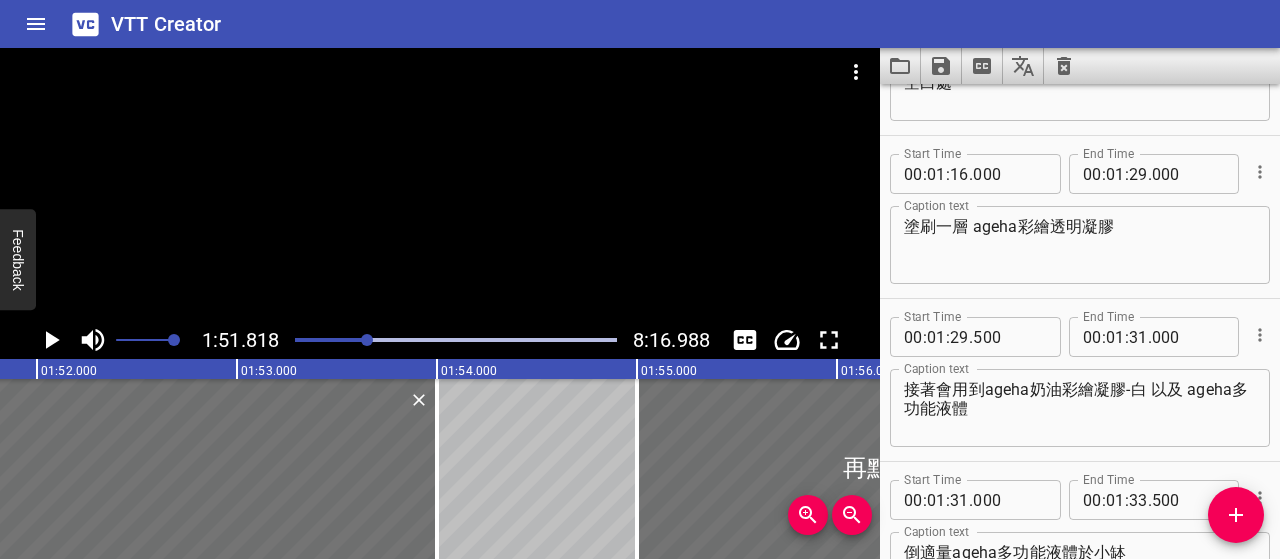 click on "塗刷一層 ageha彩繪透明凝膠" at bounding box center [1080, 245] 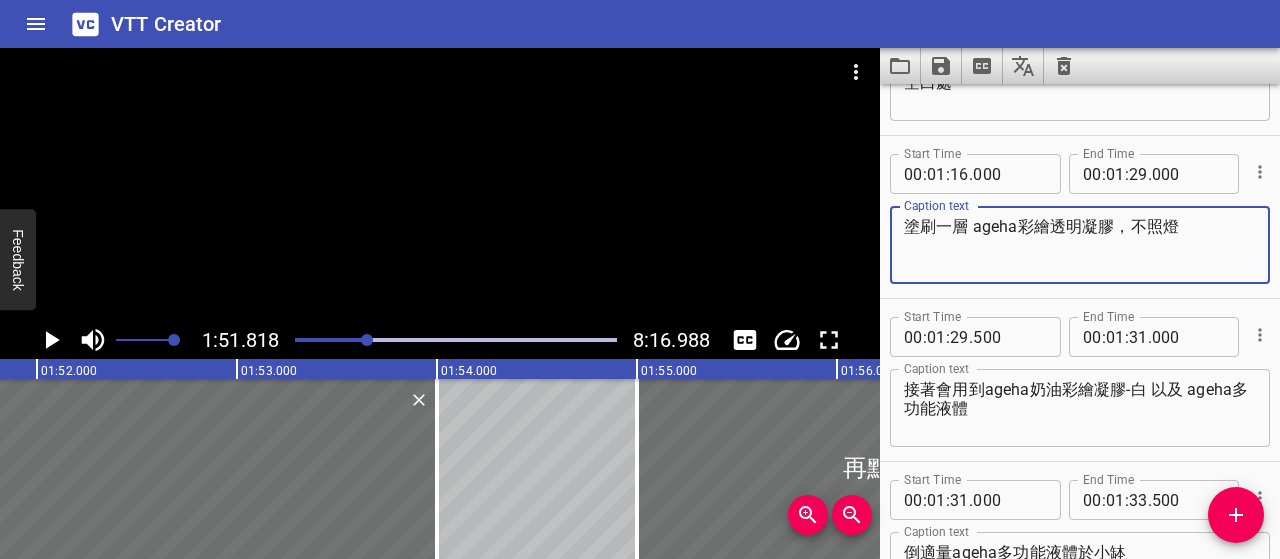 type on "塗刷一層 ageha彩繪透明凝膠，不照燈" 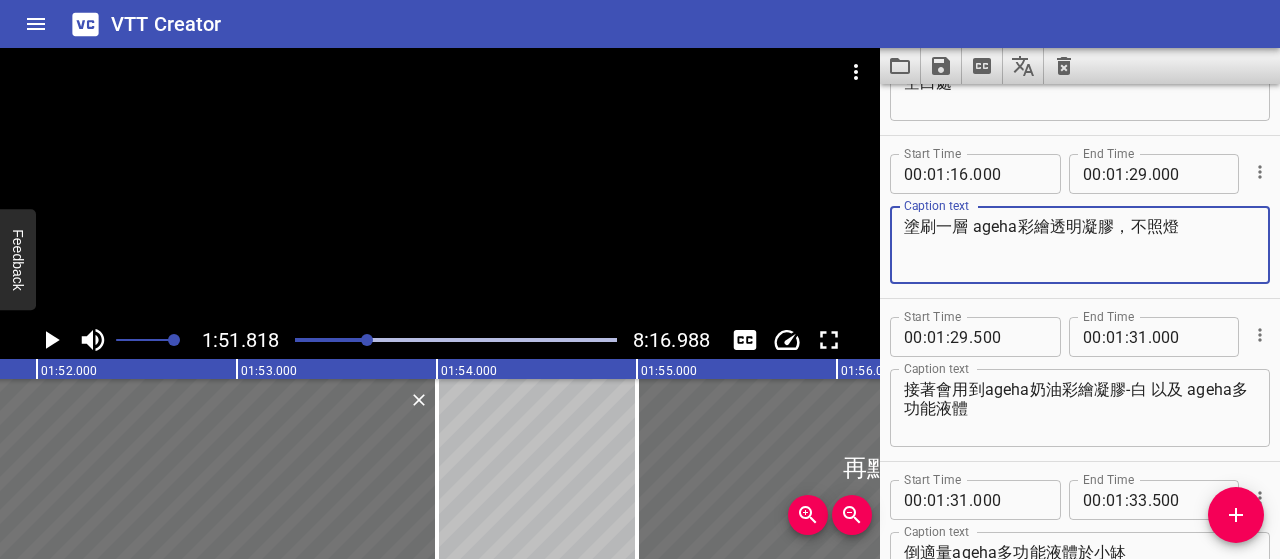 click 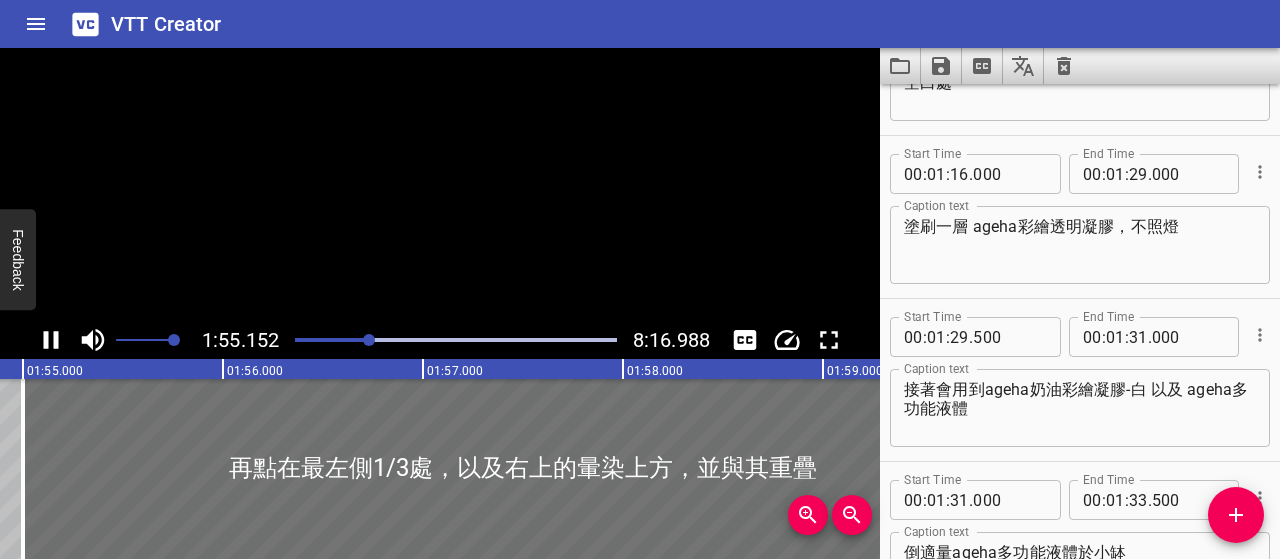scroll, scrollTop: 0, scrollLeft: 23030, axis: horizontal 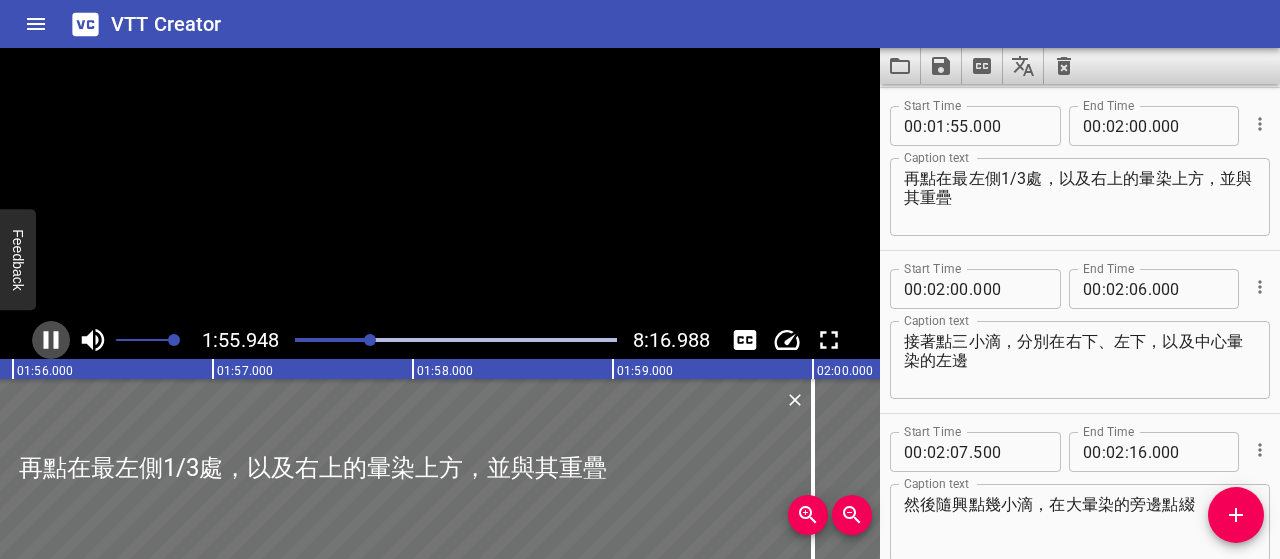 click 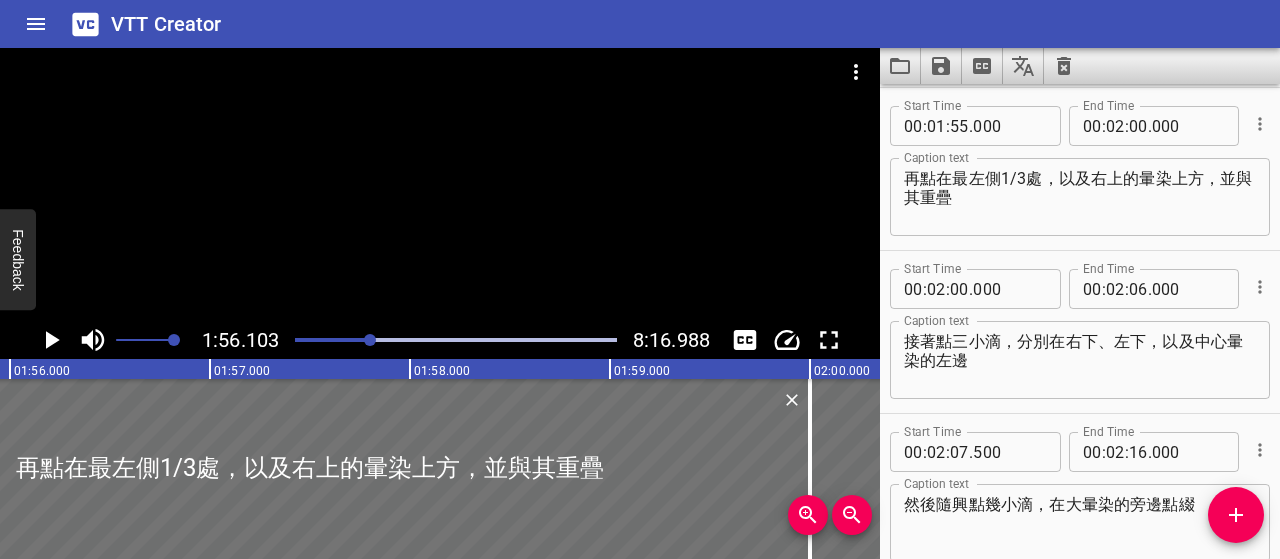 scroll, scrollTop: 0, scrollLeft: 23220, axis: horizontal 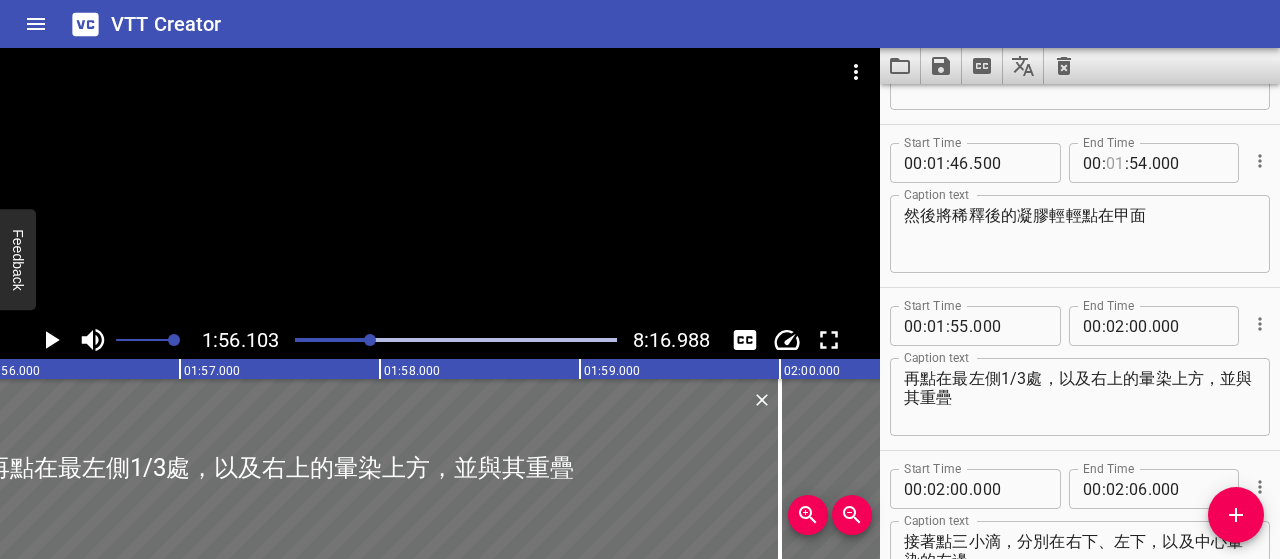 click at bounding box center (1115, 163) 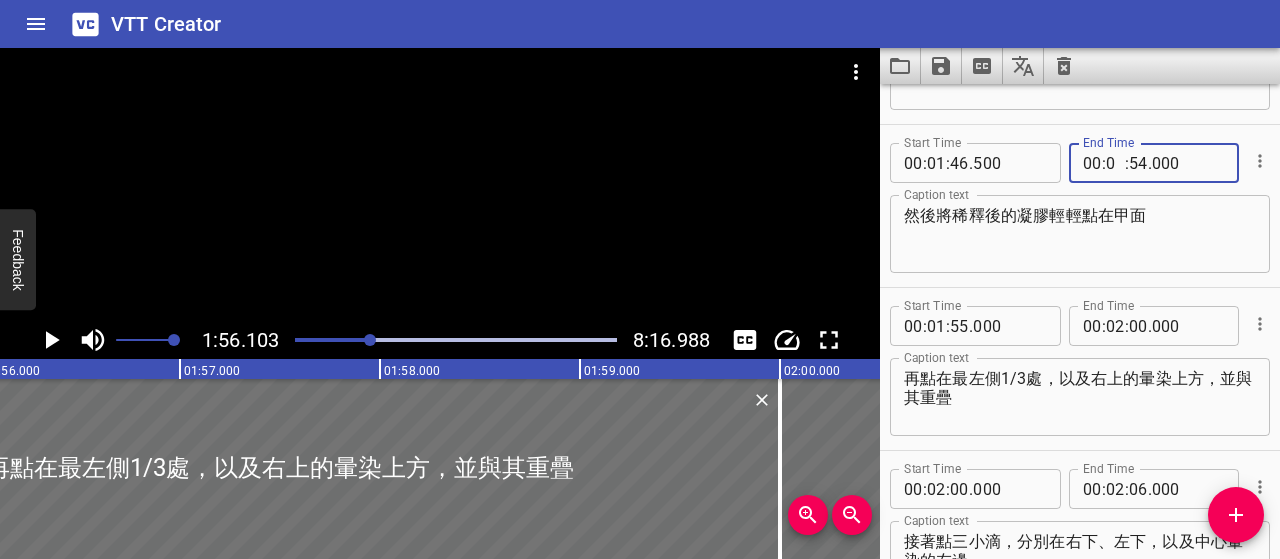 type on "02" 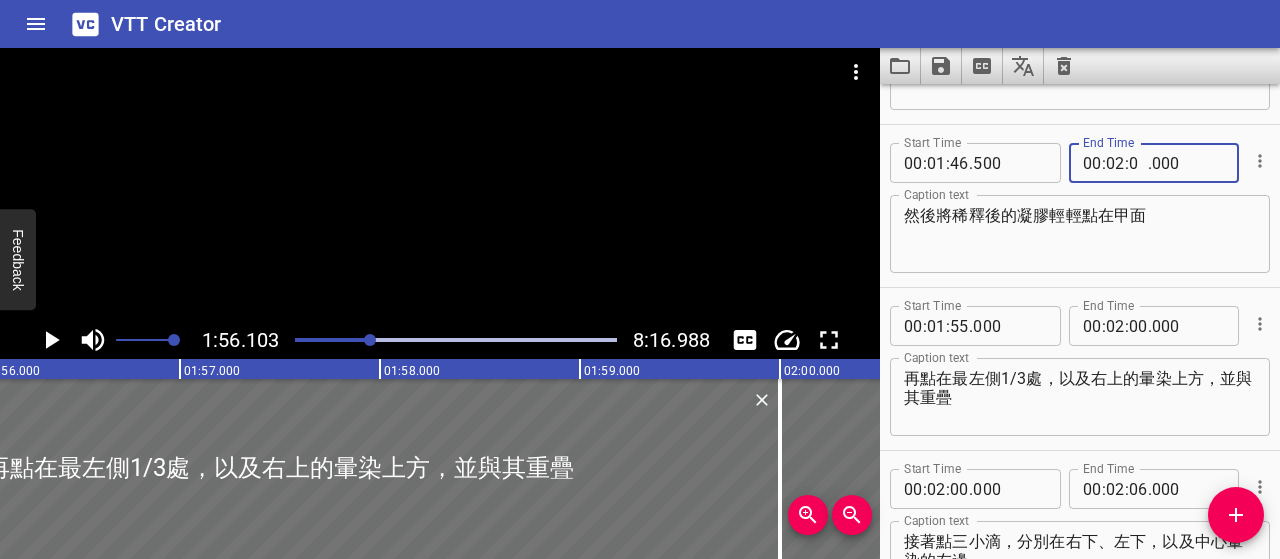 type on "00" 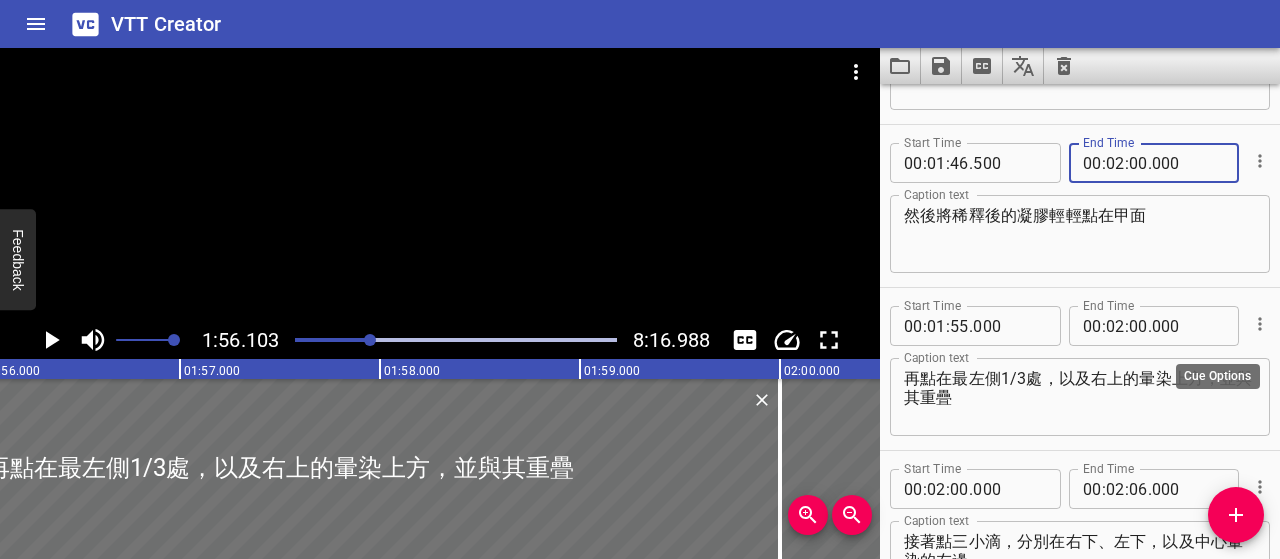 type on "000" 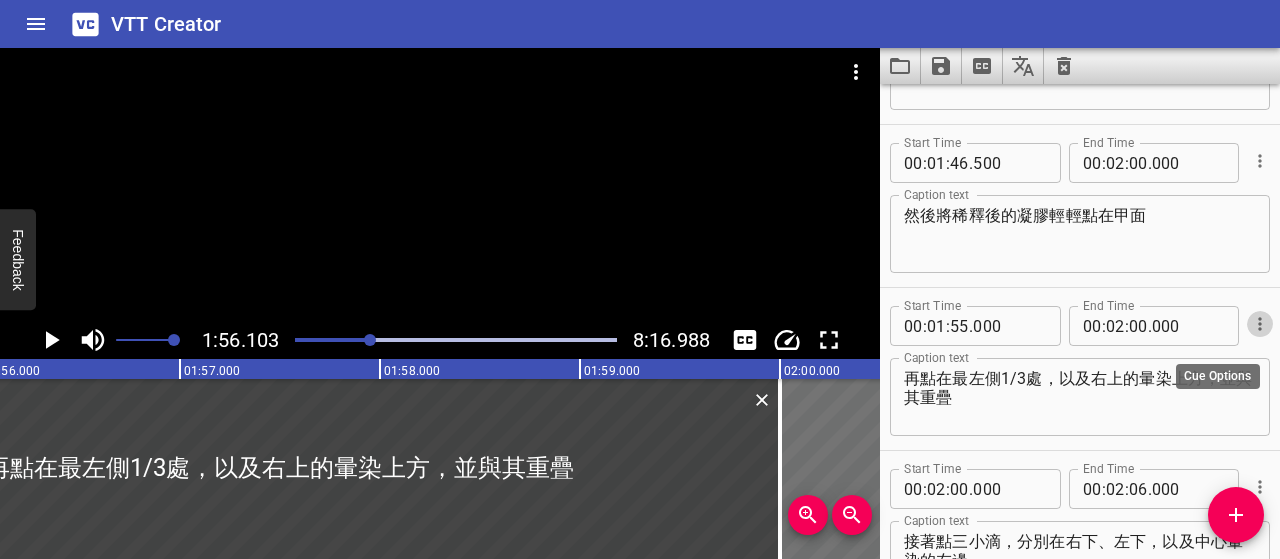 click 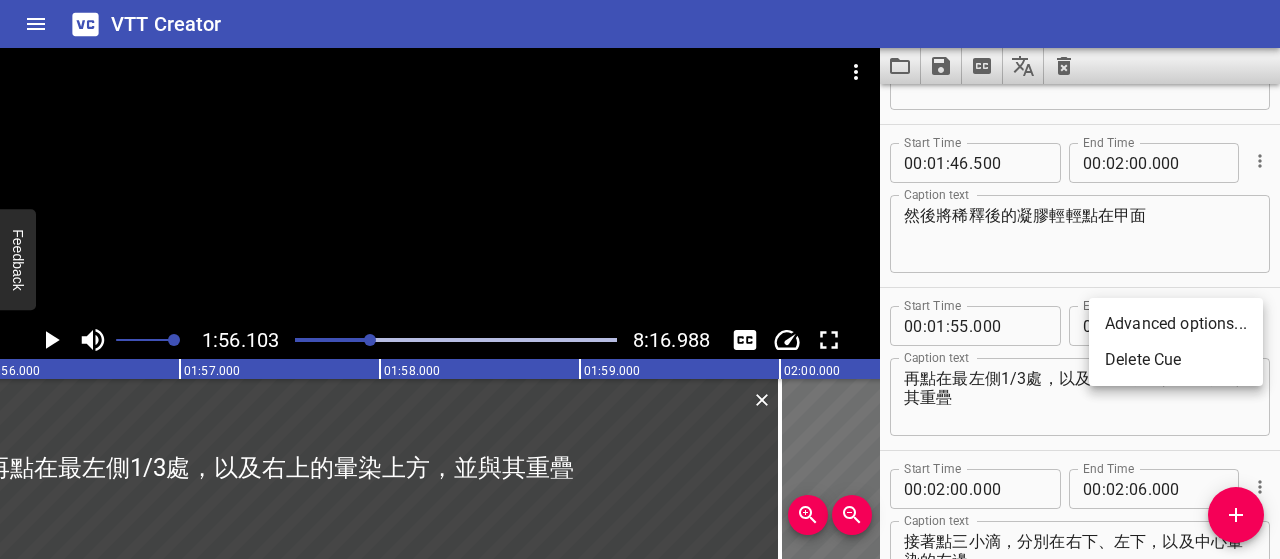 click on "Delete Cue" at bounding box center [1176, 360] 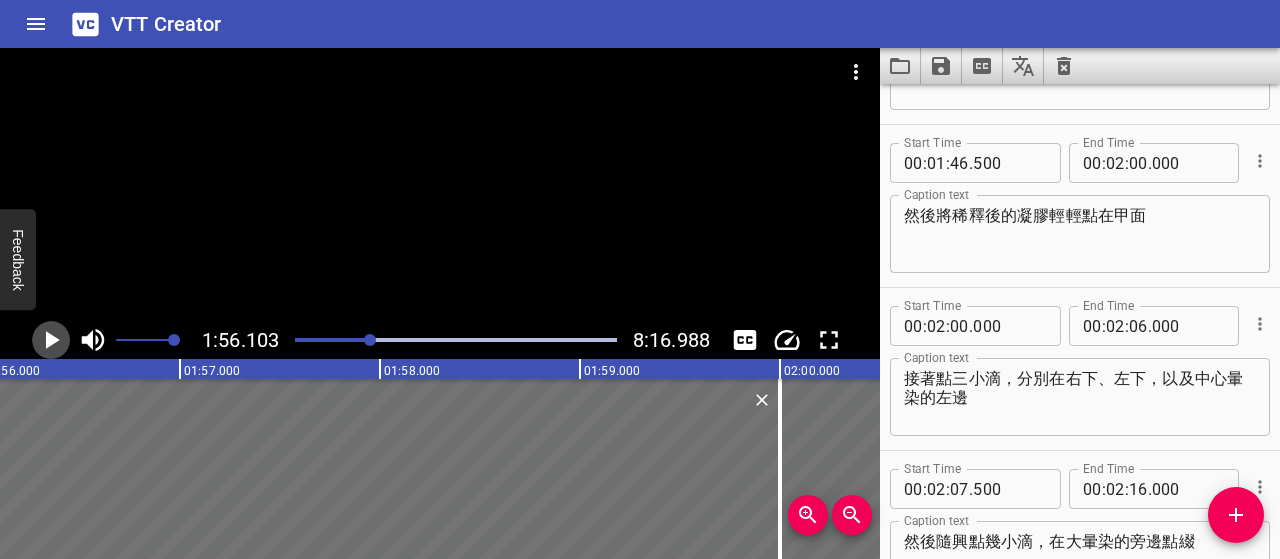 click 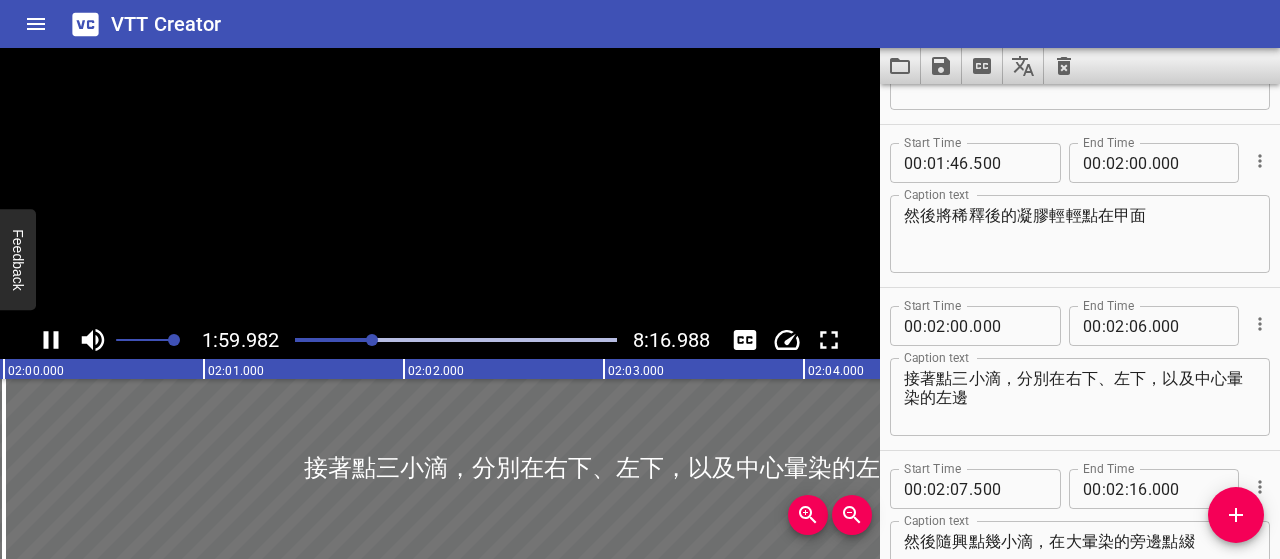 scroll, scrollTop: 0, scrollLeft: 24044, axis: horizontal 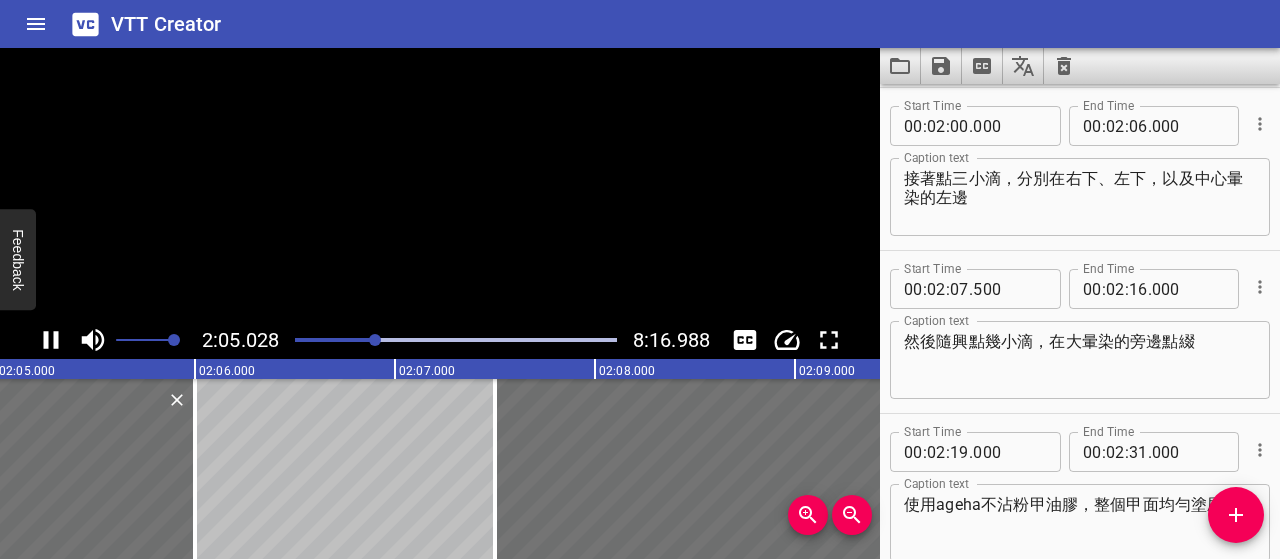 click 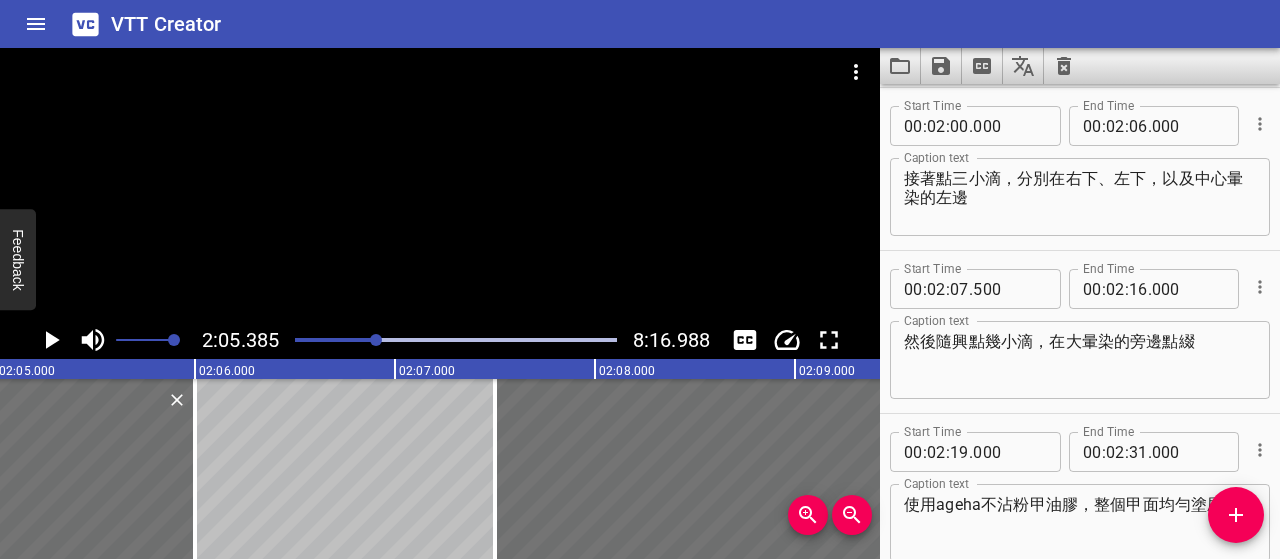scroll, scrollTop: 0, scrollLeft: 25076, axis: horizontal 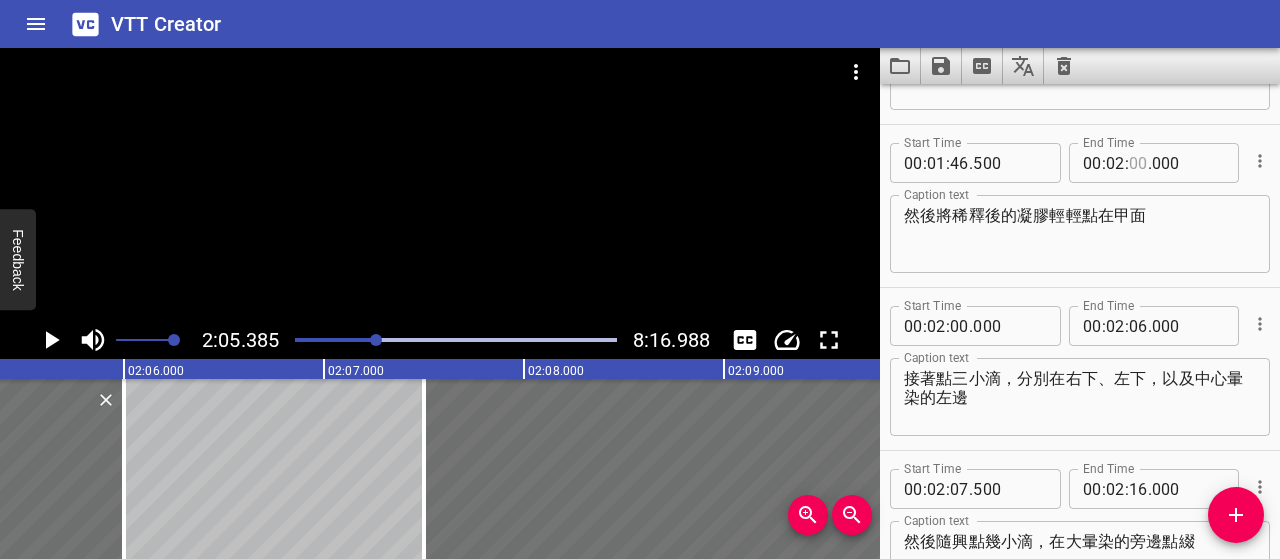 click at bounding box center (1138, 163) 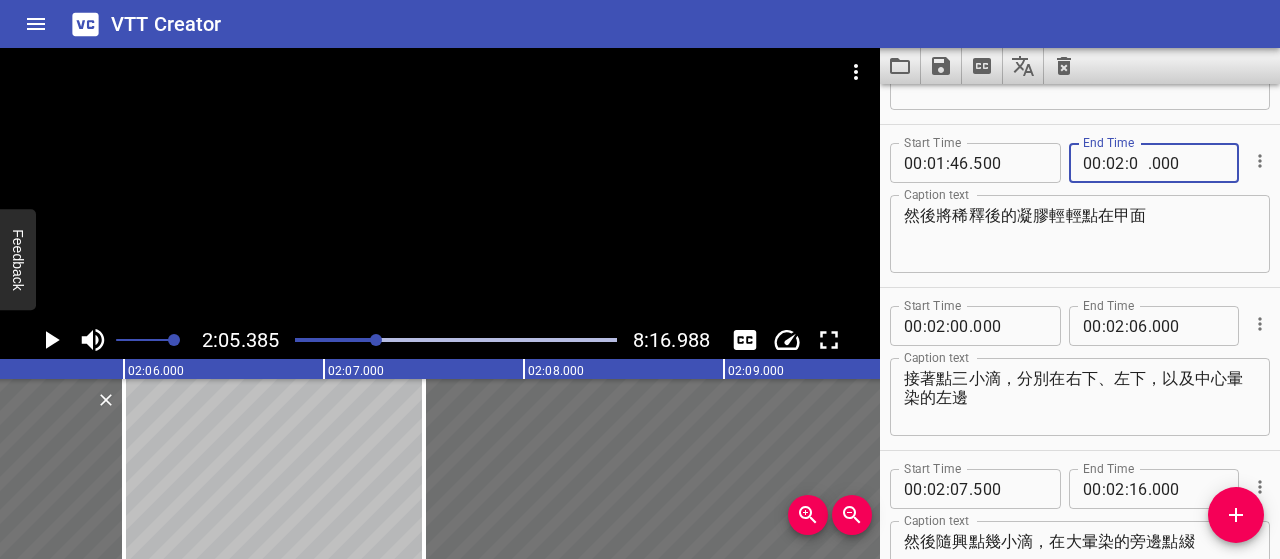 type on "05" 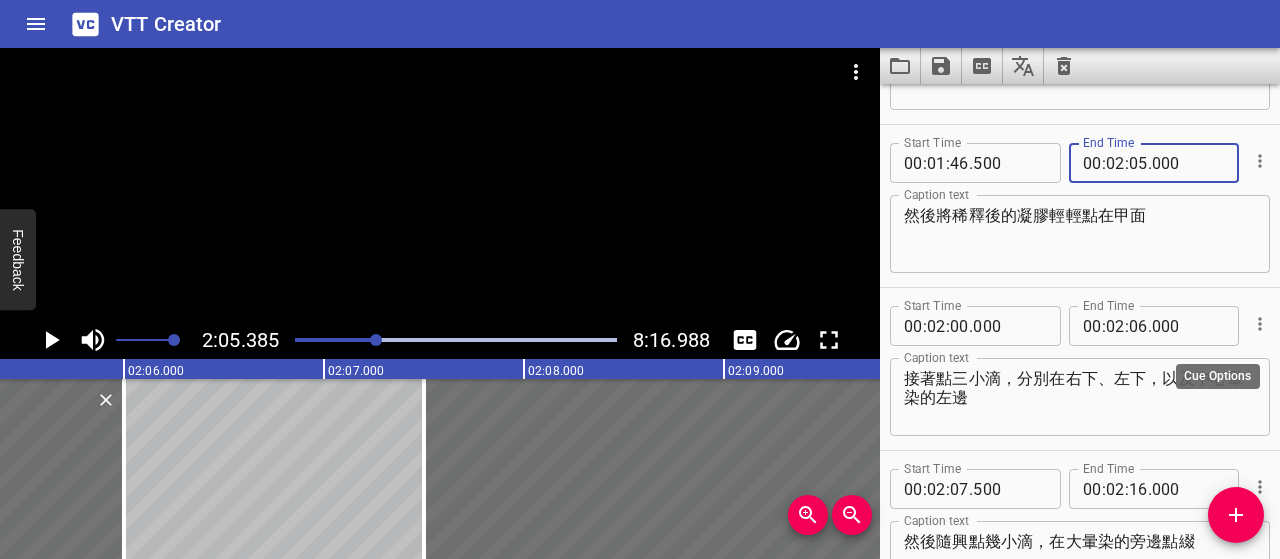 type on "000" 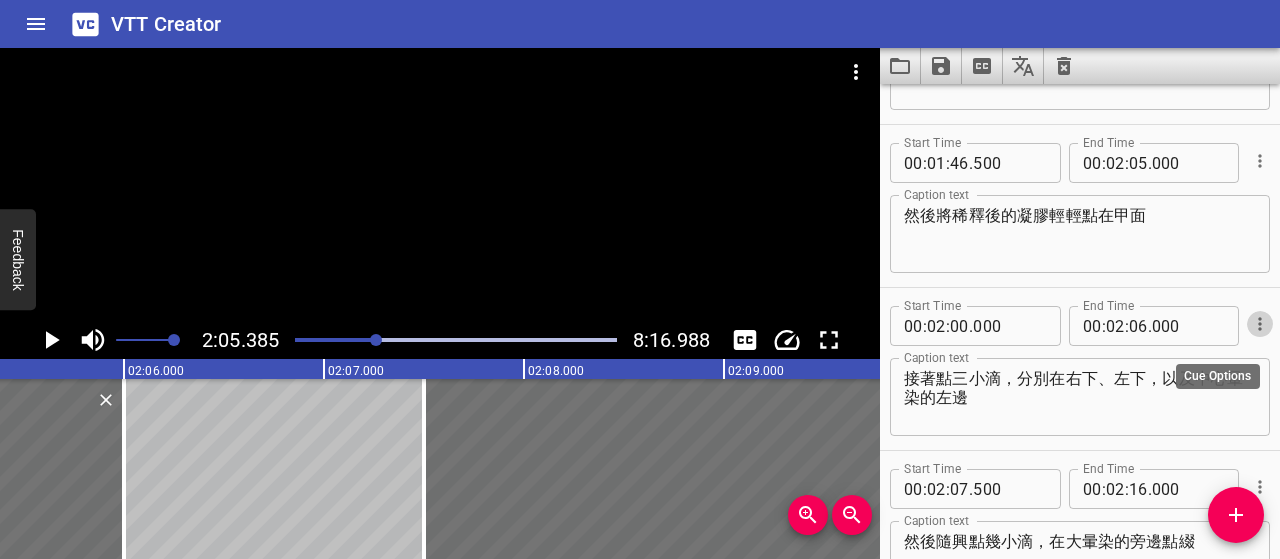 click 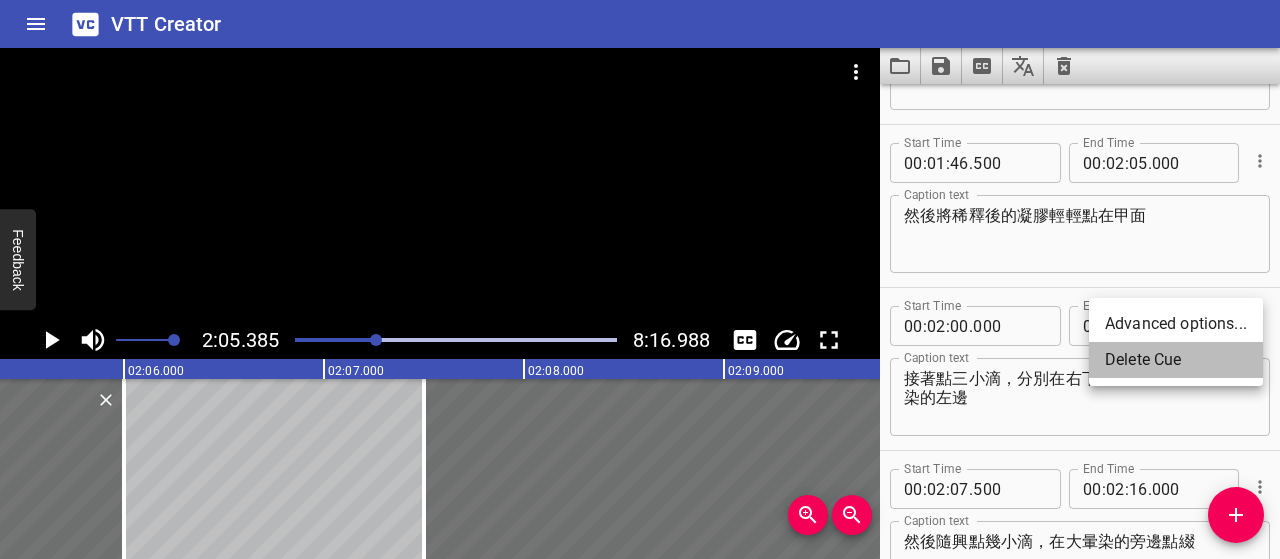 click on "Delete Cue" at bounding box center [1176, 360] 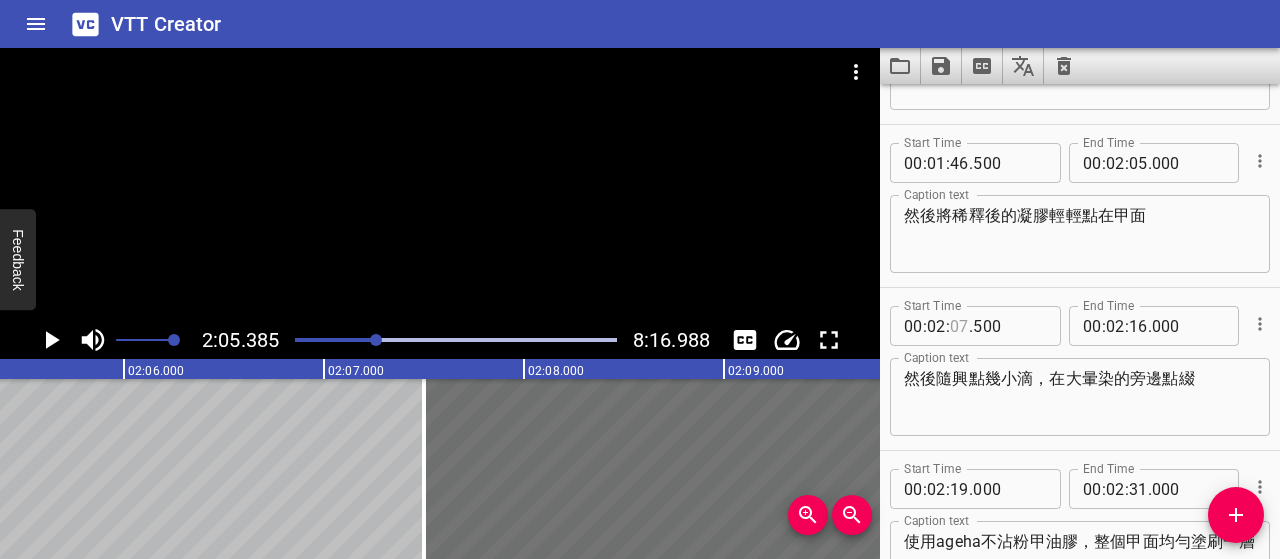 click at bounding box center [959, 326] 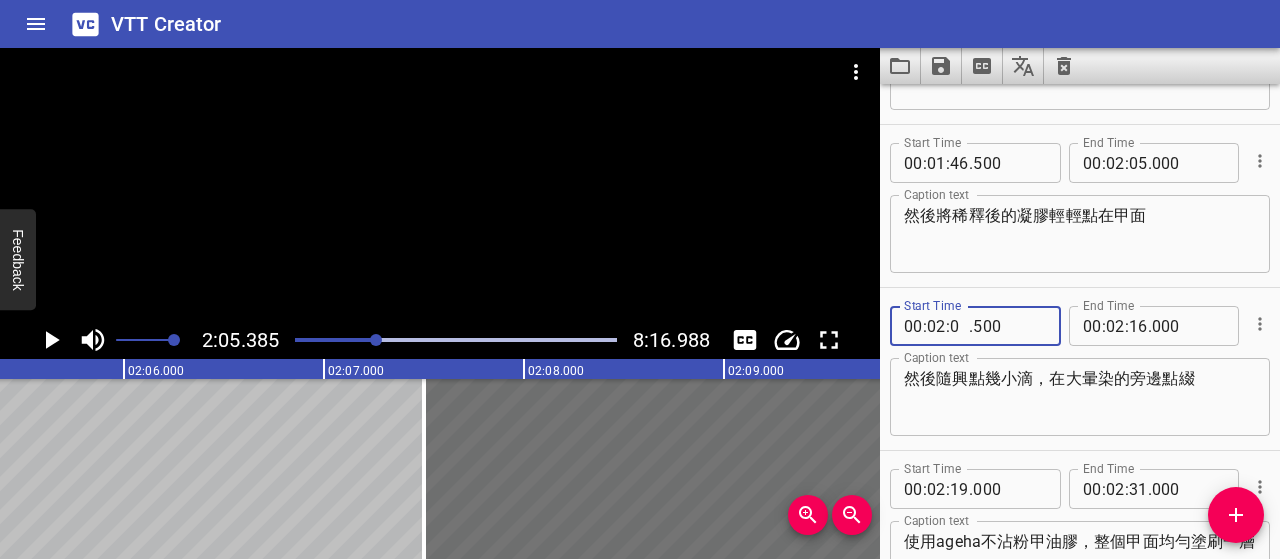 type on "05" 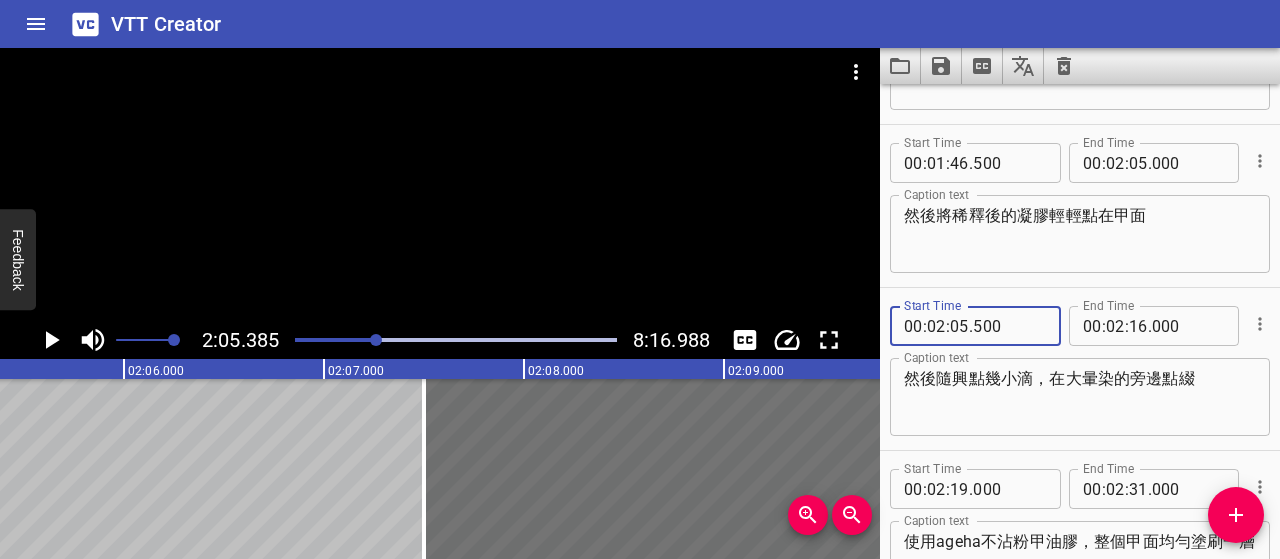 type on "500" 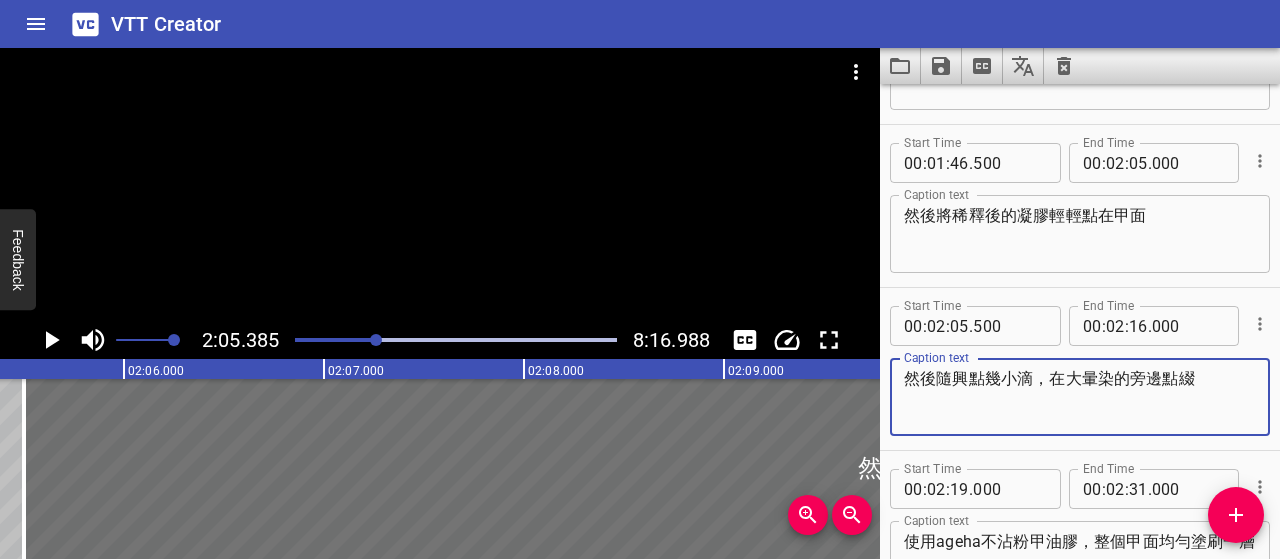 drag, startPoint x: 1193, startPoint y: 371, endPoint x: 897, endPoint y: 385, distance: 296.3309 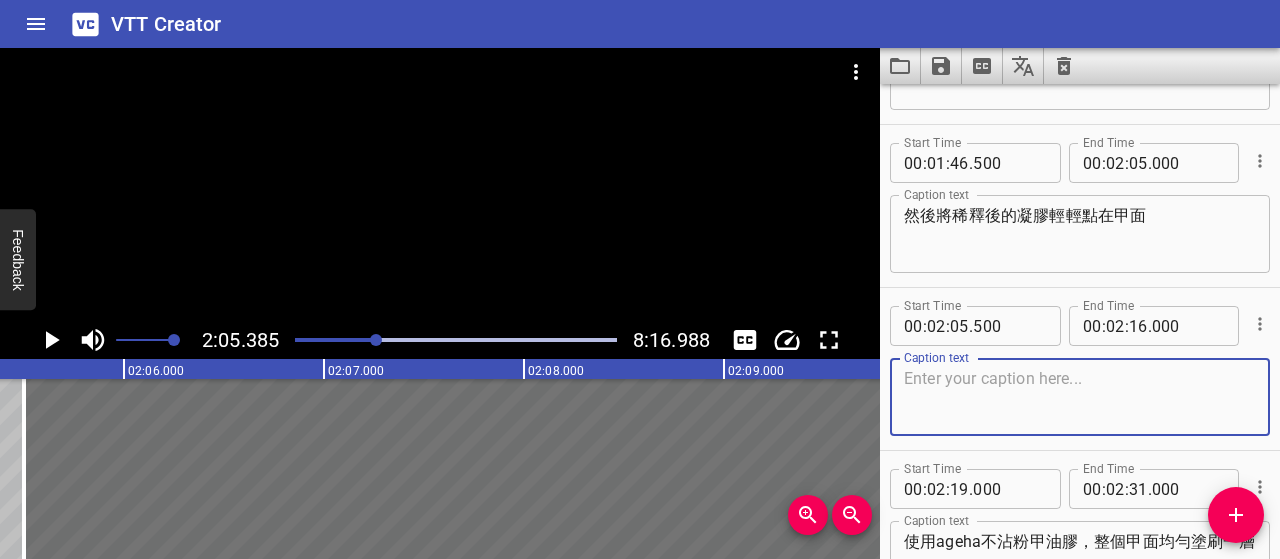 paste on "點水滴時，可以刻意製造不規則的分布，大小" 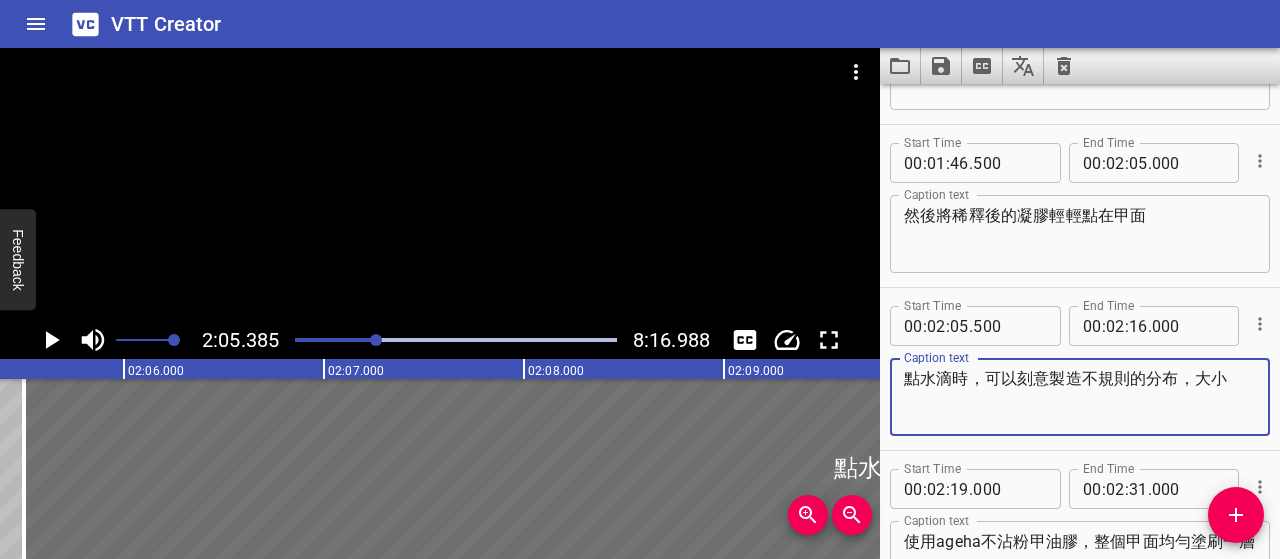 click on "點水滴時，可以刻意製造不規則的分布，大小" at bounding box center [1080, 397] 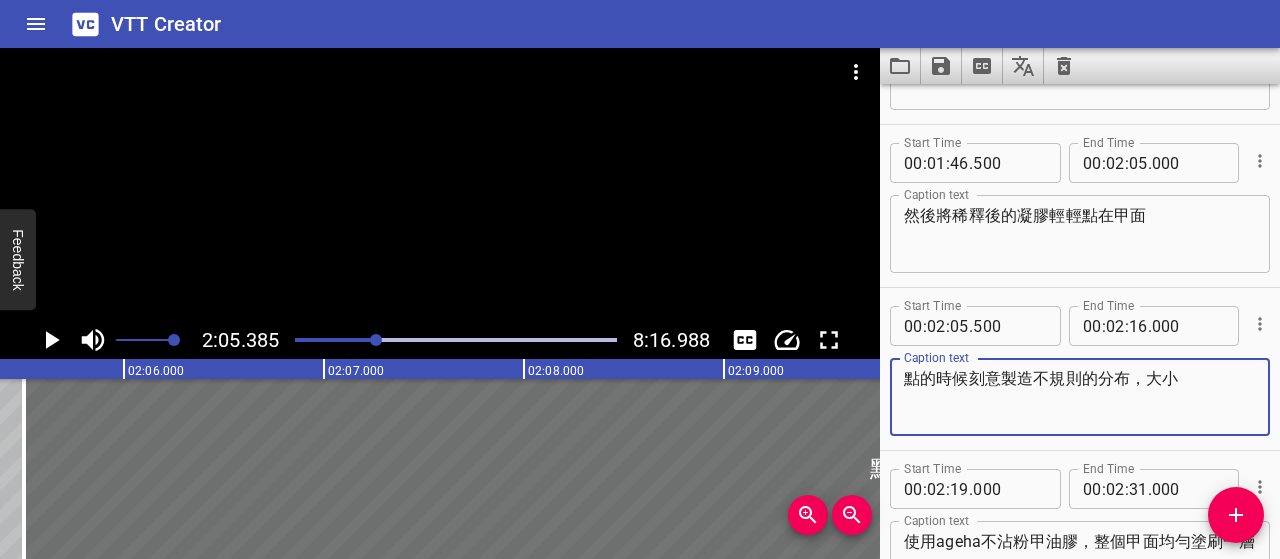 click on "點的時候刻意製造不規則的分布，大小" at bounding box center [1080, 397] 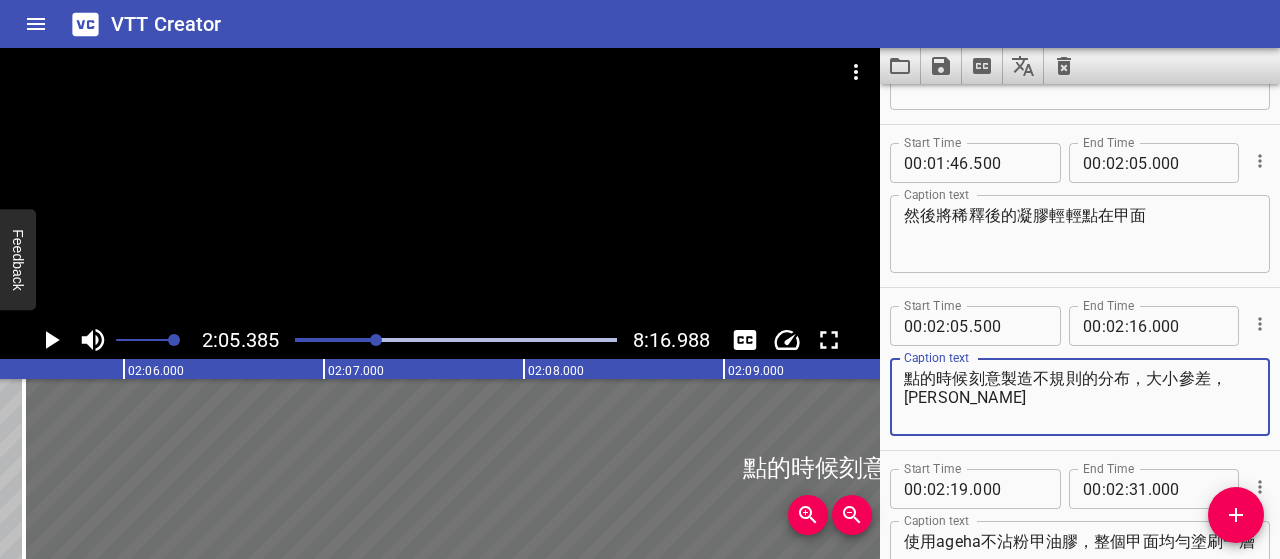 paste on "畫面會更有變化和層次感" 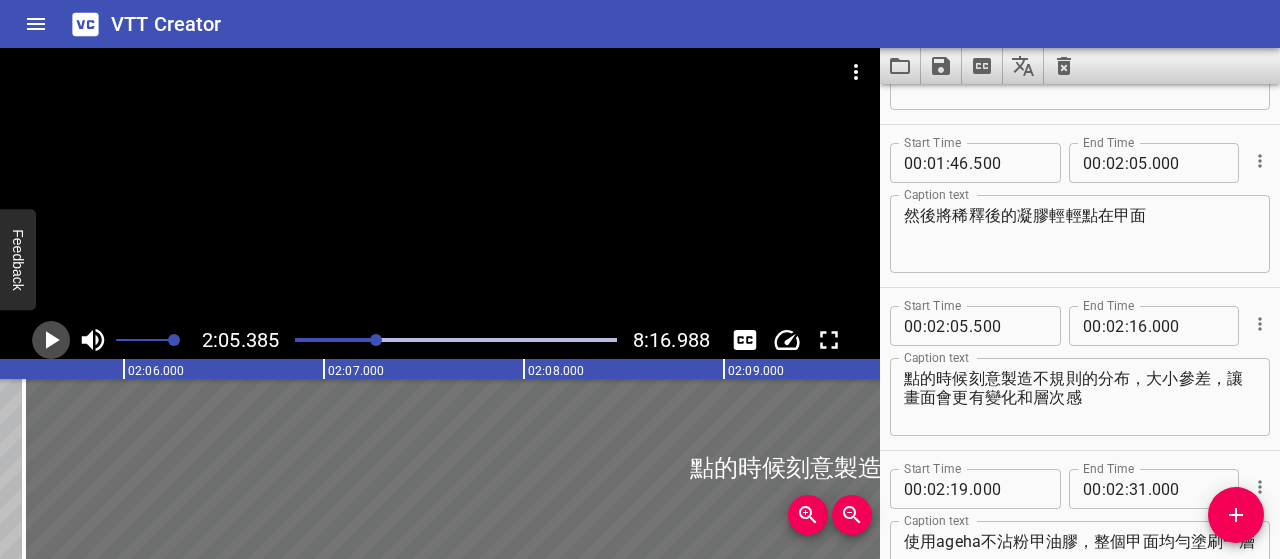 click 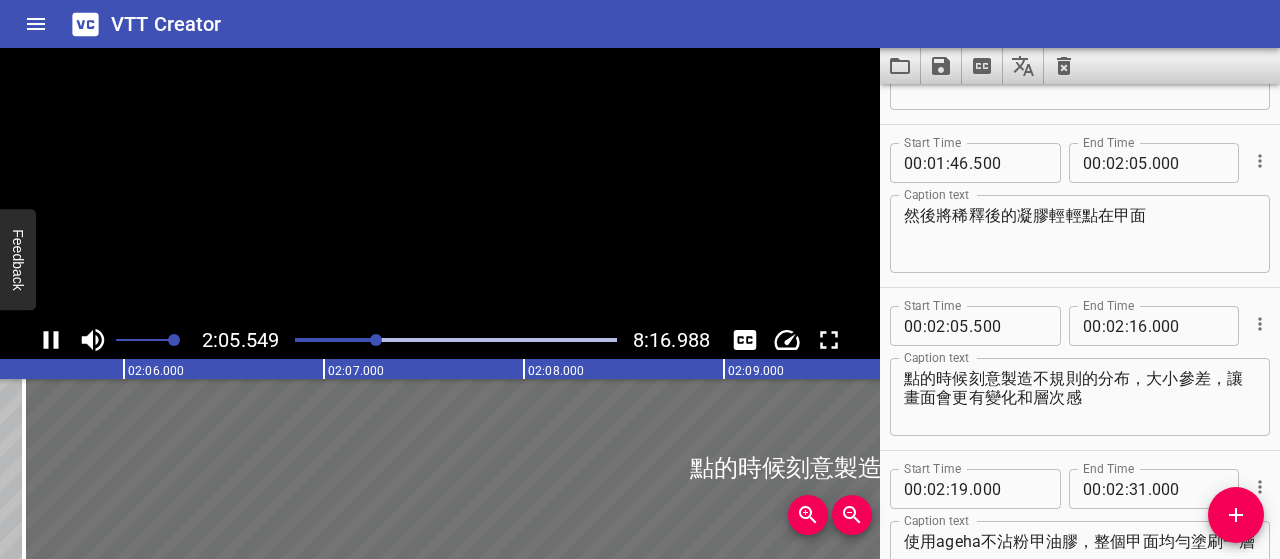 scroll, scrollTop: 0, scrollLeft: 25110, axis: horizontal 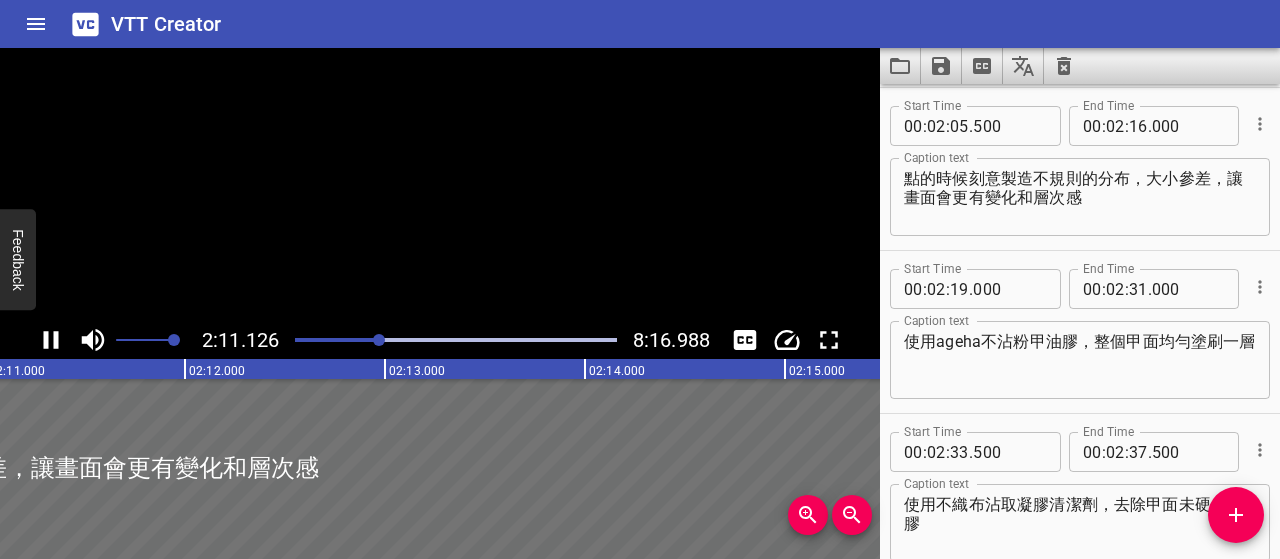click 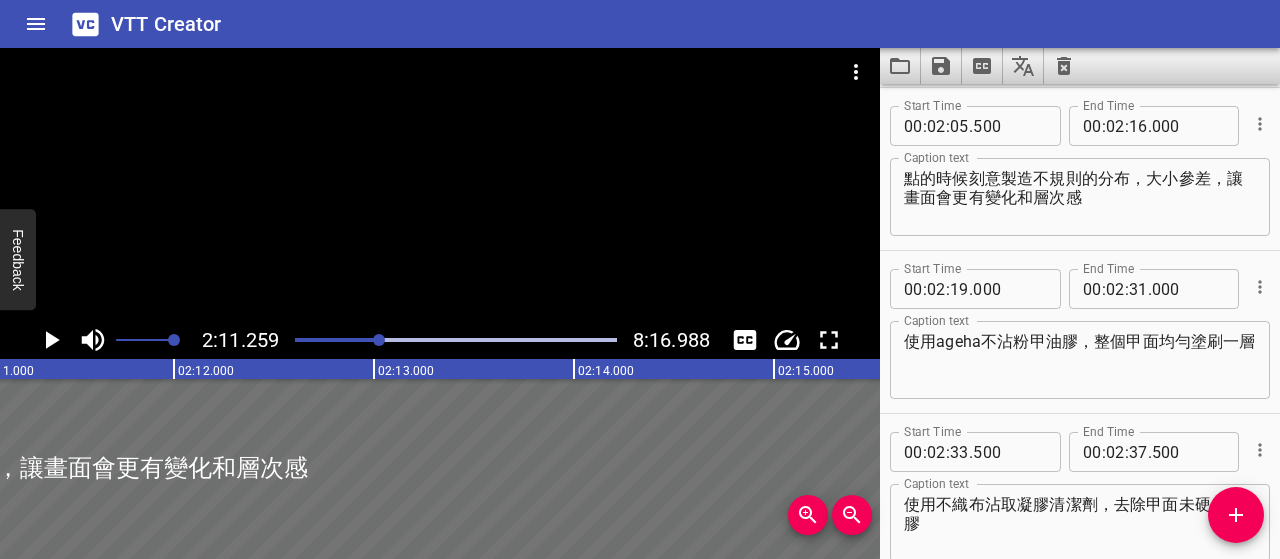 scroll, scrollTop: 0, scrollLeft: 26252, axis: horizontal 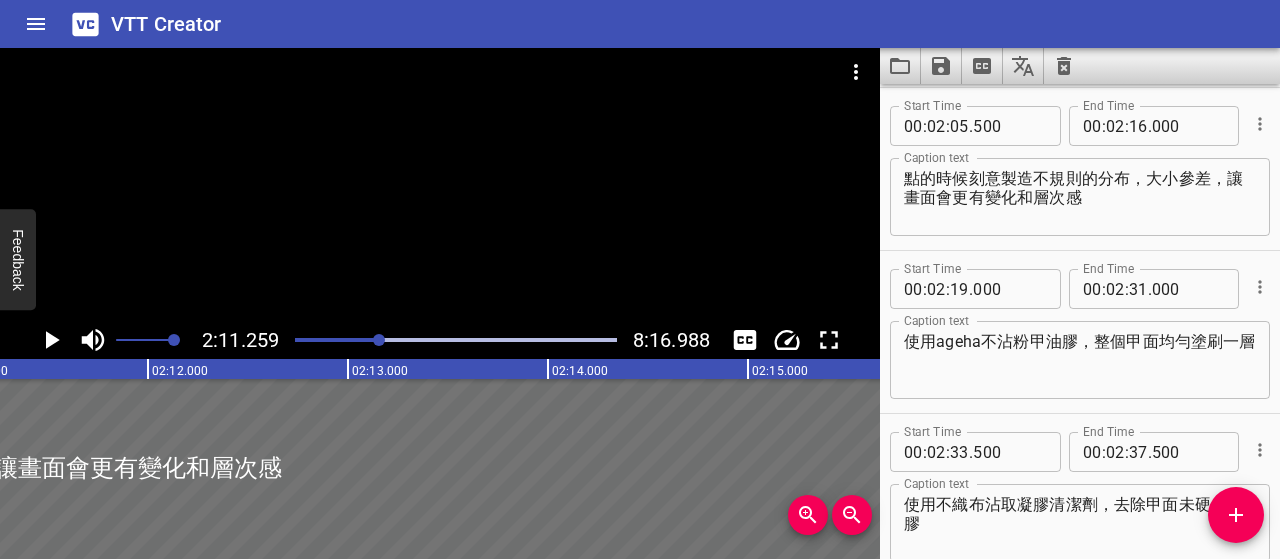 click on "點的時候刻意製造不規則的分布，大小參差，讓畫面會更有變化和層次感" at bounding box center (1080, 197) 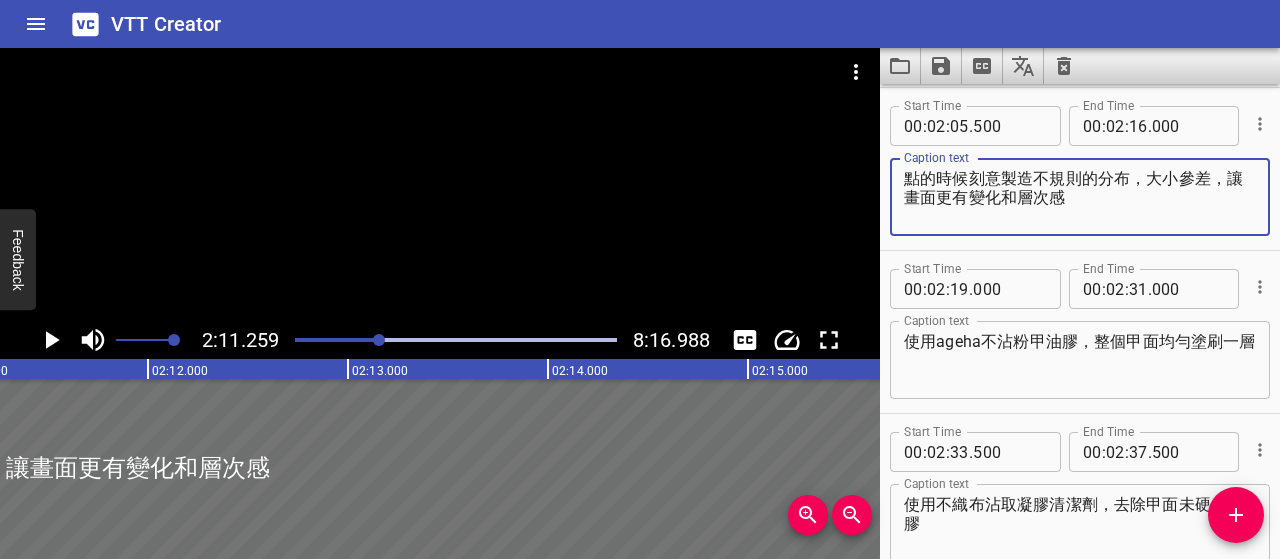 type on "點的時候刻意製造不規則的分布，大小參差，讓畫面更有變化和層次感" 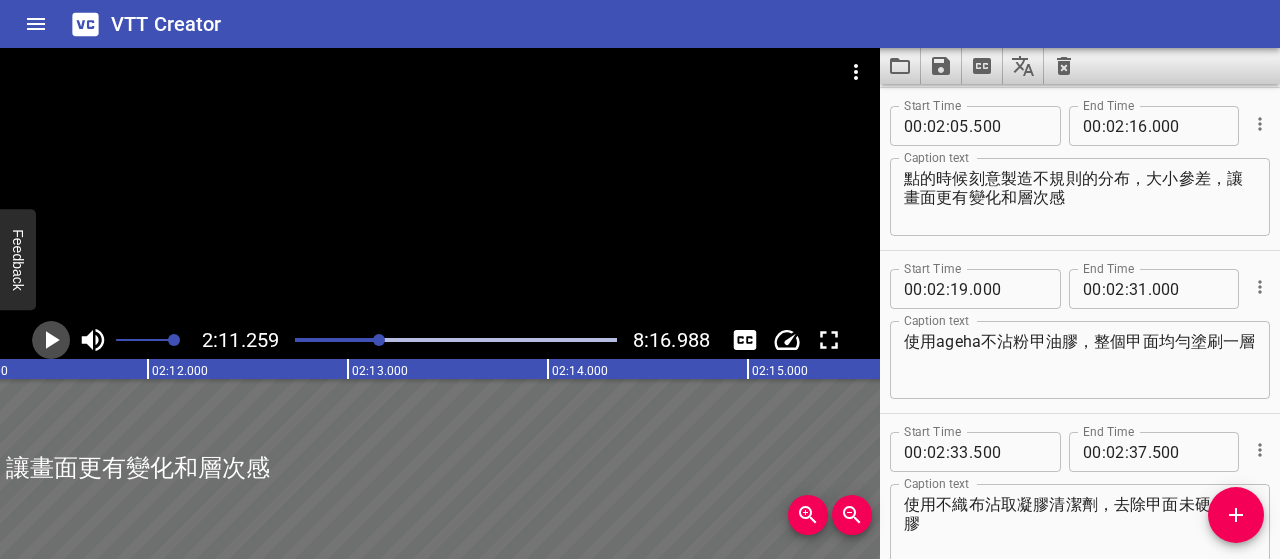 click 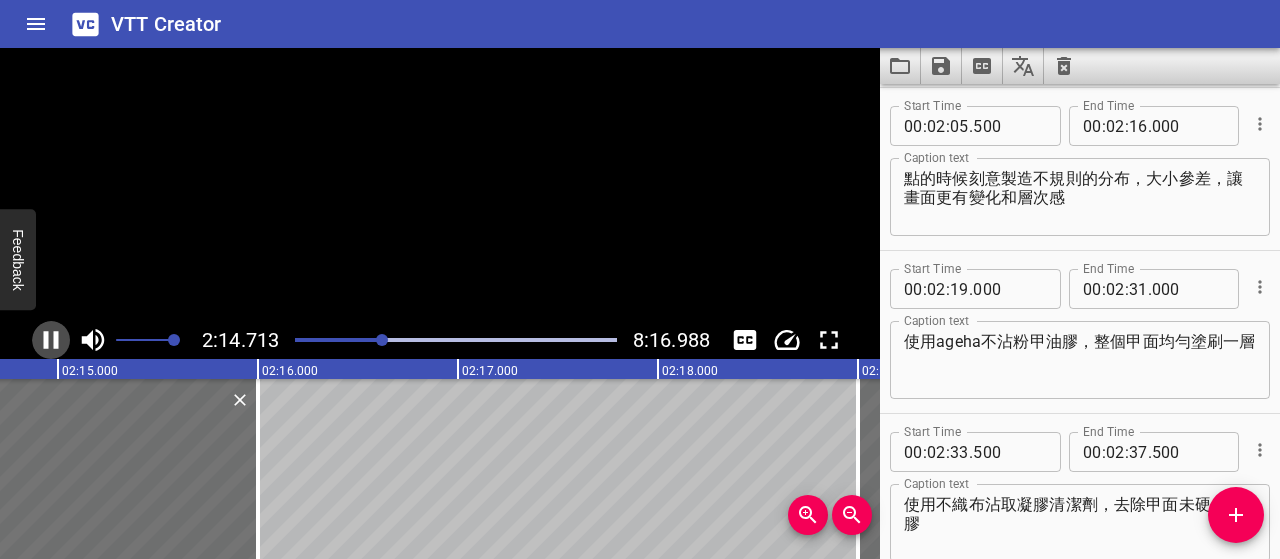 click 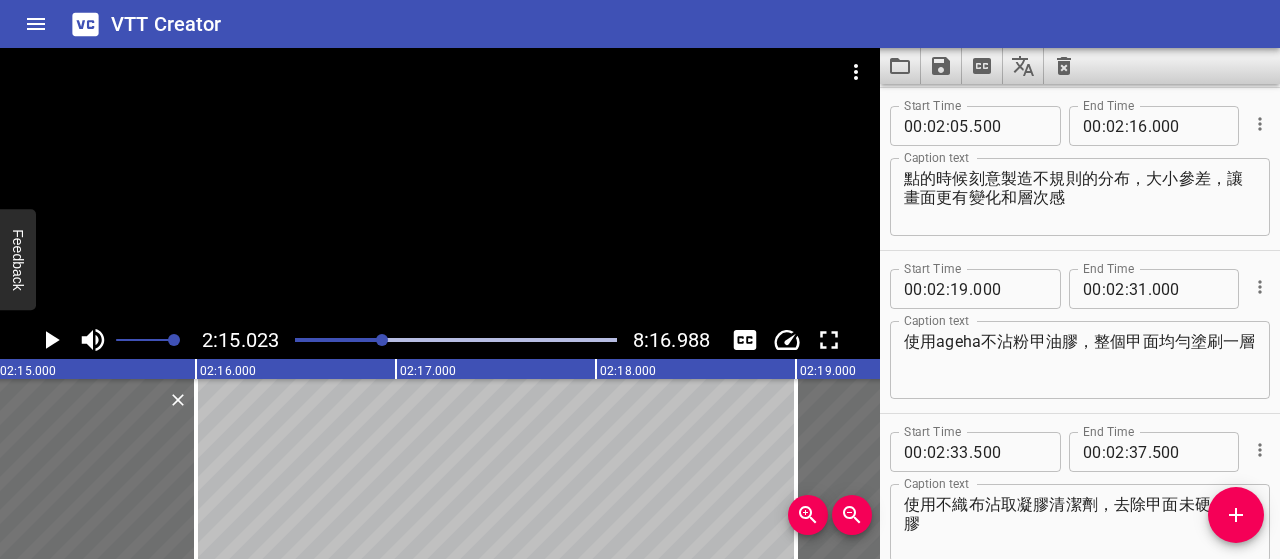 click on "使用ageha不沾粉甲油膠，整個甲面均勻塗刷一層" at bounding box center [1080, 360] 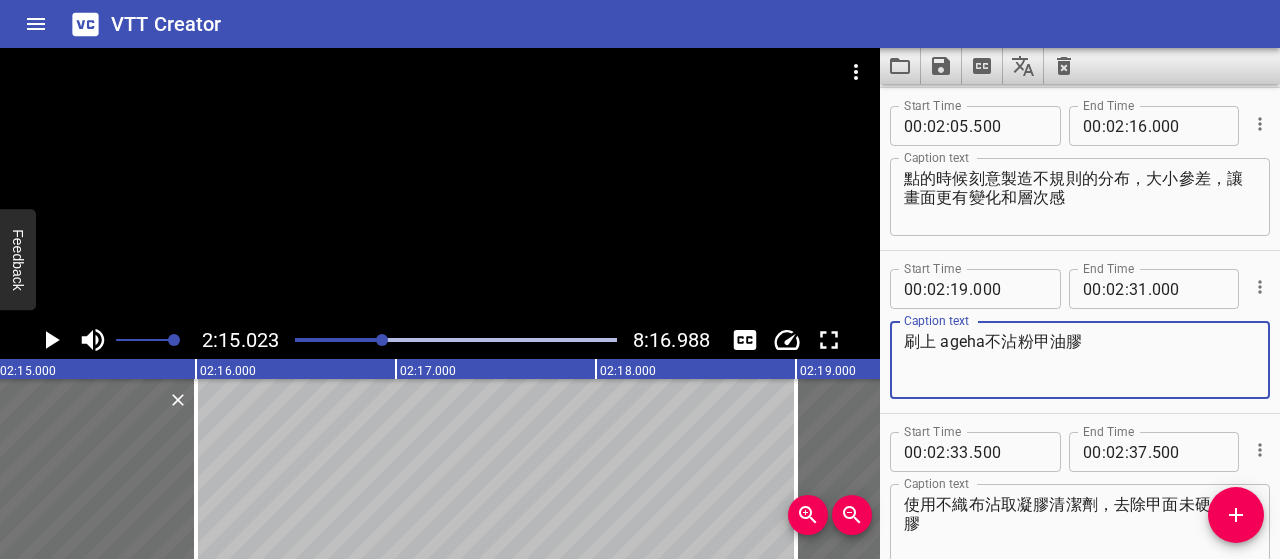 scroll, scrollTop: 1930, scrollLeft: 0, axis: vertical 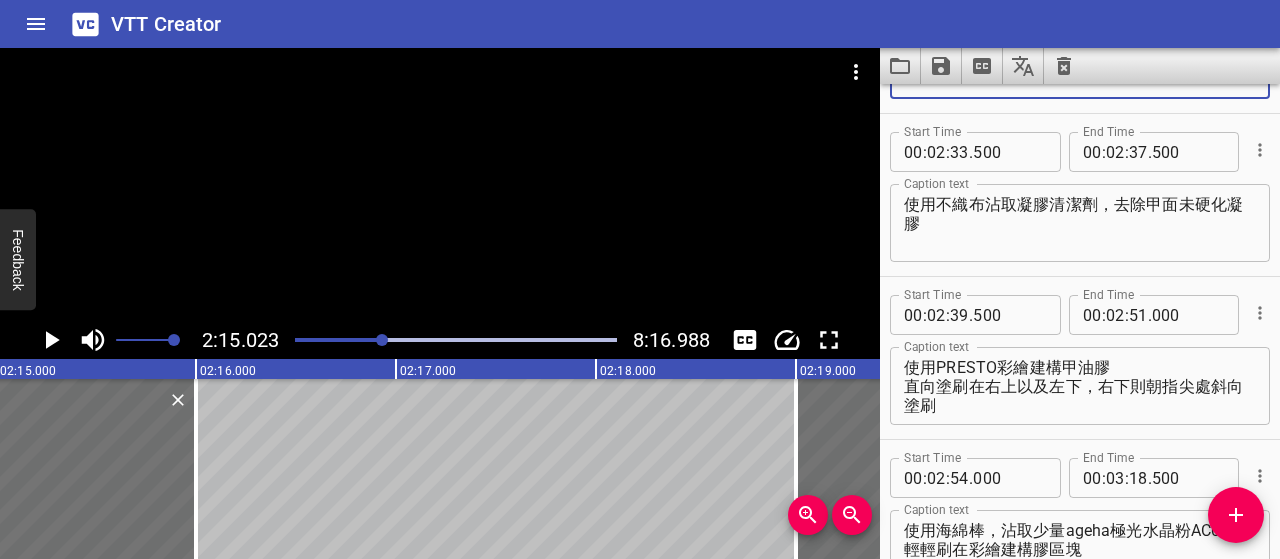 type on "刷上 ageha不沾粉甲油膠" 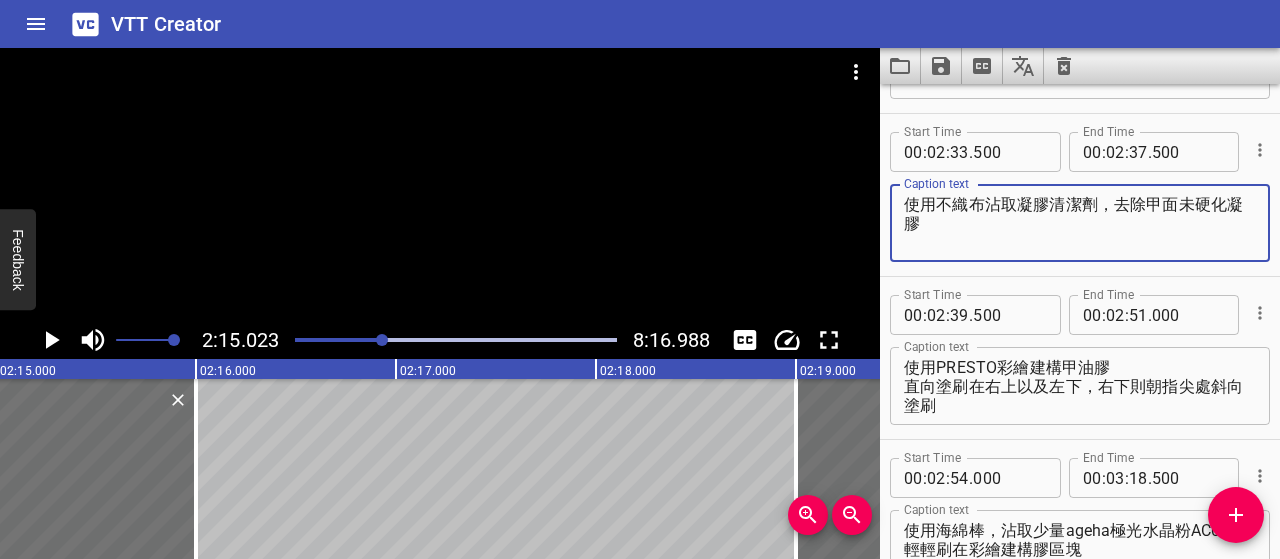 drag, startPoint x: 1127, startPoint y: 206, endPoint x: 874, endPoint y: 206, distance: 253 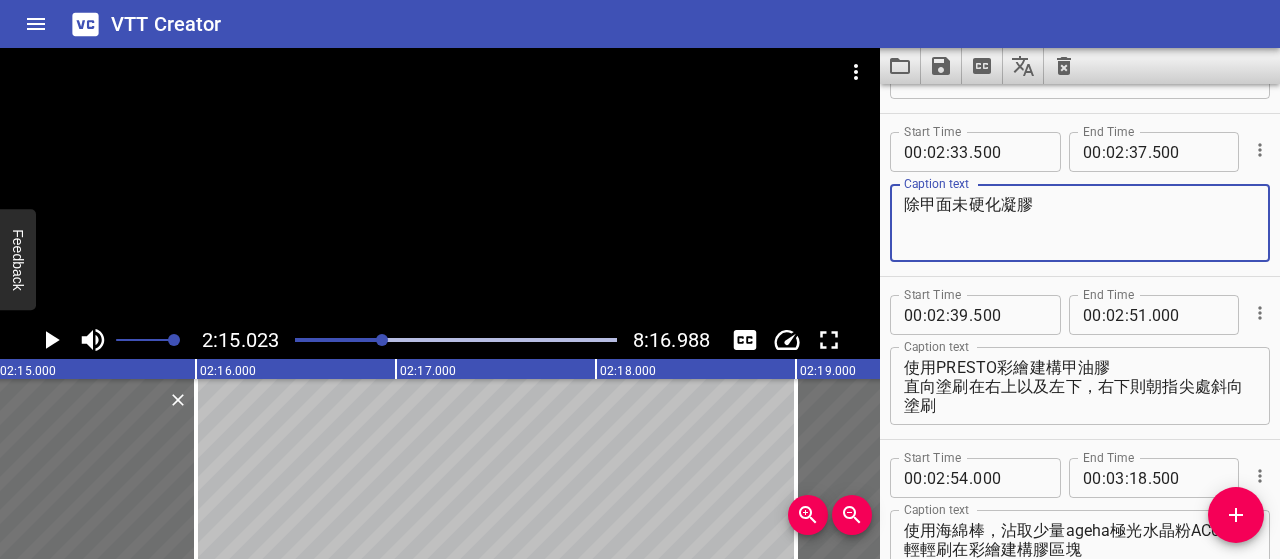 drag, startPoint x: 1013, startPoint y: 207, endPoint x: 916, endPoint y: 205, distance: 97.020615 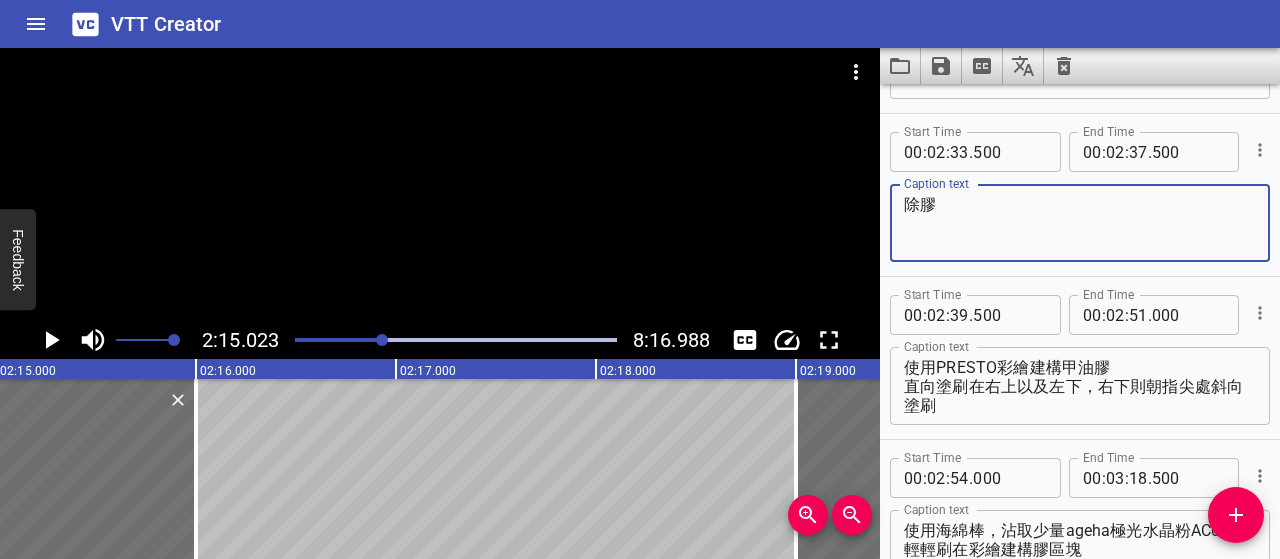 type on "除膠" 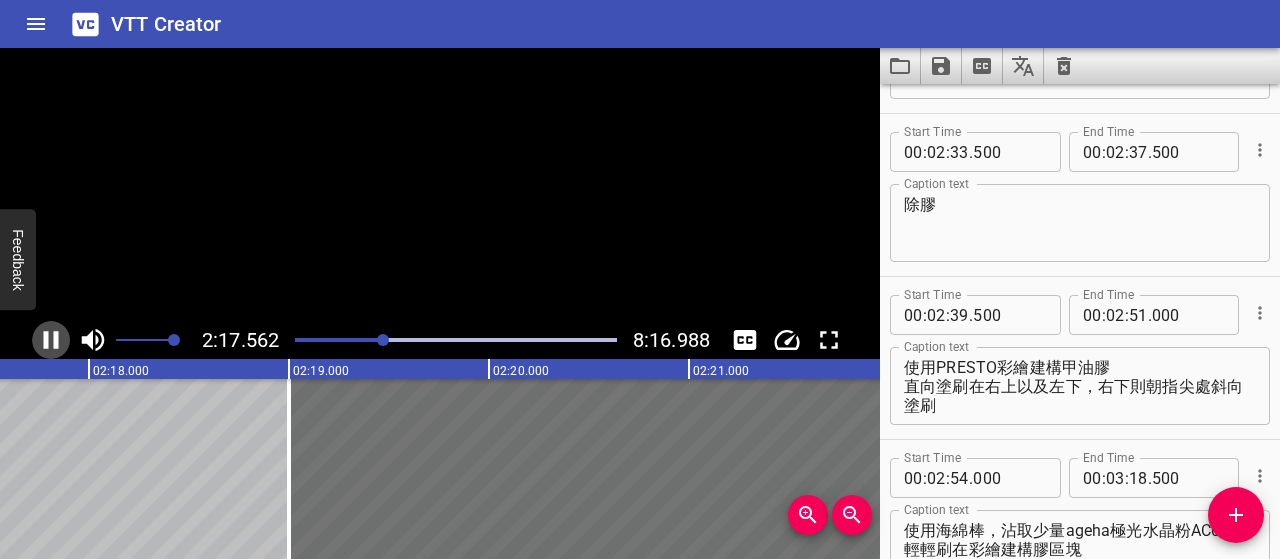 click 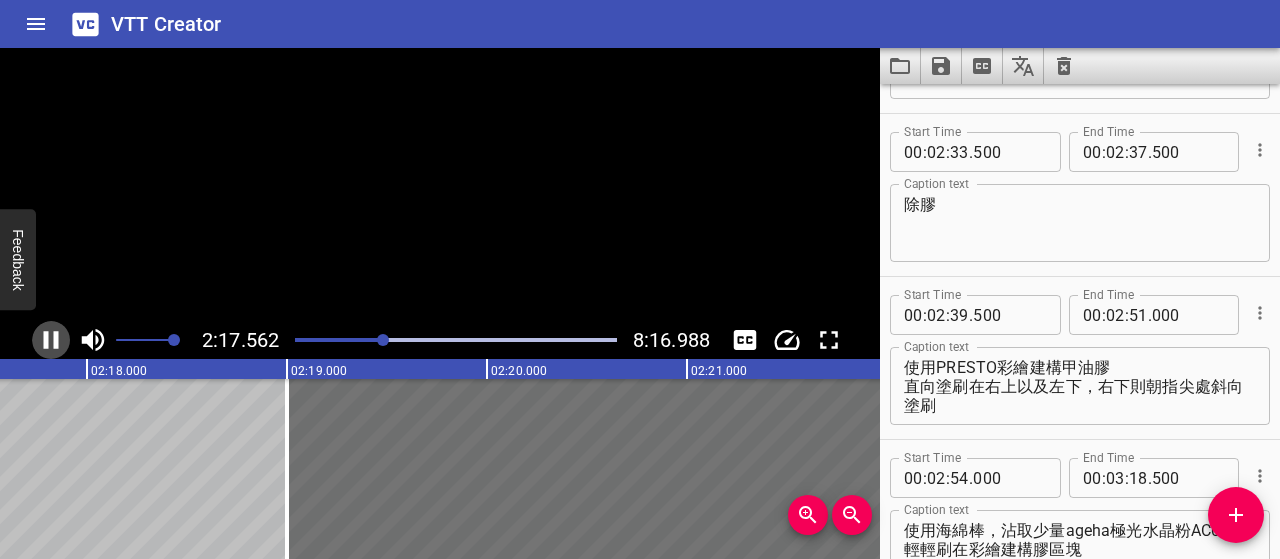 scroll, scrollTop: 0, scrollLeft: 27556, axis: horizontal 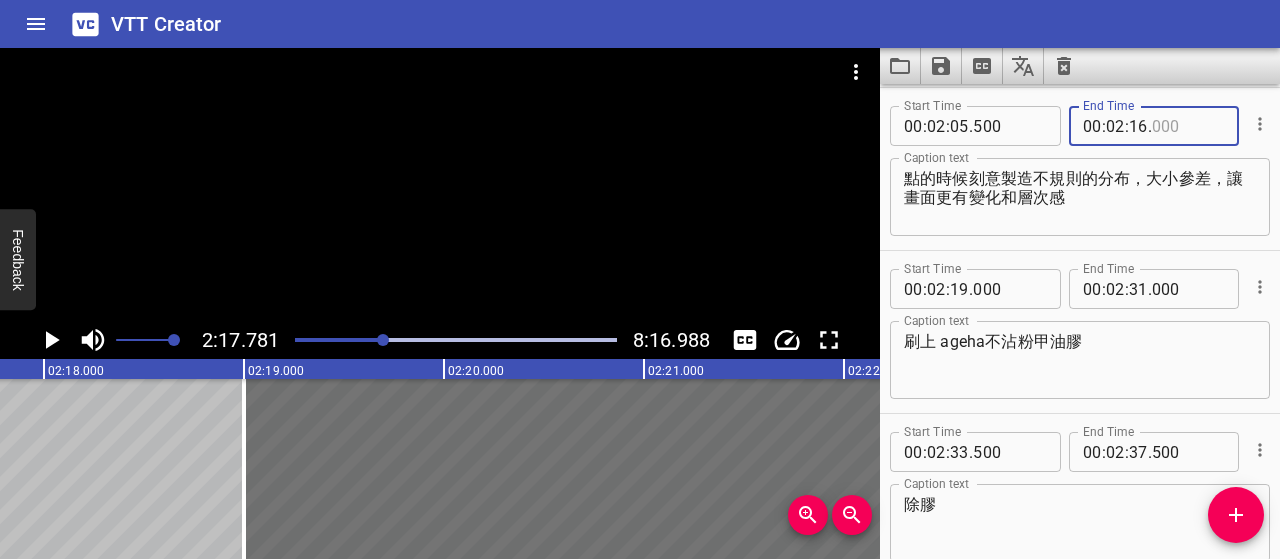 click at bounding box center [1188, 126] 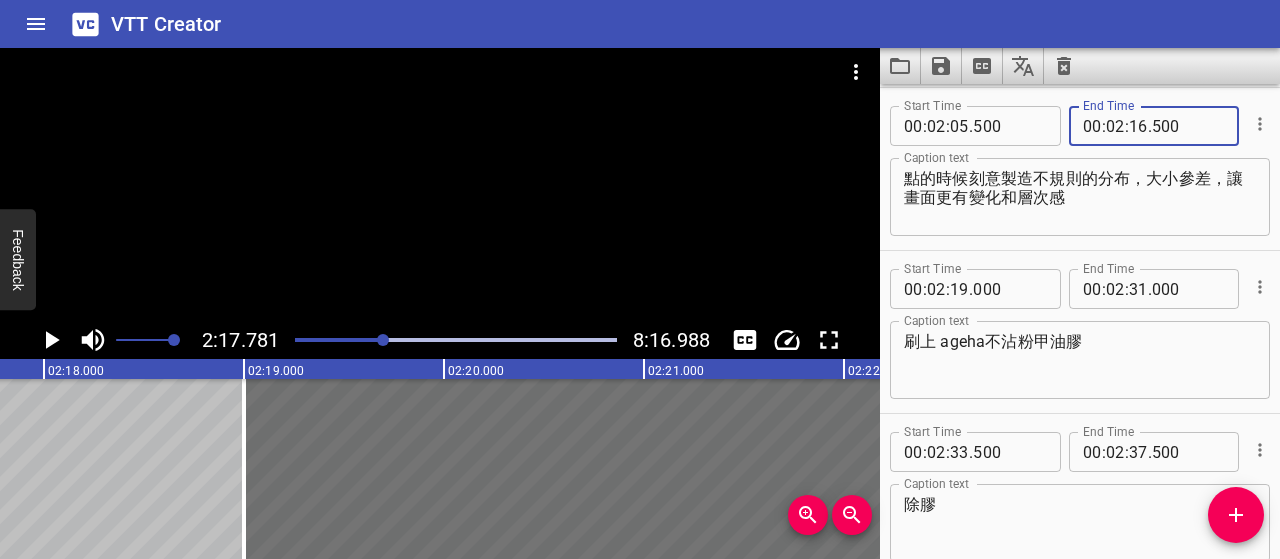 type on "500" 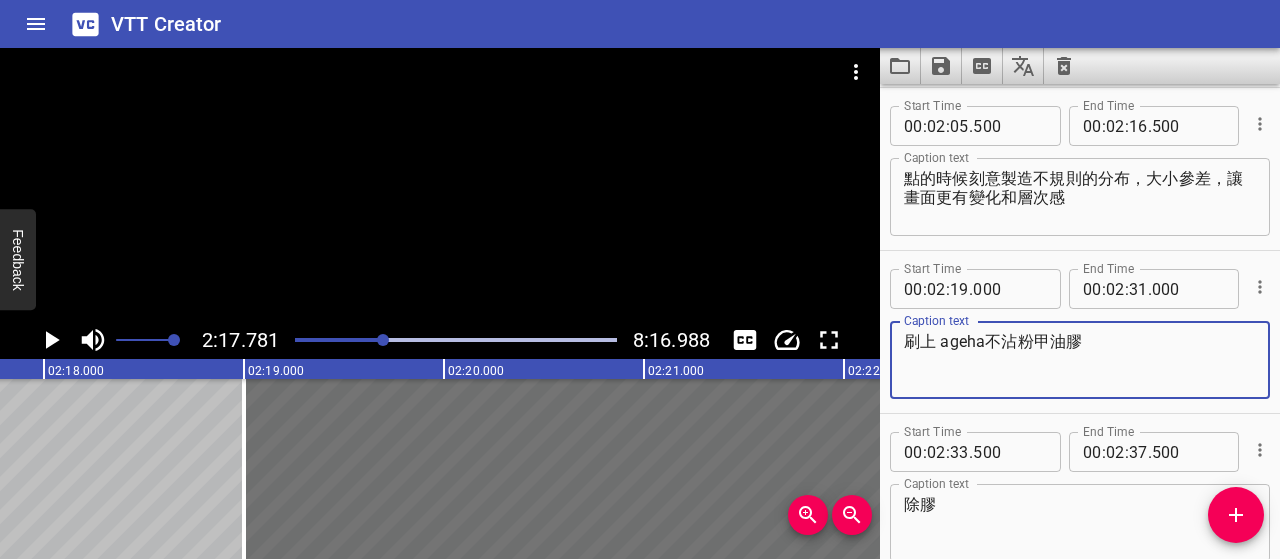 click 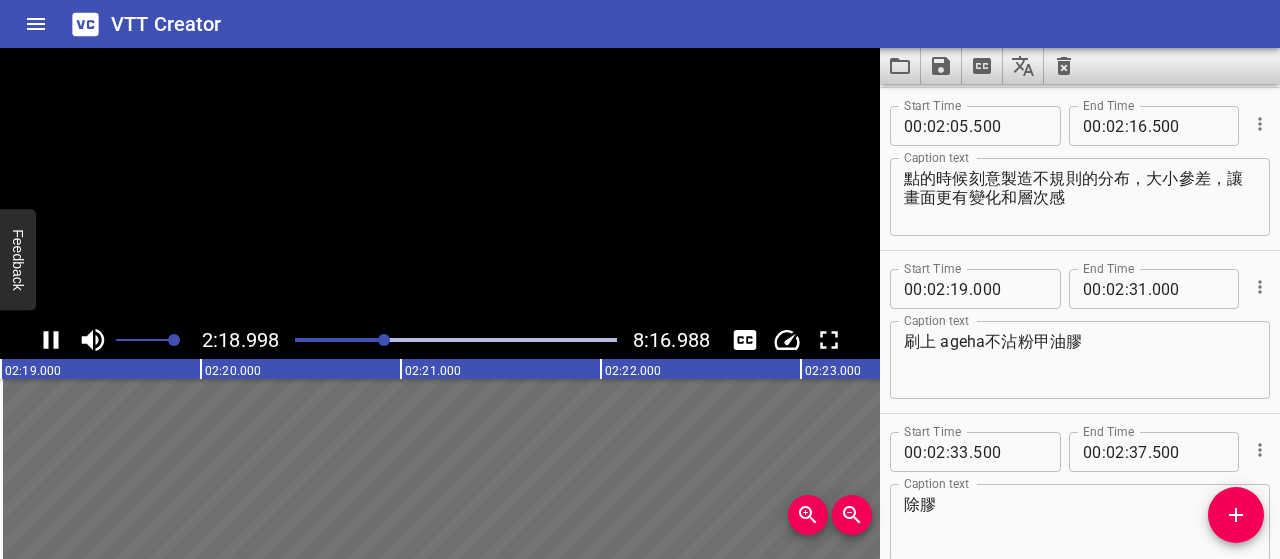 scroll, scrollTop: 0, scrollLeft: 27847, axis: horizontal 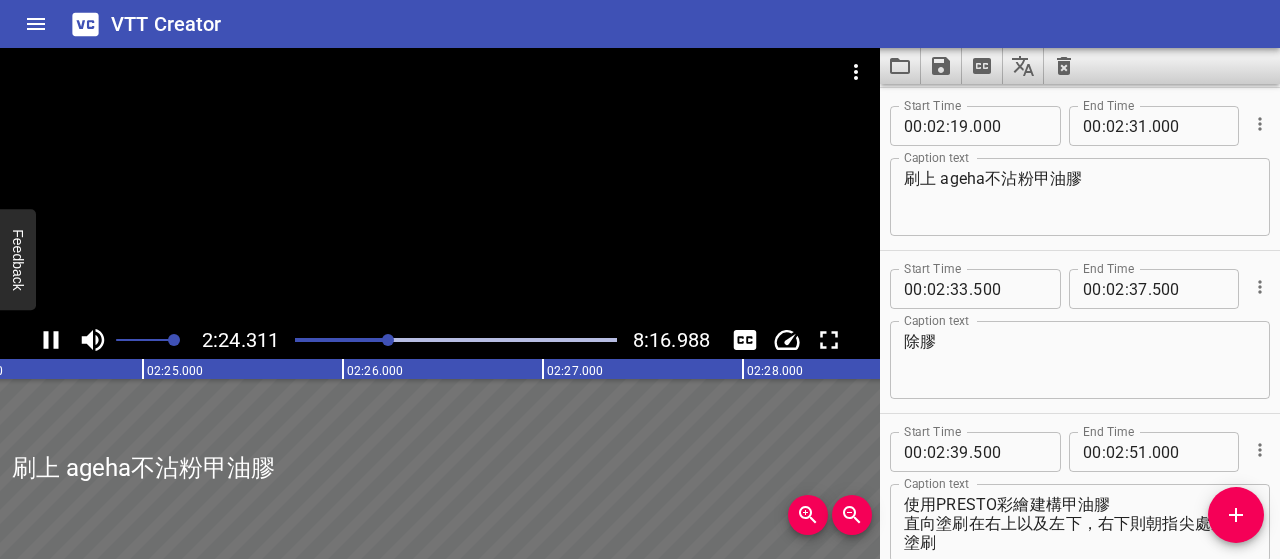 click on "刷上 ageha不沾粉甲油膠 Caption text" at bounding box center (1080, 197) 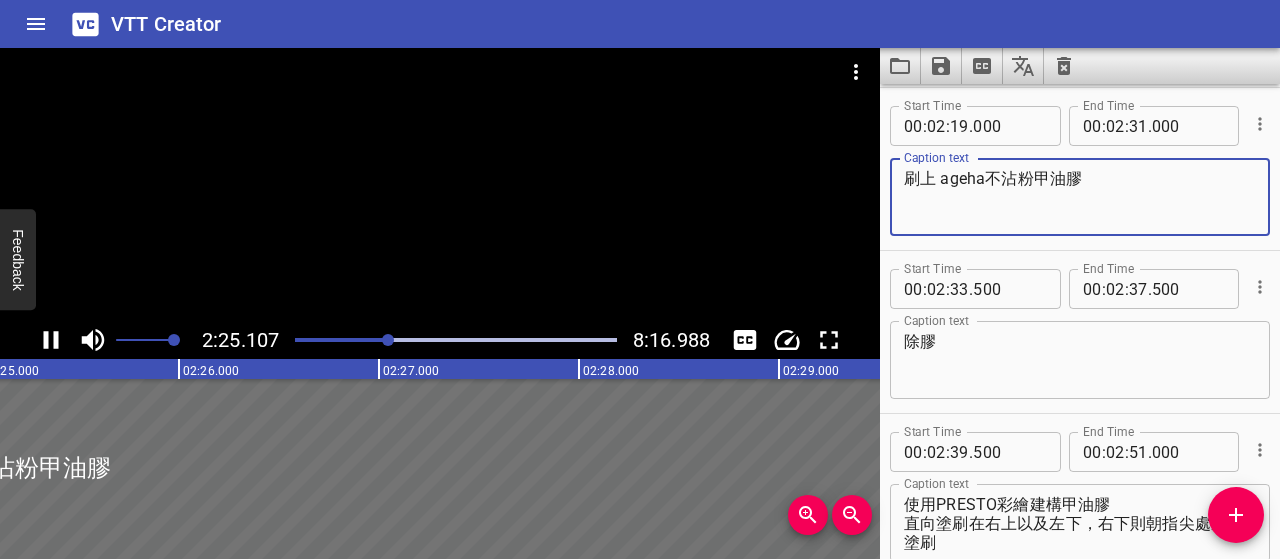 click on "刷上 ageha不沾粉甲油膠" at bounding box center [1080, 197] 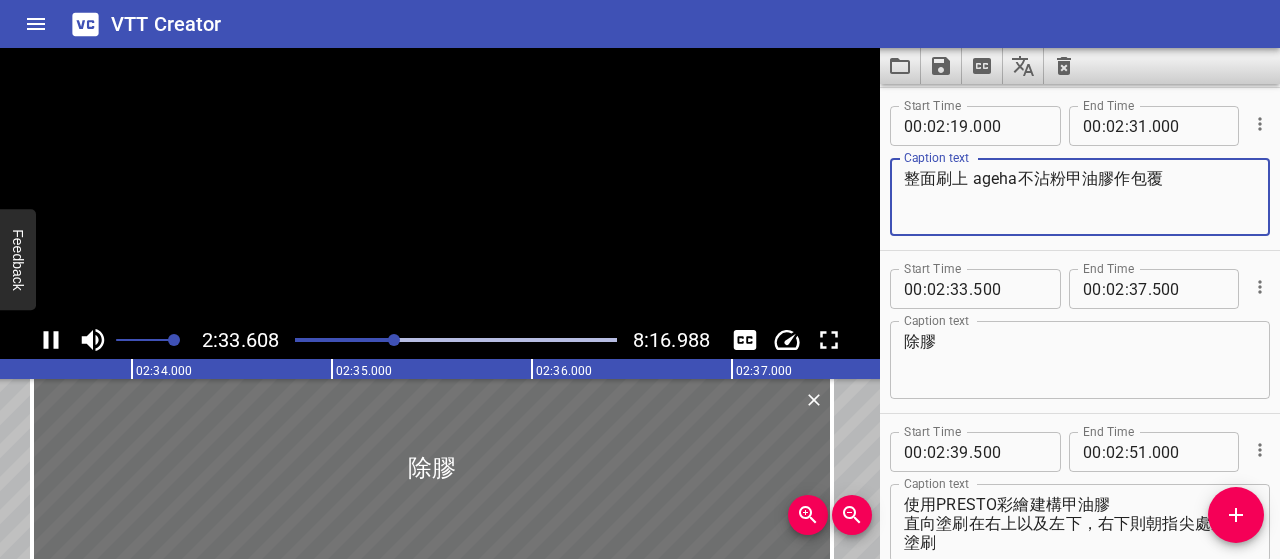 scroll, scrollTop: 0, scrollLeft: 30721, axis: horizontal 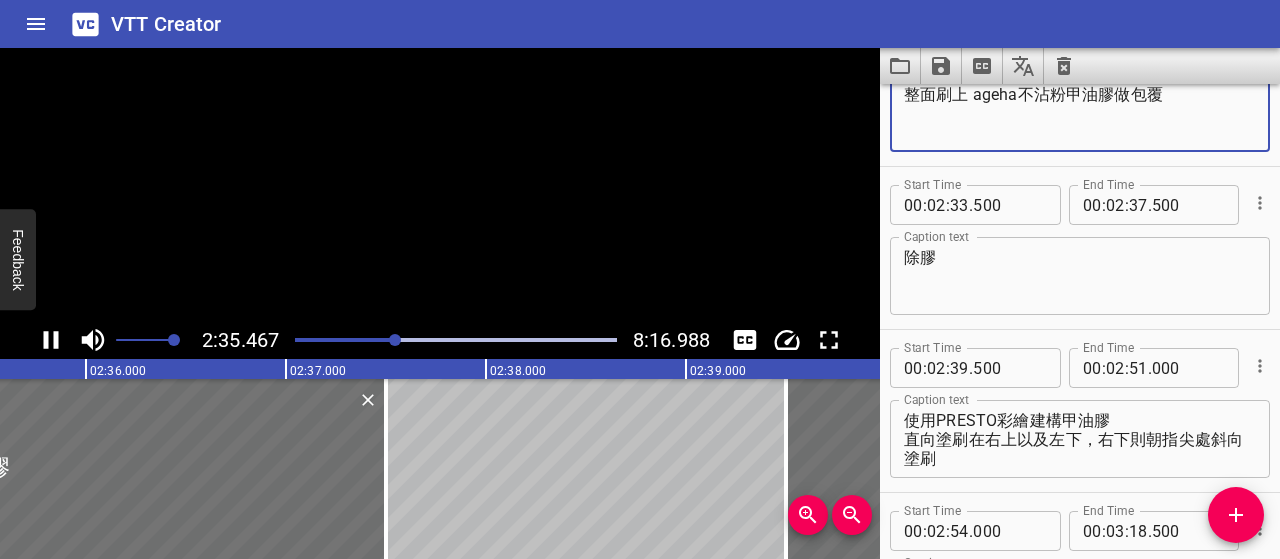 type on "整面刷上 ageha不沾粉甲油膠做包覆" 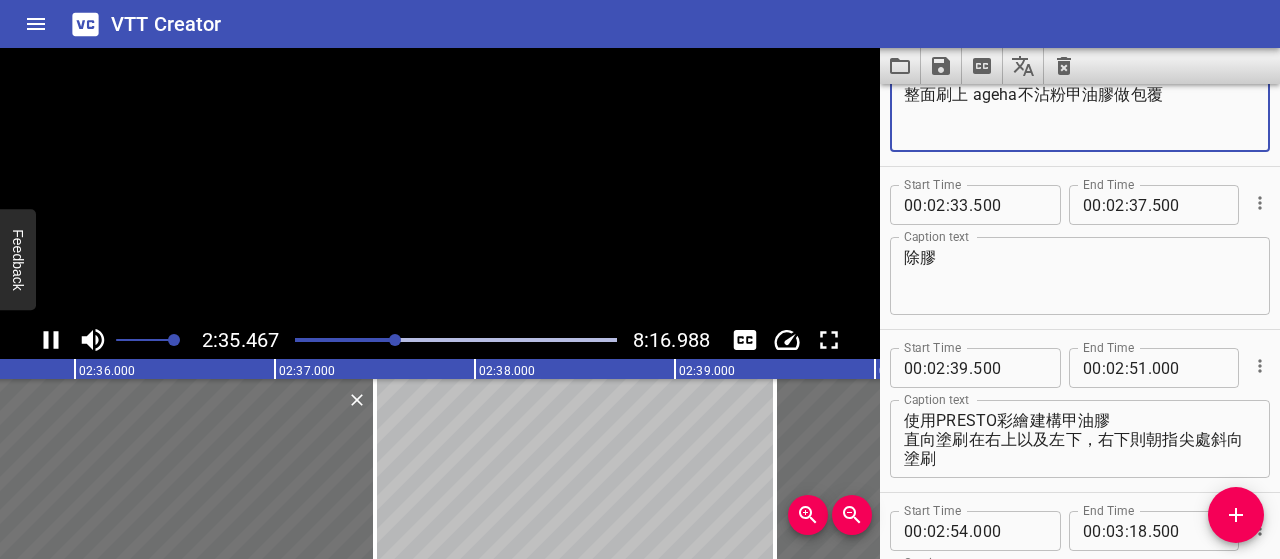 click on "除膠" at bounding box center [1080, 276] 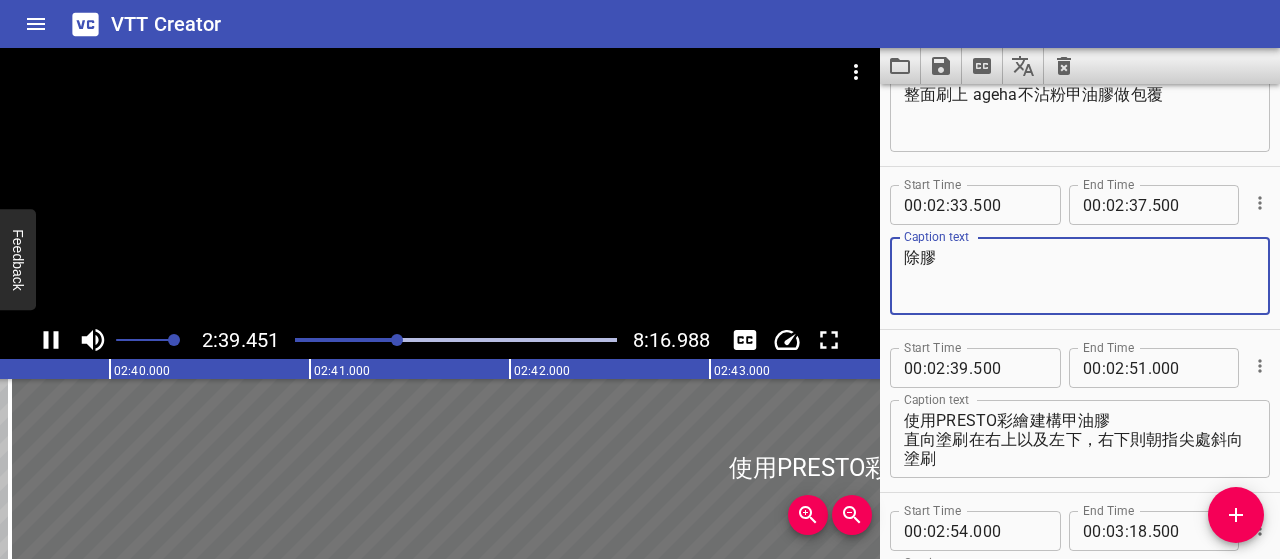 click 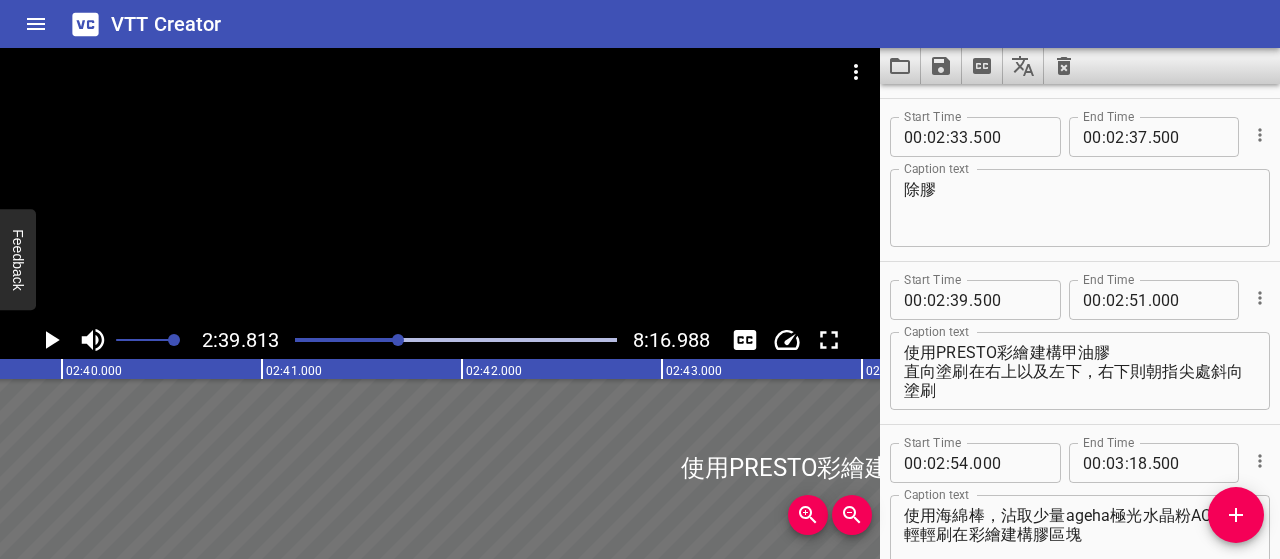 scroll, scrollTop: 0, scrollLeft: 31962, axis: horizontal 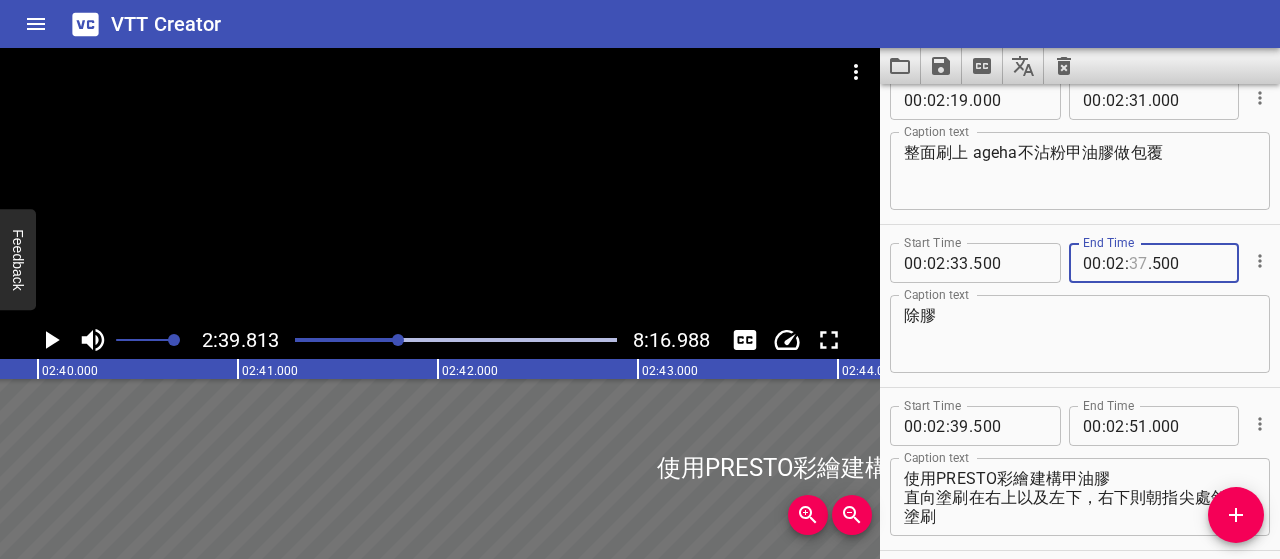 click at bounding box center [1138, 263] 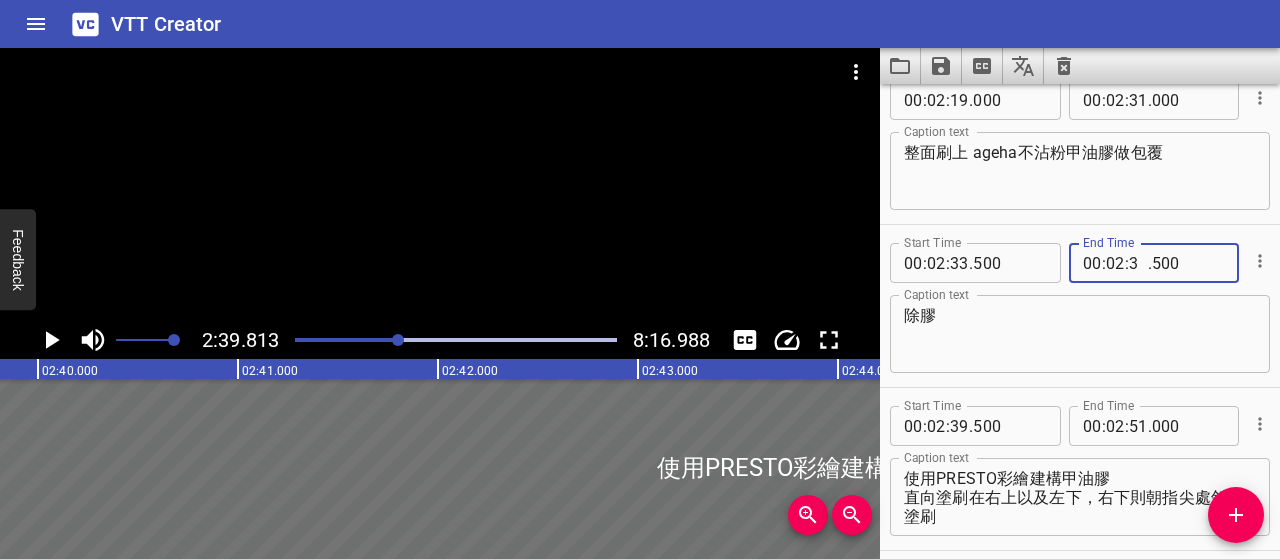 type on "39" 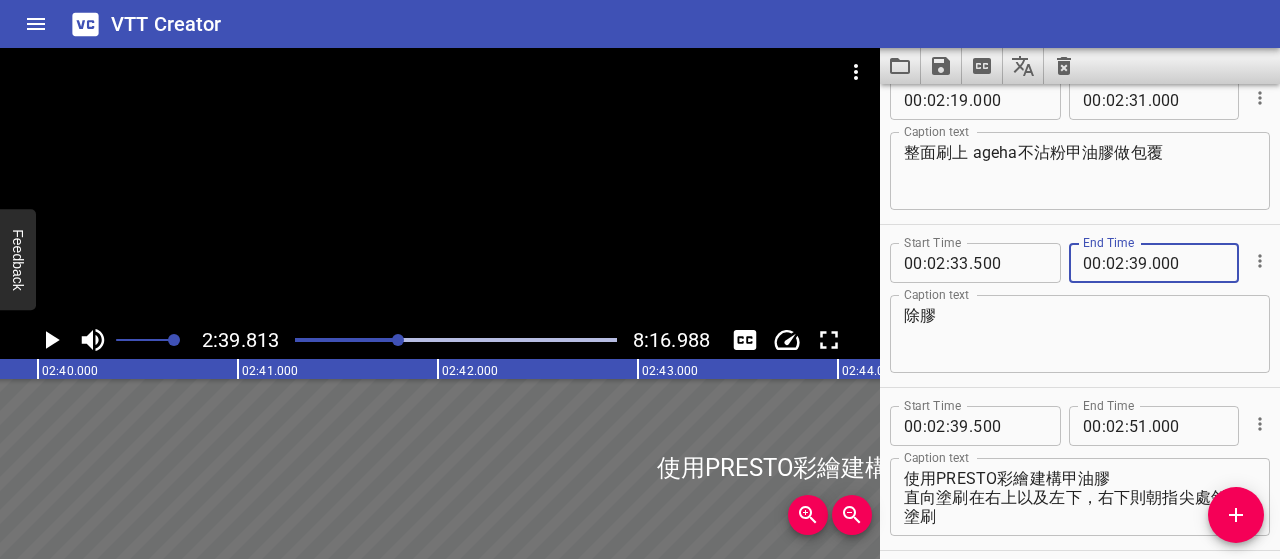 type on "000" 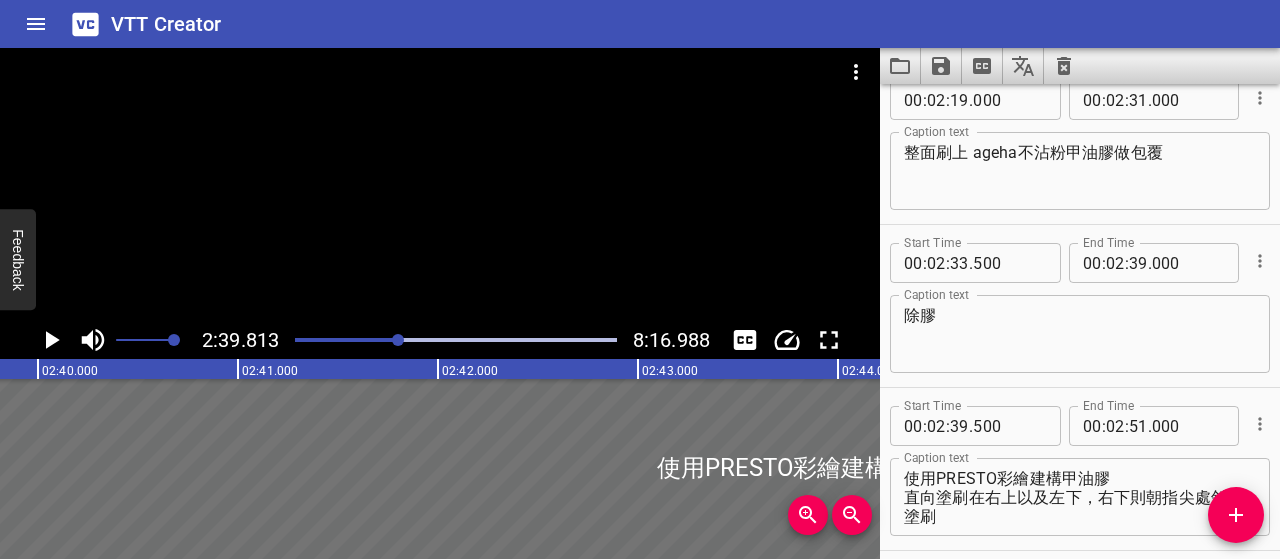 click at bounding box center [398, 340] 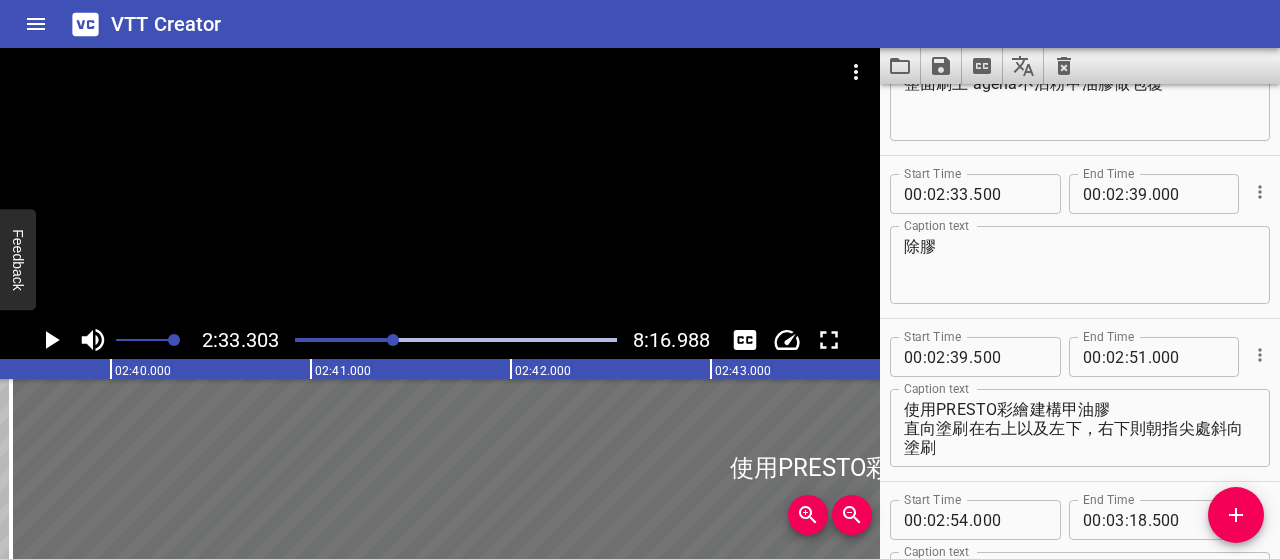 scroll, scrollTop: 0, scrollLeft: 31661, axis: horizontal 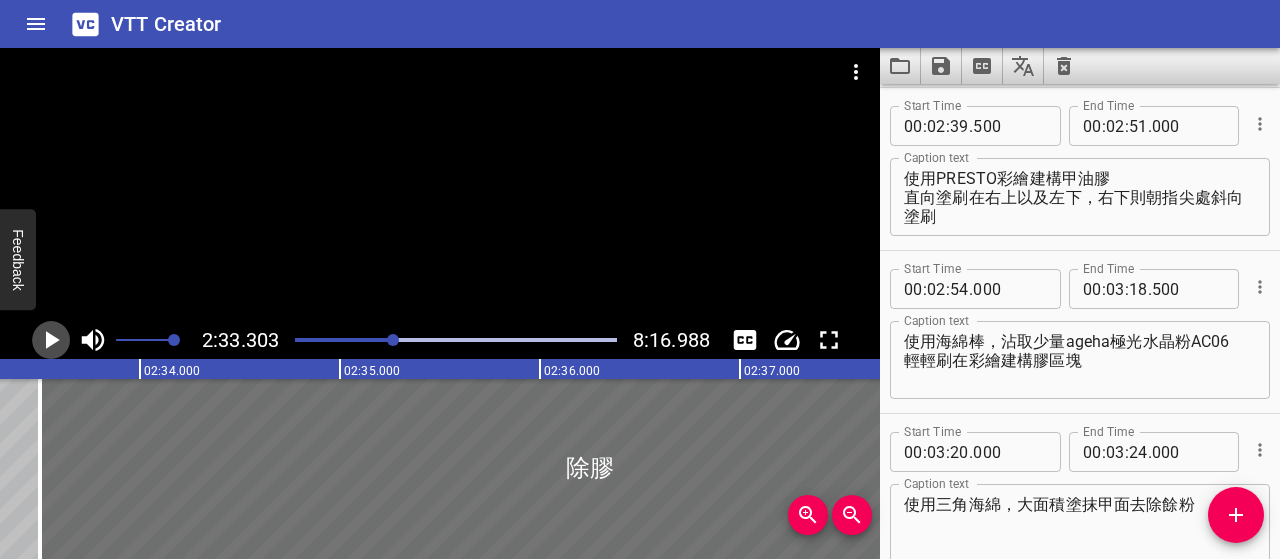 click 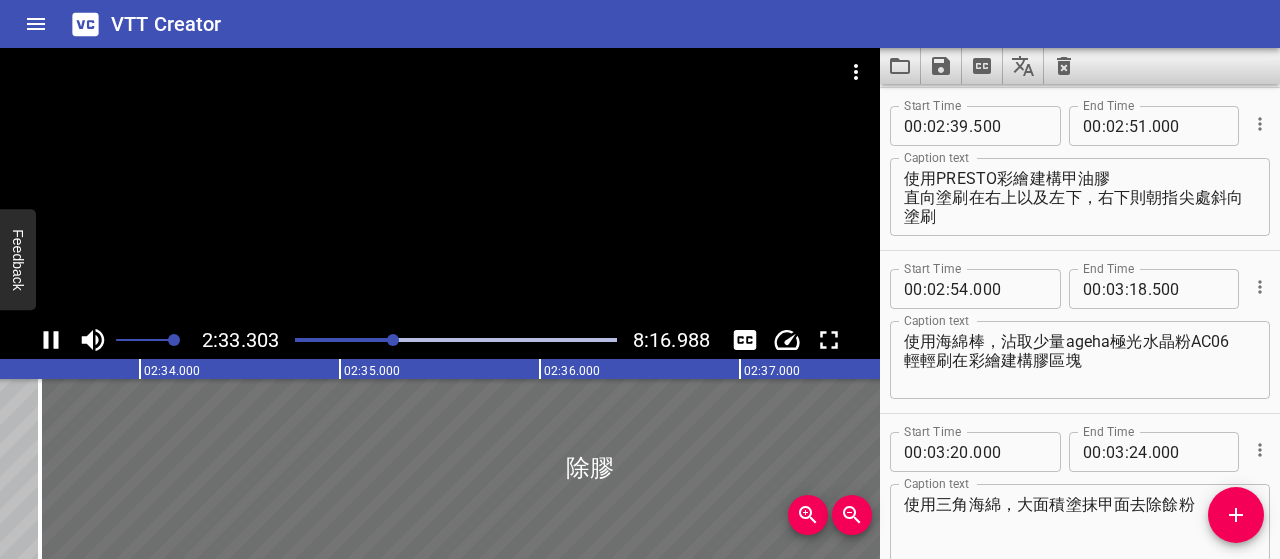 scroll, scrollTop: 0, scrollLeft: 30703, axis: horizontal 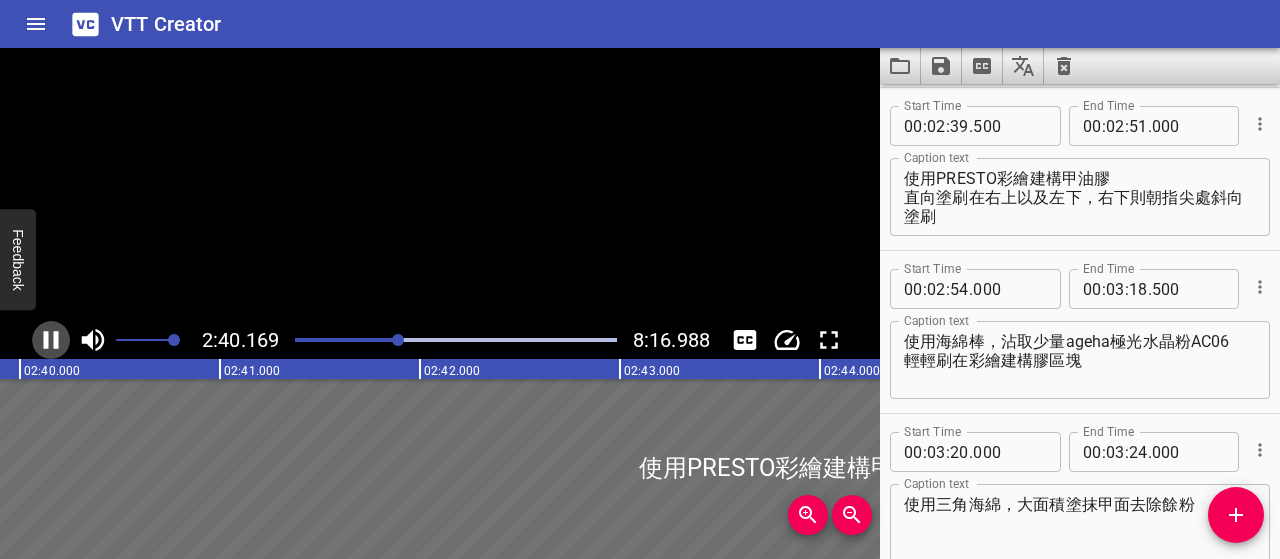 click 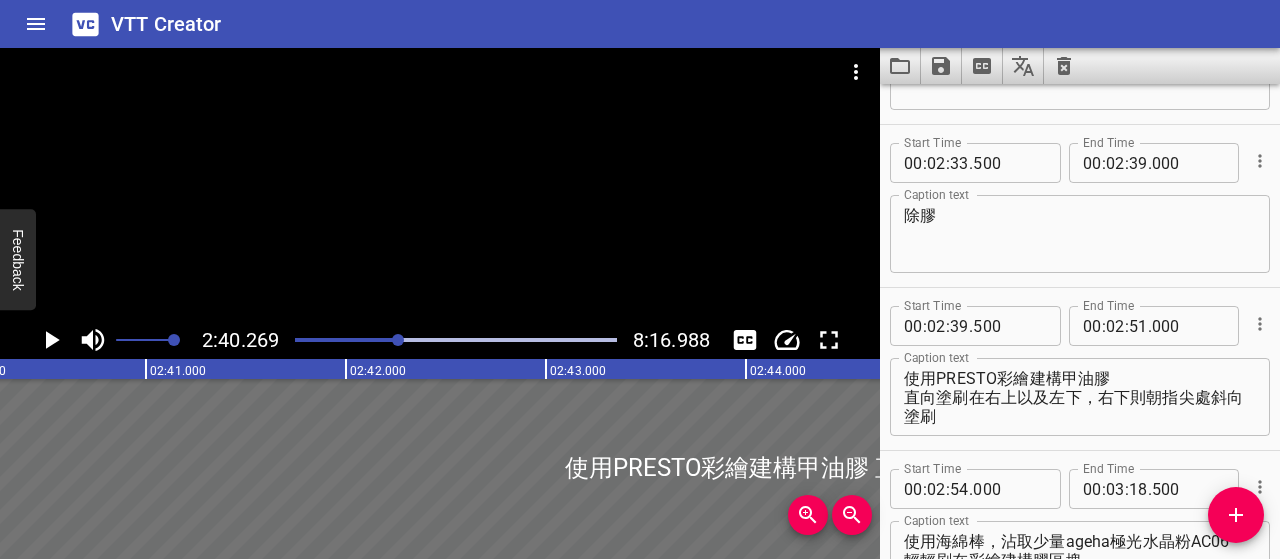 scroll 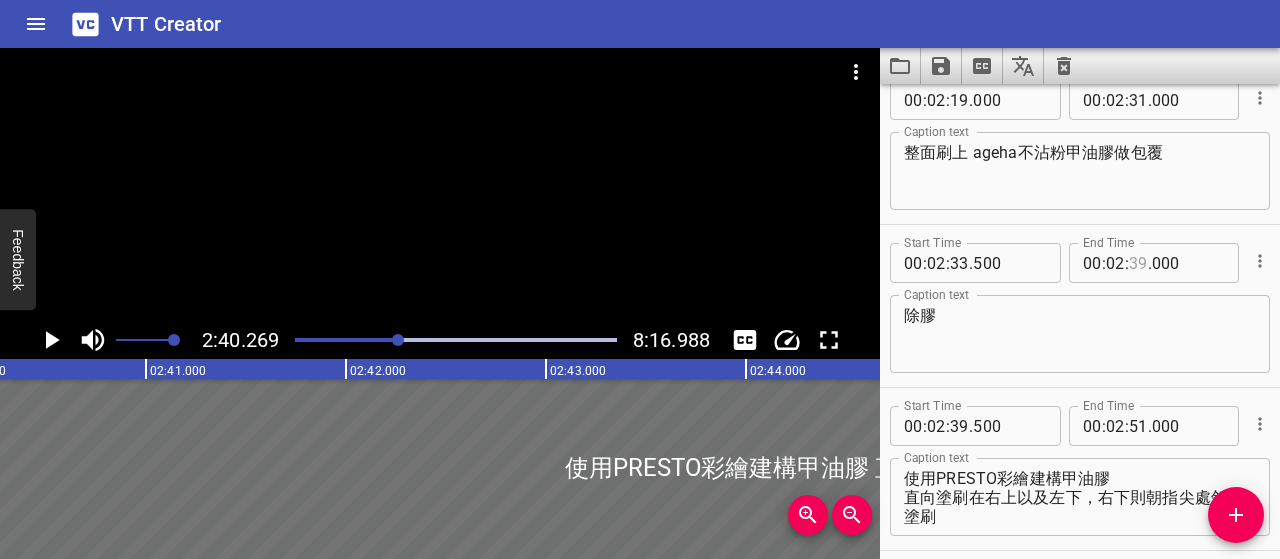 click at bounding box center [1138, 263] 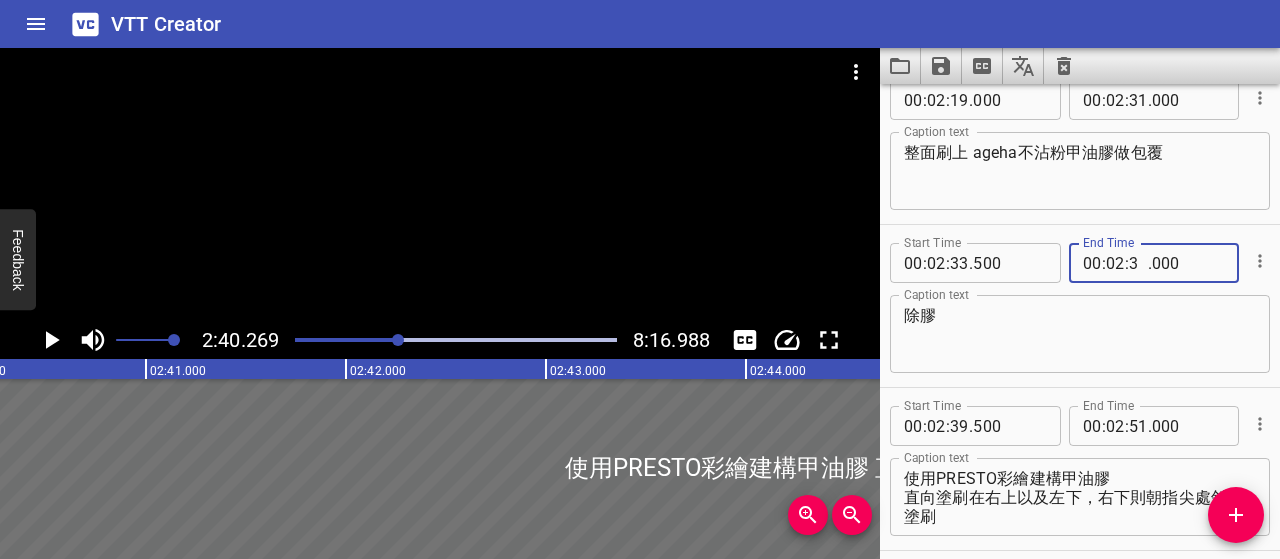 type on "38" 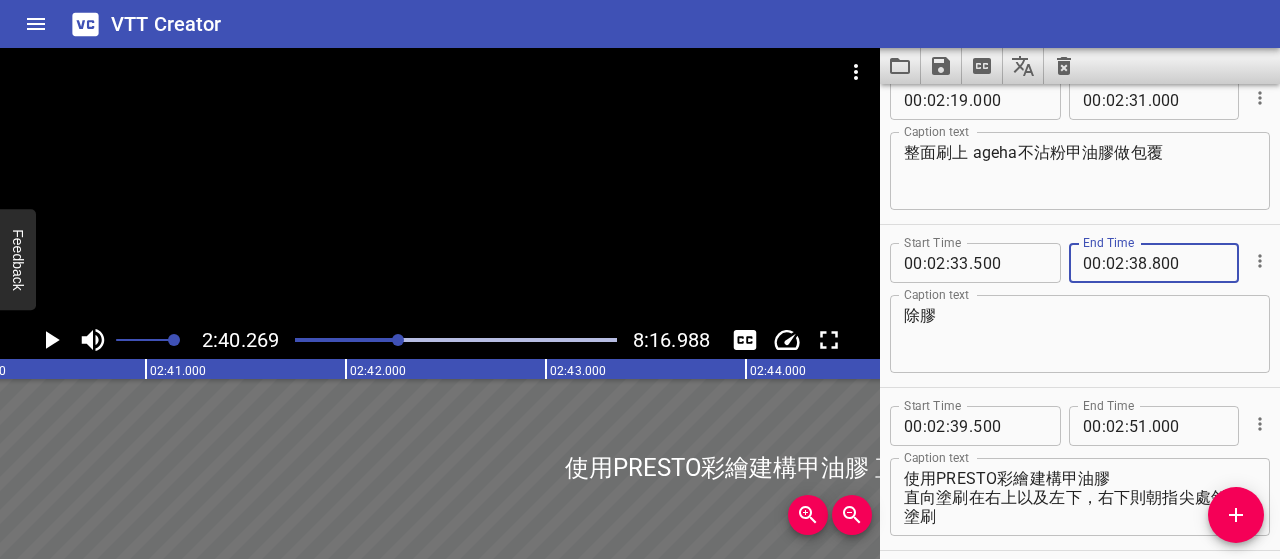 type on "800" 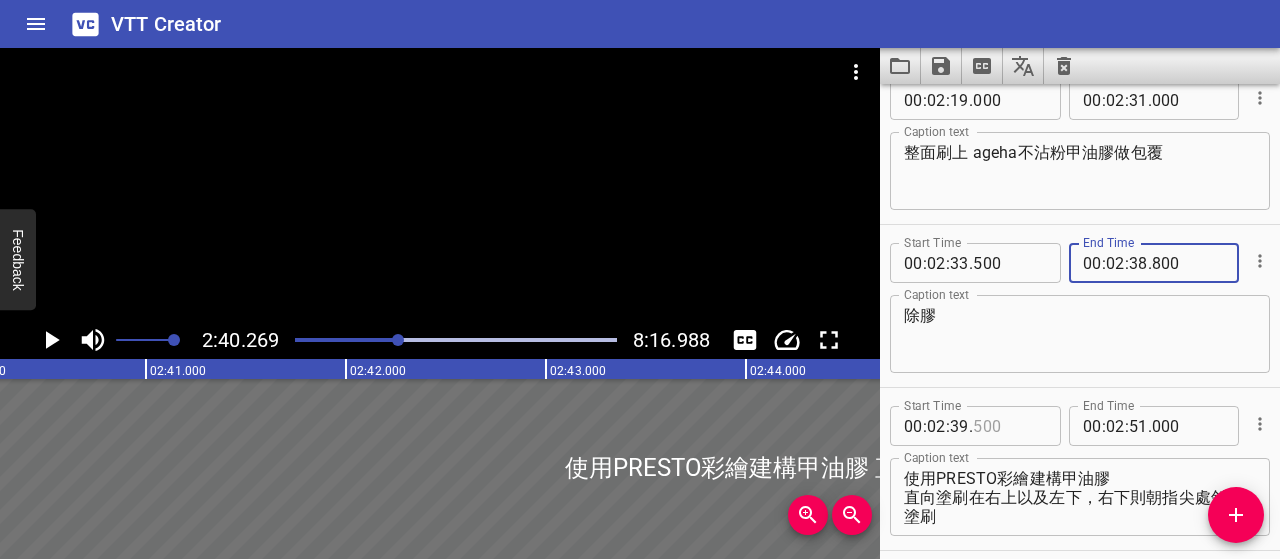 click at bounding box center [1009, 426] 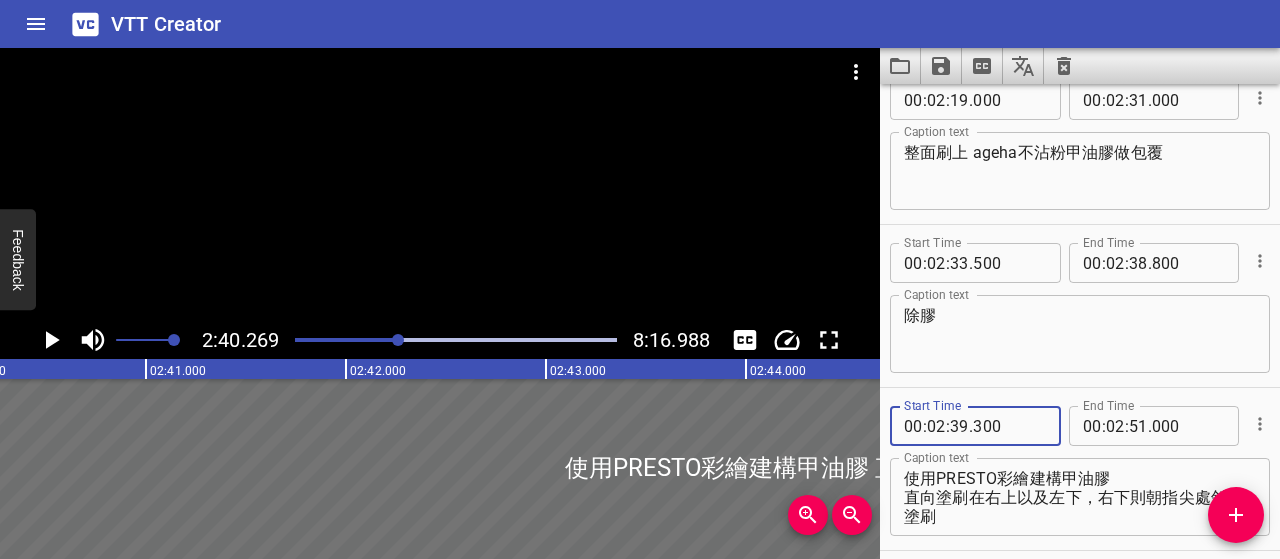 type on "300" 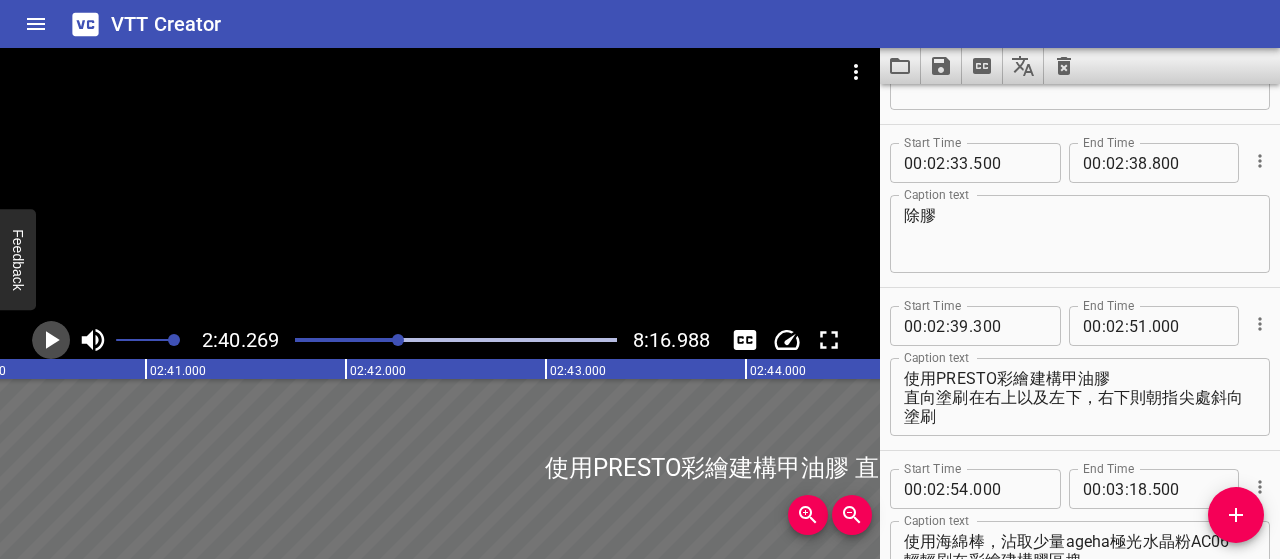 click 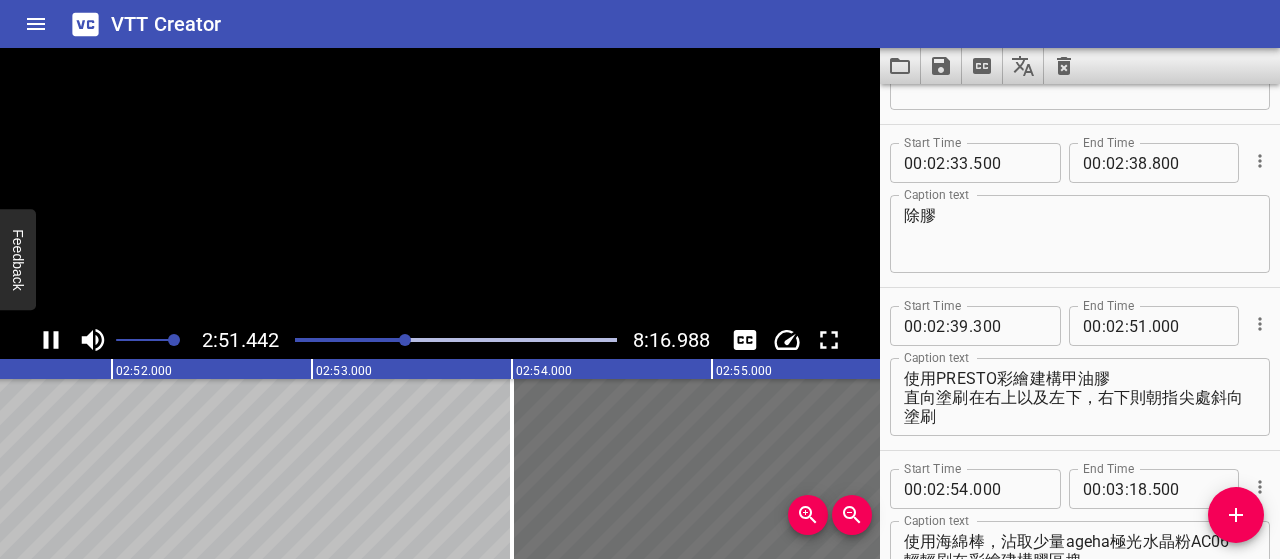 click 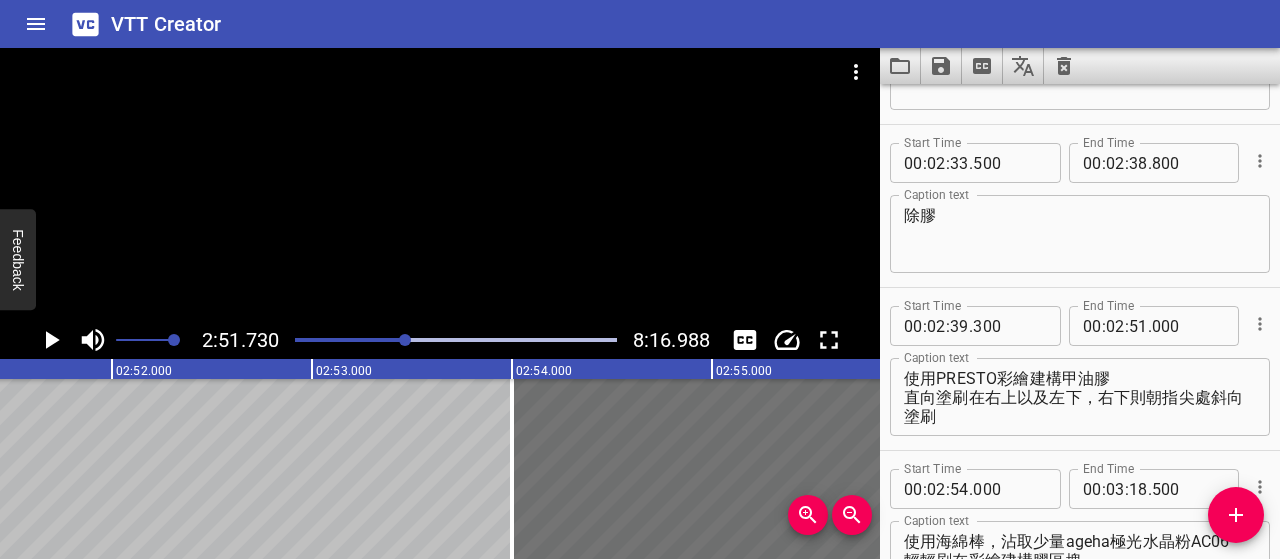 scroll, scrollTop: 0, scrollLeft: 34346, axis: horizontal 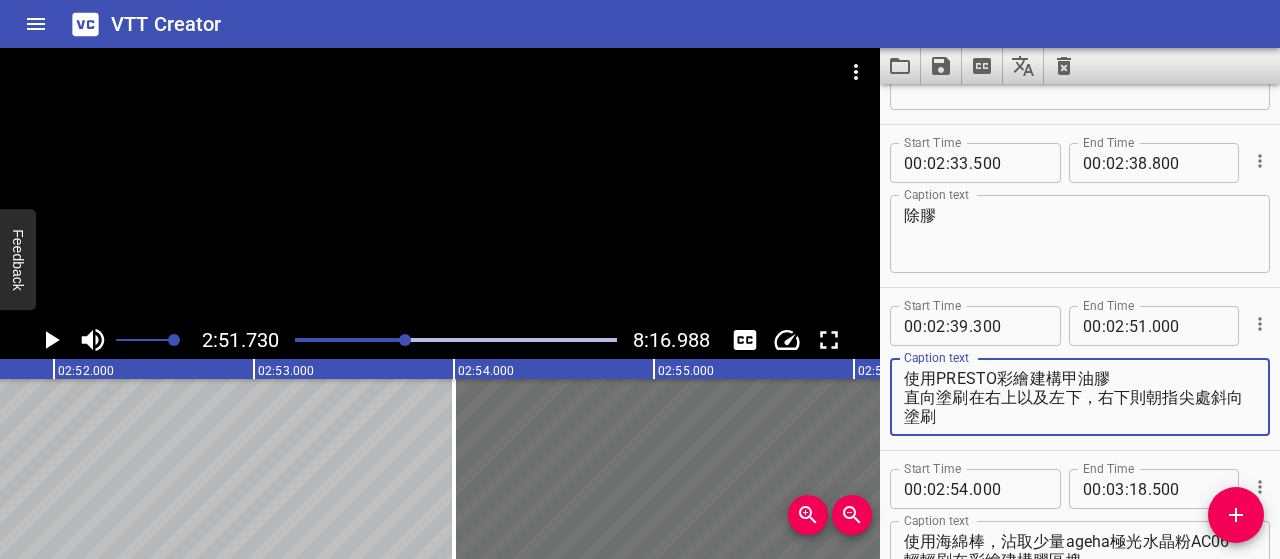 drag, startPoint x: 935, startPoint y: 370, endPoint x: 853, endPoint y: 370, distance: 82 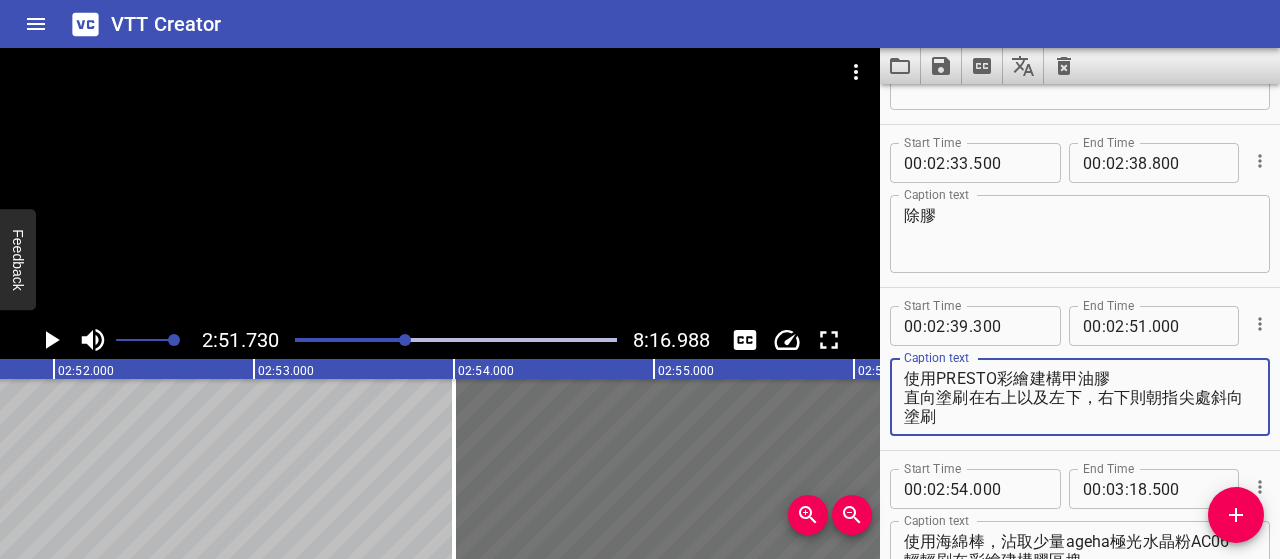click on "2:51.730 8:16.988 00:00.000 00:01.000 00:02.000 00:03.000 00:04.000 00:05.000 00:06.000 00:07.000 00:08.000 00:09.000 00:10.000 00:11.000 00:12.000 00:13.000 00:14.000 00:15.000 00:16.000 00:17.000 00:18.000 00:19.000 00:20.000 00:21.000 00:22.000 00:23.000 00:24.000 00:25.000 00:25.000 00:26.000 00:27.000 00:28.000 00:29.000 00:30.000 00:31.000 00:32.000 00:33.000 00:34.000 00:35.000 00:36.000 00:37.000 00:38.000 00:39.000 00:40.000 00:41.000 00:42.000 00:43.000 00:44.000 00:45.000 00:46.000 00:47.000 00:48.000 00:49.000 00:50.000 00:50.000 00:51.000 00:52.000 00:53.000 00:54.000 00:55.000 00:56.000 00:57.000 00:58.000 00:59.000 01:00.000 01:01.000 01:02.000 01:03.000 01:04.000 01:05.000 01:06.000 01:07.000 01:08.000 01:09.000 01:10.000 01:11.000 01:12.000 01:13.000 01:14.000 01:15.000 01:15.000 01:16.000 01:17.000 01:18.000 01:19.000 01:20.000 01:21.000 01:22.000 01:23.000 01:24.000 01:25.000 01:26.000 01:27.000 01:28.000 01:29.000 01:30.000 01:31.000 01:32.000 01:33.000 01:34.000 01:35.000 01:36.000 除膠" at bounding box center (640, 303) 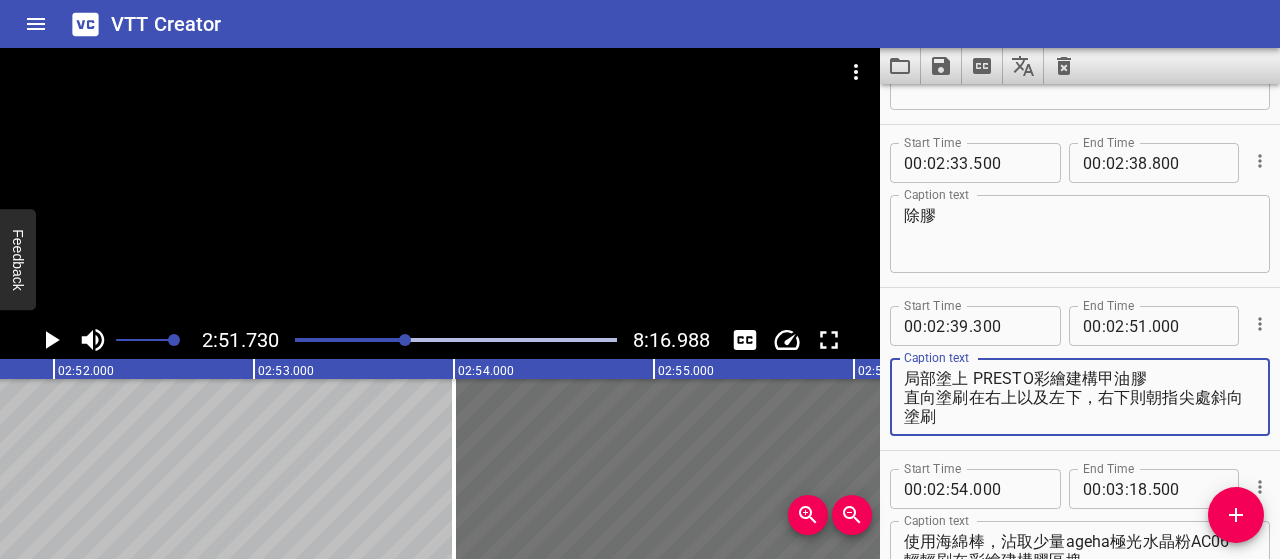 drag, startPoint x: 909, startPoint y: 401, endPoint x: 967, endPoint y: 425, distance: 62.76942 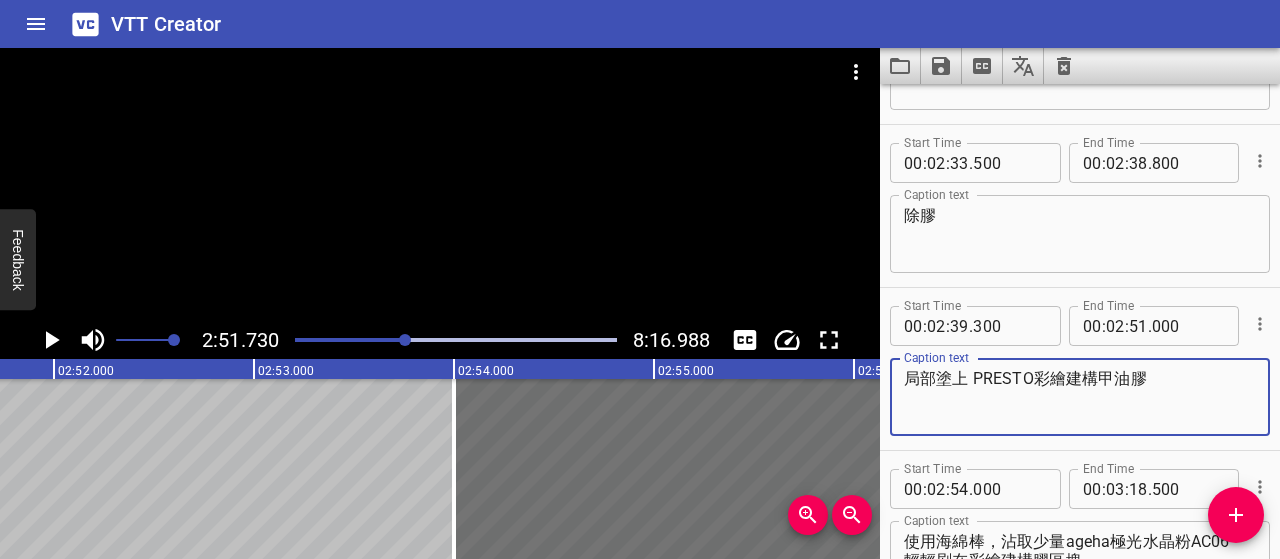 type on "局部塗上 PRESTO彩繪建構甲油膠" 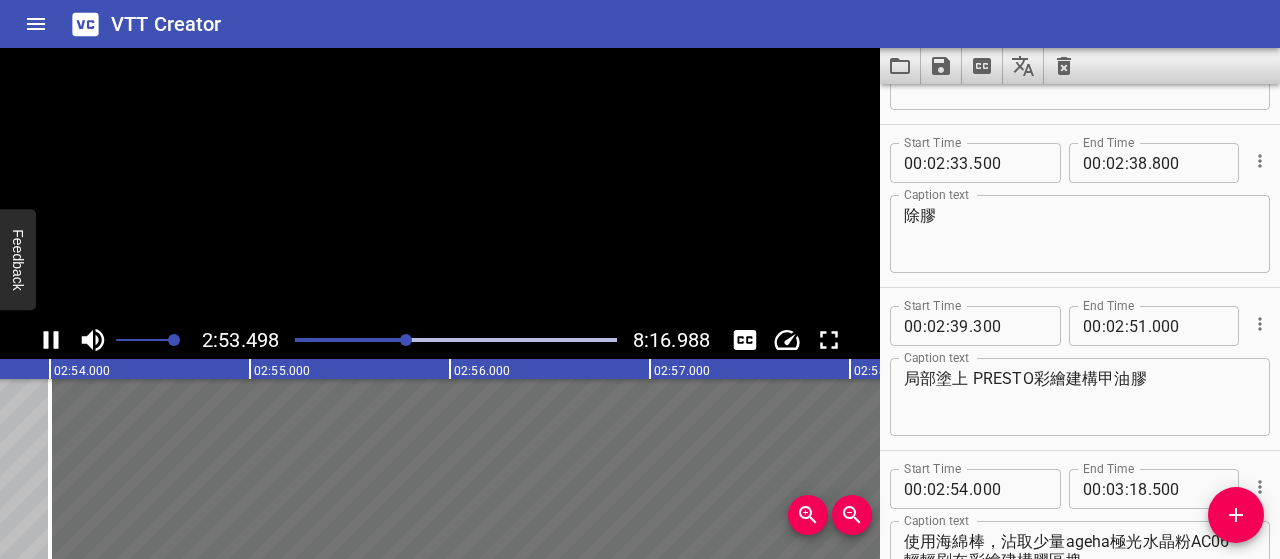 click 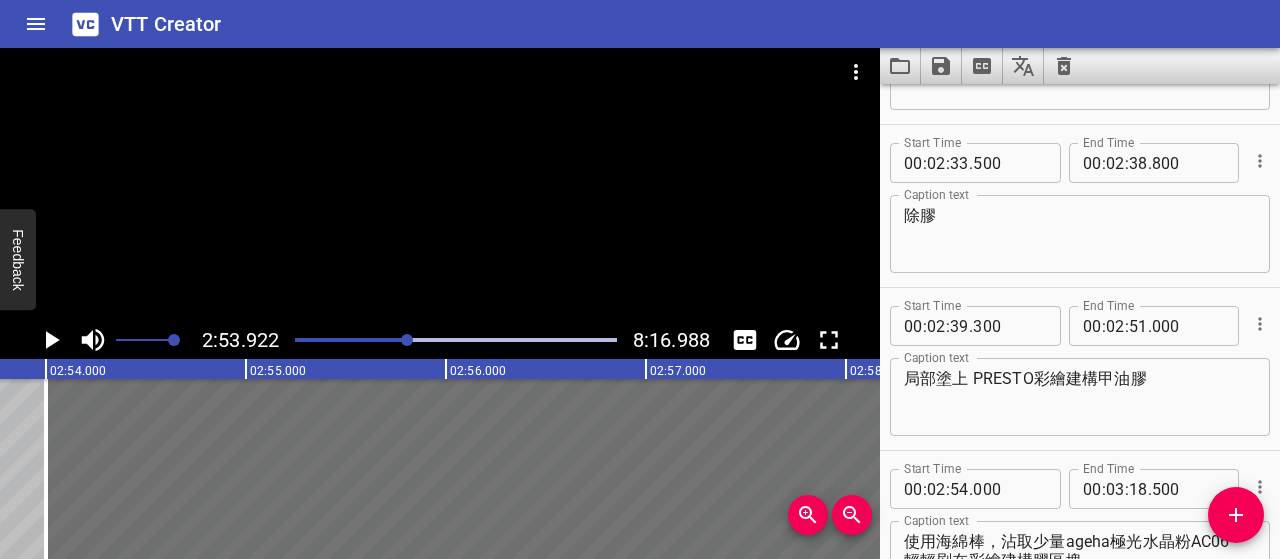 scroll, scrollTop: 0, scrollLeft: 34784, axis: horizontal 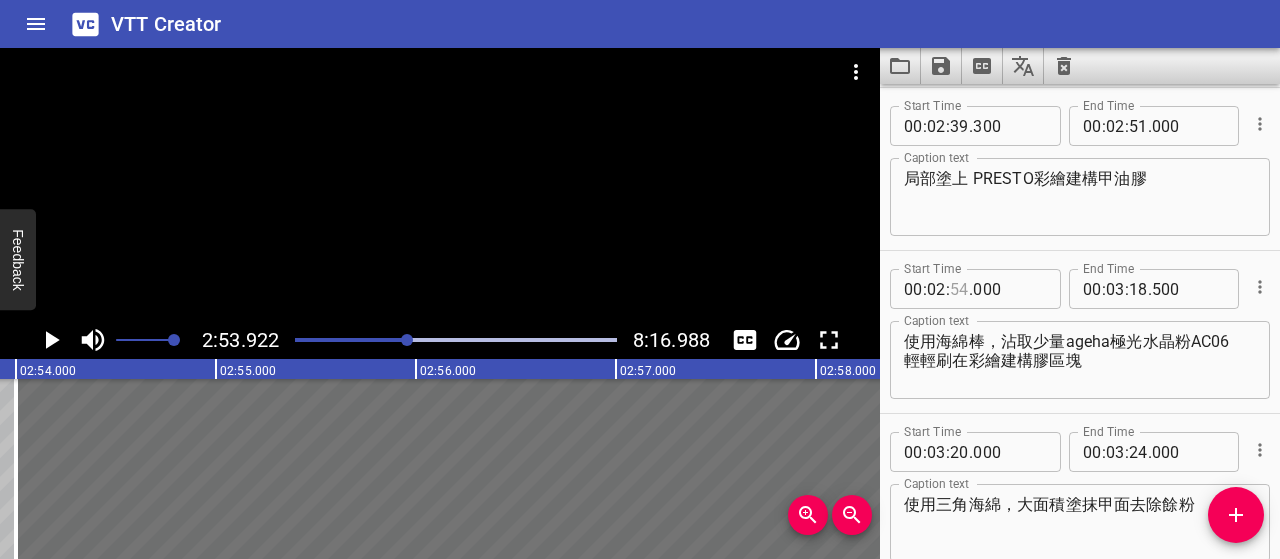 click at bounding box center [959, 289] 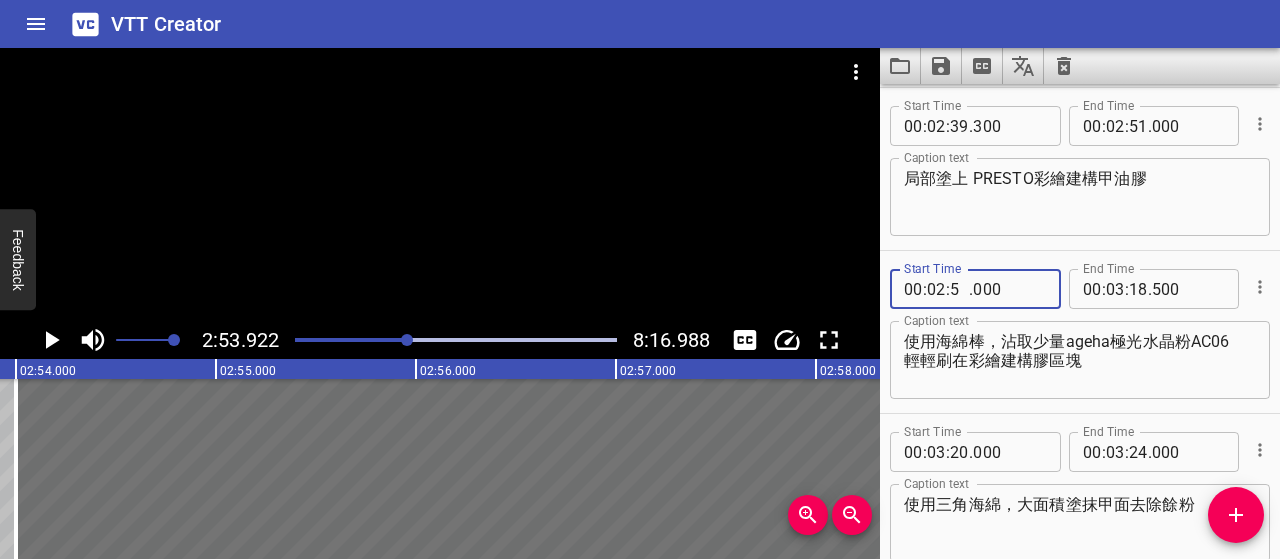 type on "53" 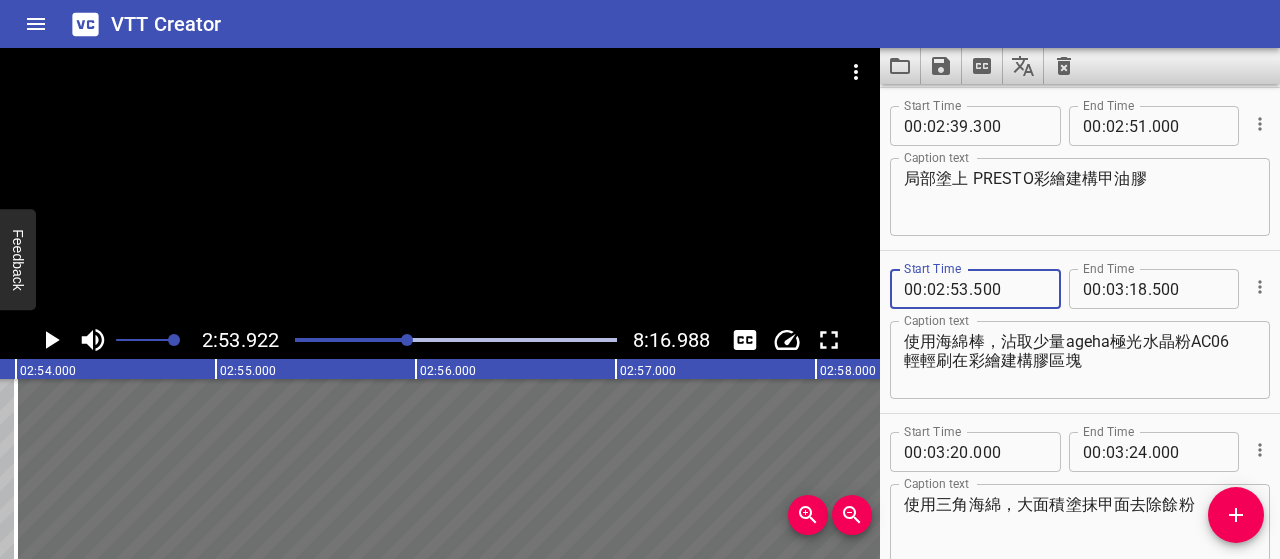 type on "500" 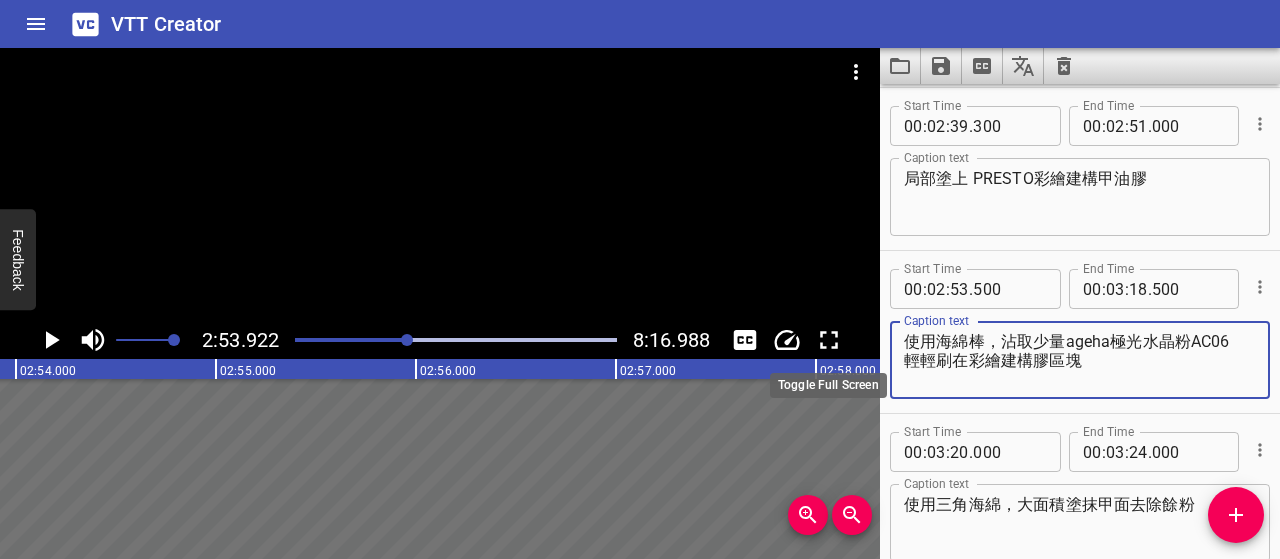 drag, startPoint x: 1057, startPoint y: 343, endPoint x: 812, endPoint y: 343, distance: 245 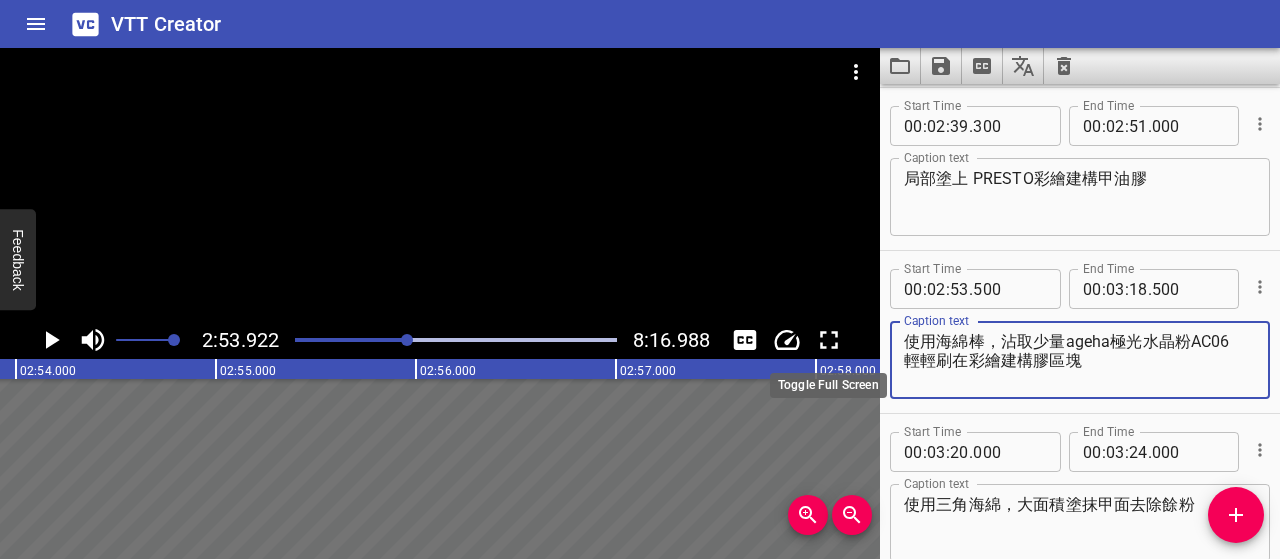 click on "2:53.922 8:16.988 00:00.000 00:01.000 00:02.000 00:03.000 00:04.000 00:05.000 00:06.000 00:07.000 00:08.000 00:09.000 00:10.000 00:11.000 00:12.000 00:13.000 00:14.000 00:15.000 00:16.000 00:17.000 00:18.000 00:19.000 00:20.000 00:21.000 00:22.000 00:23.000 00:24.000 00:25.000 00:25.000 00:26.000 00:27.000 00:28.000 00:29.000 00:30.000 00:31.000 00:32.000 00:33.000 00:34.000 00:35.000 00:36.000 00:37.000 00:38.000 00:39.000 00:40.000 00:41.000 00:42.000 00:43.000 00:44.000 00:45.000 00:46.000 00:47.000 00:48.000 00:49.000 00:50.000 00:50.000 00:51.000 00:52.000 00:53.000 00:54.000 00:55.000 00:56.000 00:57.000 00:58.000 00:59.000 01:00.000 01:01.000 01:02.000 01:03.000 01:04.000 01:05.000 01:06.000 01:07.000 01:08.000 01:09.000 01:10.000 01:11.000 01:12.000 01:13.000 01:14.000 01:15.000 01:15.000 01:16.000 01:17.000 01:18.000 01:19.000 01:20.000 01:21.000 01:22.000 01:23.000 01:24.000 01:25.000 01:26.000 01:27.000 01:28.000 01:29.000 01:30.000 01:31.000 01:32.000 01:33.000 01:34.000 01:35.000 01:36.000 除膠" at bounding box center [640, 303] 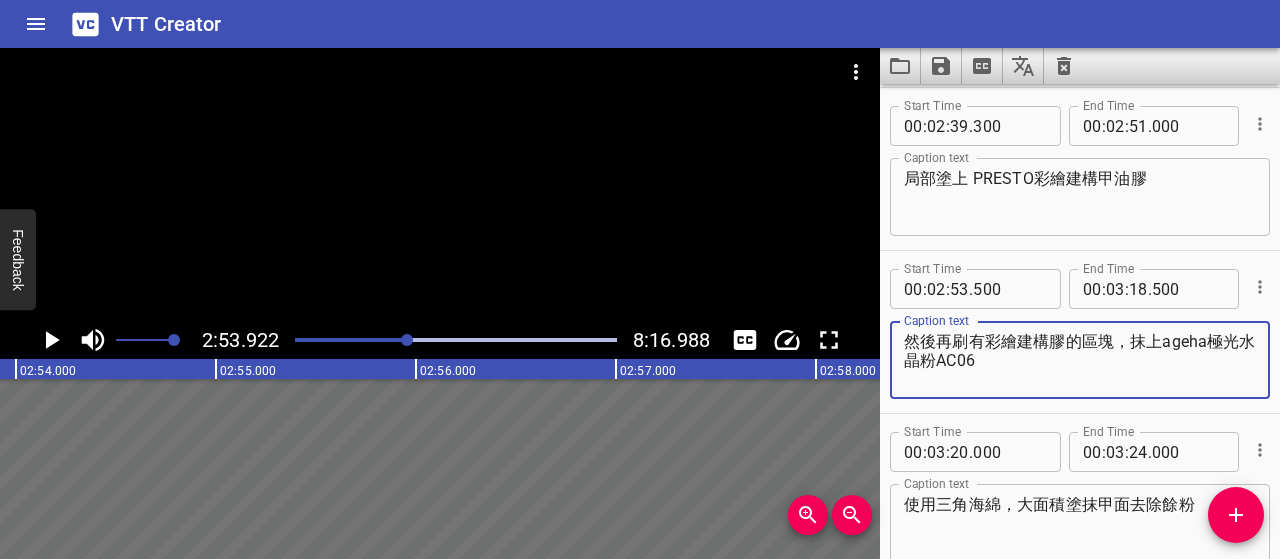 click on "然後再刷有彩繪建構膠的區塊，抹上ageha極光水晶粉AC06" at bounding box center (1080, 360) 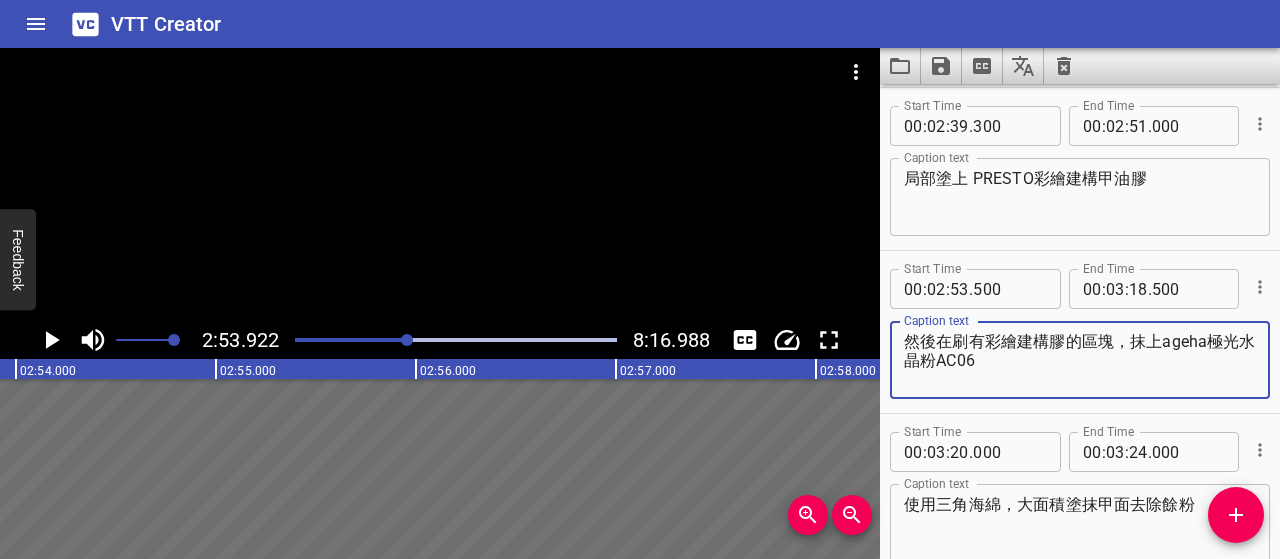 click on "然後在刷有彩繪建構膠的區塊，抹上ageha極光水晶粉AC06" at bounding box center [1080, 360] 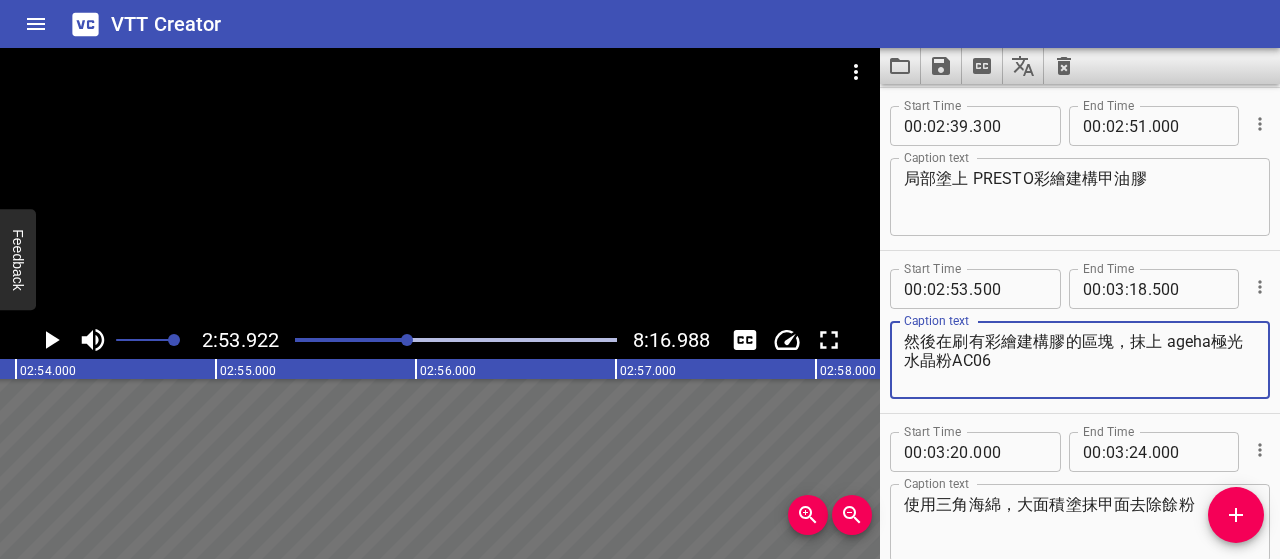 drag, startPoint x: 1166, startPoint y: 339, endPoint x: 1192, endPoint y: 360, distance: 33.42155 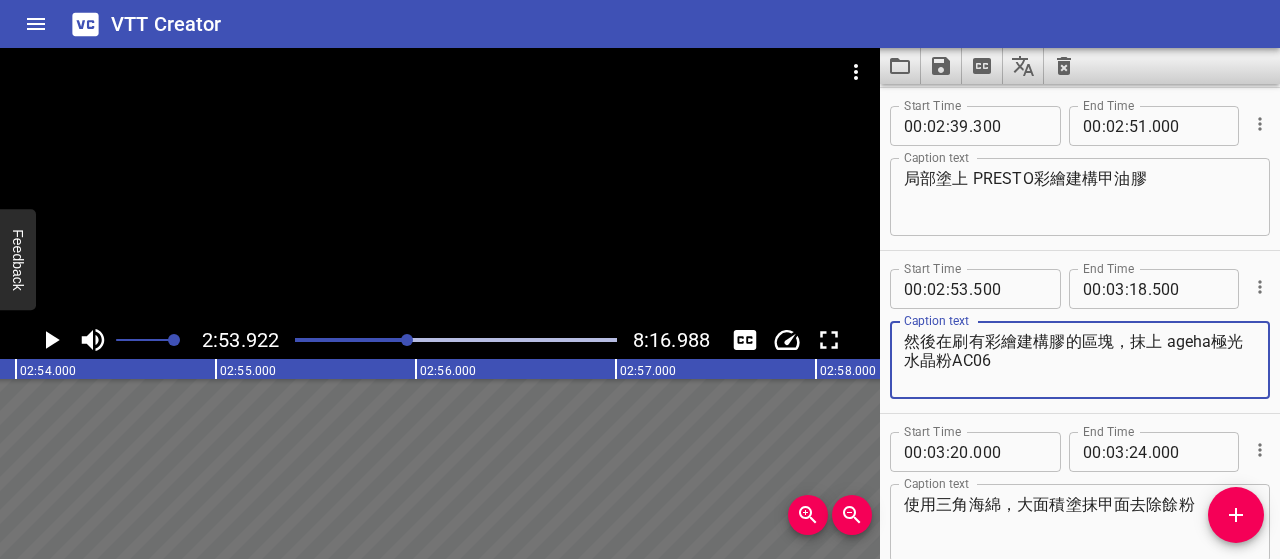 type on "然後在刷有彩繪建構膠的區塊，抹上 ageha極光水晶粉AC06" 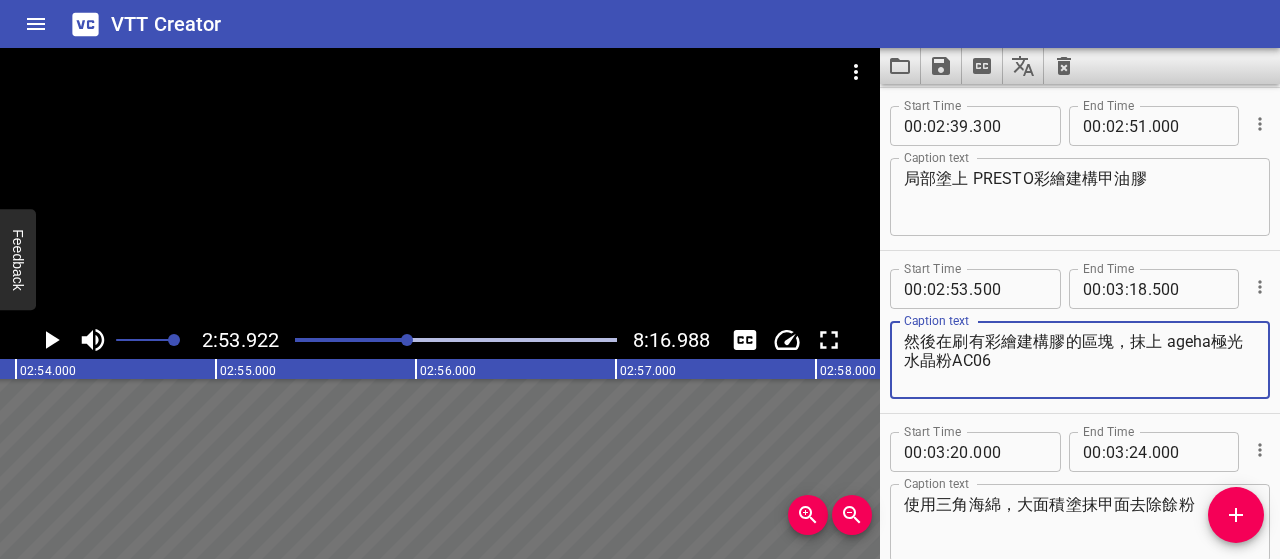 click on "然後在刷有彩繪建構膠的區塊，抹上 ageha極光水晶粉AC06" at bounding box center [1080, 360] 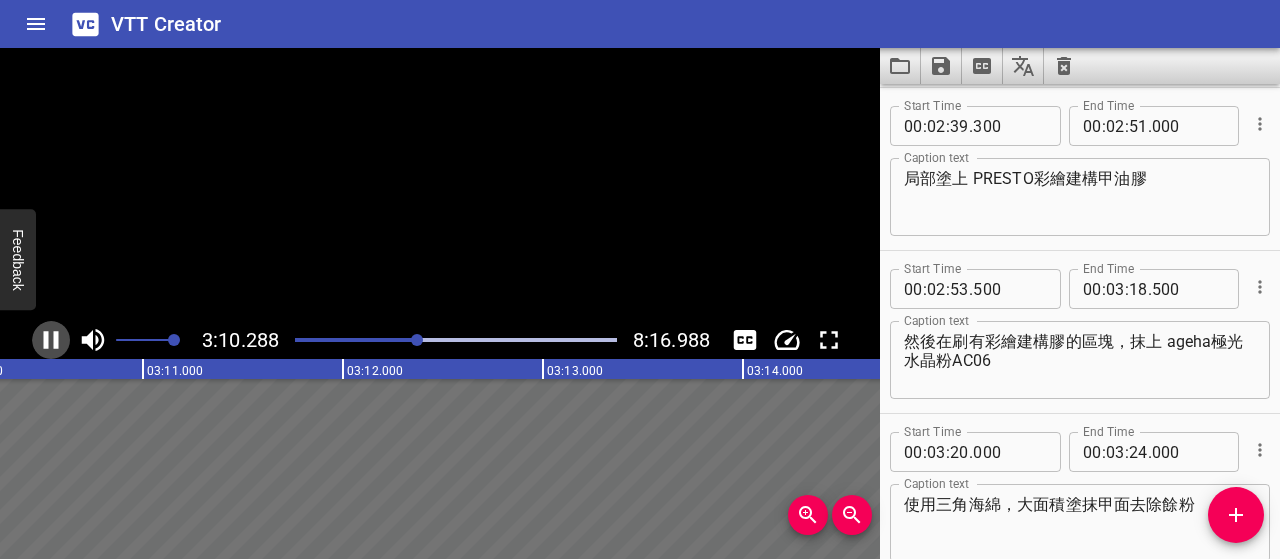 click 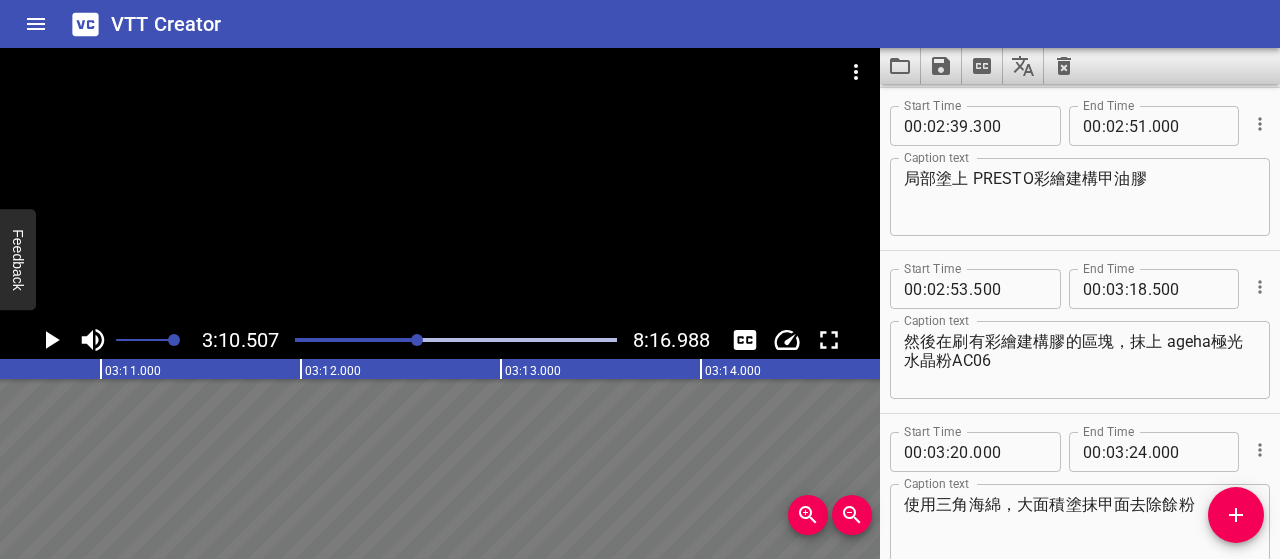 scroll, scrollTop: 0, scrollLeft: 38101, axis: horizontal 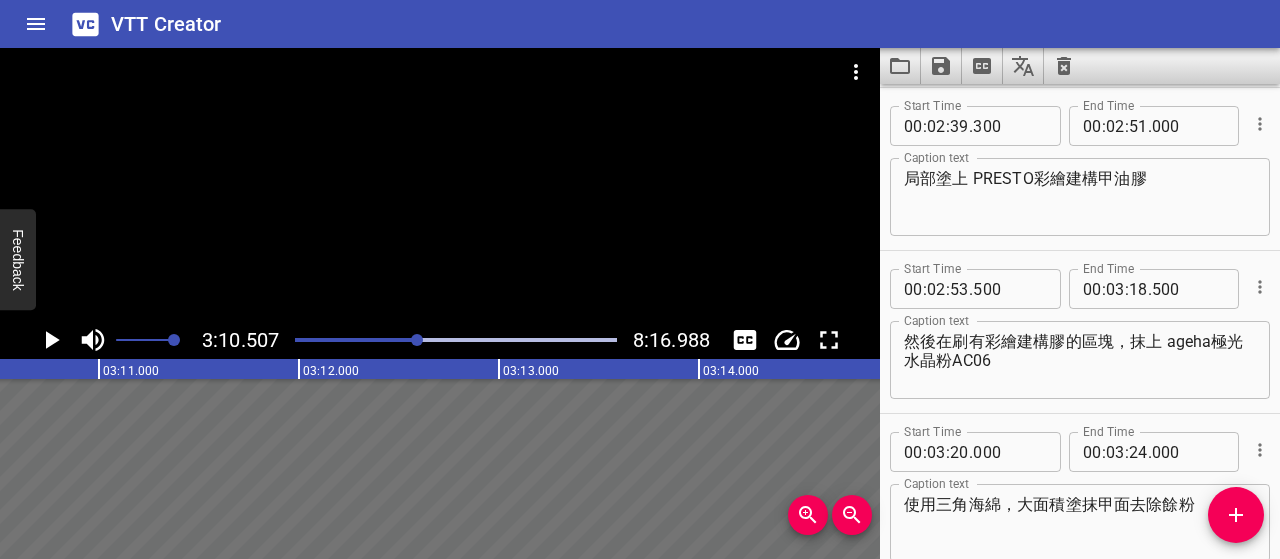 click 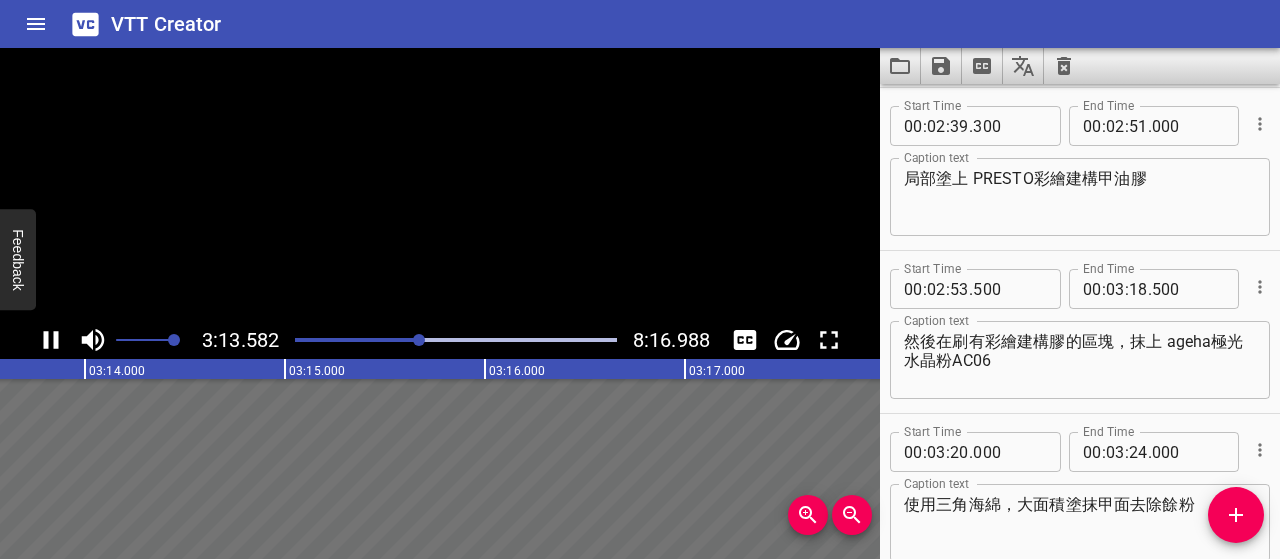 click 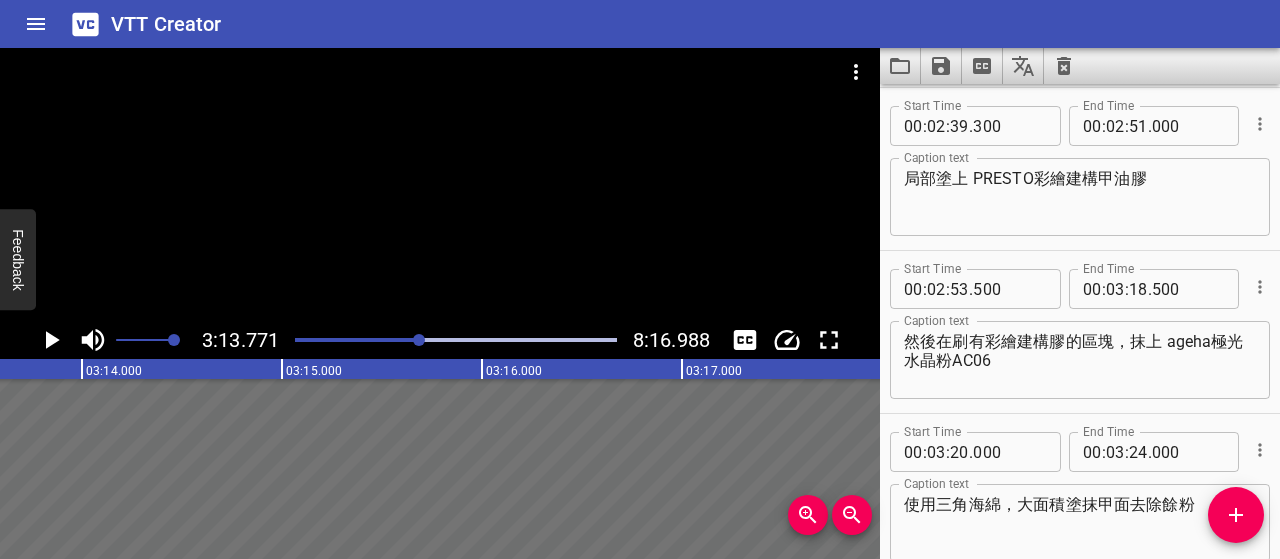 scroll, scrollTop: 0, scrollLeft: 38754, axis: horizontal 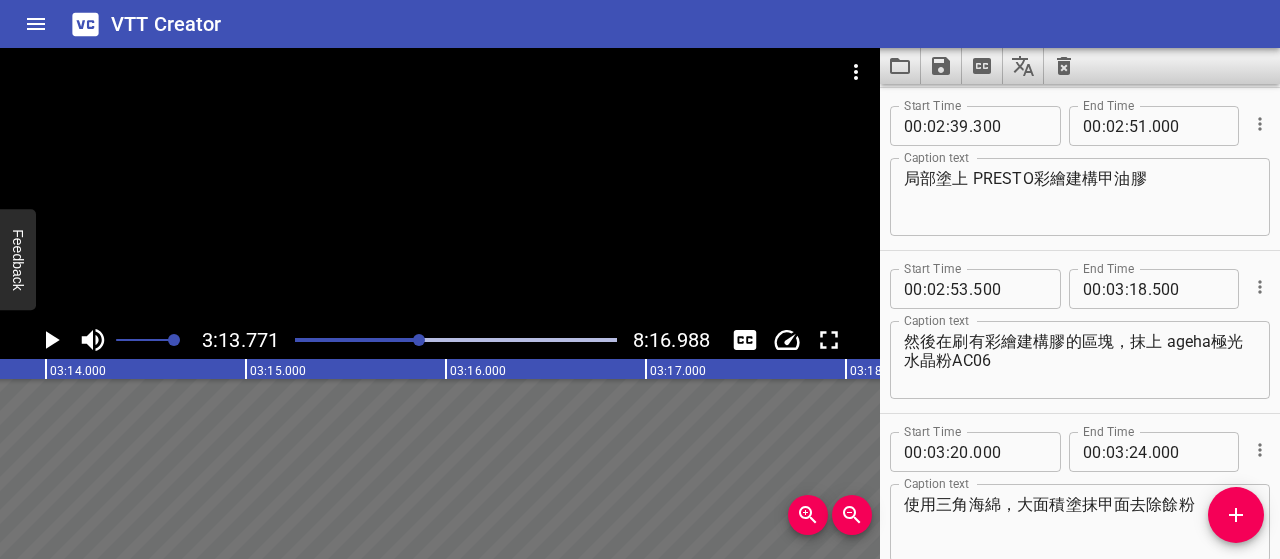 click 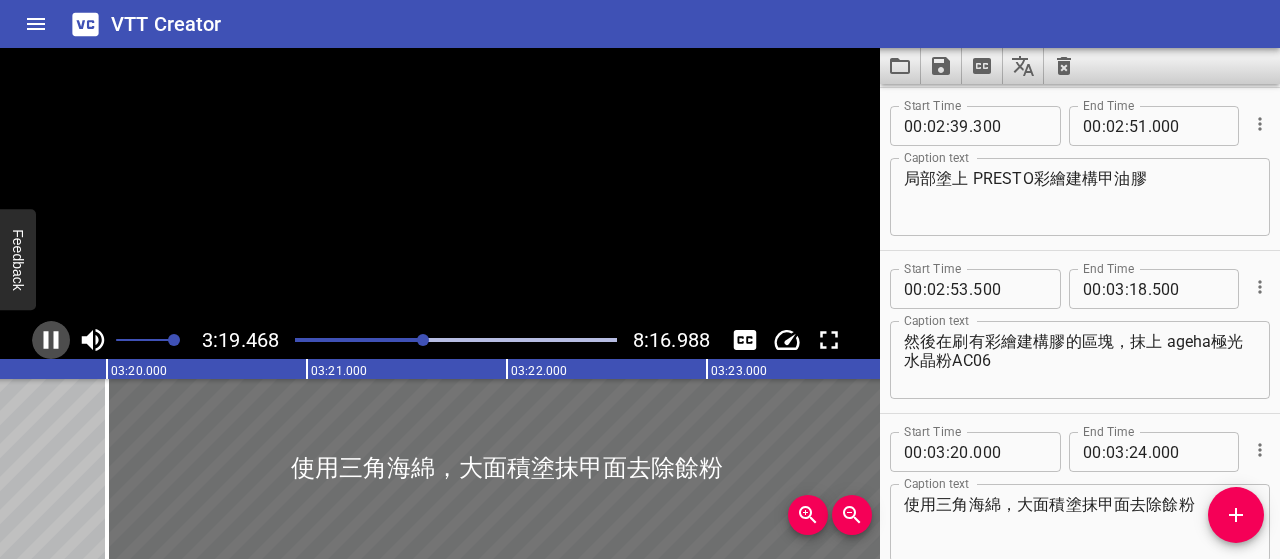 click 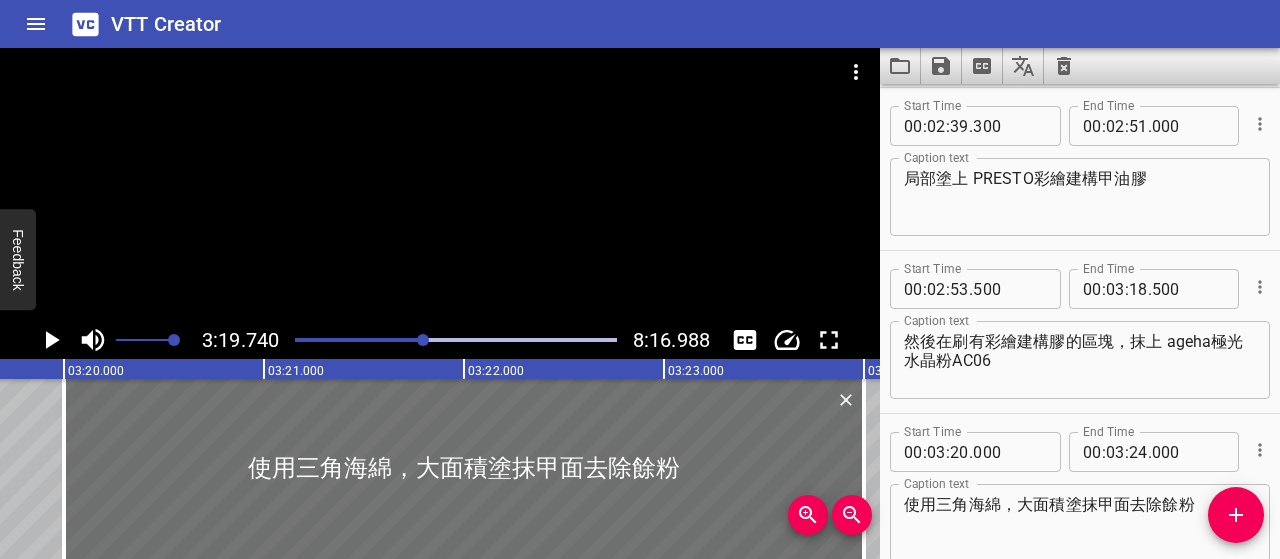 scroll, scrollTop: 0, scrollLeft: 39948, axis: horizontal 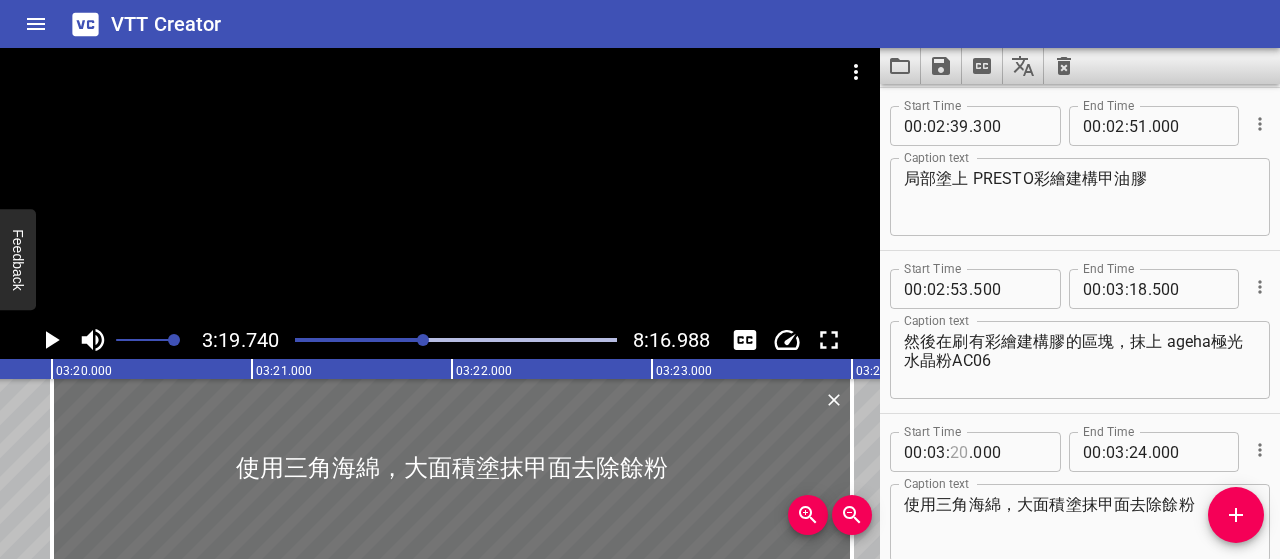 click at bounding box center [959, 452] 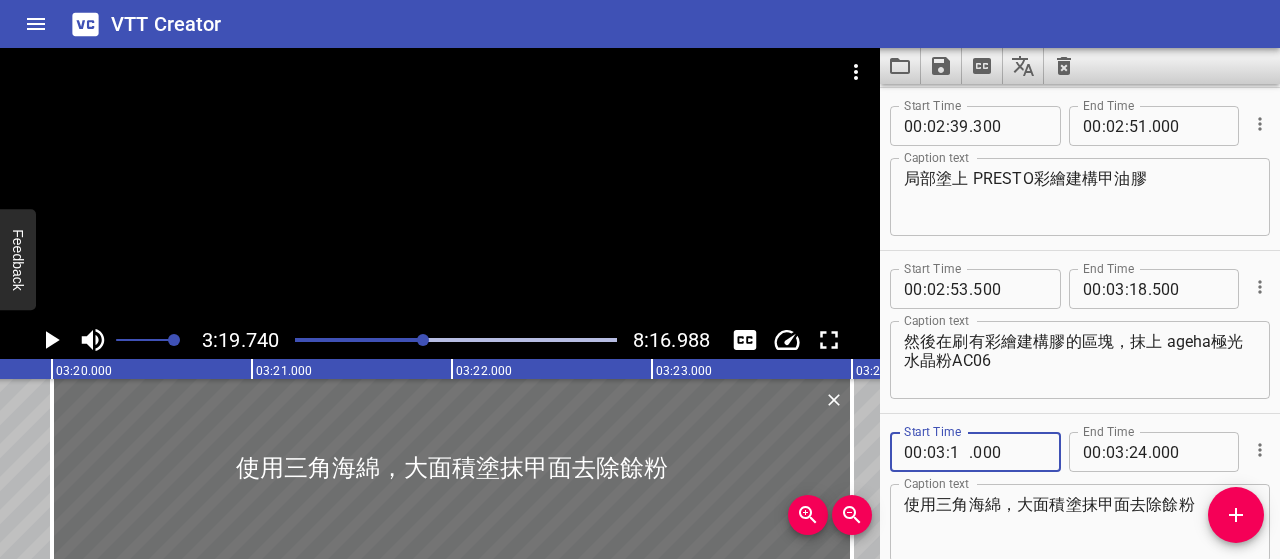 type on "19" 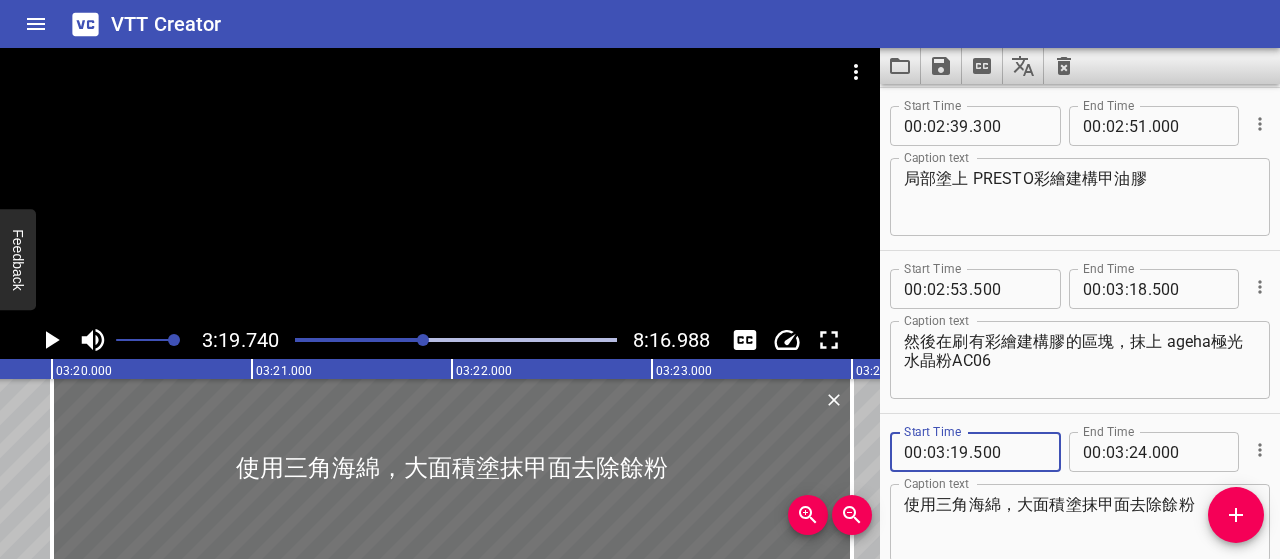 type on "500" 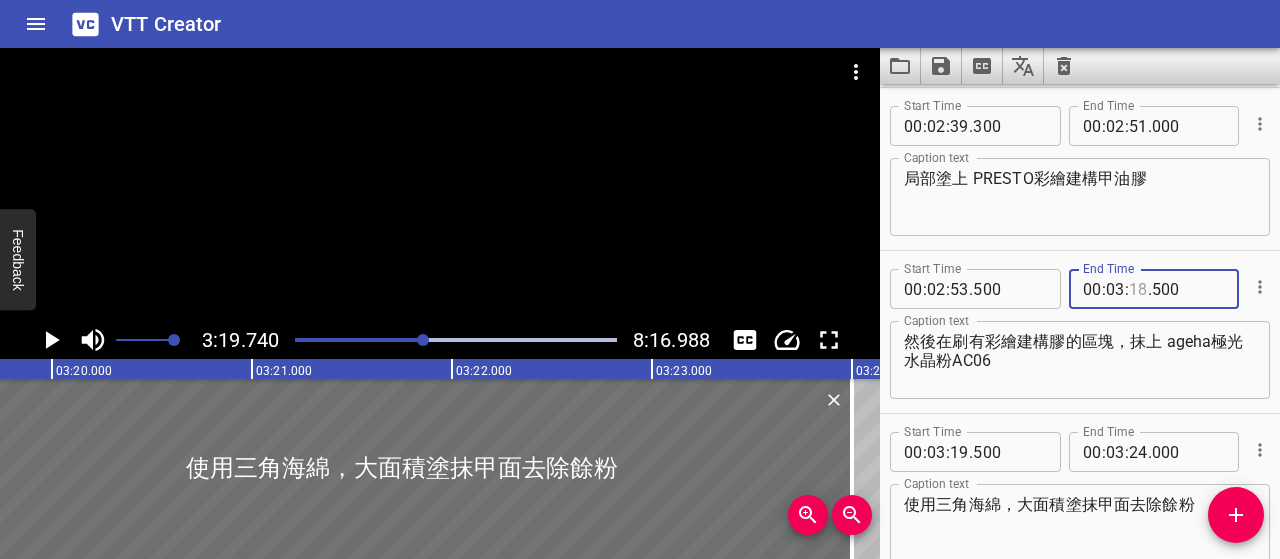 click at bounding box center (1138, 289) 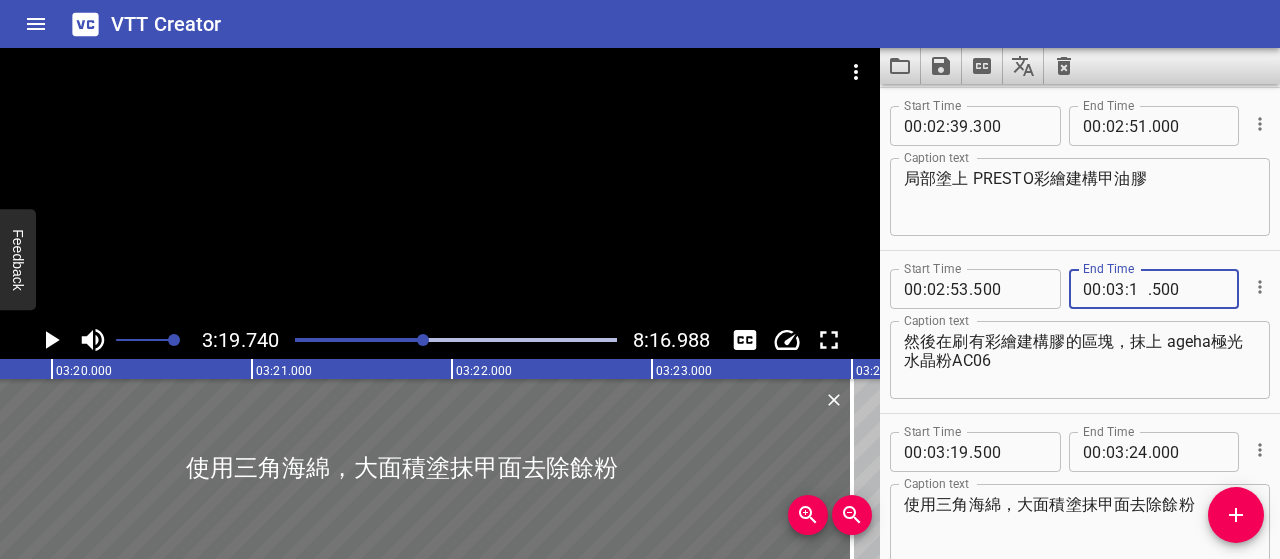 type on "19" 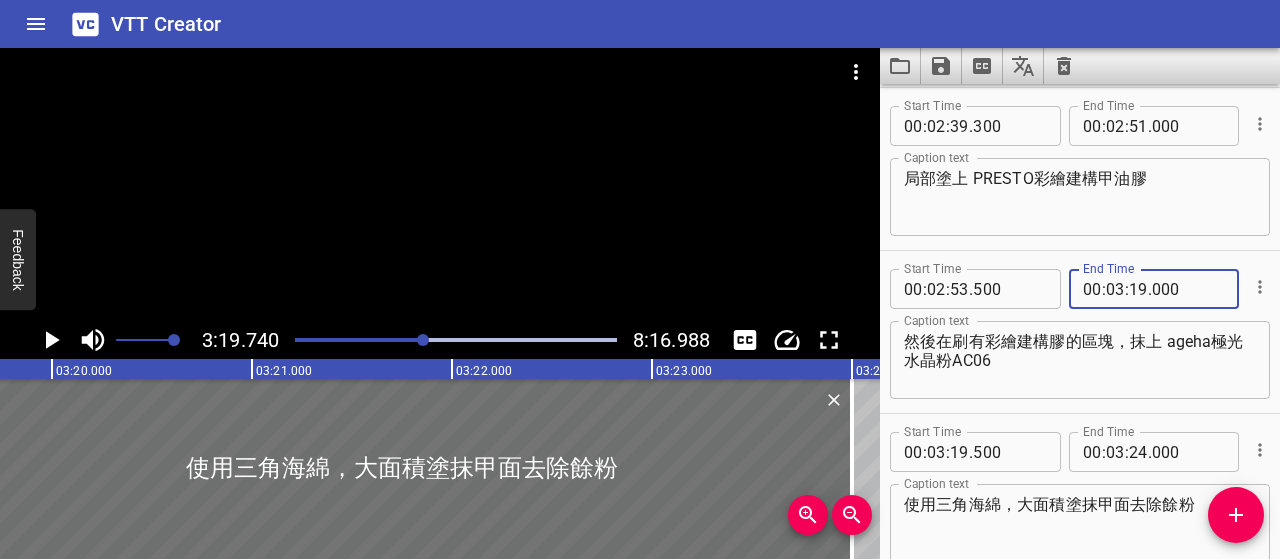 type on "000" 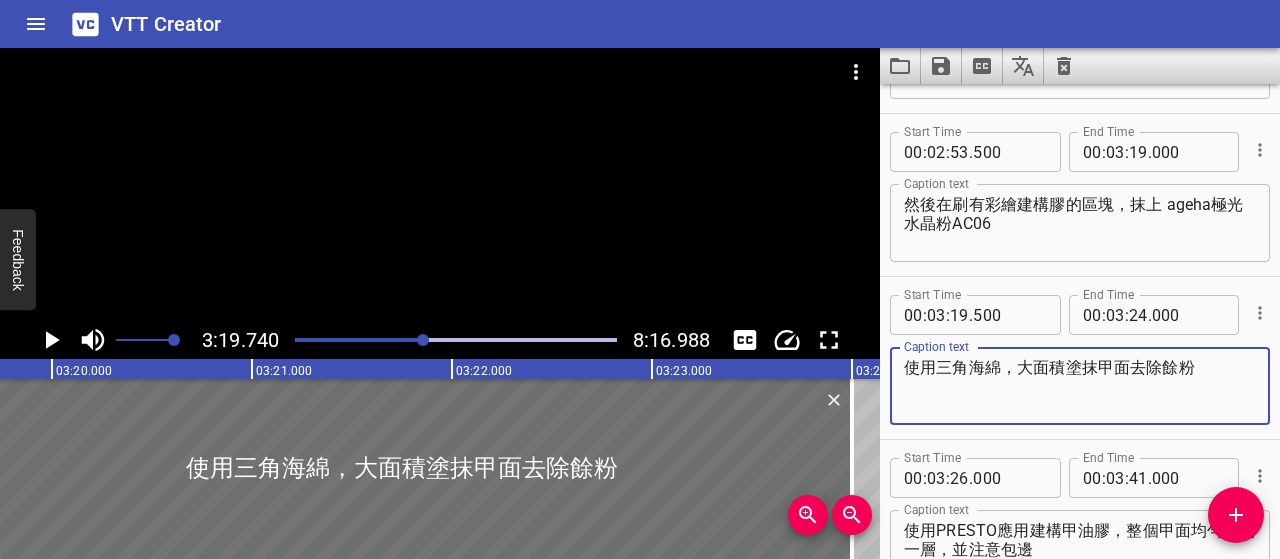 scroll, scrollTop: 2319, scrollLeft: 0, axis: vertical 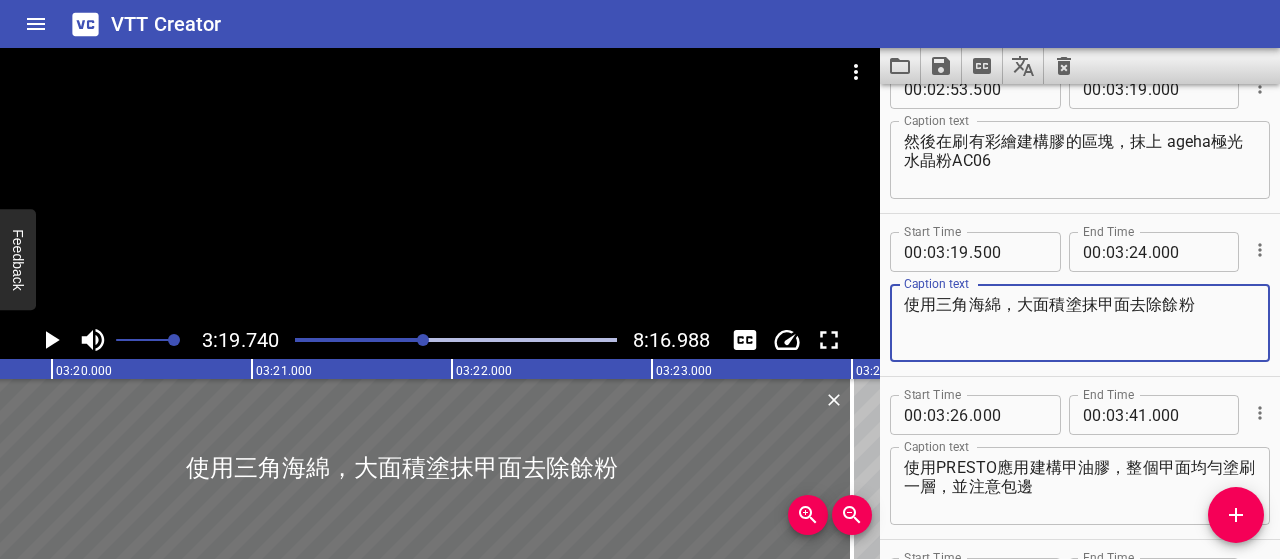 click on "使用三角海綿，大面積塗抹甲面去除餘粉" at bounding box center (1080, 323) 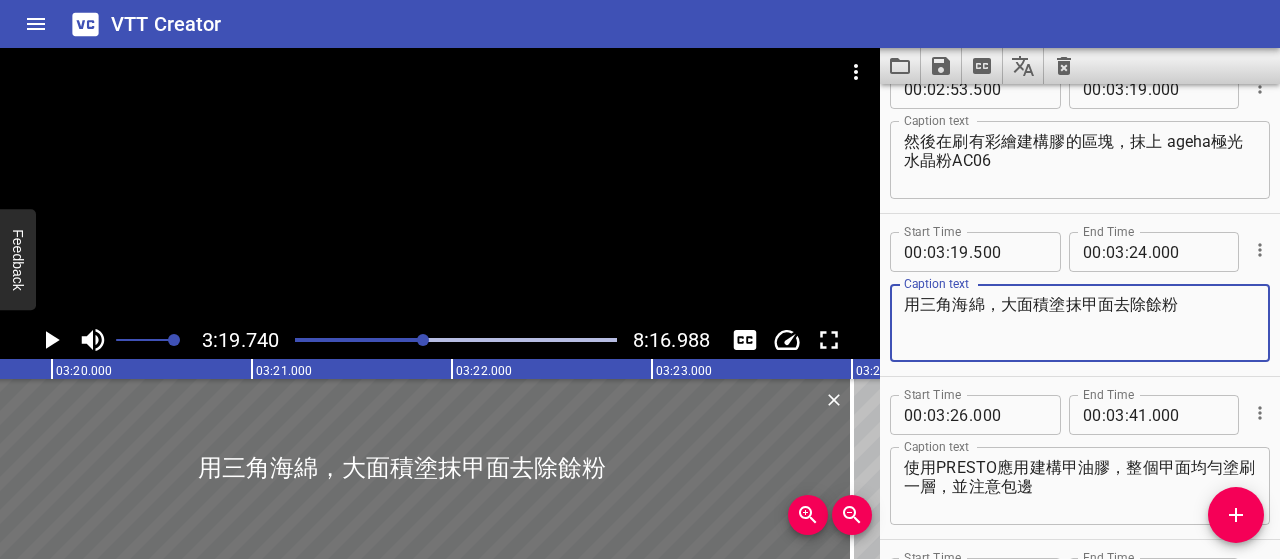 click on "用三角海綿，大面積塗抹甲面去除餘粉" at bounding box center (1080, 323) 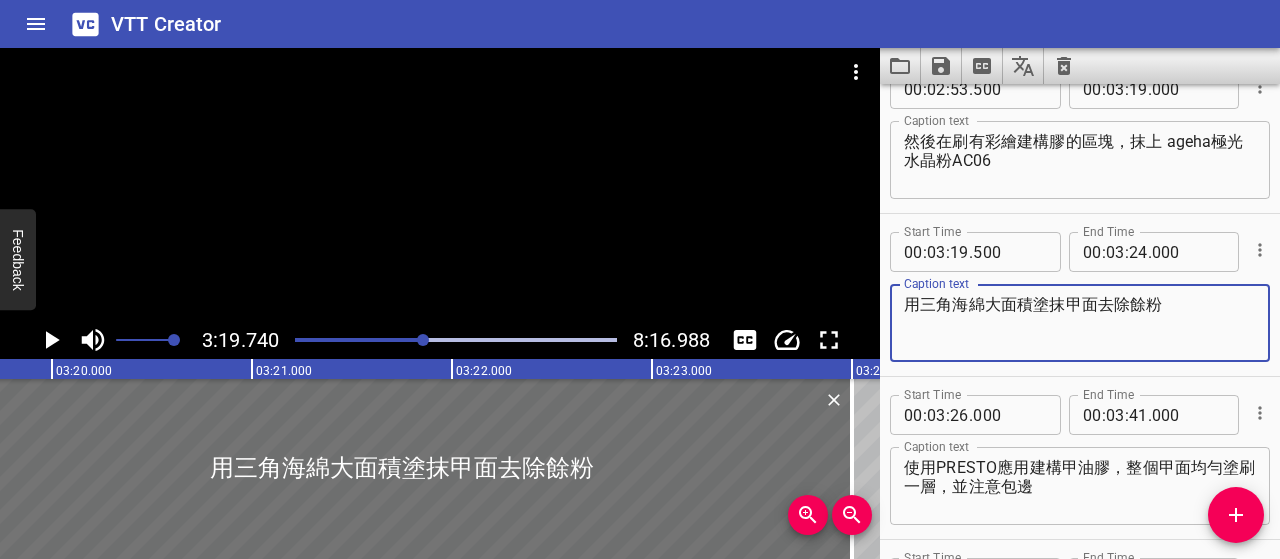 click on "用三角海綿大面積塗抹甲面去除餘粉" at bounding box center [1080, 323] 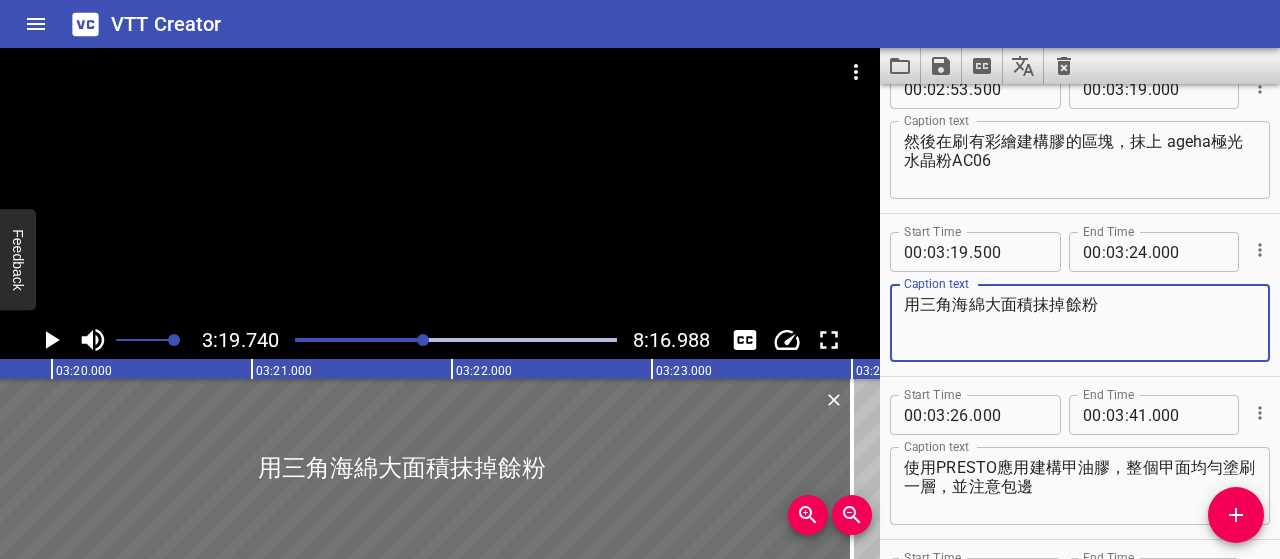 type on "用三角海綿大面積抹掉餘粉" 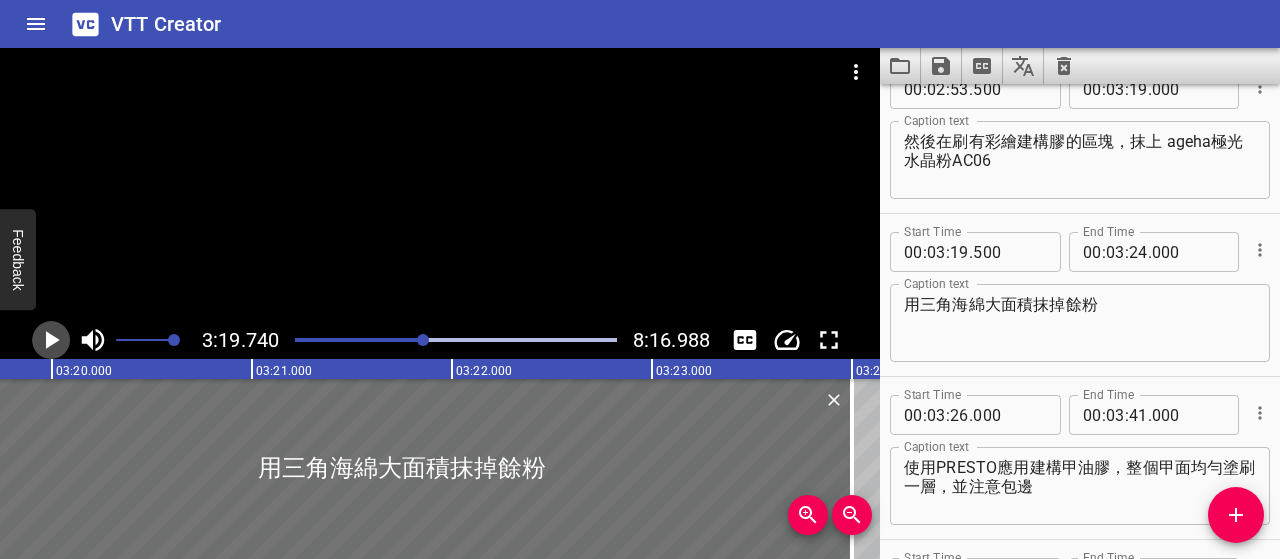 click 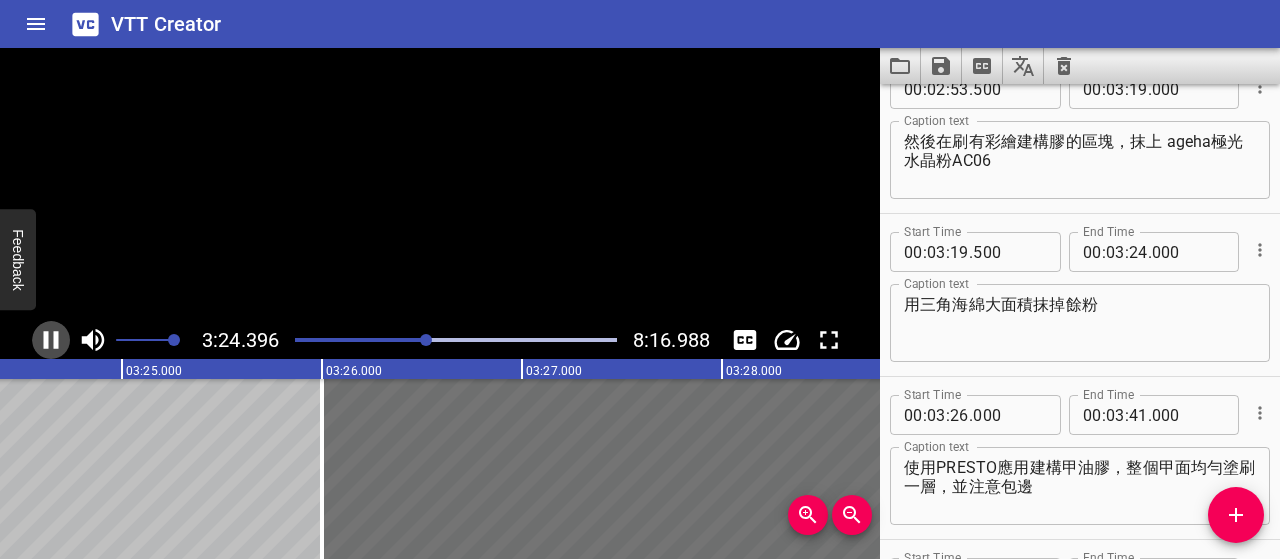 click 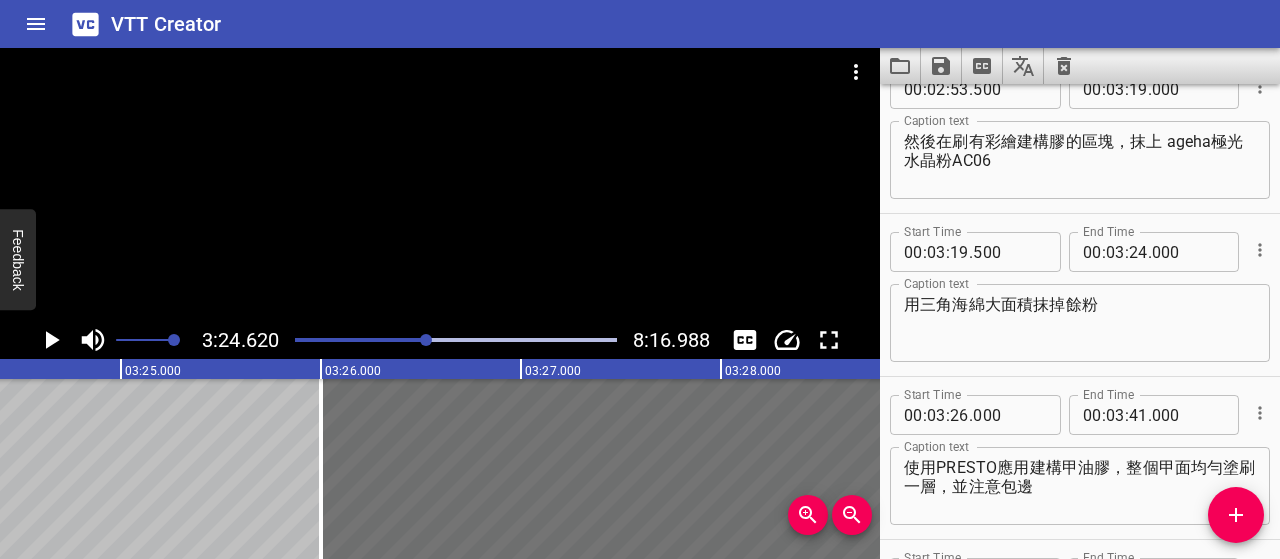 scroll, scrollTop: 0, scrollLeft: 40924, axis: horizontal 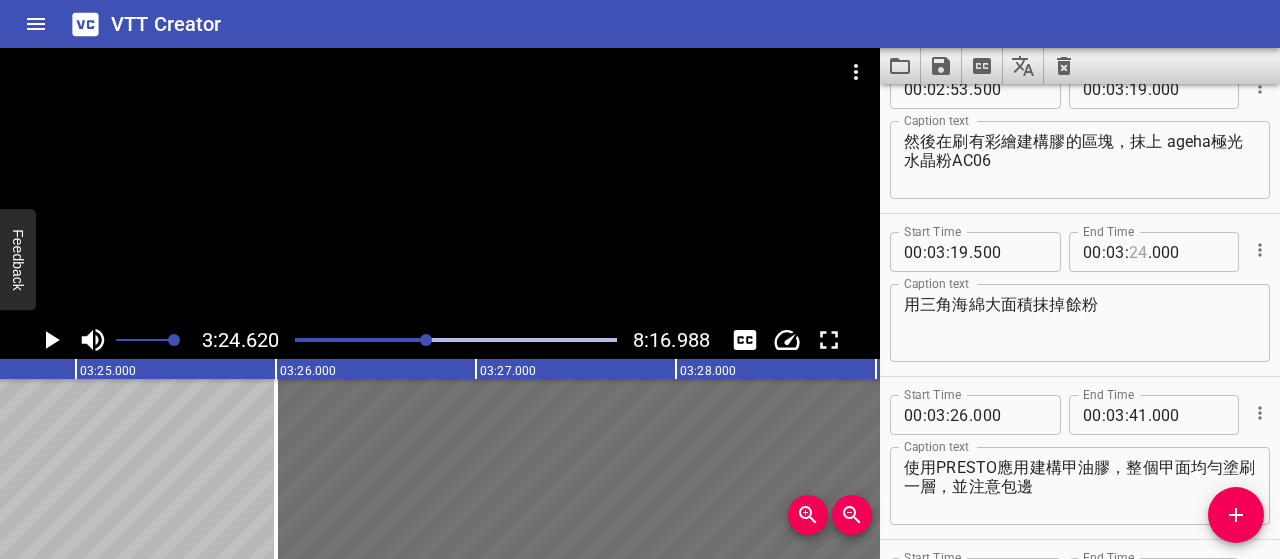 click at bounding box center (1138, 252) 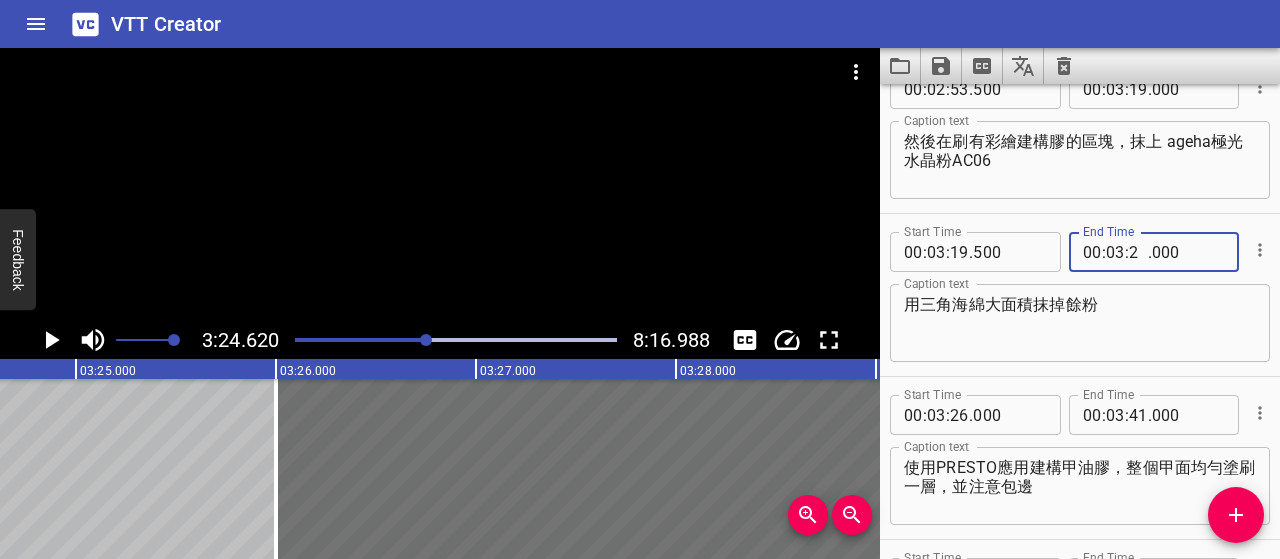 type on "25" 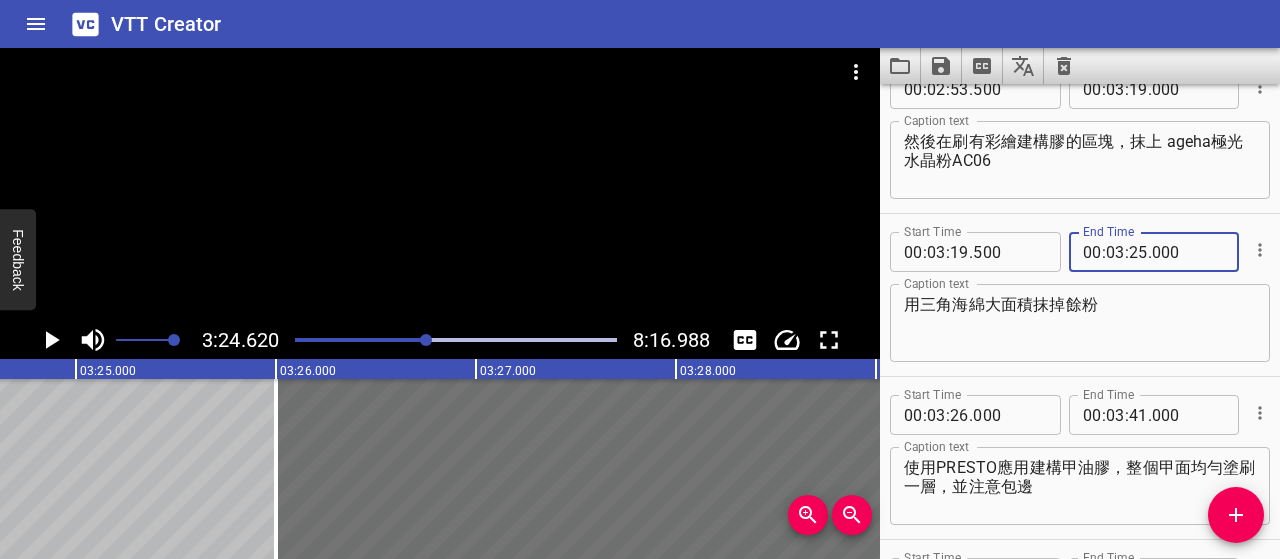 type on "000" 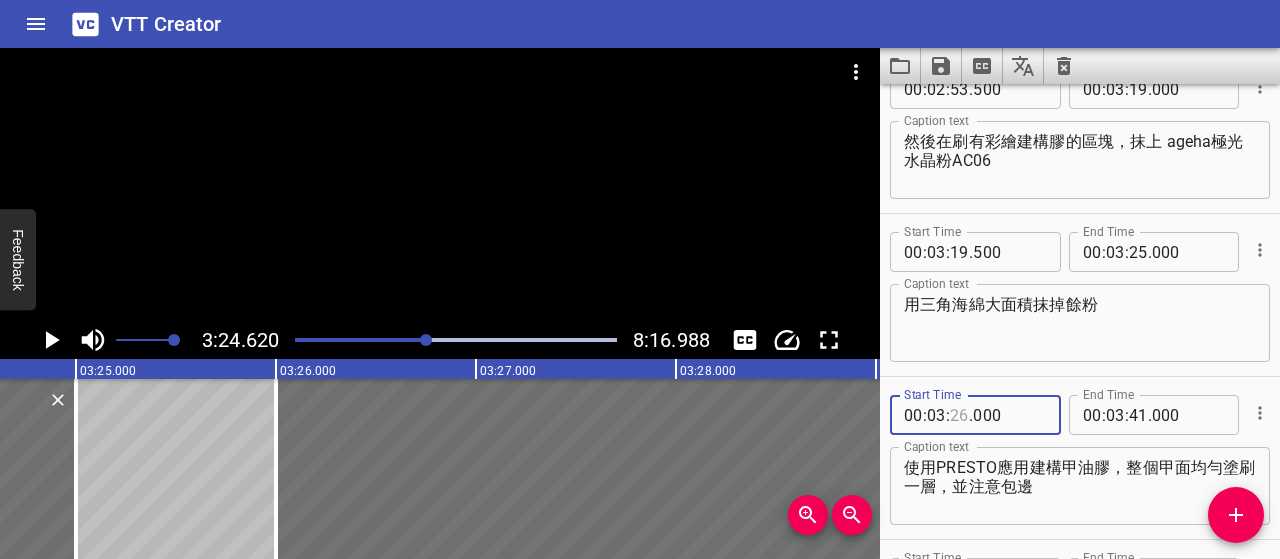 click at bounding box center [959, 415] 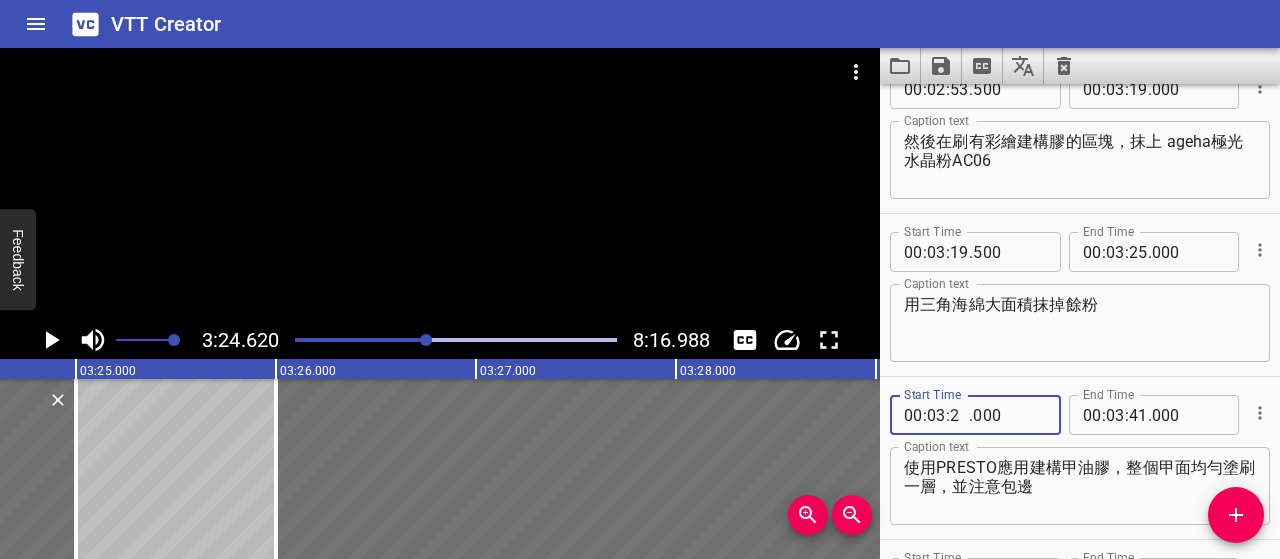 type on "25" 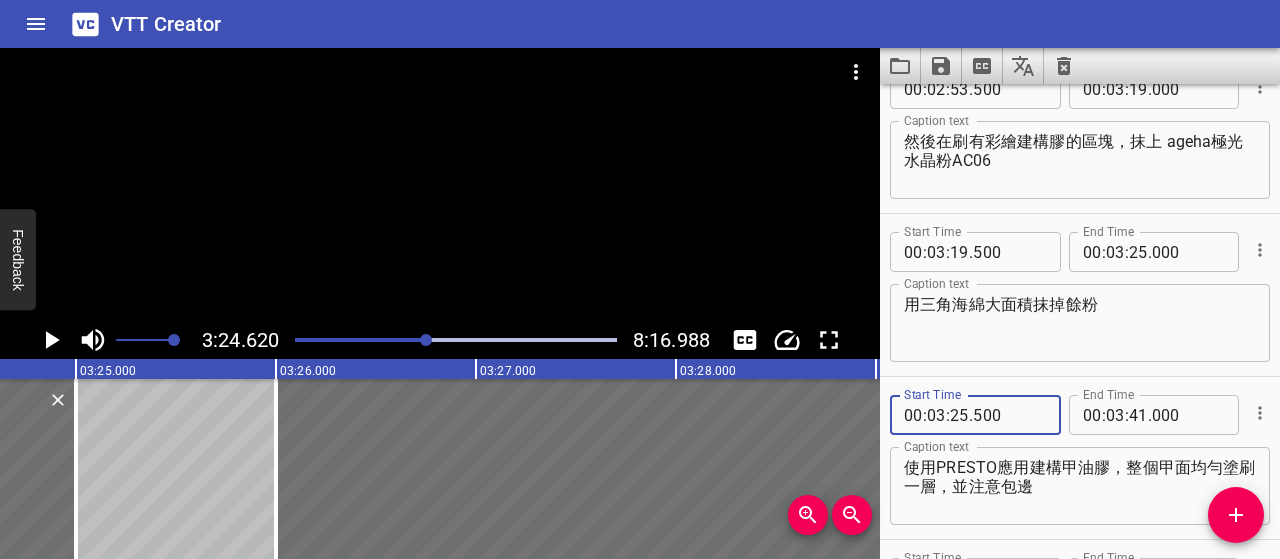 type on "500" 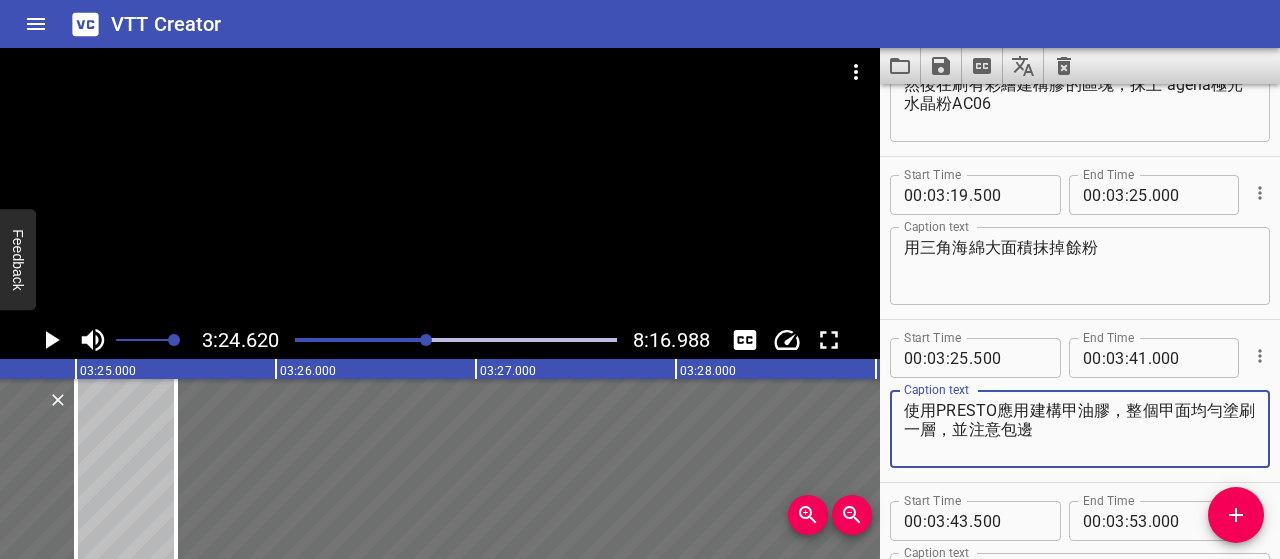 scroll, scrollTop: 2419, scrollLeft: 0, axis: vertical 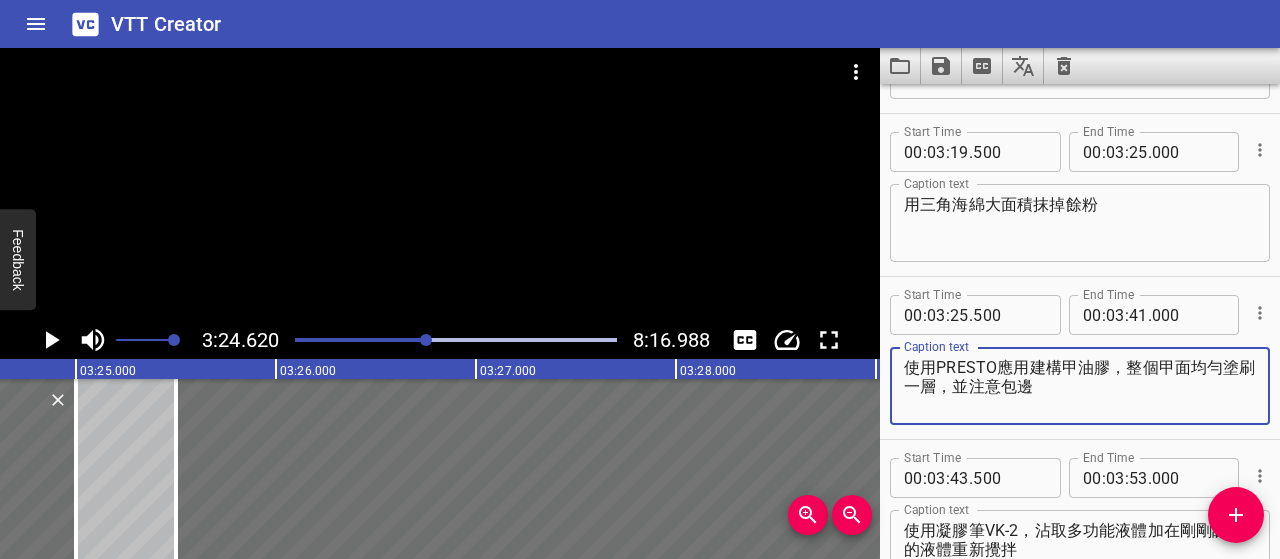 click on "使用PRESTO應用建構甲油膠，整個甲面均勻塗刷一層，並注意包邊" at bounding box center (1080, 386) 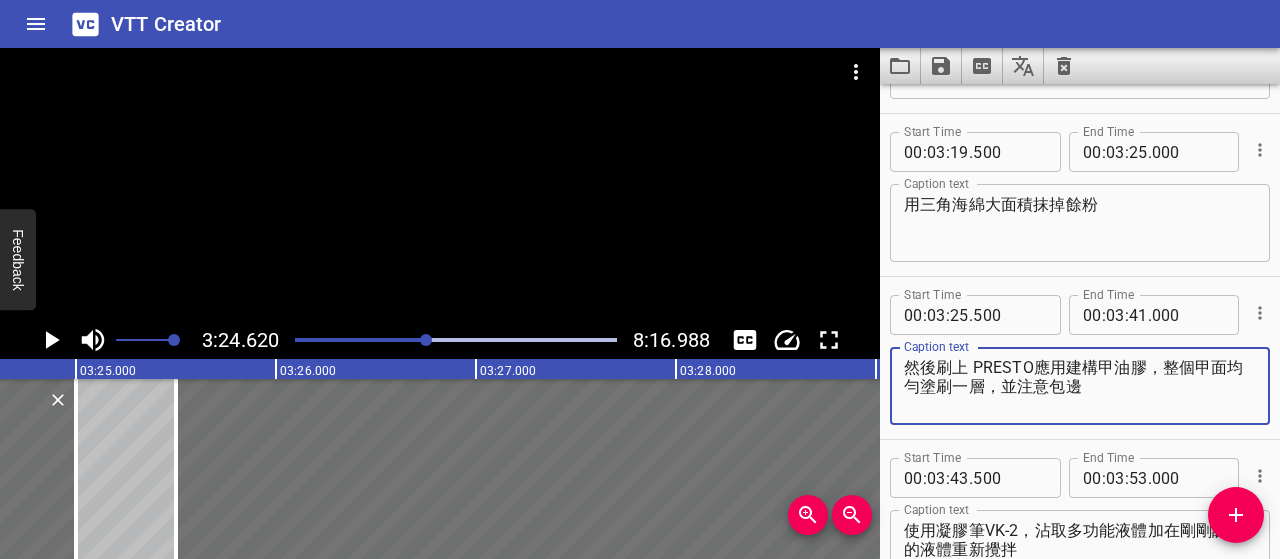 drag, startPoint x: 1019, startPoint y: 384, endPoint x: 898, endPoint y: 382, distance: 121.016525 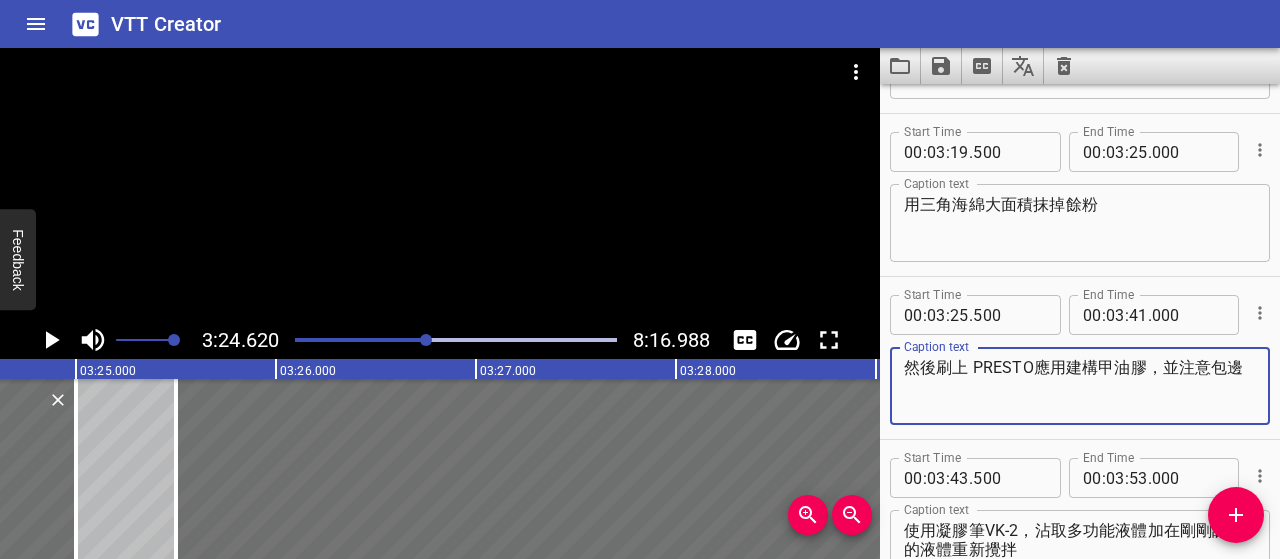 type on "然後刷上 PRESTO應用建構甲油膠，並注意包邊" 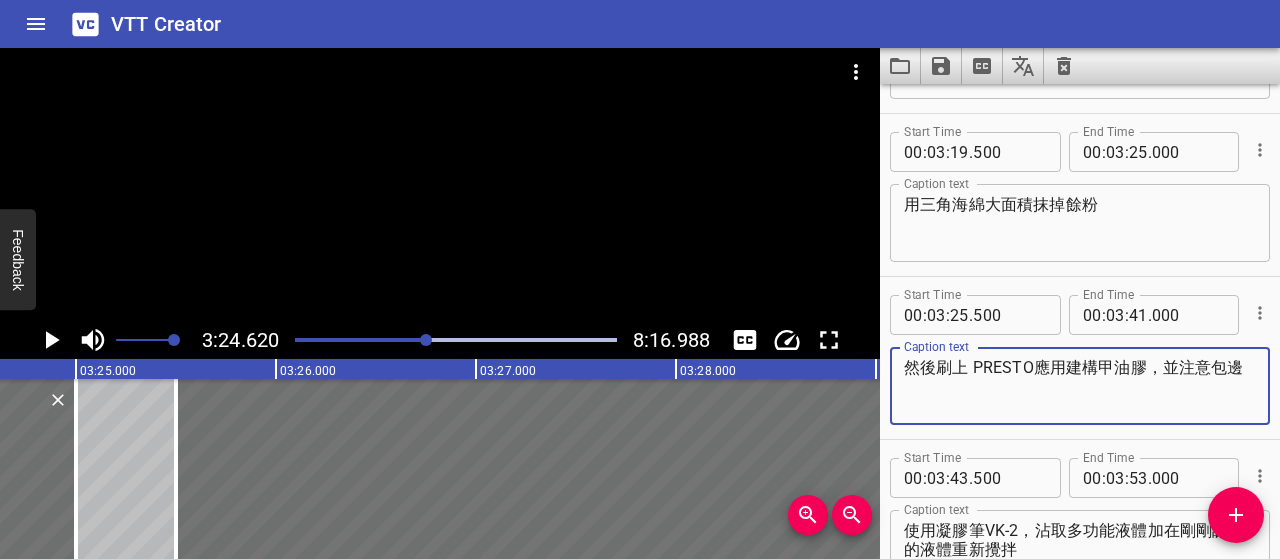 click 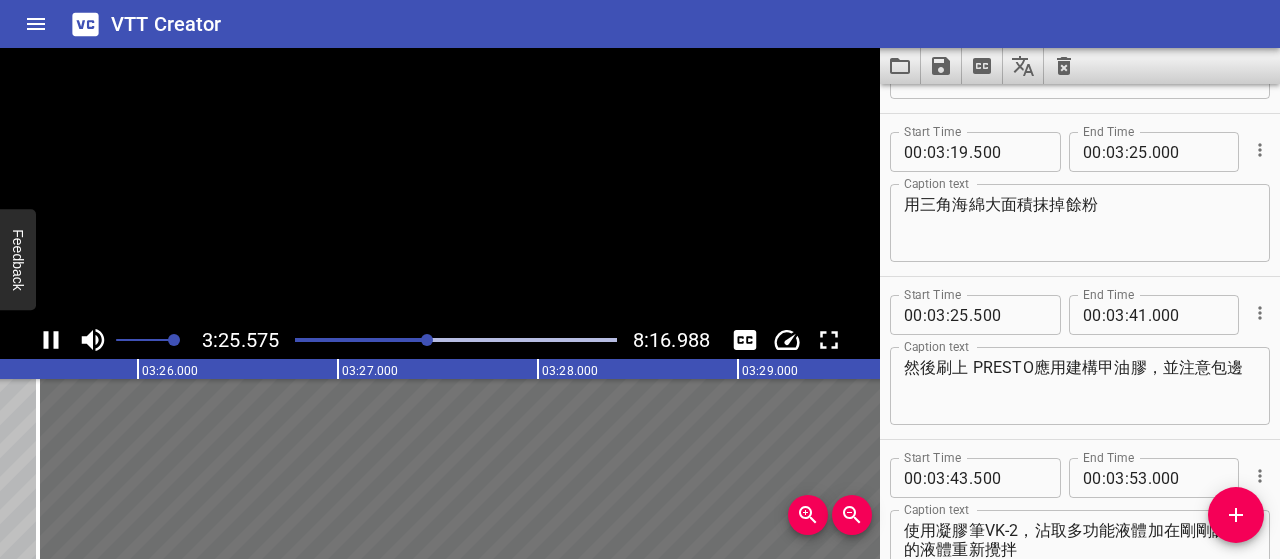 scroll, scrollTop: 0, scrollLeft: 41114, axis: horizontal 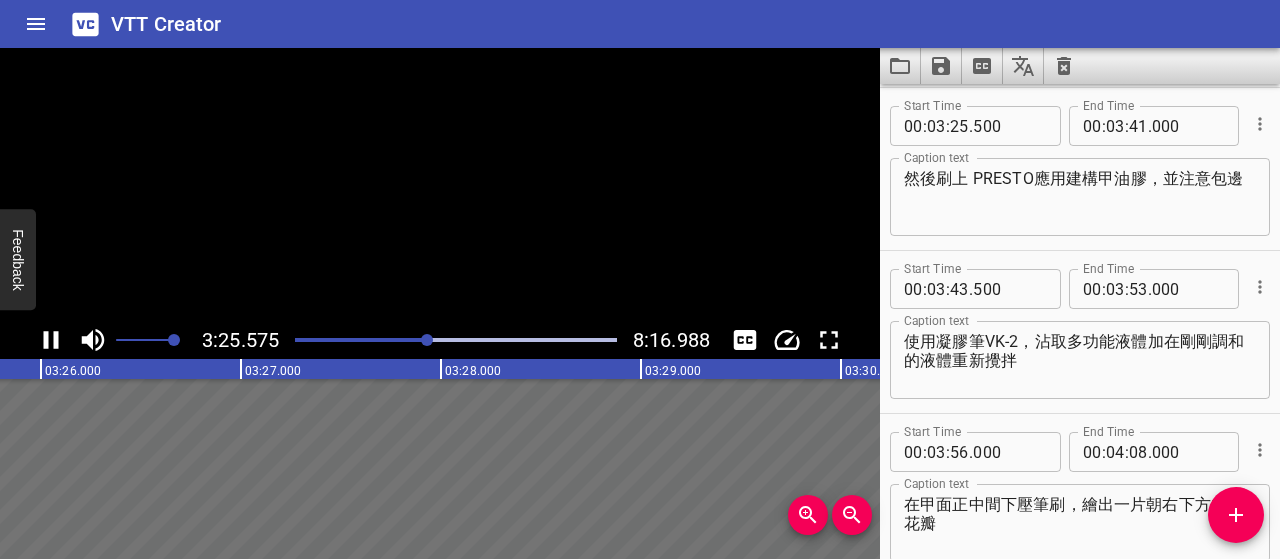 click 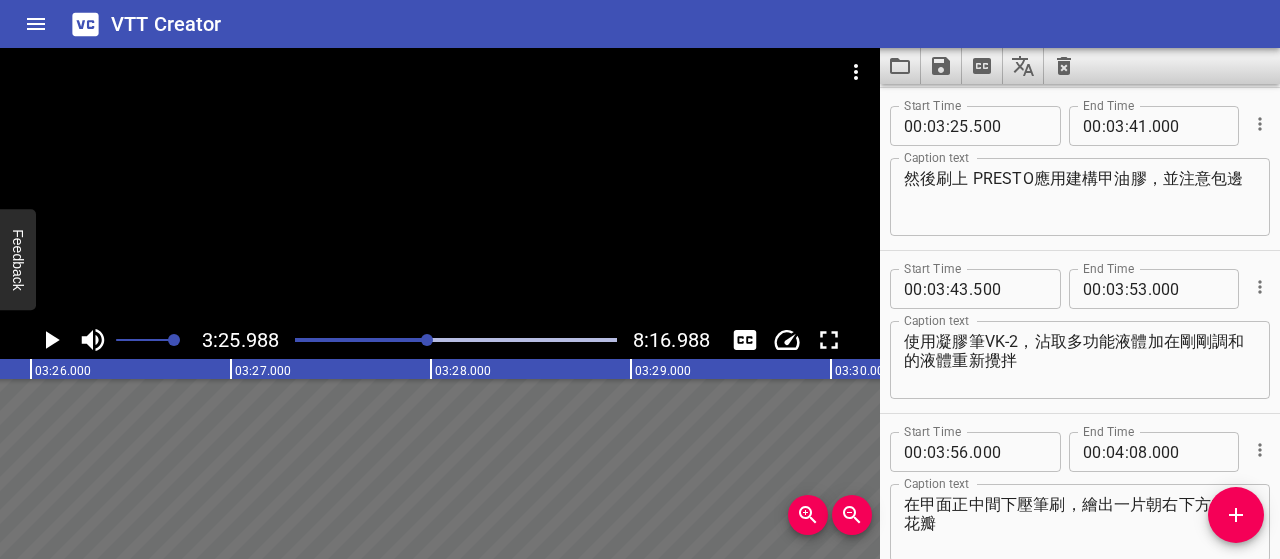 scroll, scrollTop: 0, scrollLeft: 41198, axis: horizontal 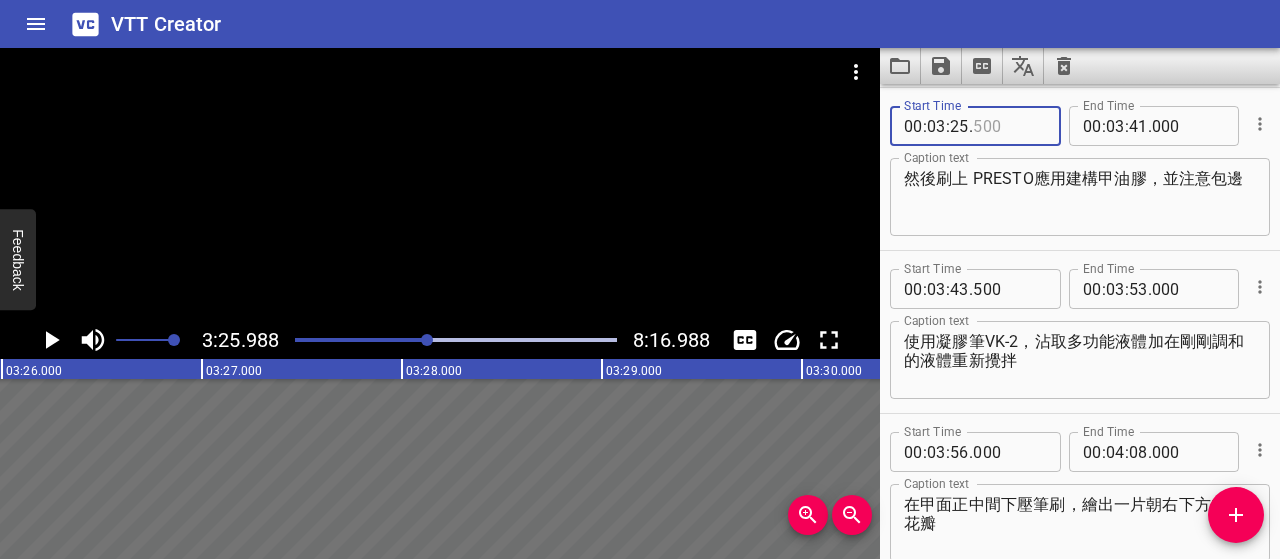 click at bounding box center [1009, 126] 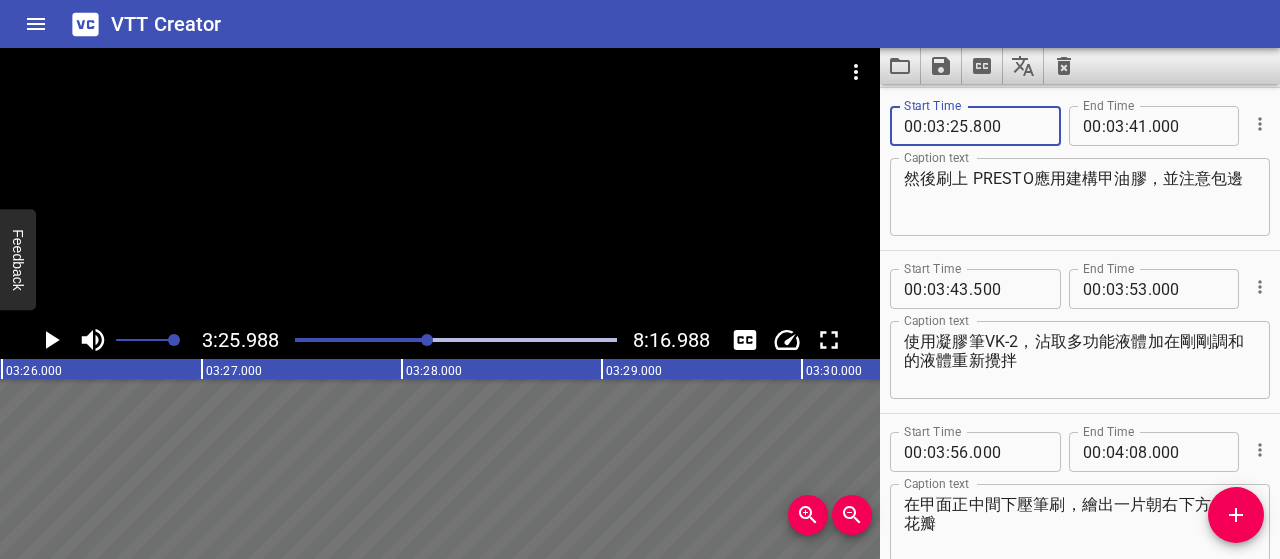 type on "800" 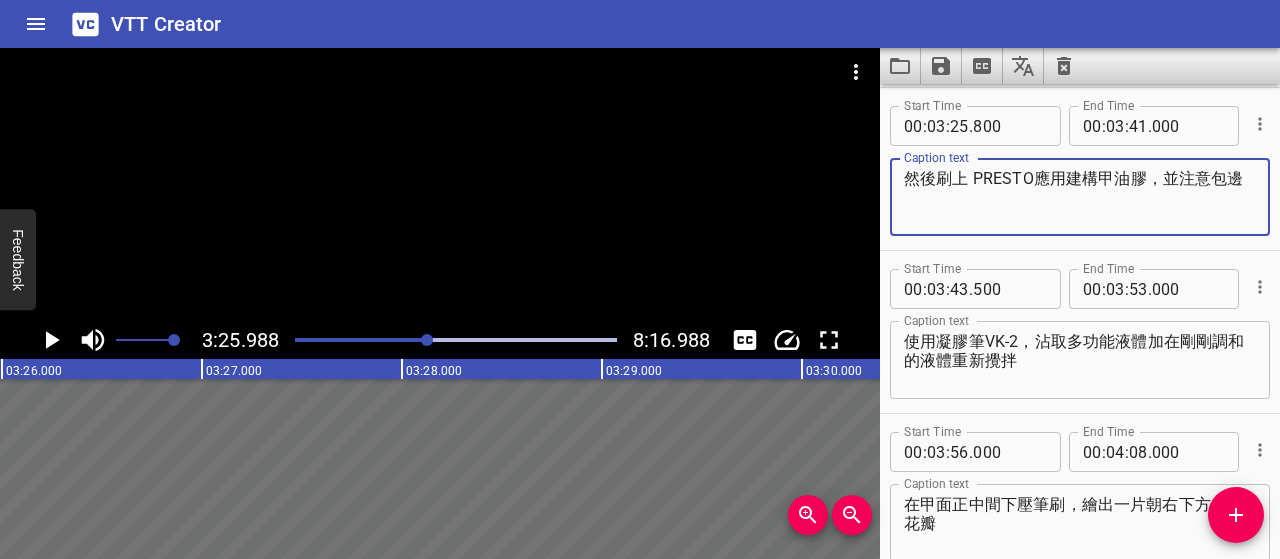 click on "然後刷上 PRESTO應用建構甲油膠，並注意包邊" at bounding box center [1080, 197] 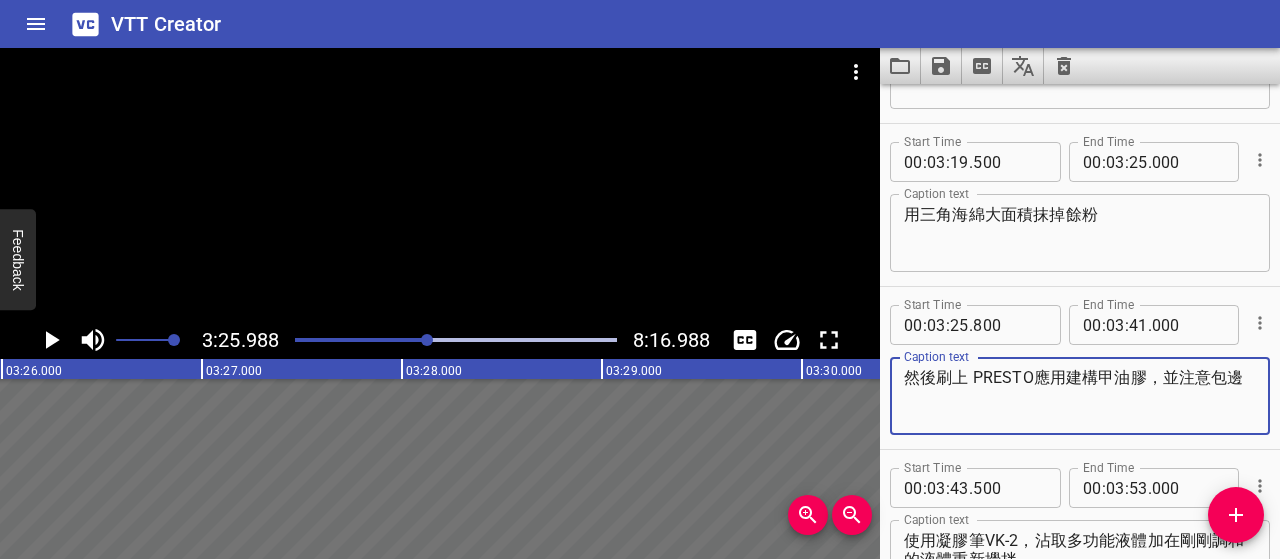 scroll, scrollTop: 2408, scrollLeft: 0, axis: vertical 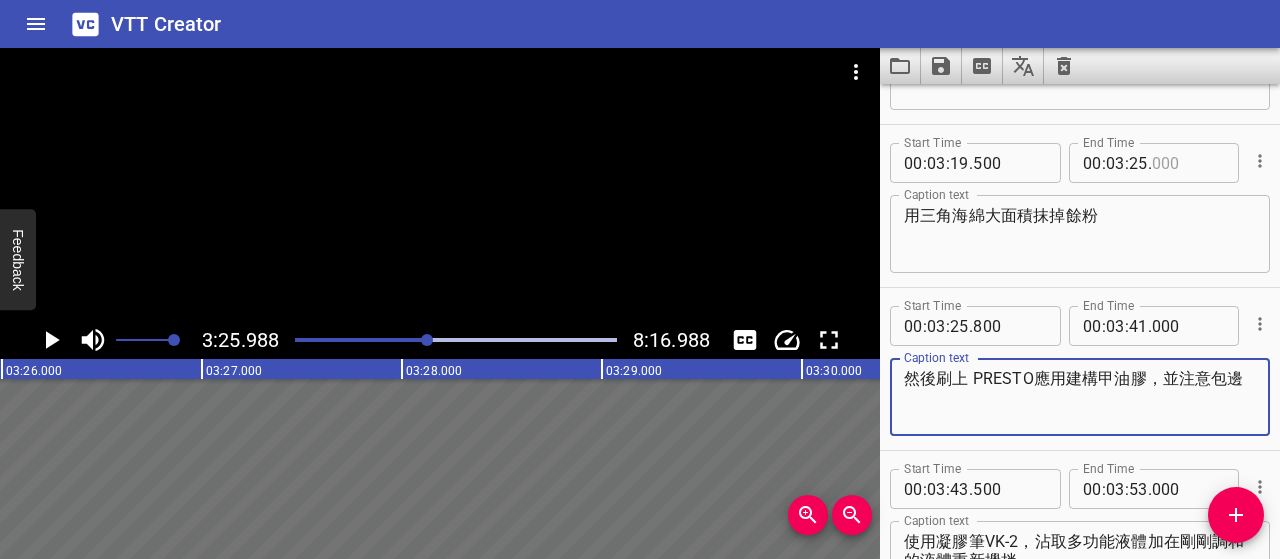click at bounding box center (1188, 163) 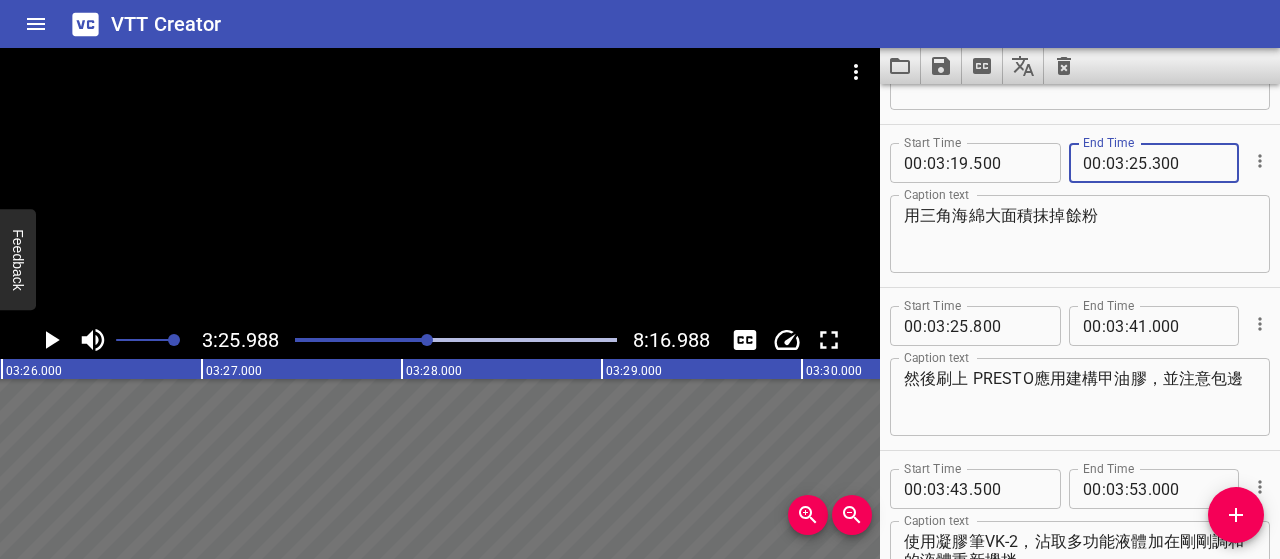 type on "300" 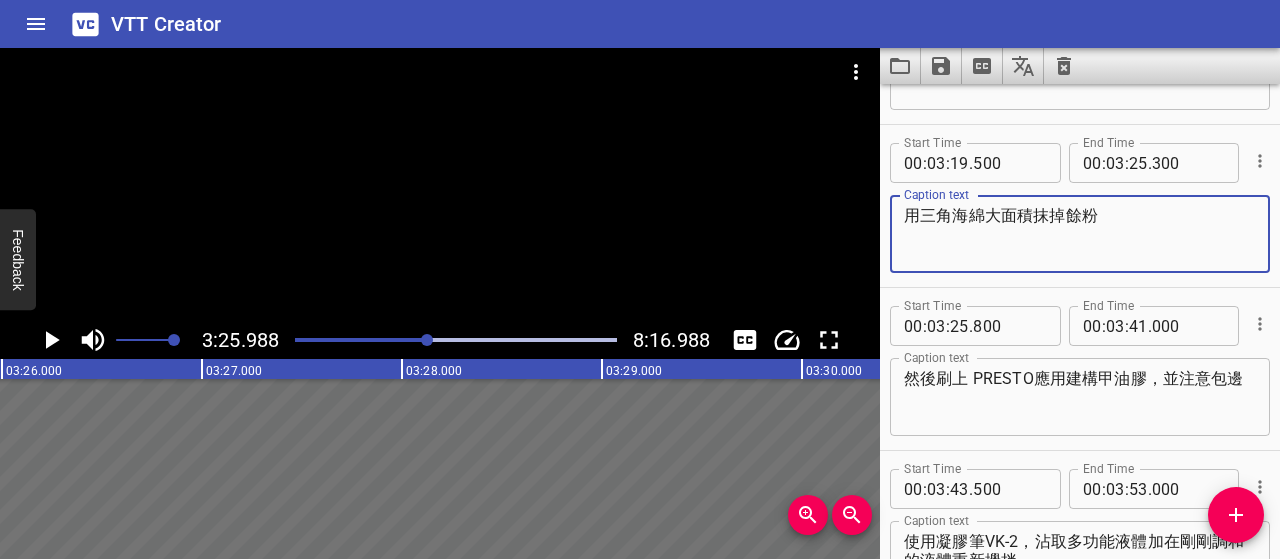 drag, startPoint x: 1085, startPoint y: 236, endPoint x: 1166, endPoint y: 248, distance: 81.88406 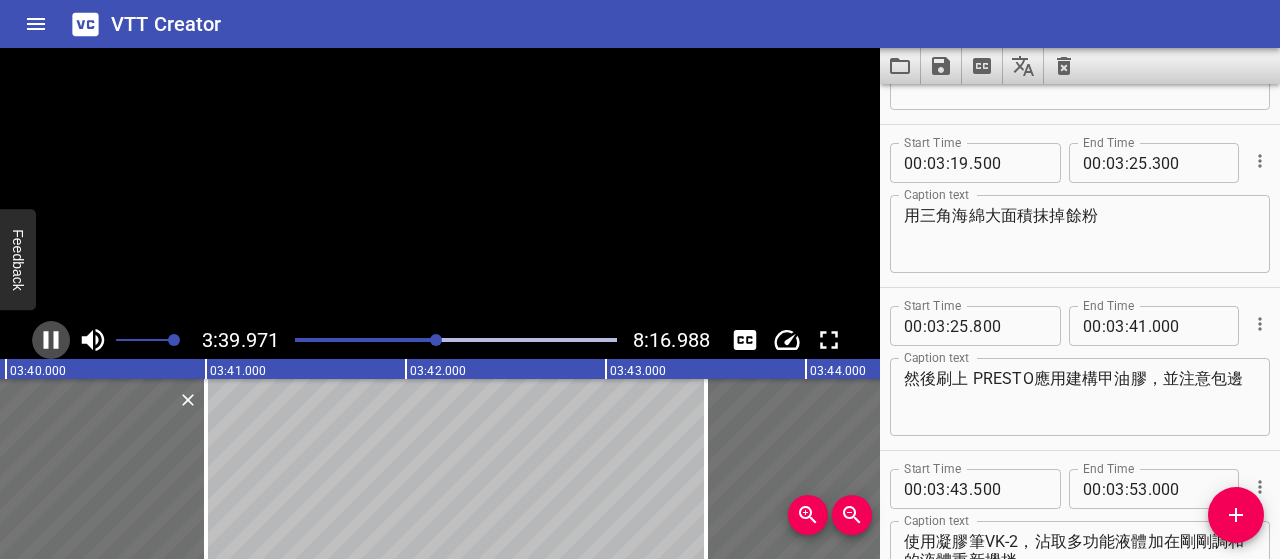 click 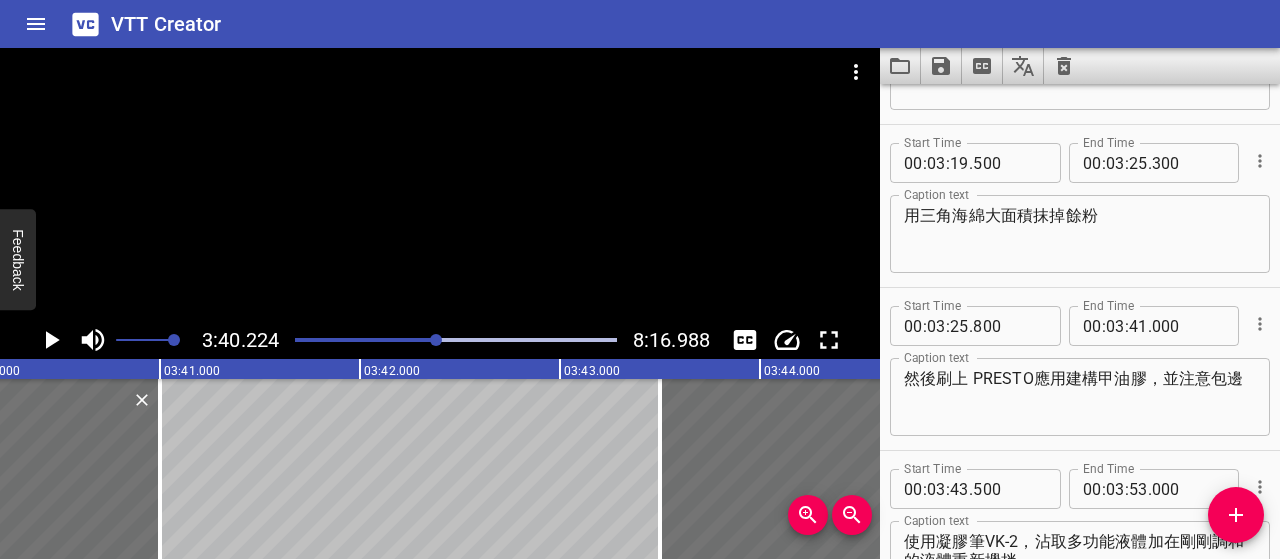 scroll, scrollTop: 0, scrollLeft: 44044, axis: horizontal 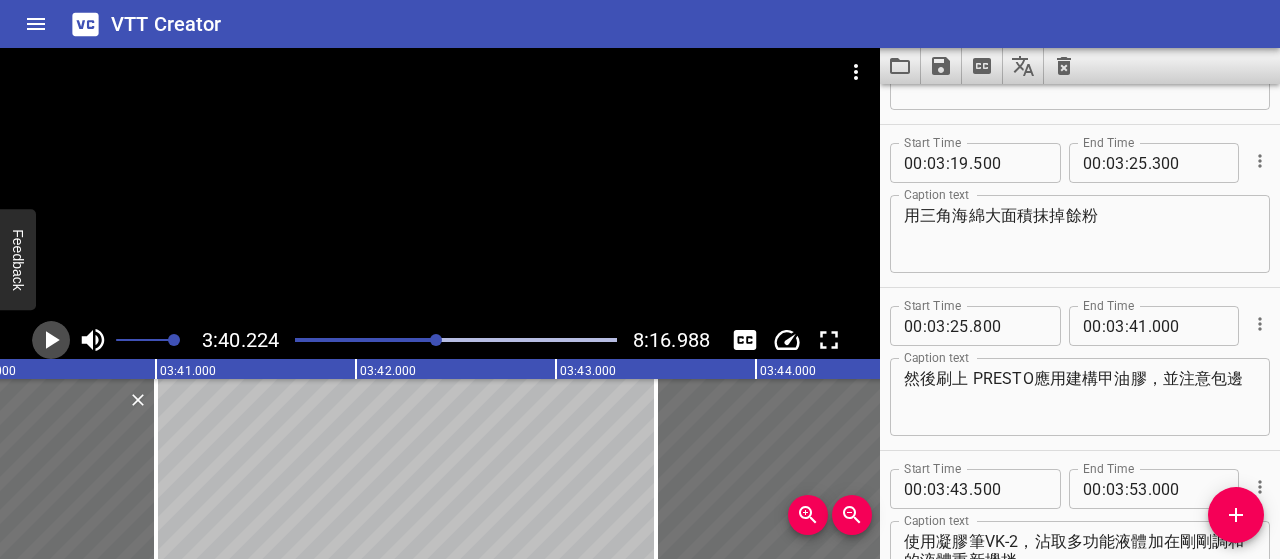 click 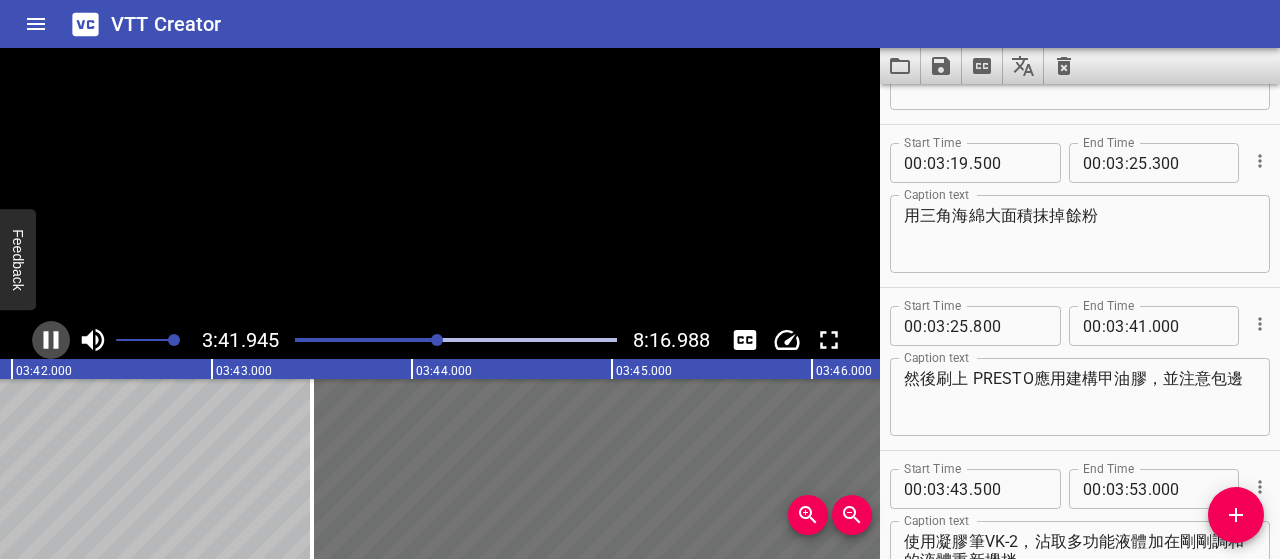 click 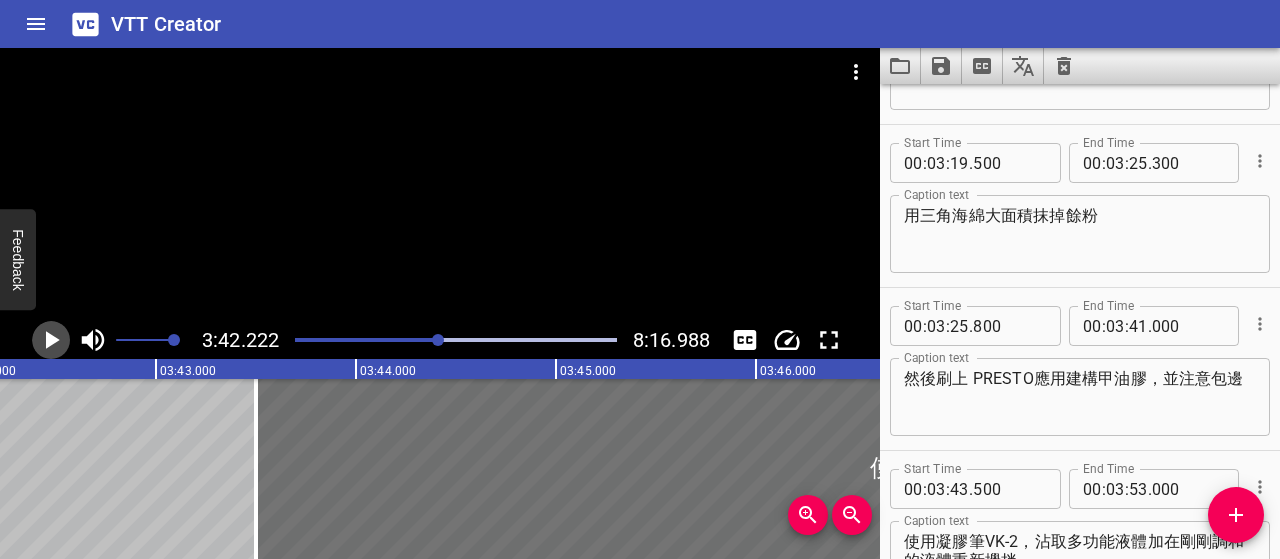 click 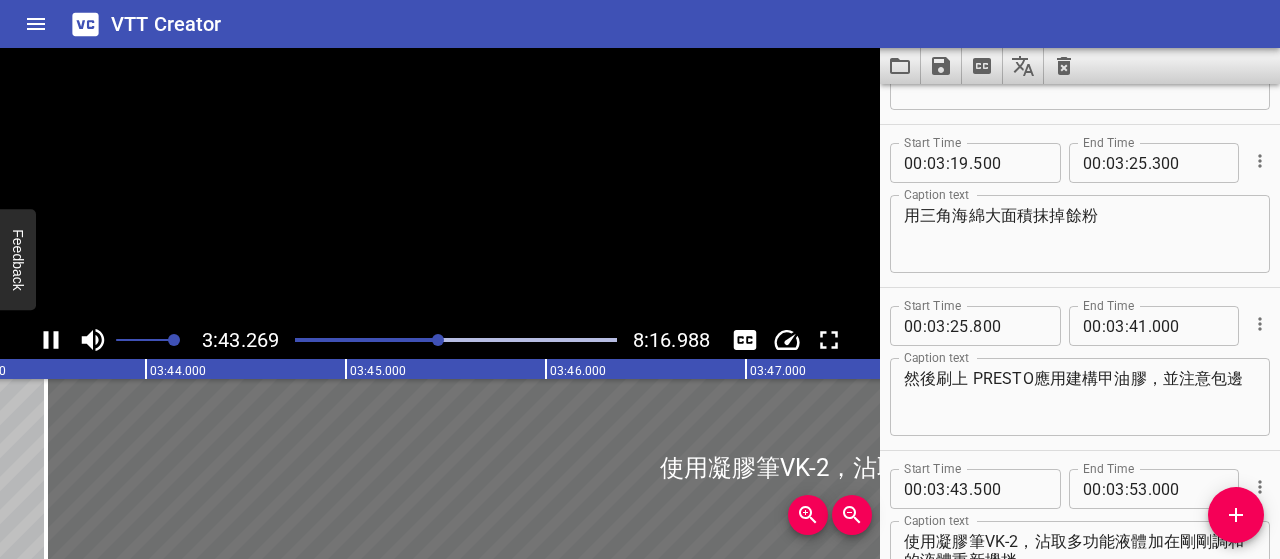 click 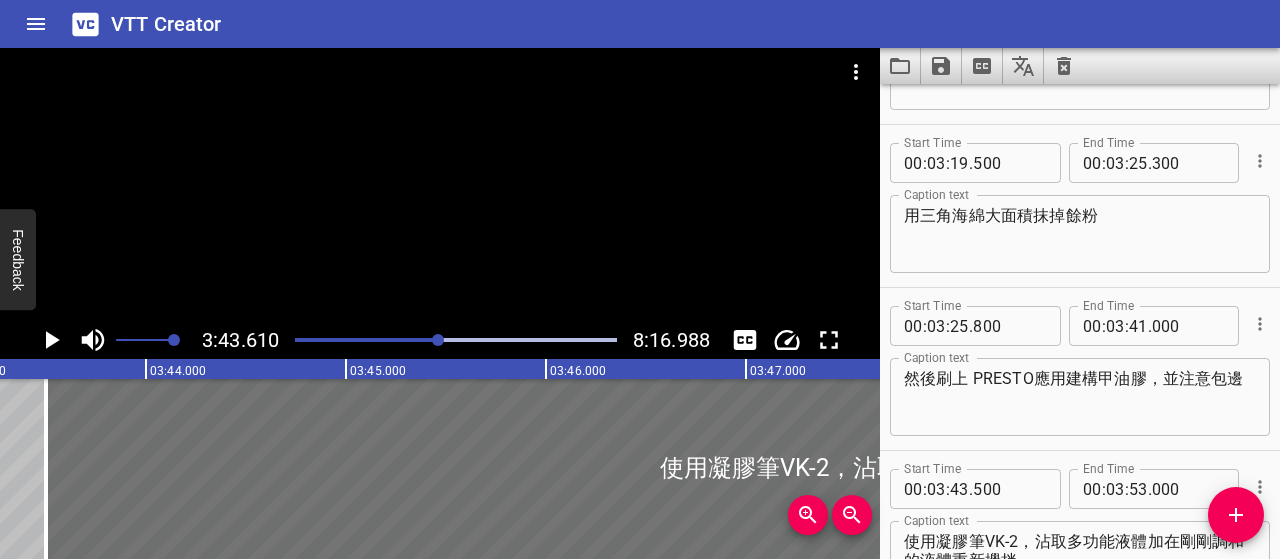 scroll, scrollTop: 0, scrollLeft: 44722, axis: horizontal 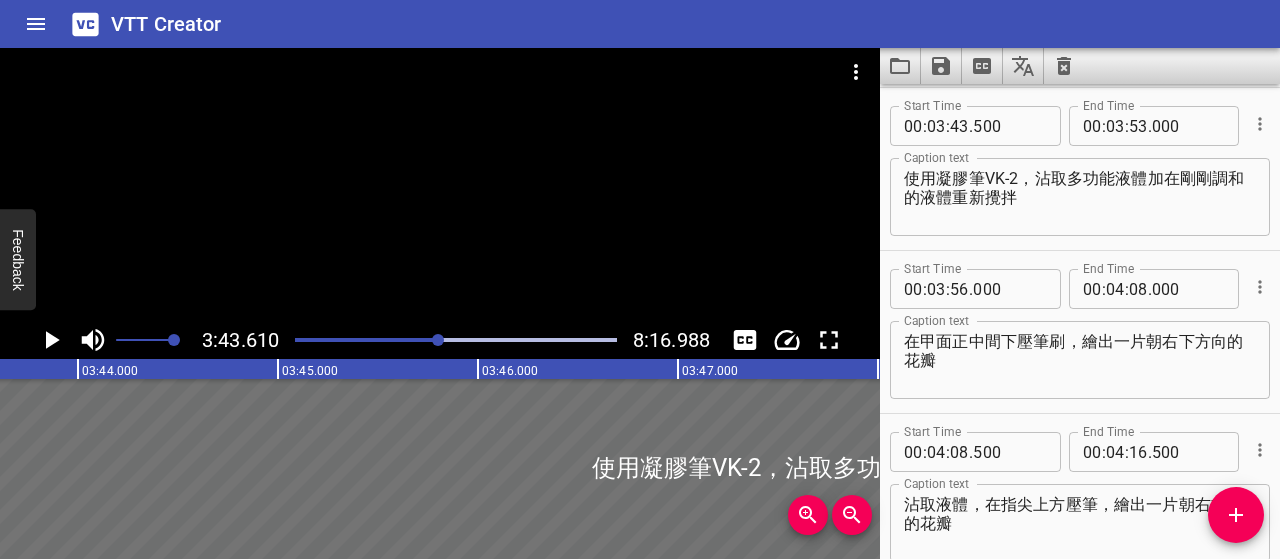 click on "使用凝膠筆VK-2，沾取多功能液體加在剛剛調和的液體重新攪拌" at bounding box center (1080, 197) 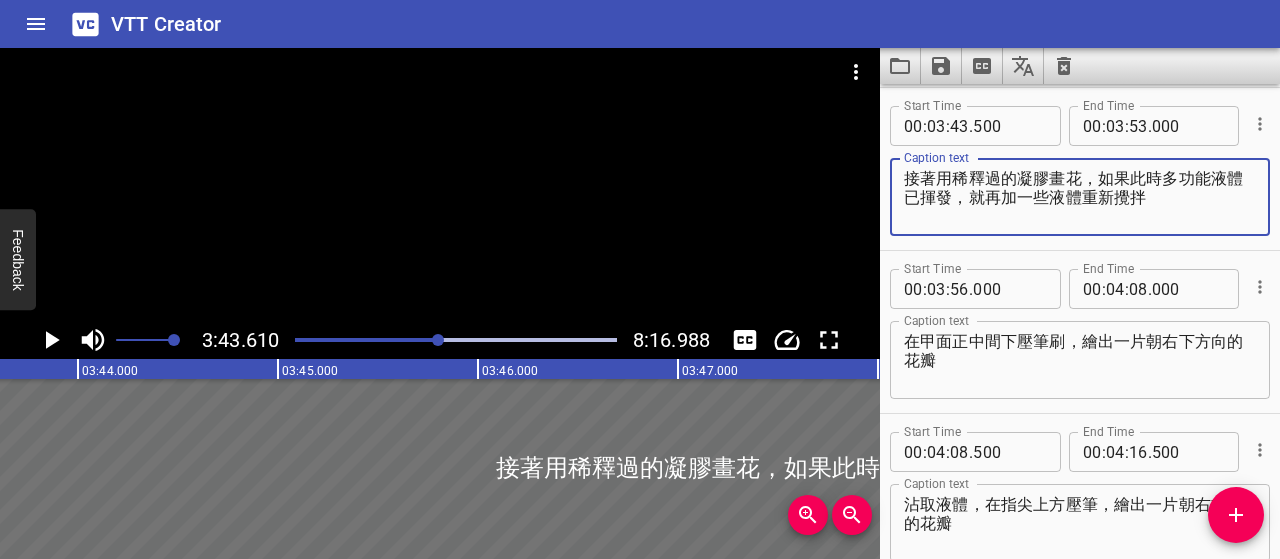 click on "接著用稀釋過的凝膠畫花，如果此時多功能液體已揮發，就再加一些液體重新攪拌" at bounding box center [1080, 197] 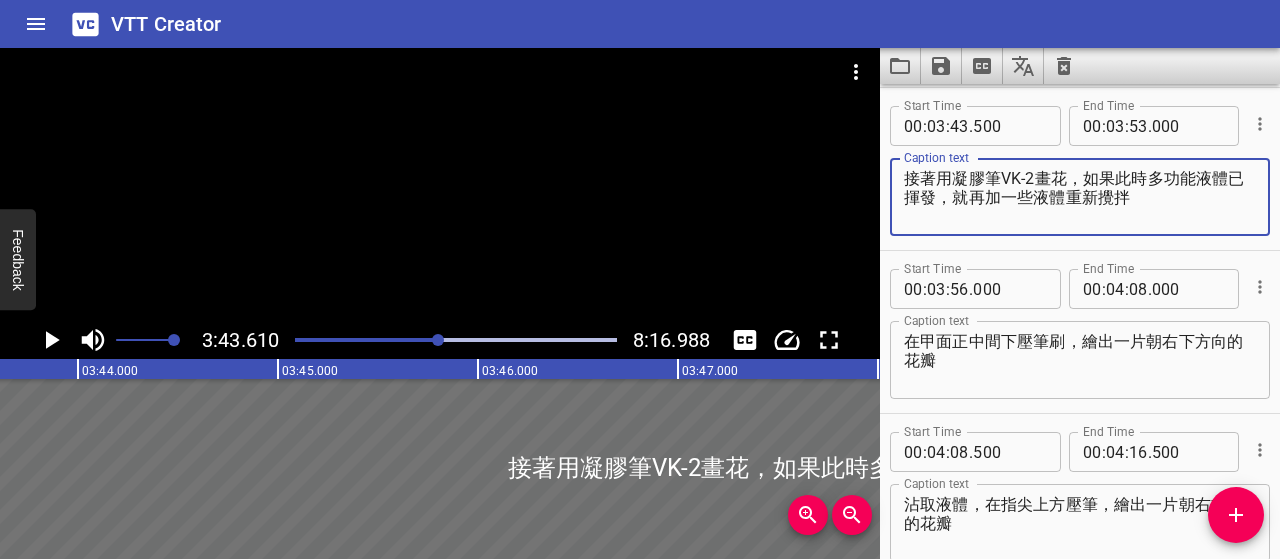 click on "接著用凝膠筆VK-2畫花，如果此時多功能液體已揮發，就再加一些液體重新攪拌" at bounding box center (1080, 197) 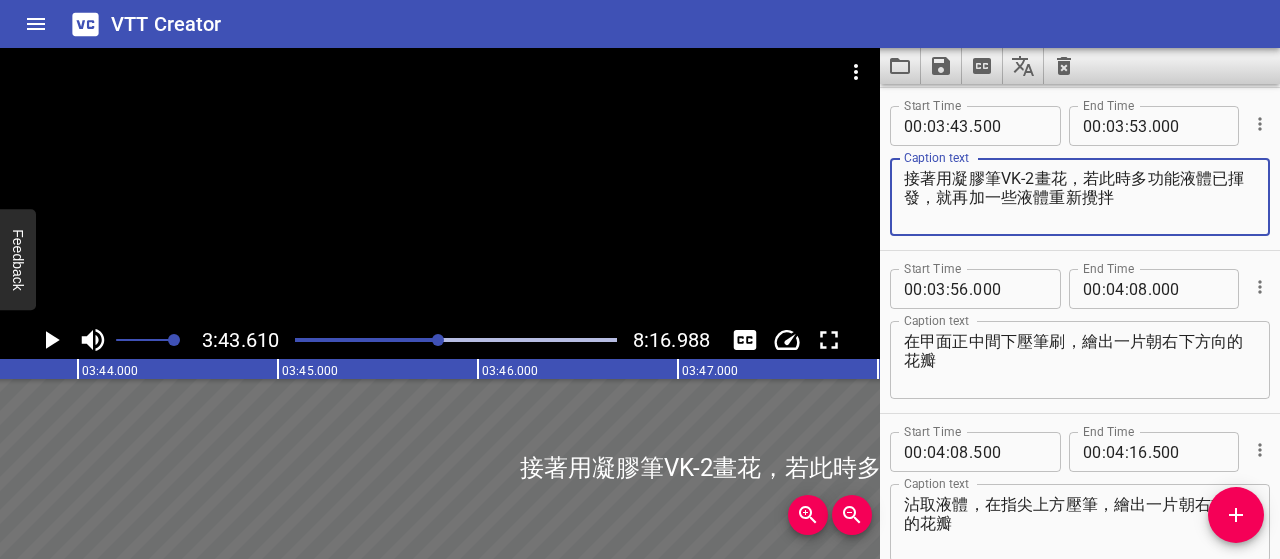 type on "接著用凝膠筆VK-2畫花，若此時多功能液體已揮發，就再加一些液體重新攪拌" 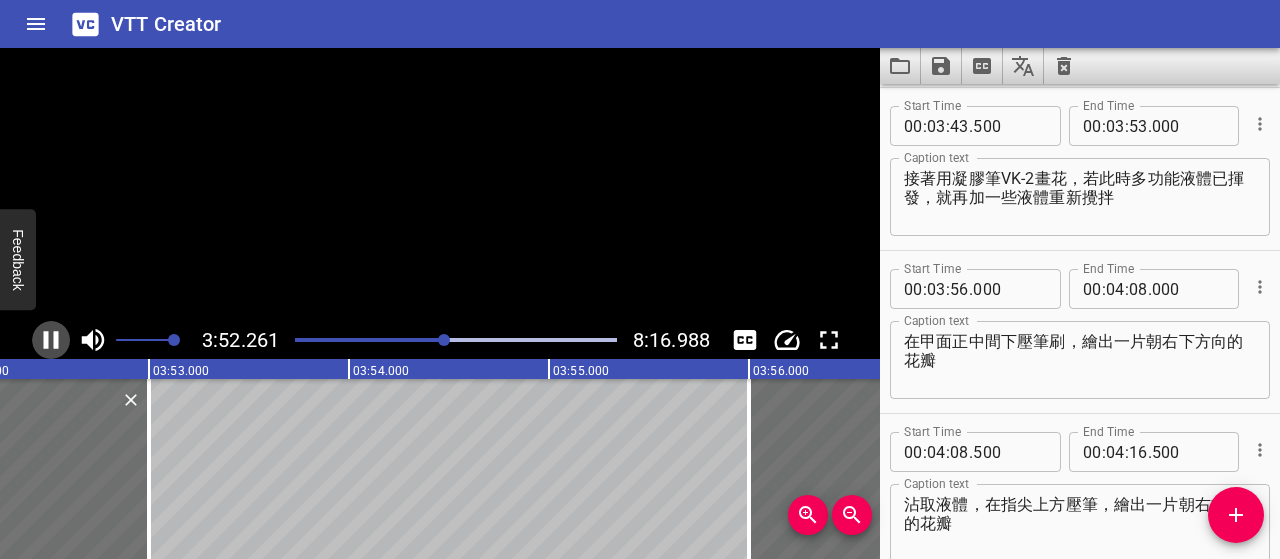 click 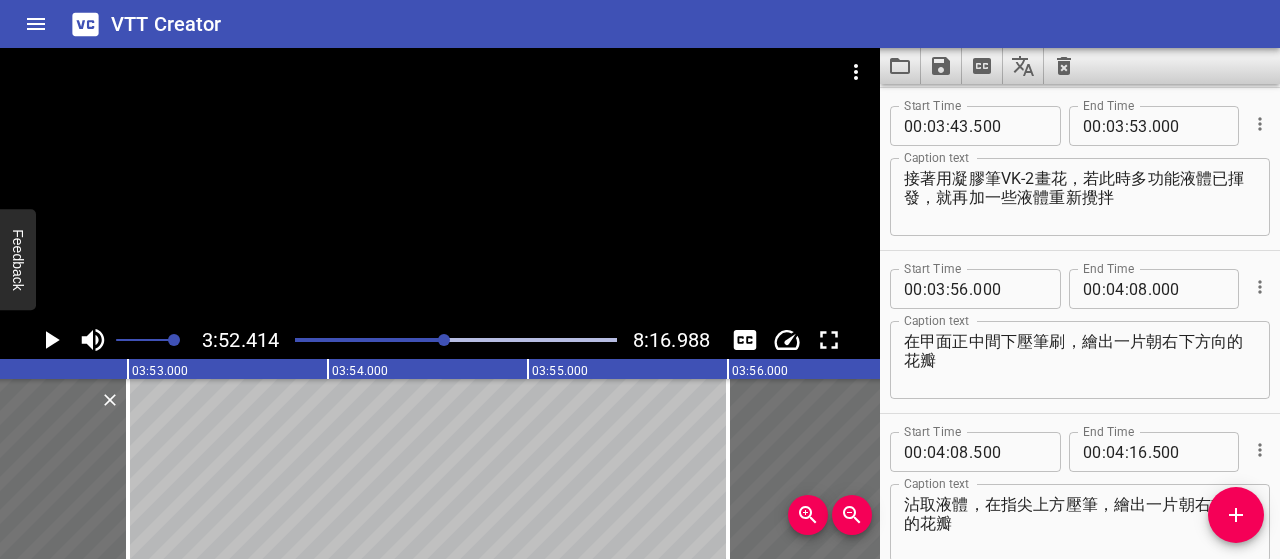 scroll, scrollTop: 0, scrollLeft: 46482, axis: horizontal 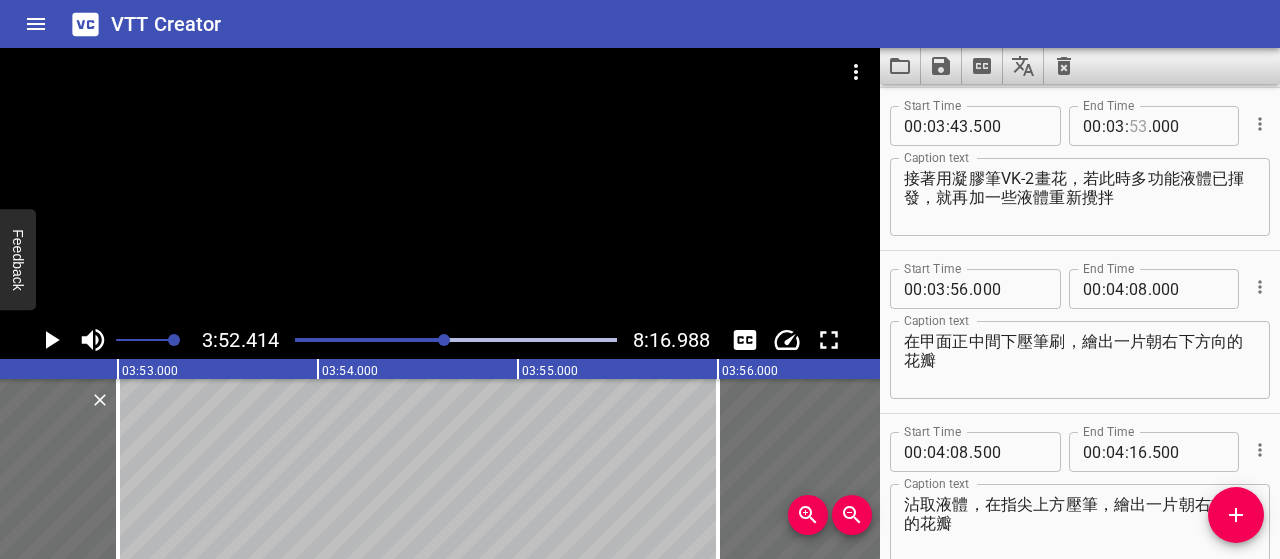 click at bounding box center (1138, 126) 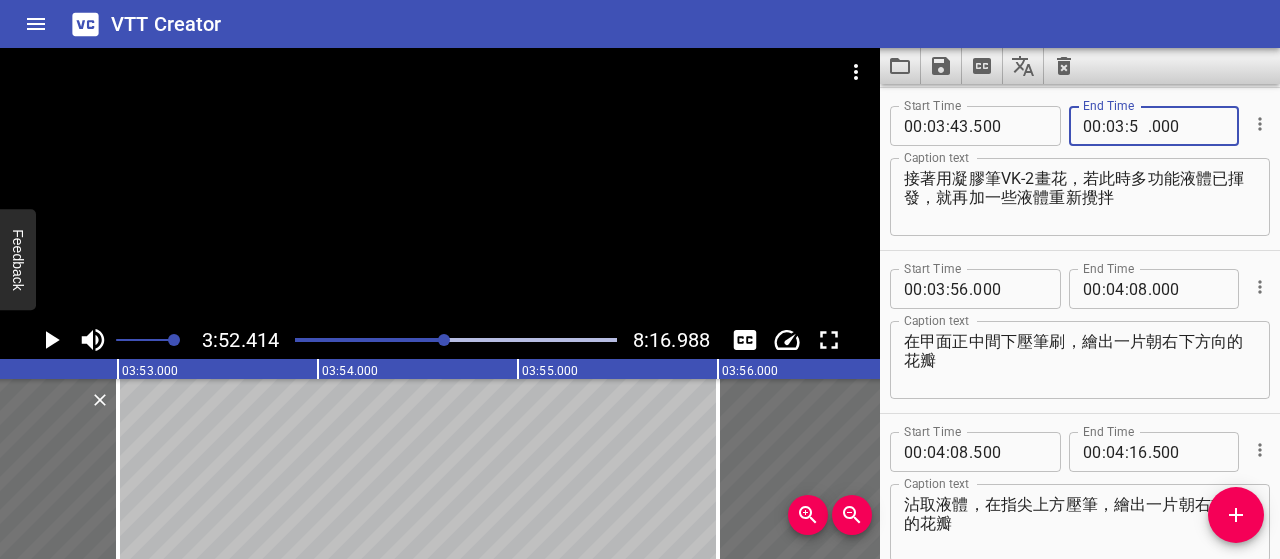 type on "51" 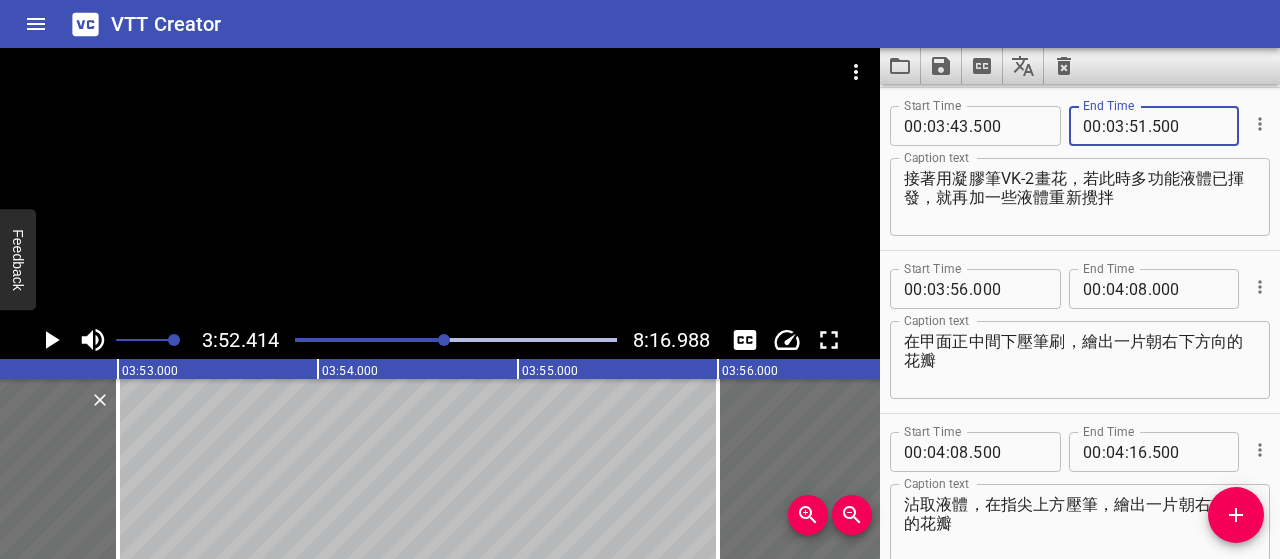 type on "500" 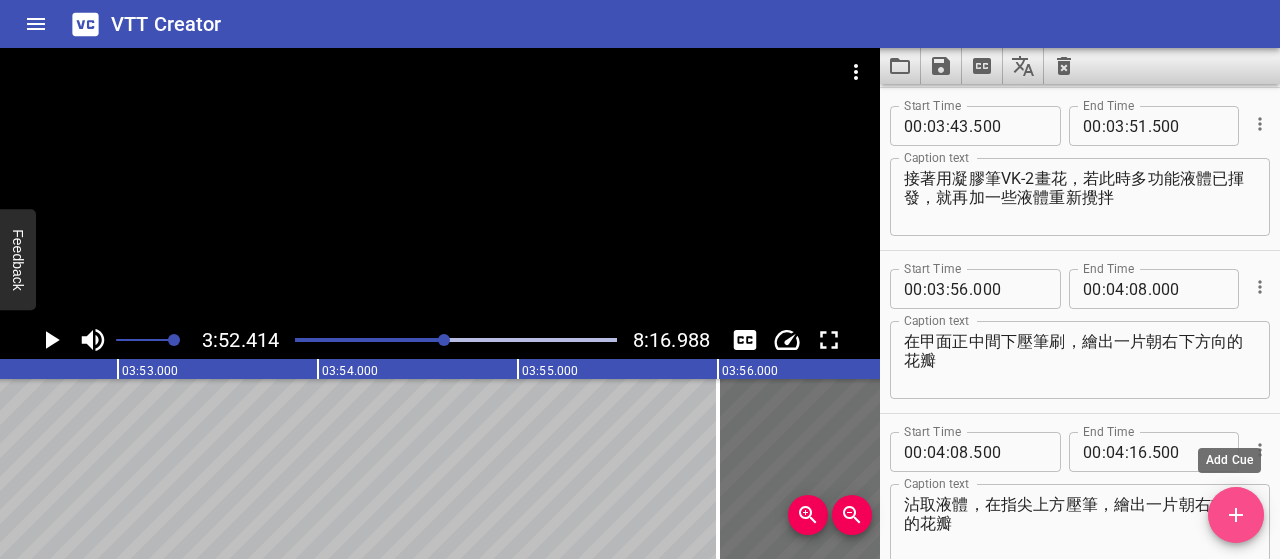 click 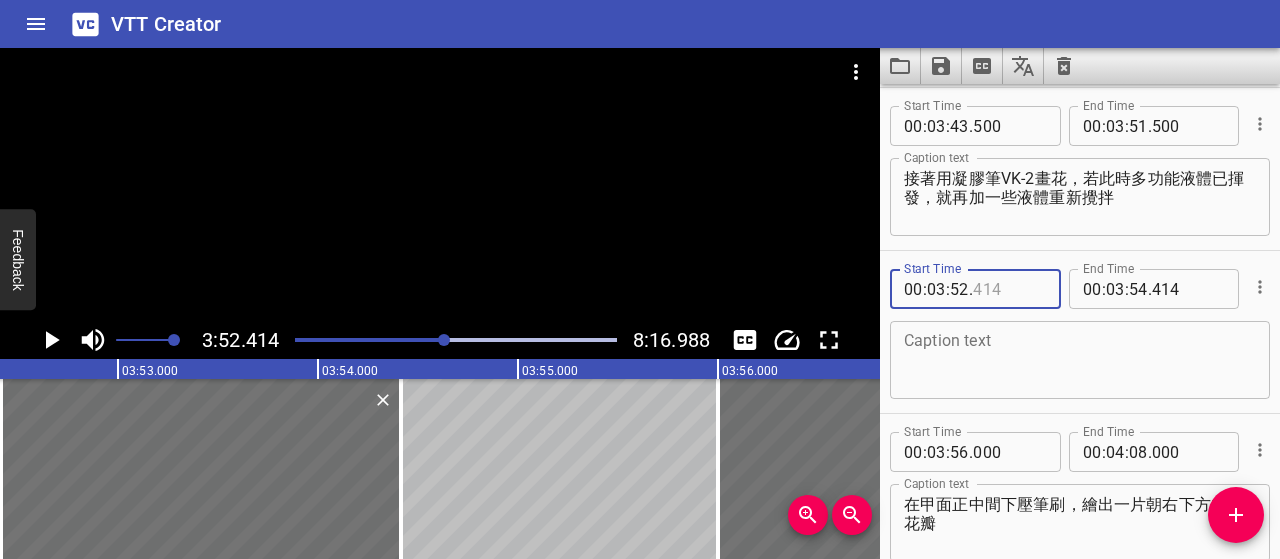 click at bounding box center (1009, 289) 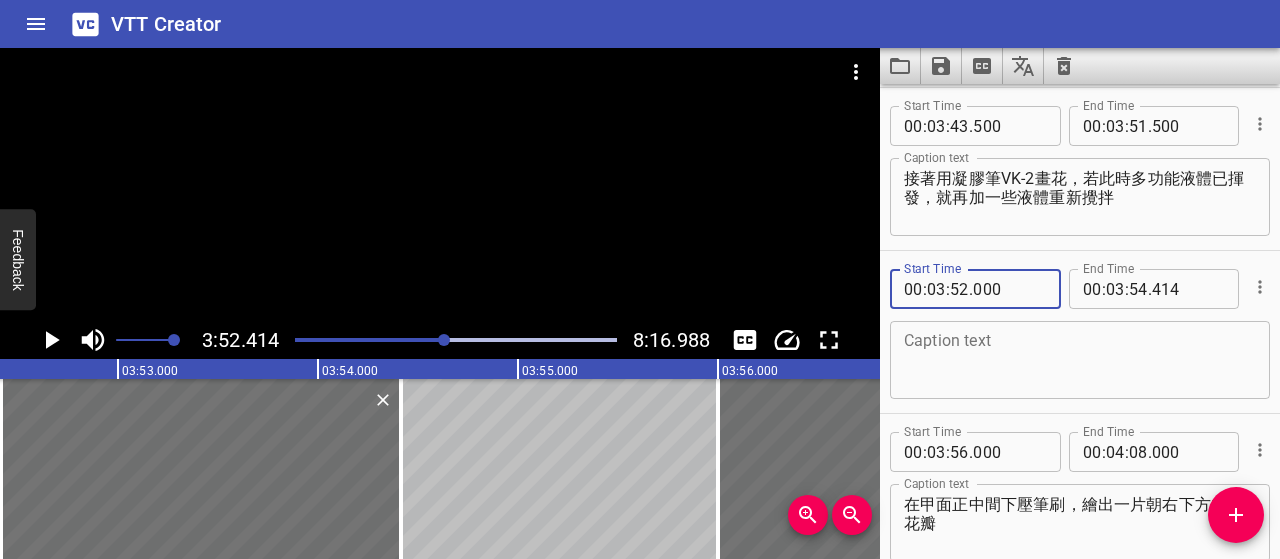 type on "000" 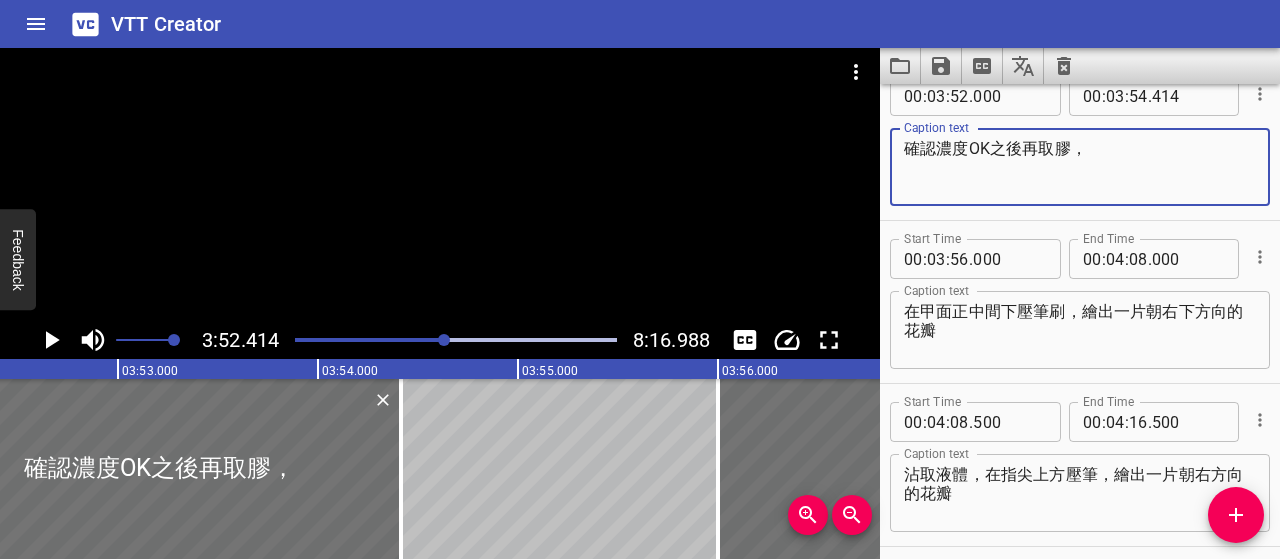 scroll, scrollTop: 3071, scrollLeft: 0, axis: vertical 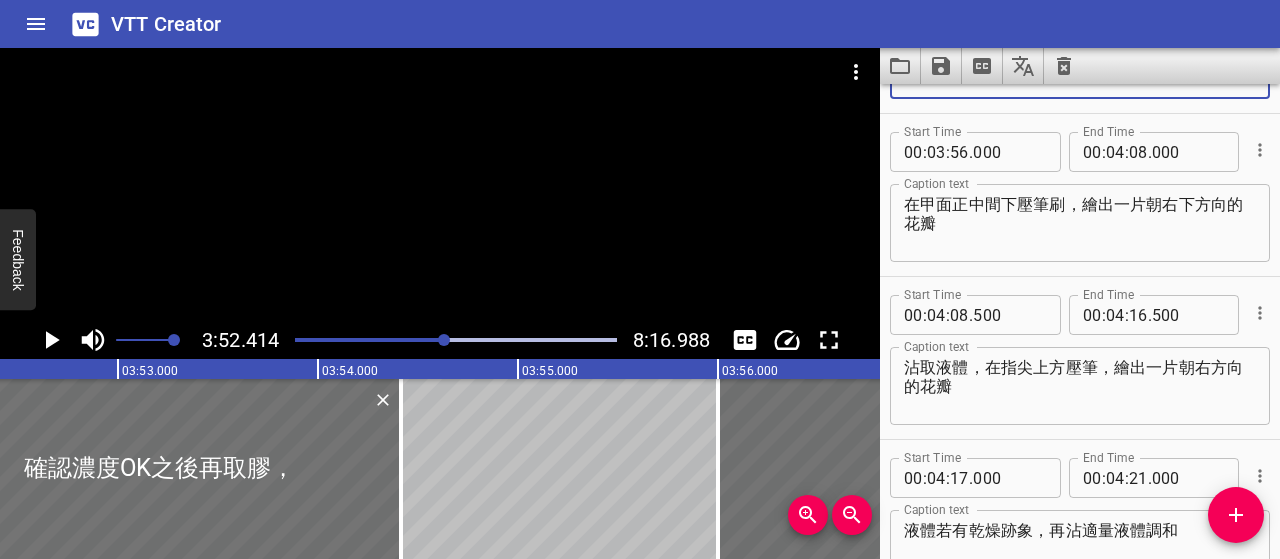 type on "確認濃度OK之後再取膠，" 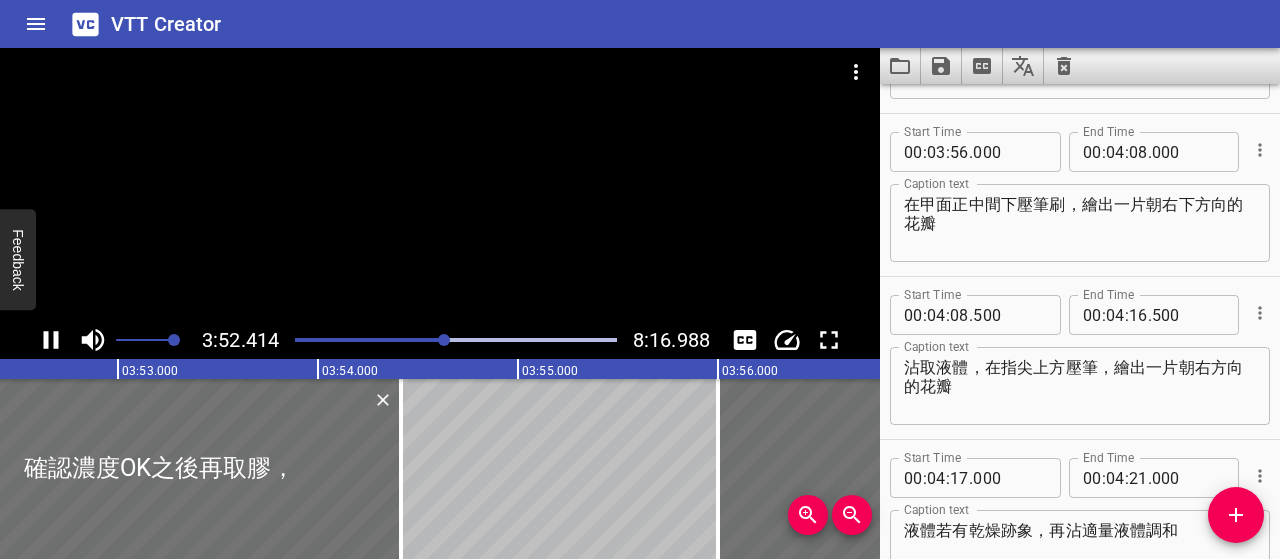 scroll, scrollTop: 2934, scrollLeft: 0, axis: vertical 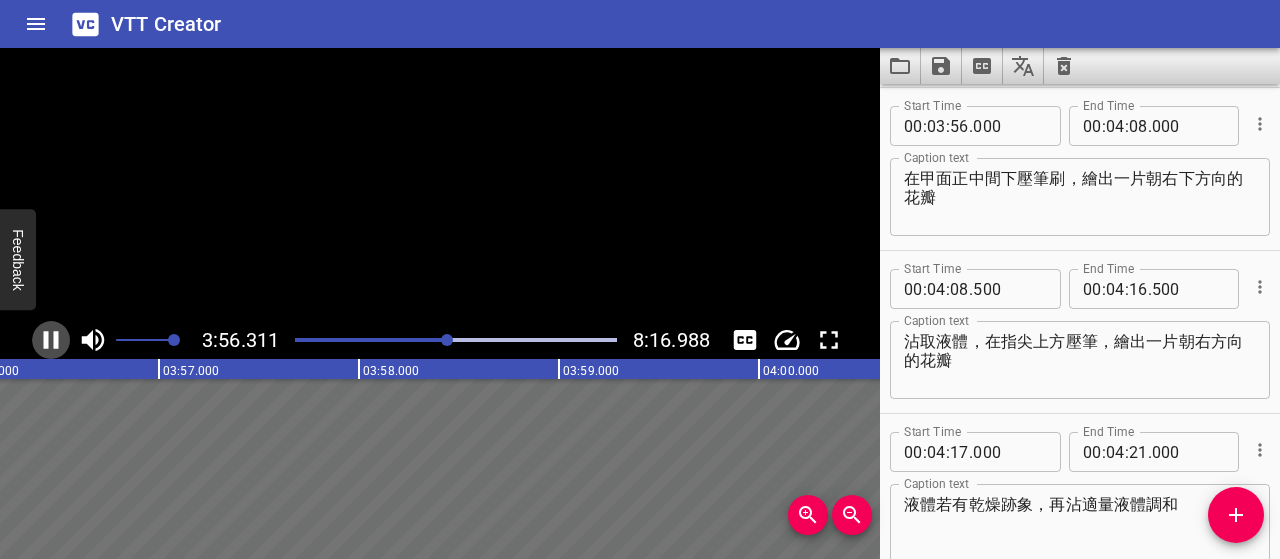 click 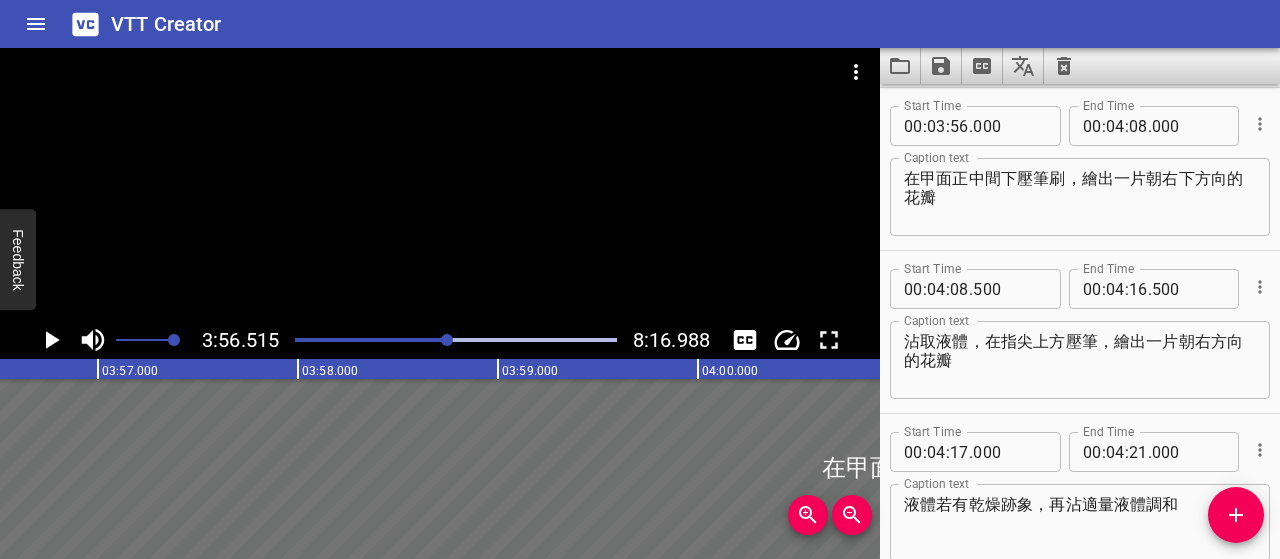 scroll, scrollTop: 0, scrollLeft: 47303, axis: horizontal 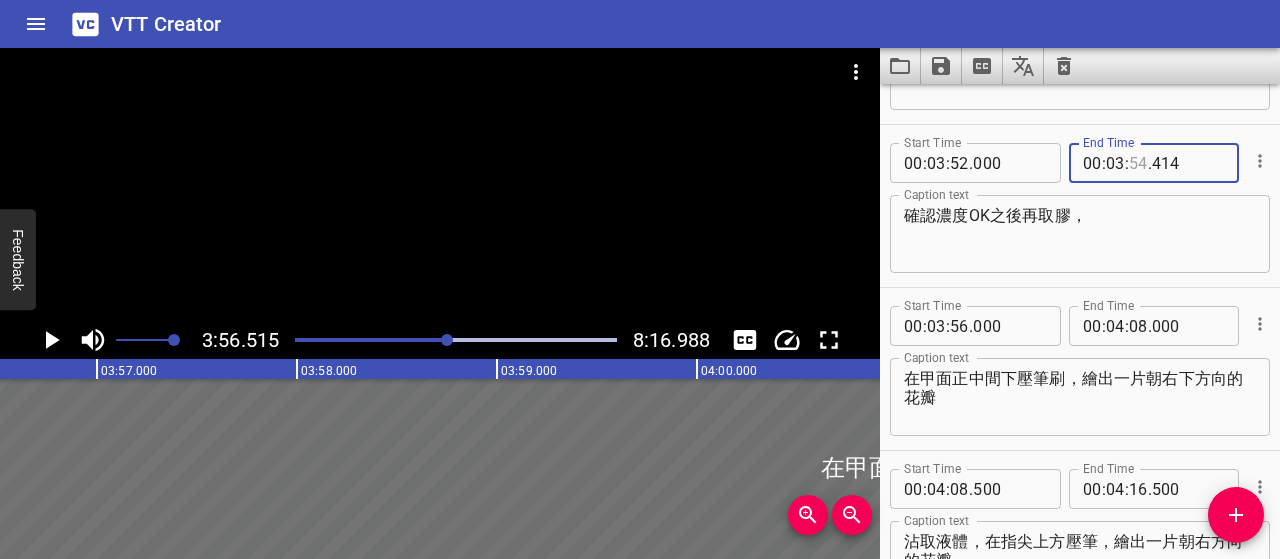 click at bounding box center (1138, 163) 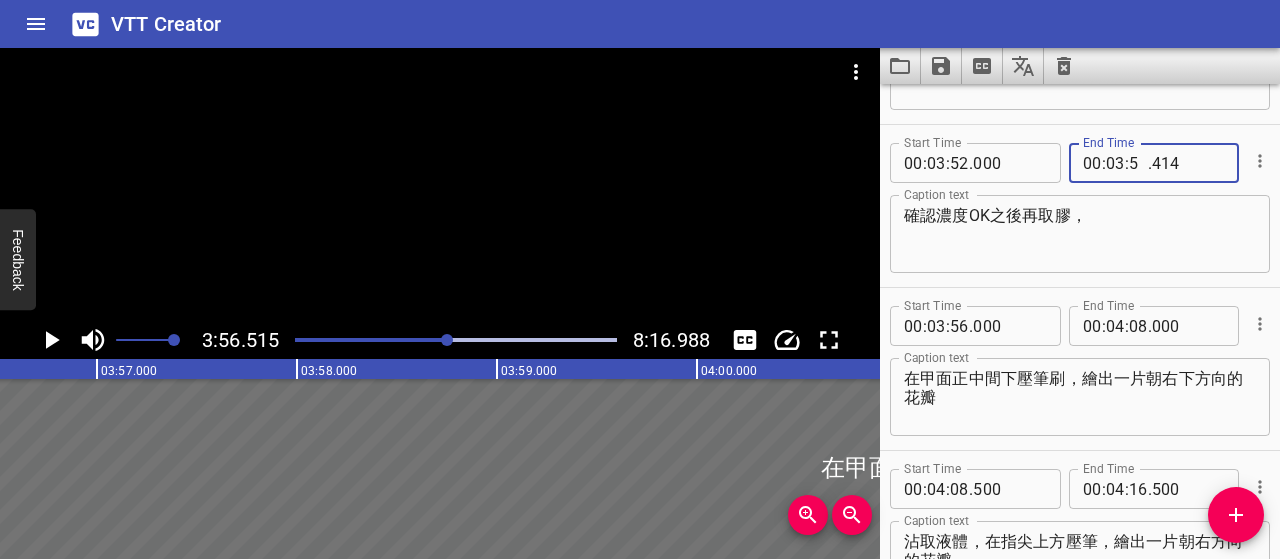 type on "56" 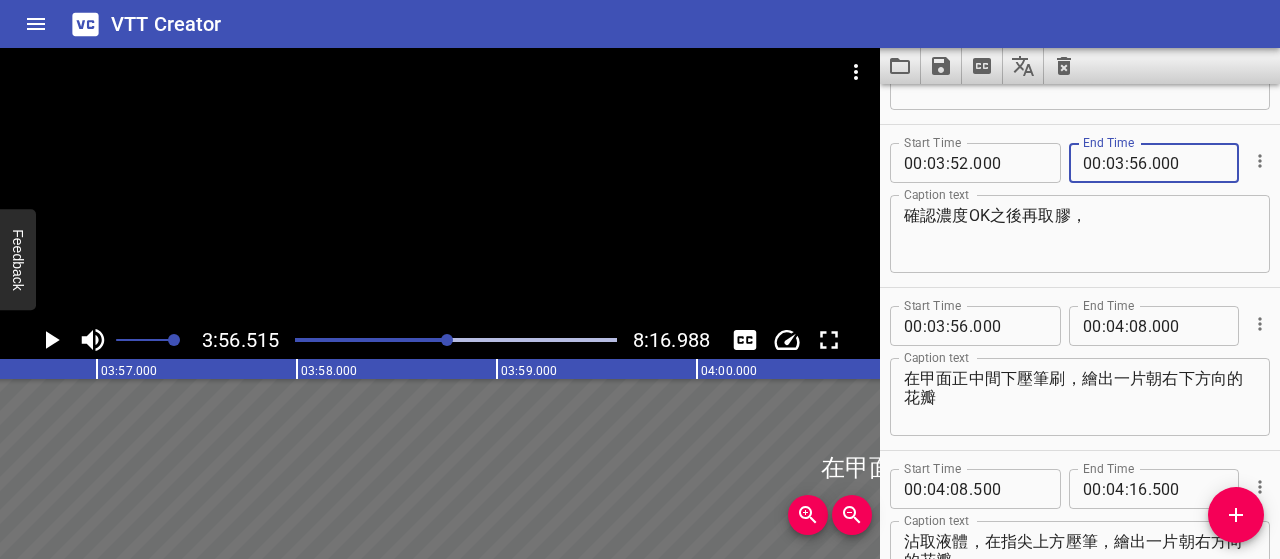type on "000" 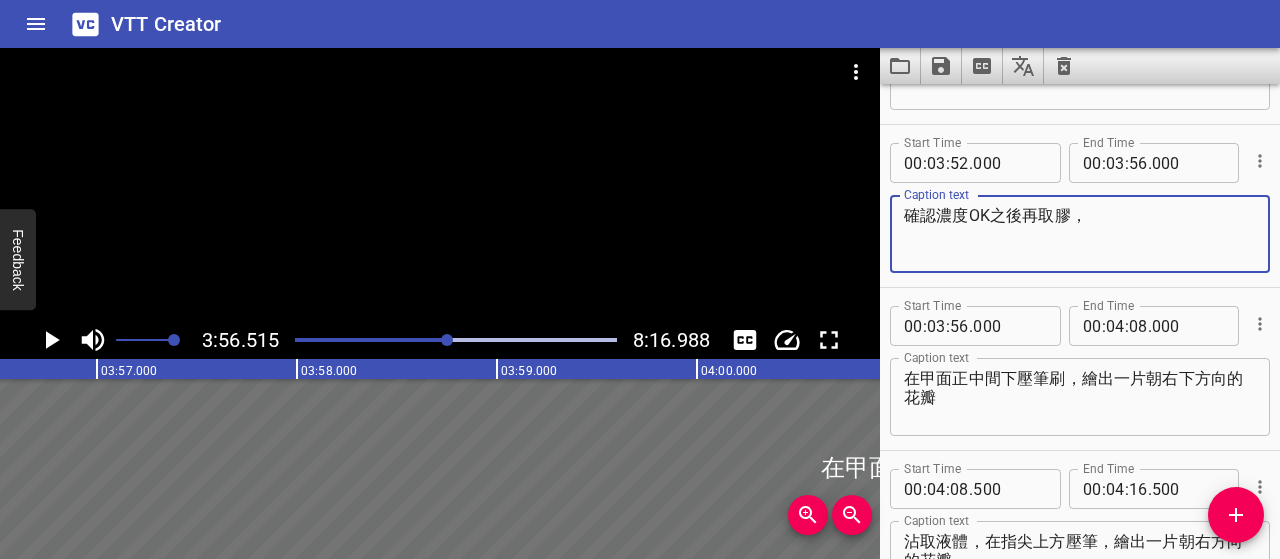 click on "確認濃度OK之後再取膠，" at bounding box center (1080, 234) 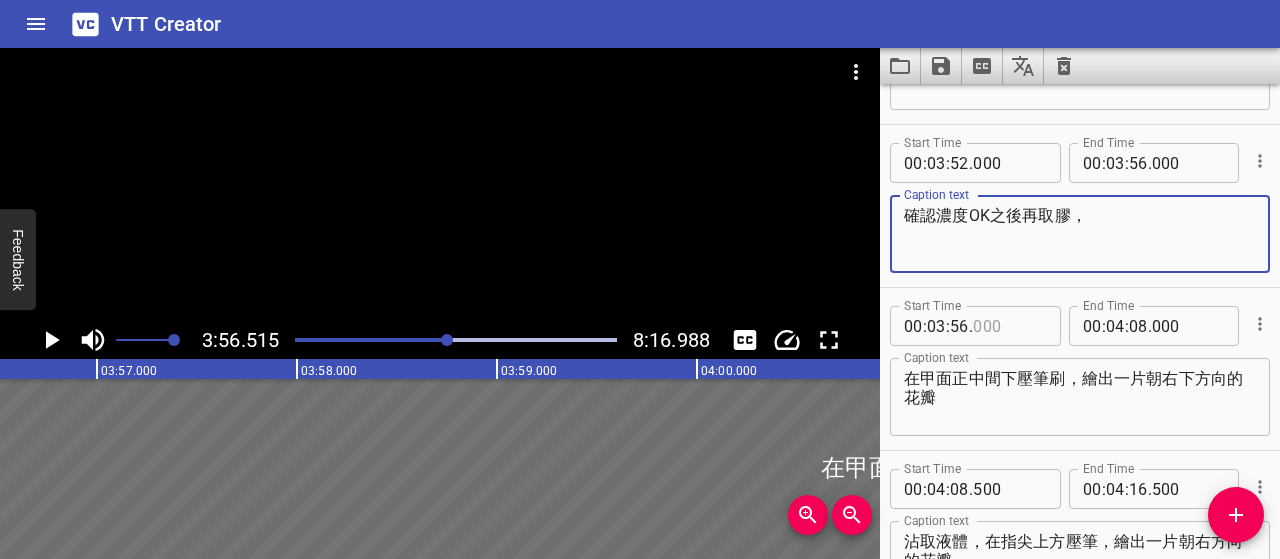 click at bounding box center [1009, 326] 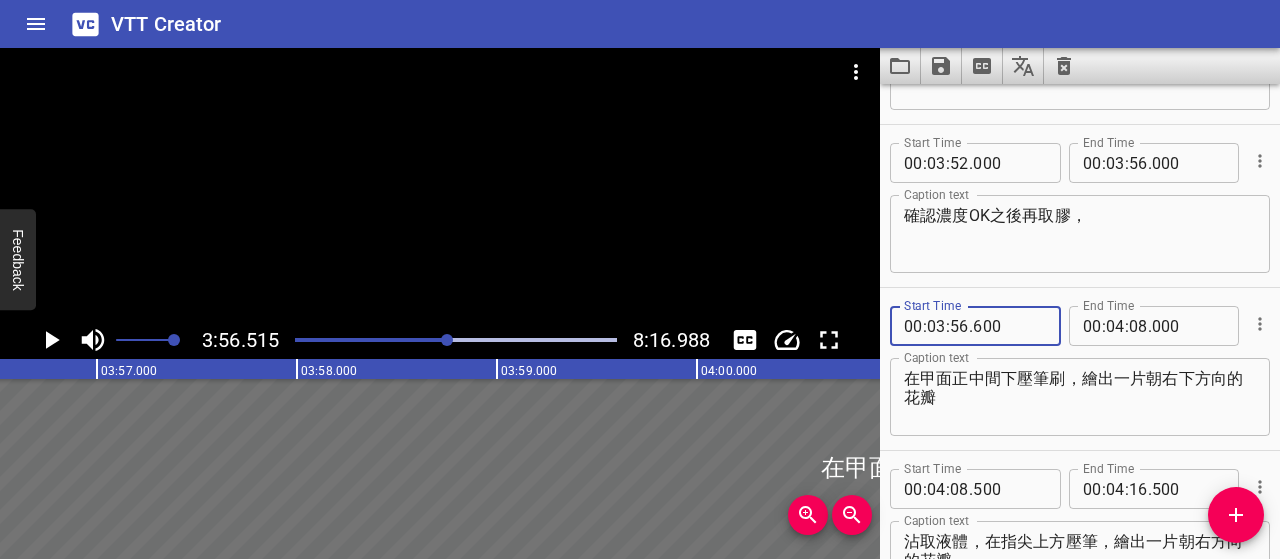 type on "600" 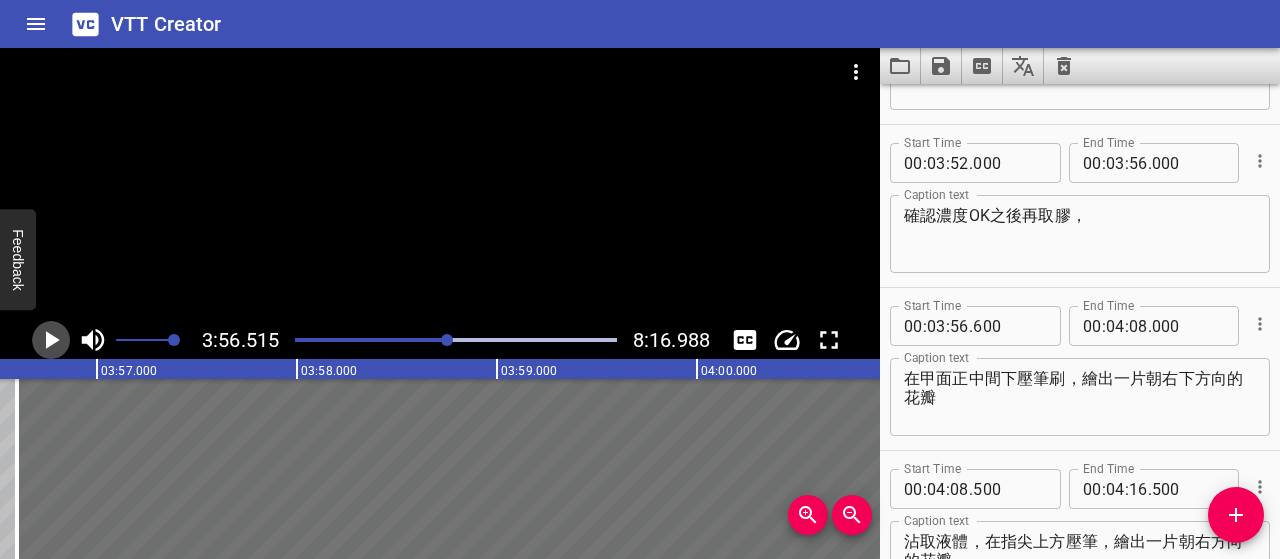 click 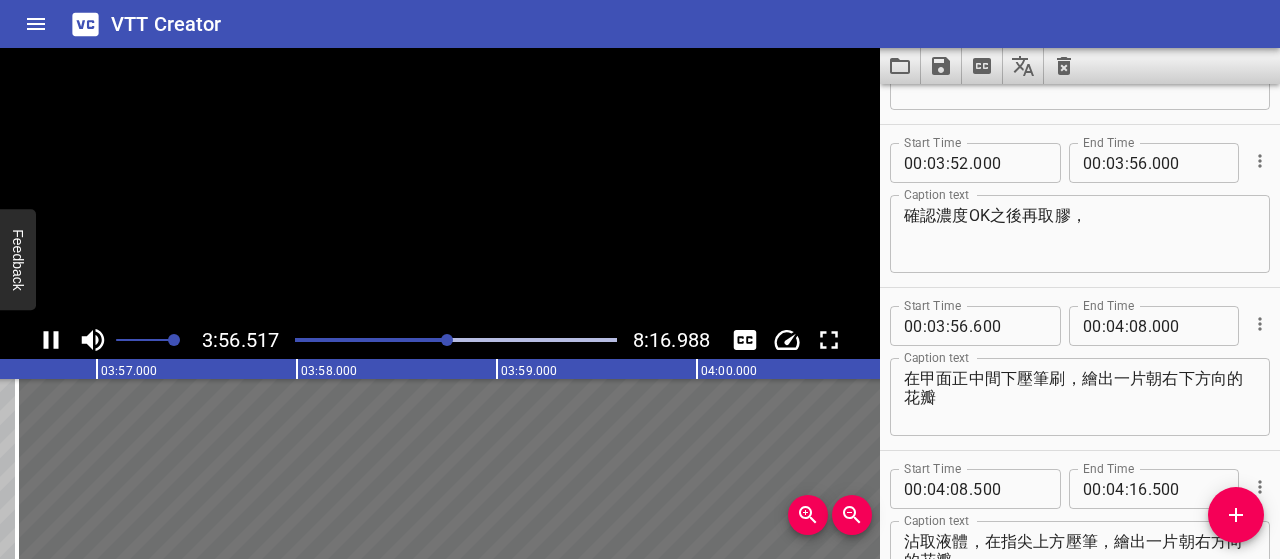 scroll, scrollTop: 0, scrollLeft: 47349, axis: horizontal 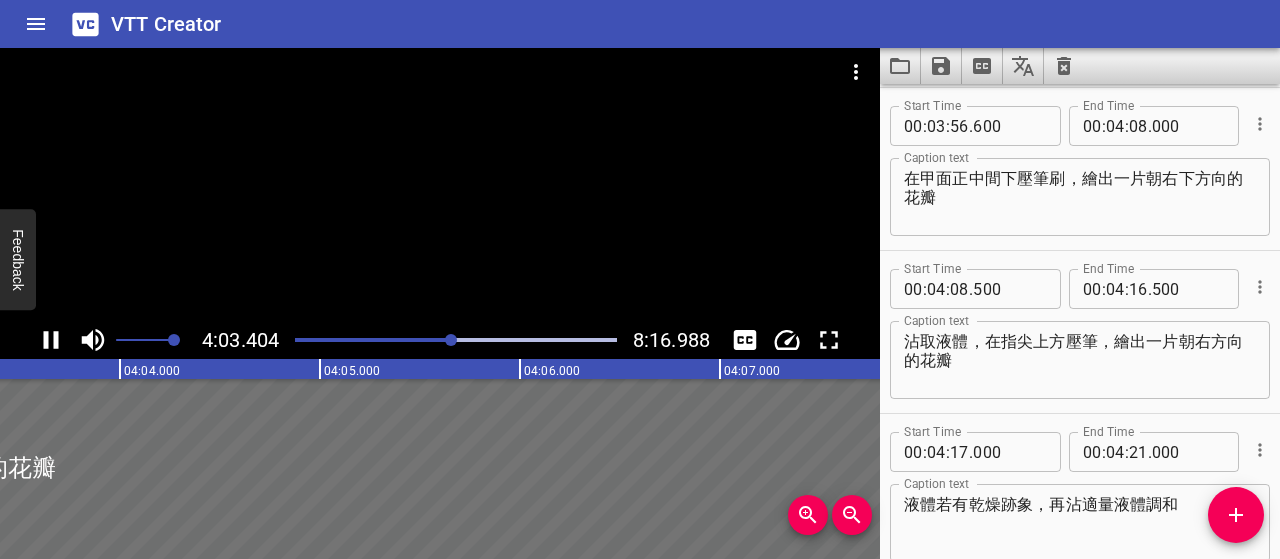 click 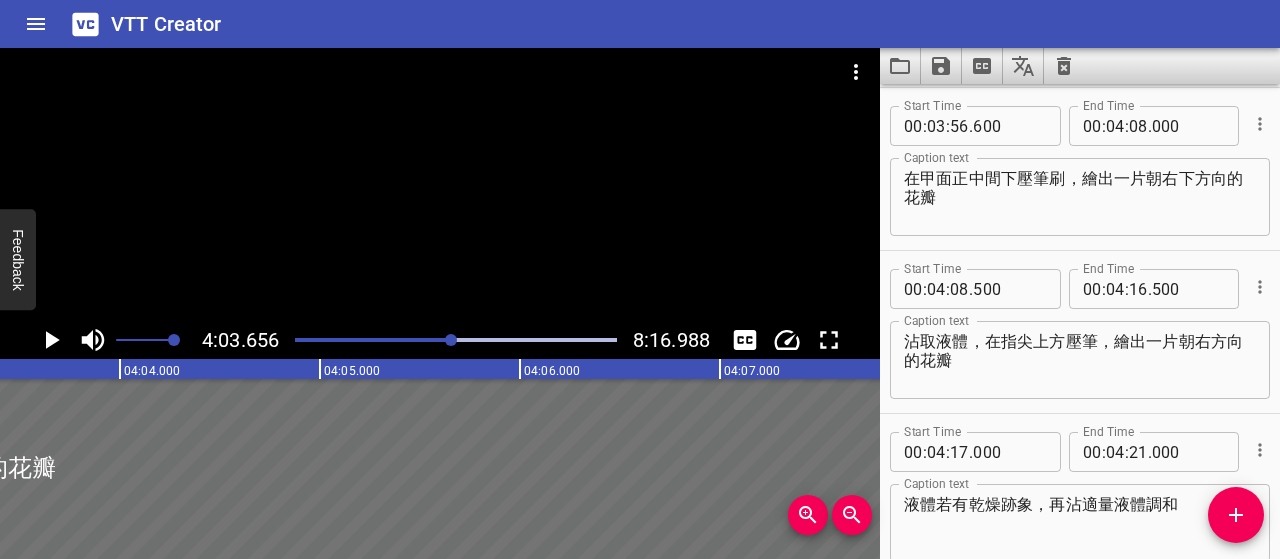 scroll, scrollTop: 0, scrollLeft: 48731, axis: horizontal 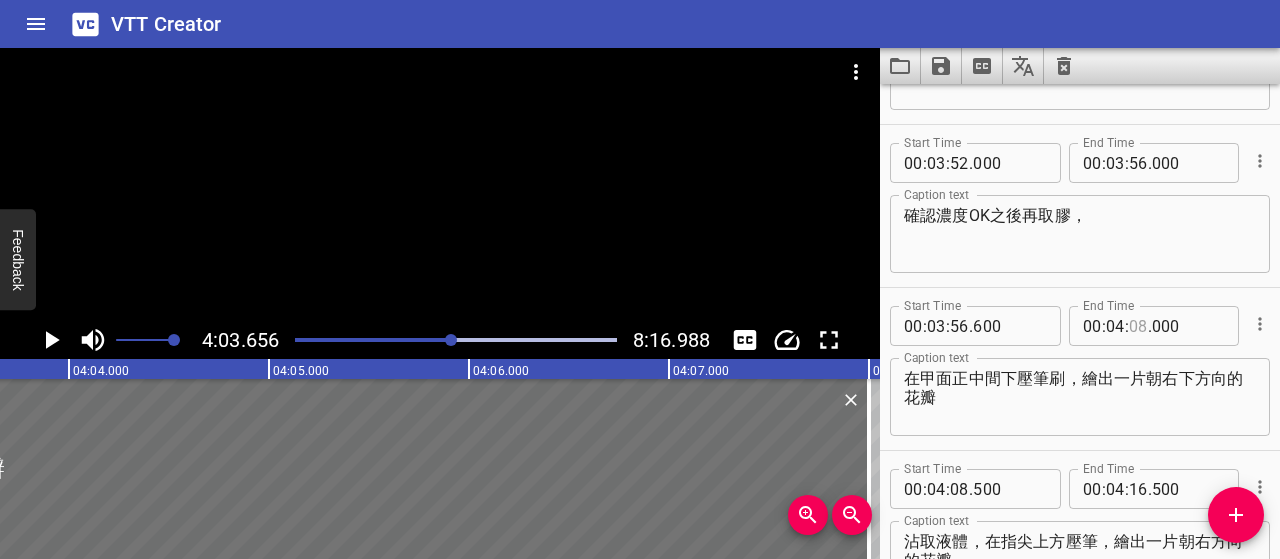 click at bounding box center [1138, 326] 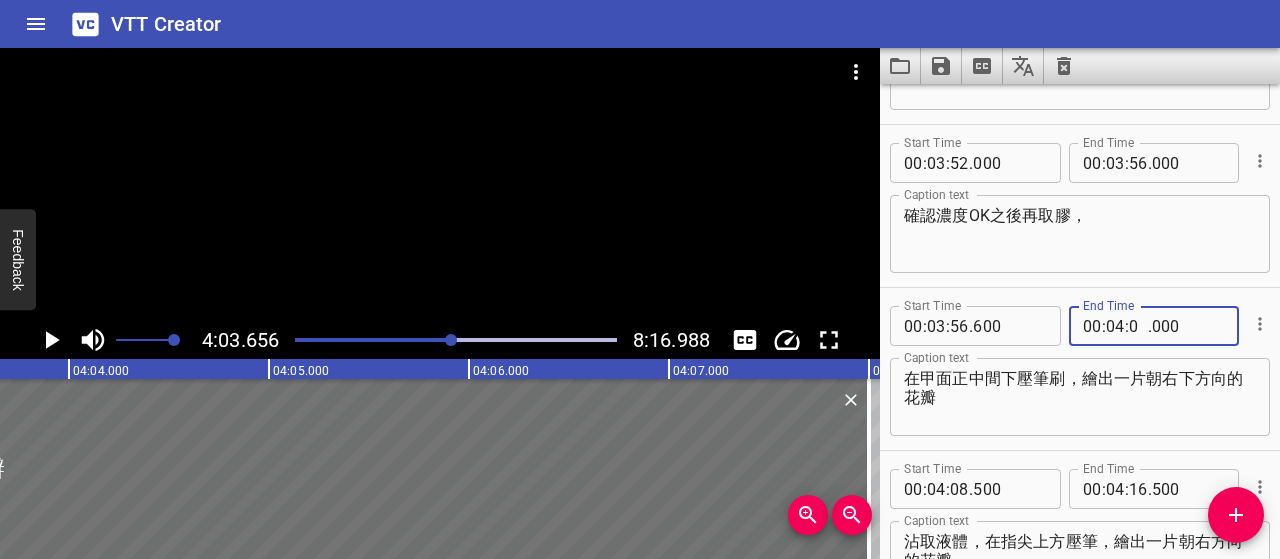 type on "03" 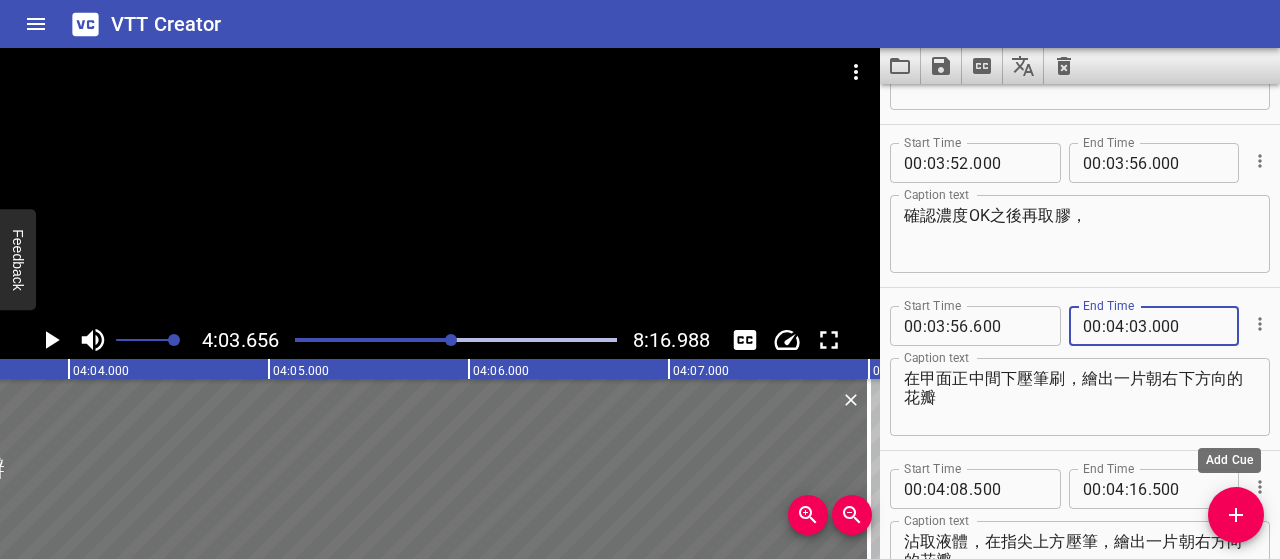 type on "000" 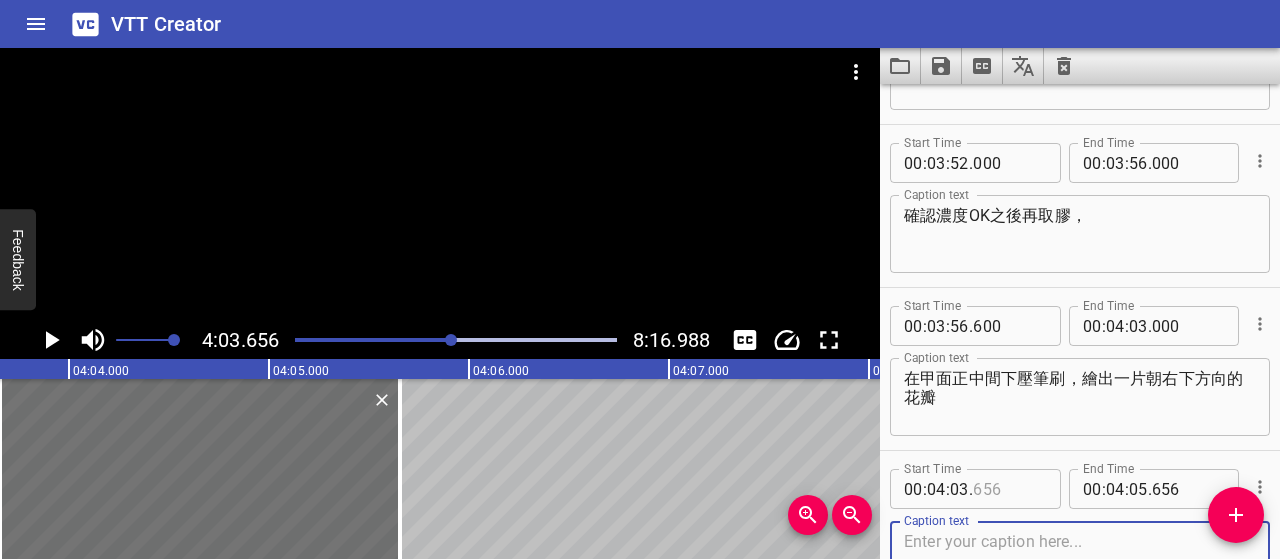 click at bounding box center (1009, 489) 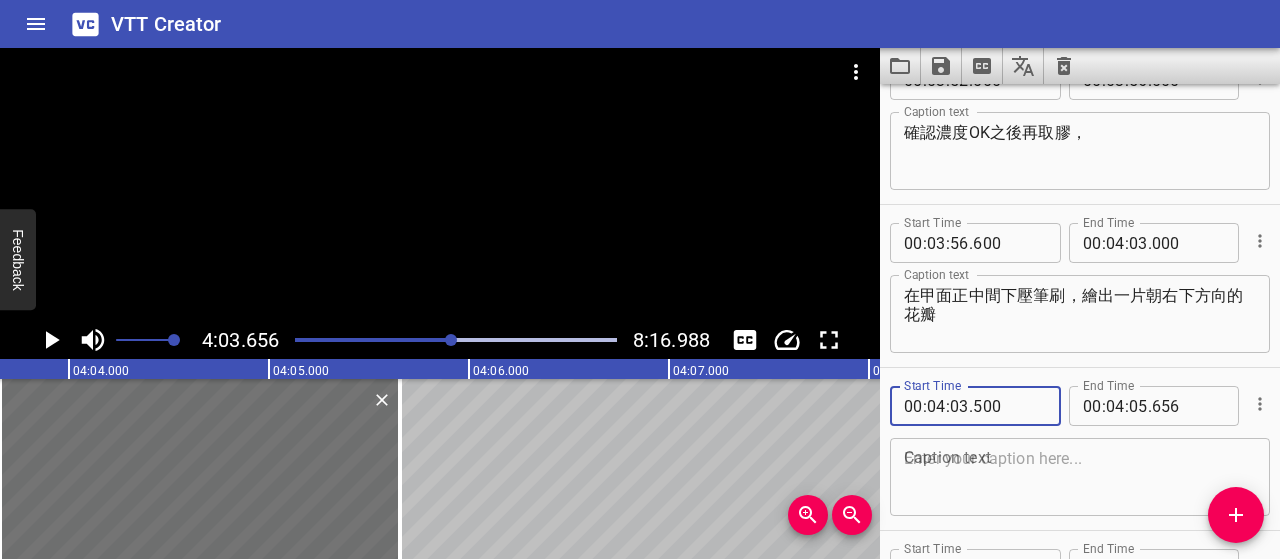 scroll, scrollTop: 3097, scrollLeft: 0, axis: vertical 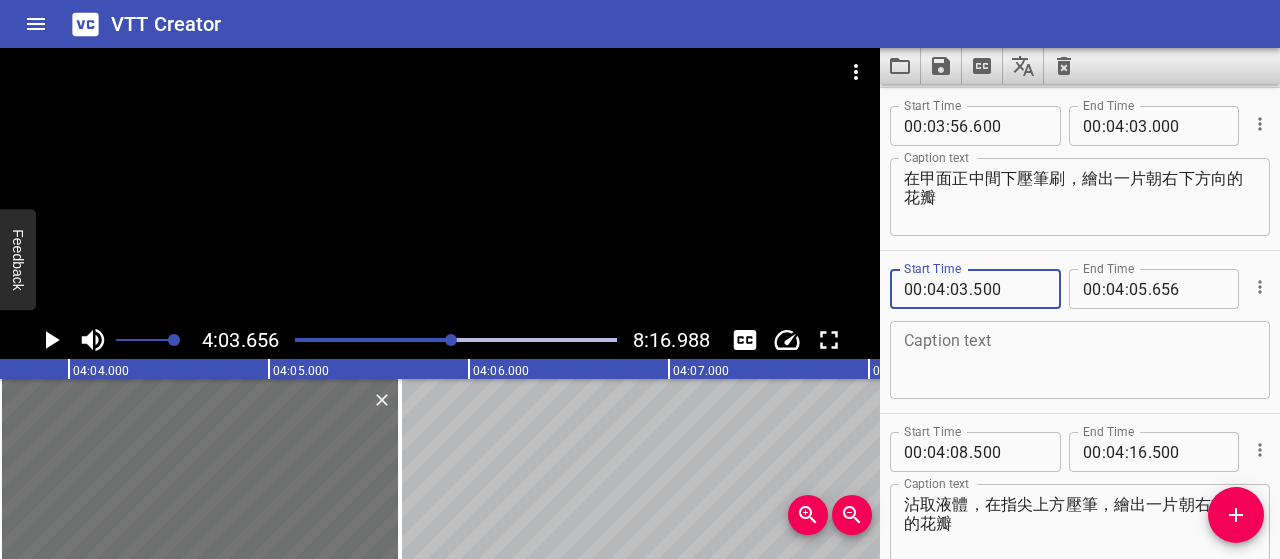 type on "500" 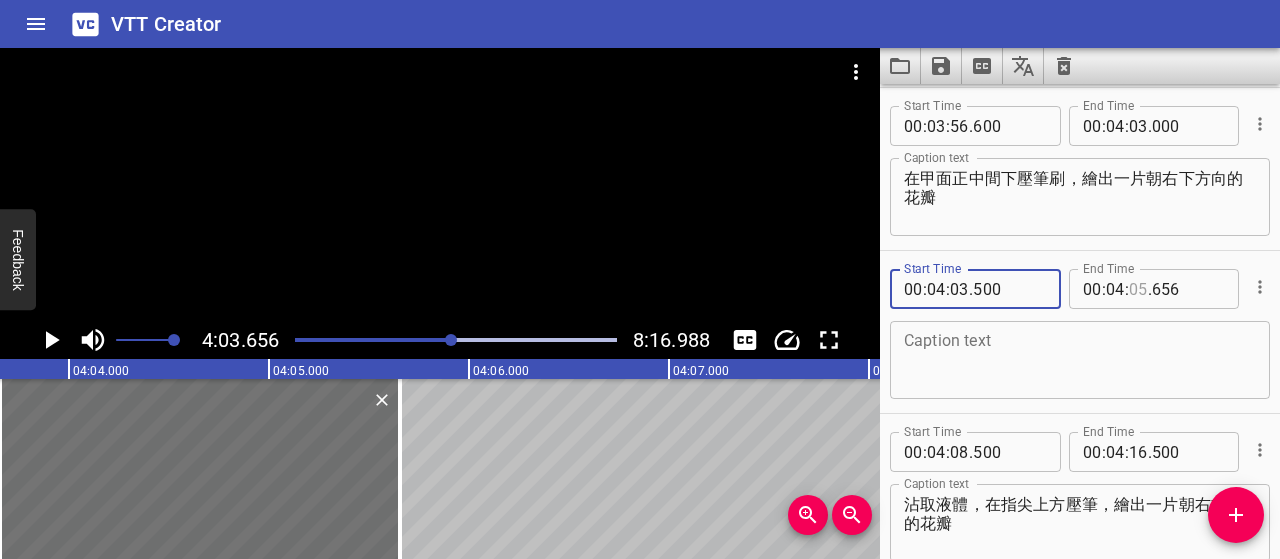 click at bounding box center [1138, 289] 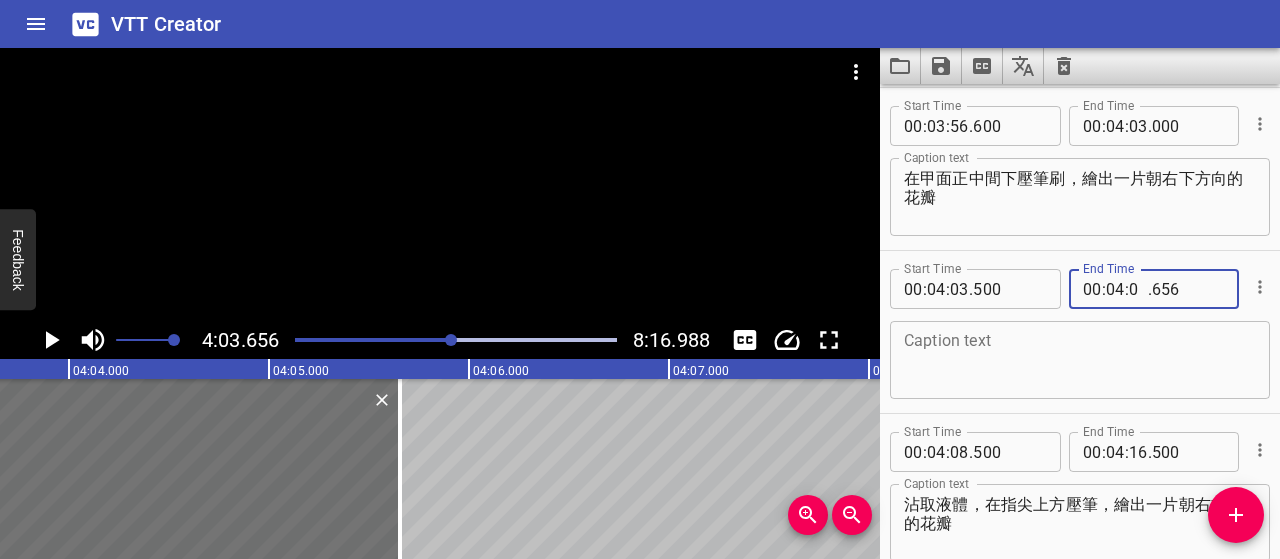 type on "08" 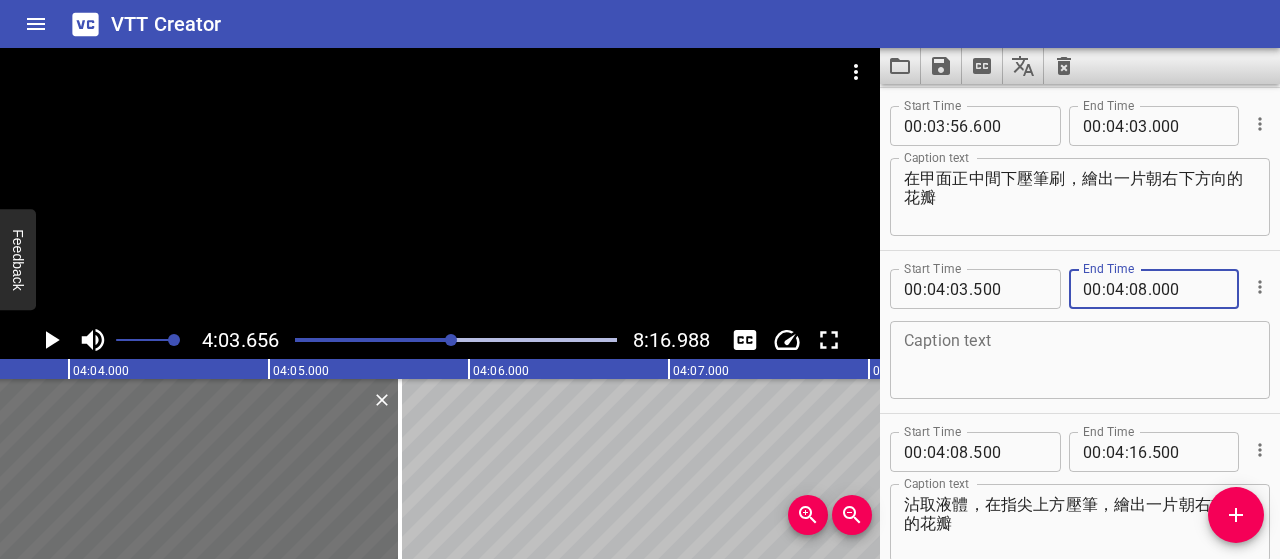 type on "000" 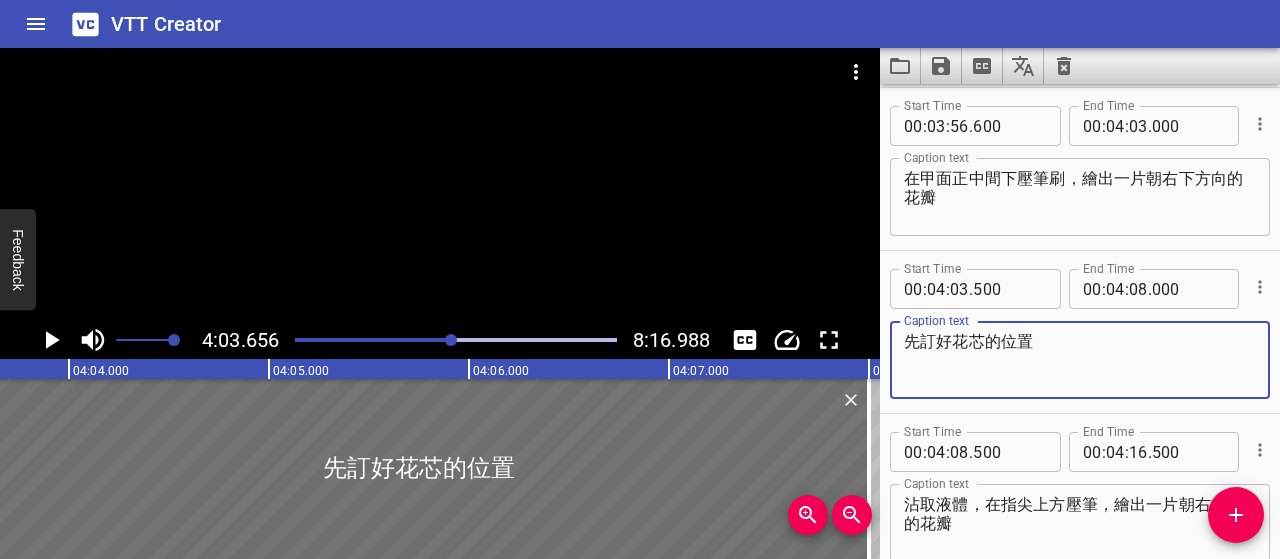 click 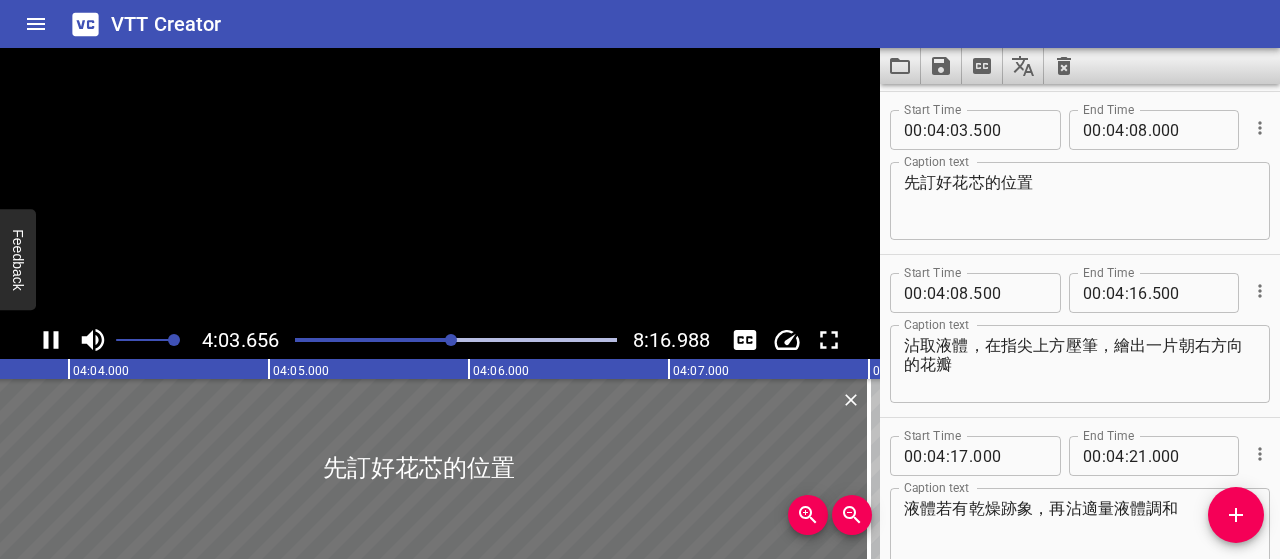 scroll, scrollTop: 3260, scrollLeft: 0, axis: vertical 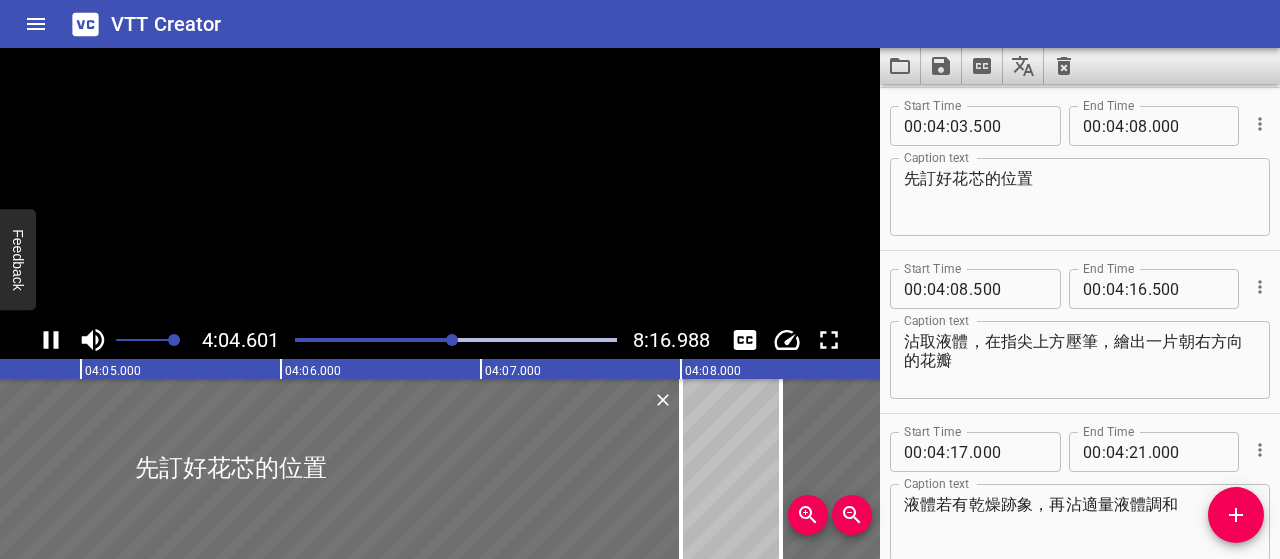 click 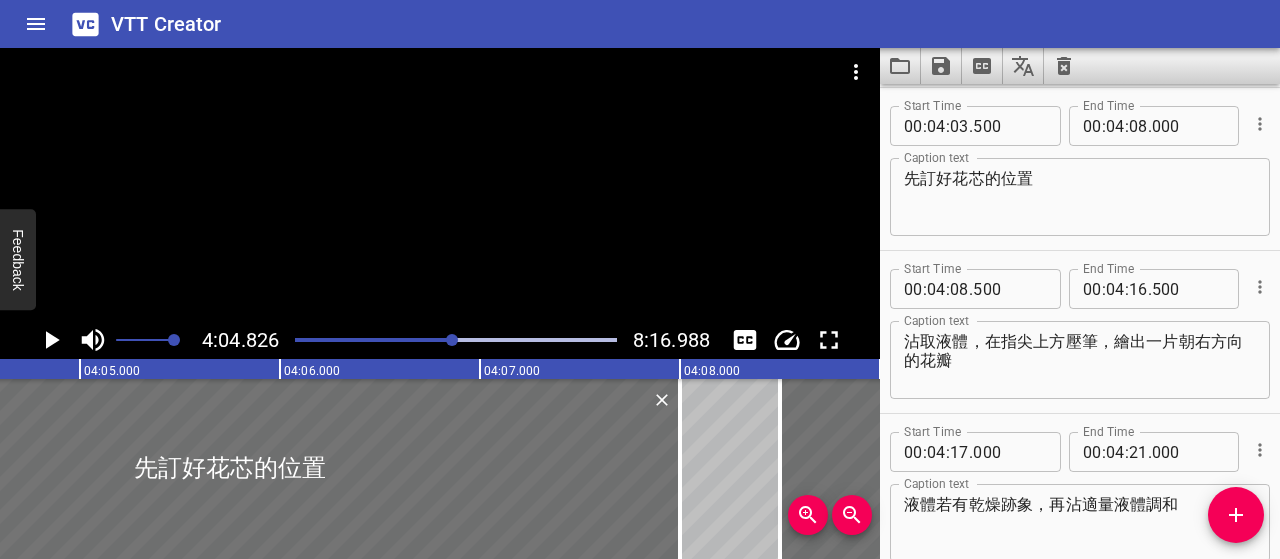 scroll, scrollTop: 0, scrollLeft: 48965, axis: horizontal 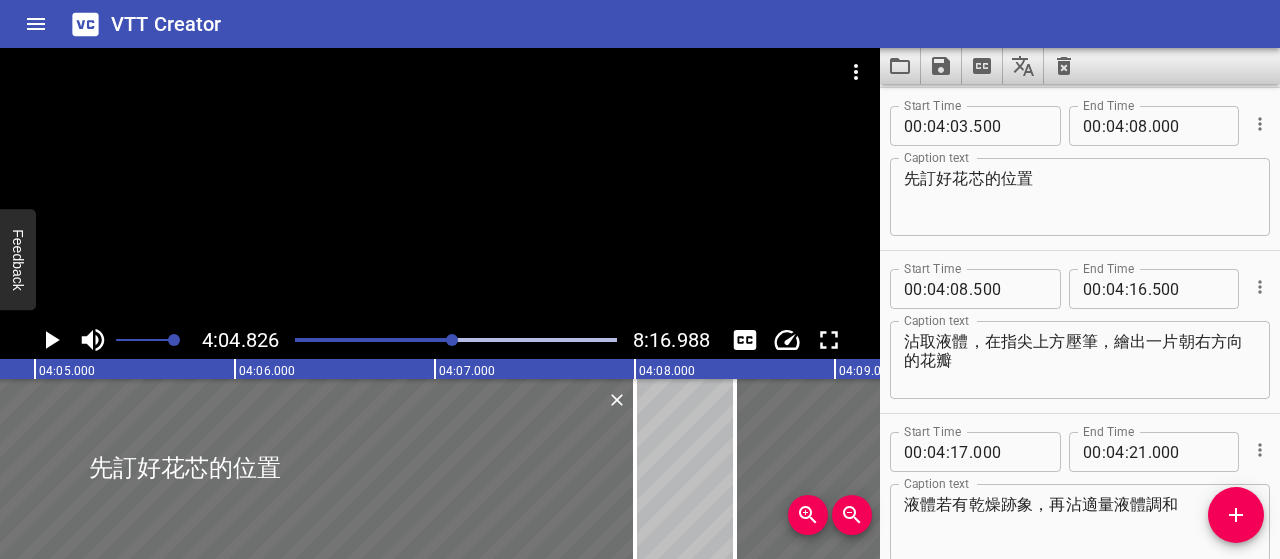 click on "先訂好花芯的位置" at bounding box center [1080, 197] 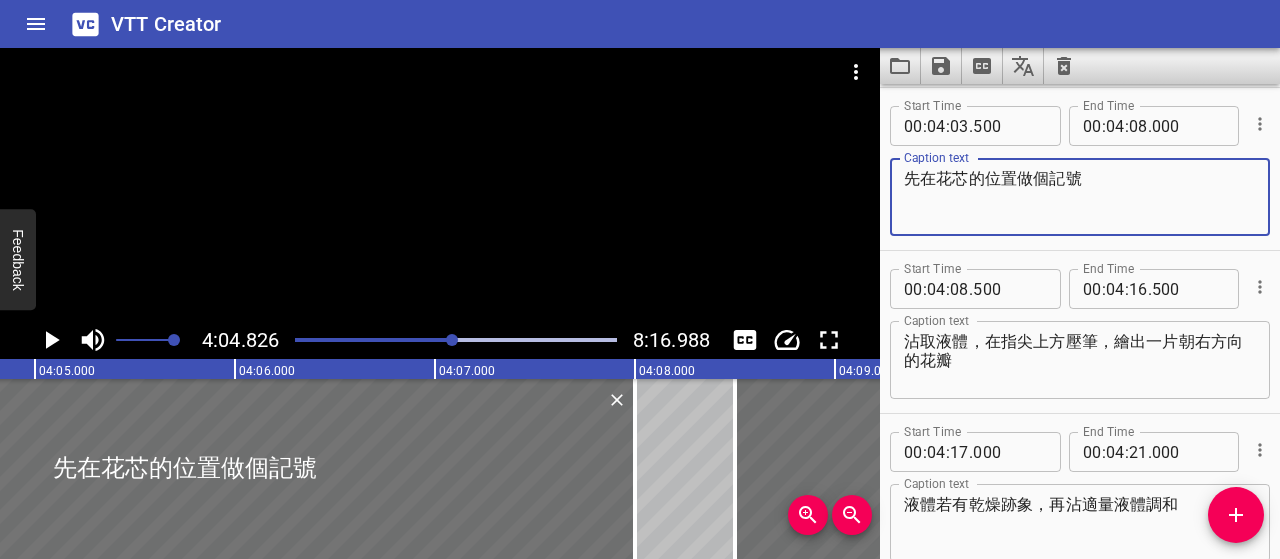 type on "先在花芯的位置做個記號" 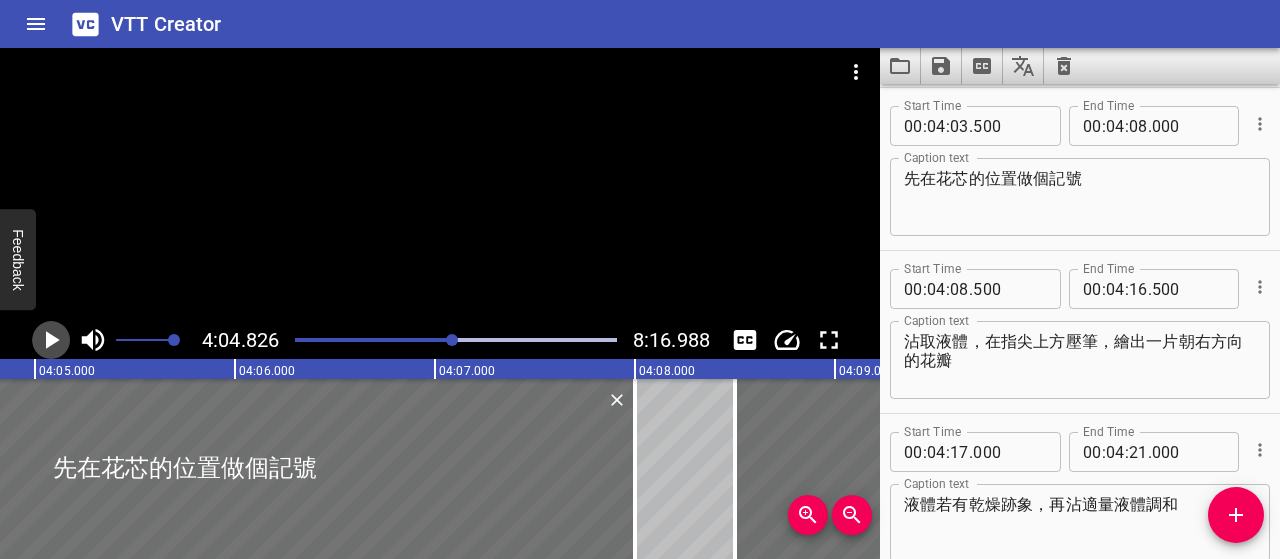 click 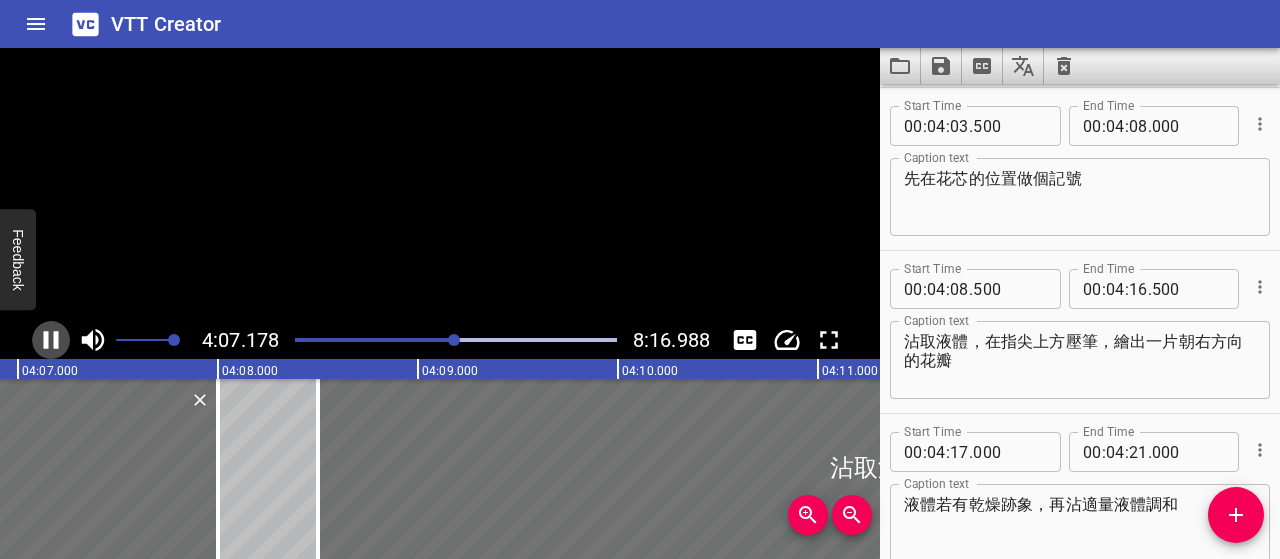 click 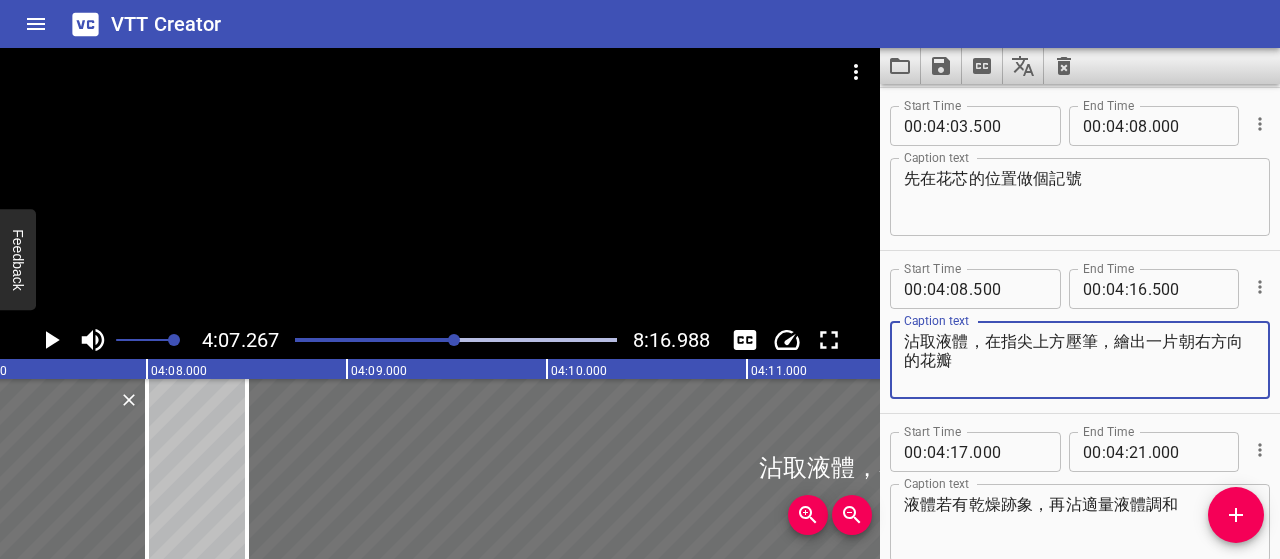 drag, startPoint x: 971, startPoint y: 366, endPoint x: 880, endPoint y: 329, distance: 98.23441 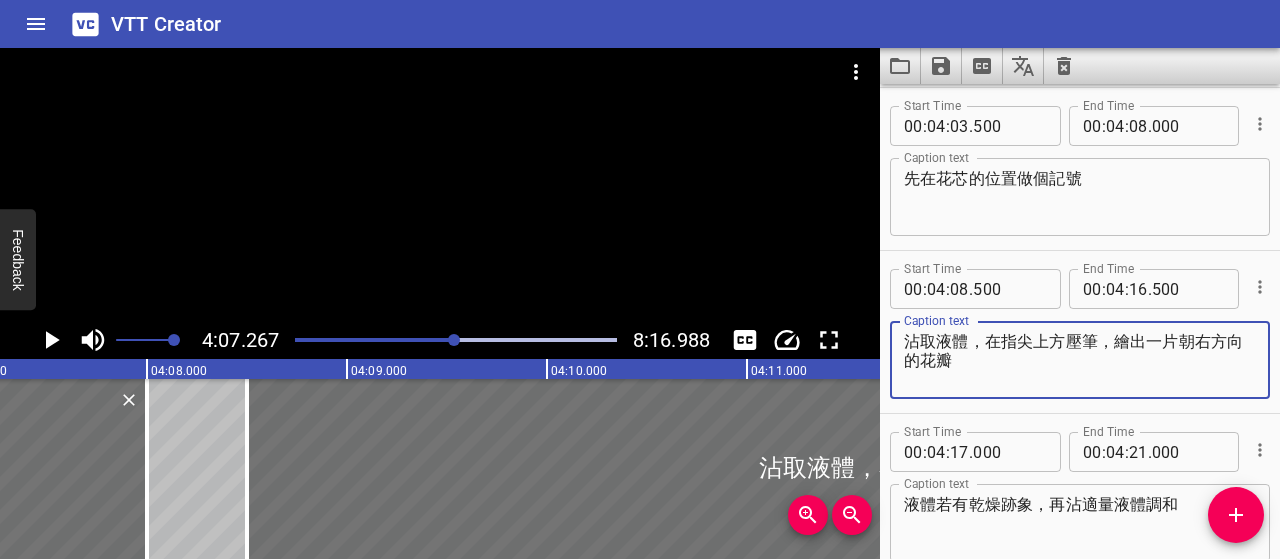 click on "Start Time 00 : 04 : 08 . 500 Start Time End Time 00 : 04 : 16 . 500 End Time Caption text 沾取液體，在指尖上方壓筆，繪出一片朝右方向的花瓣 Caption text" at bounding box center (1080, 332) 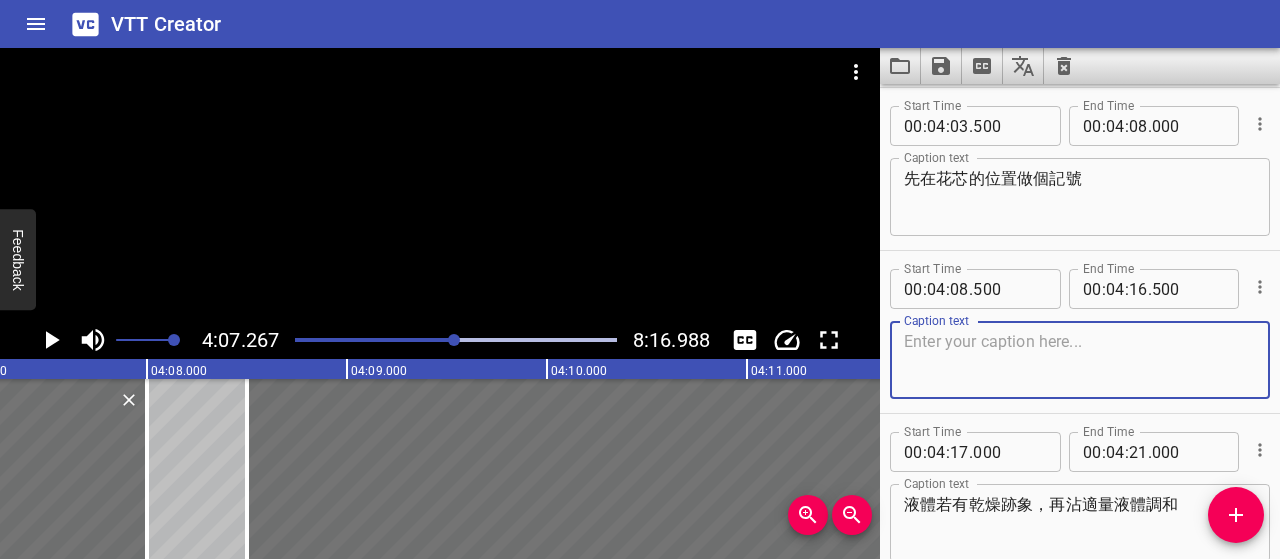 type 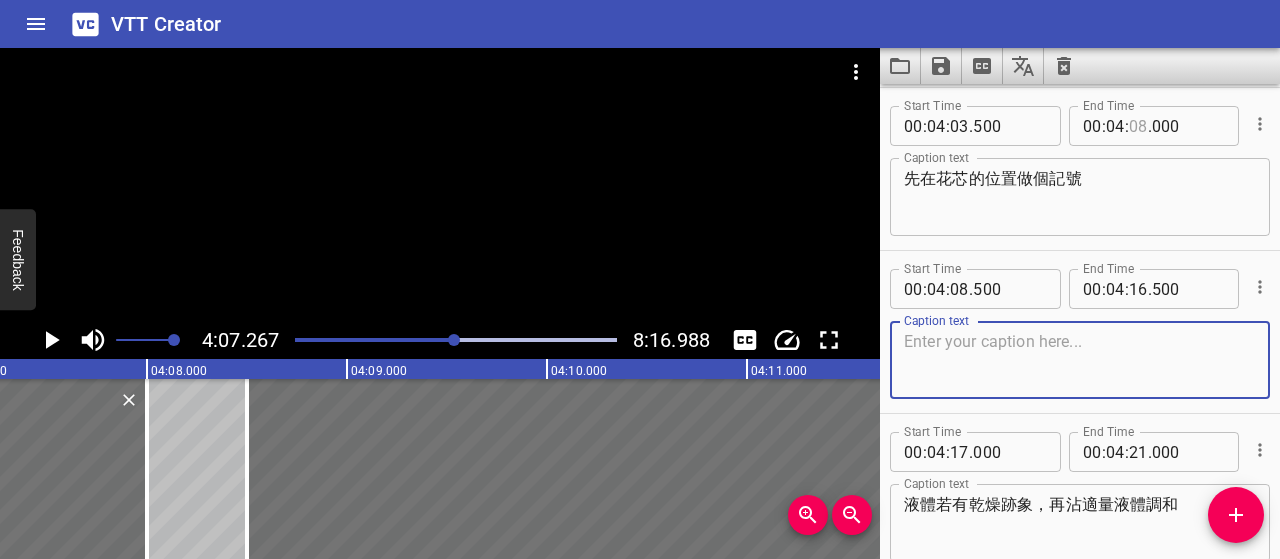 click at bounding box center [1138, 126] 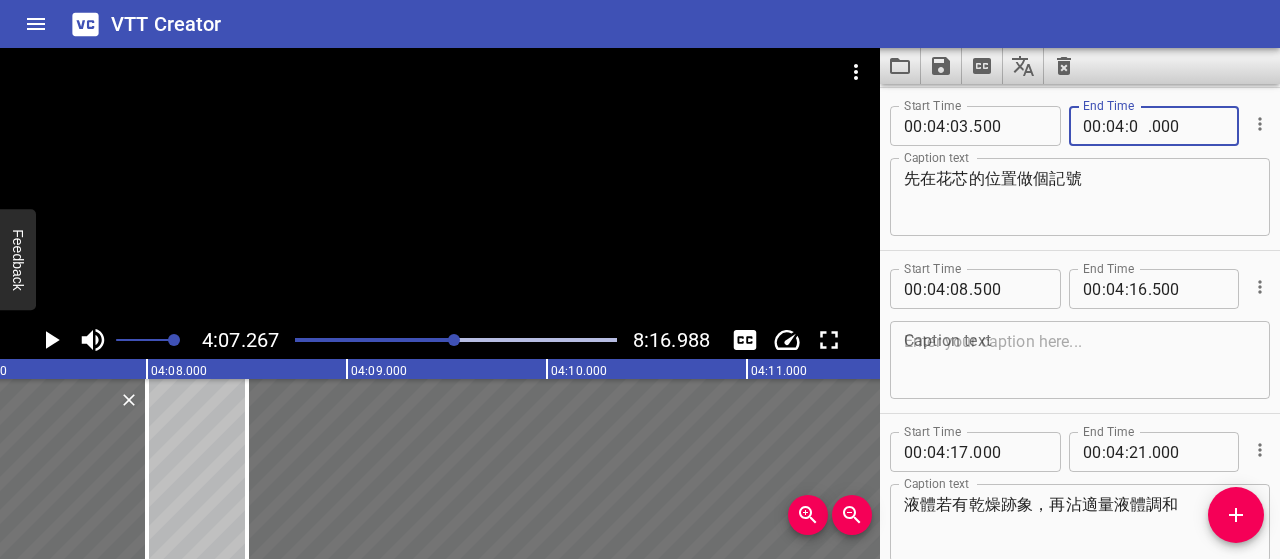 type on "05" 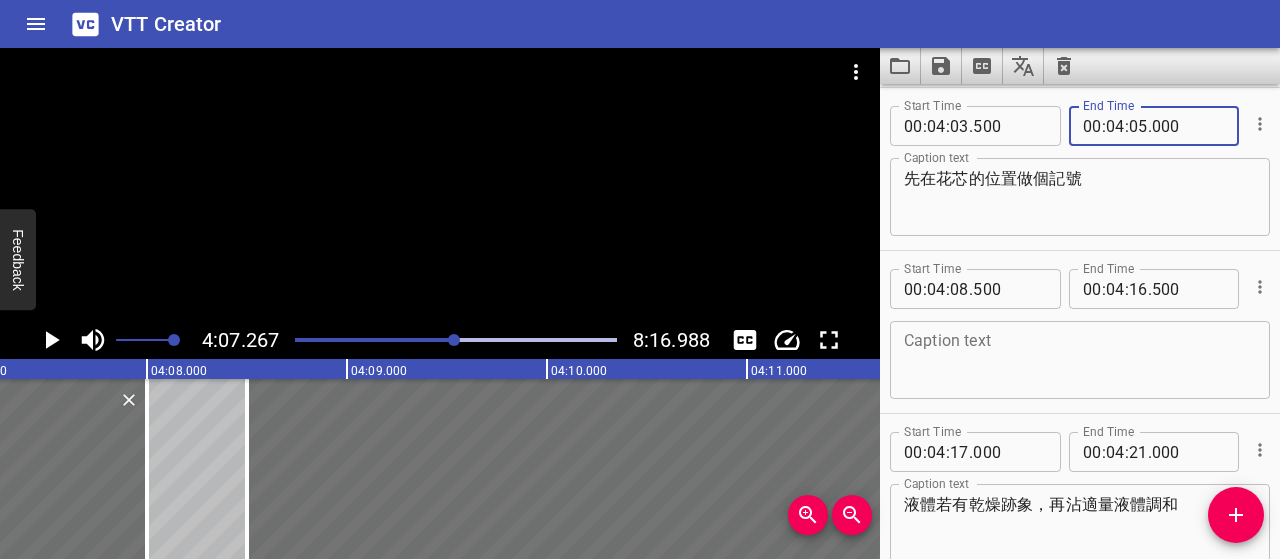 type on "000" 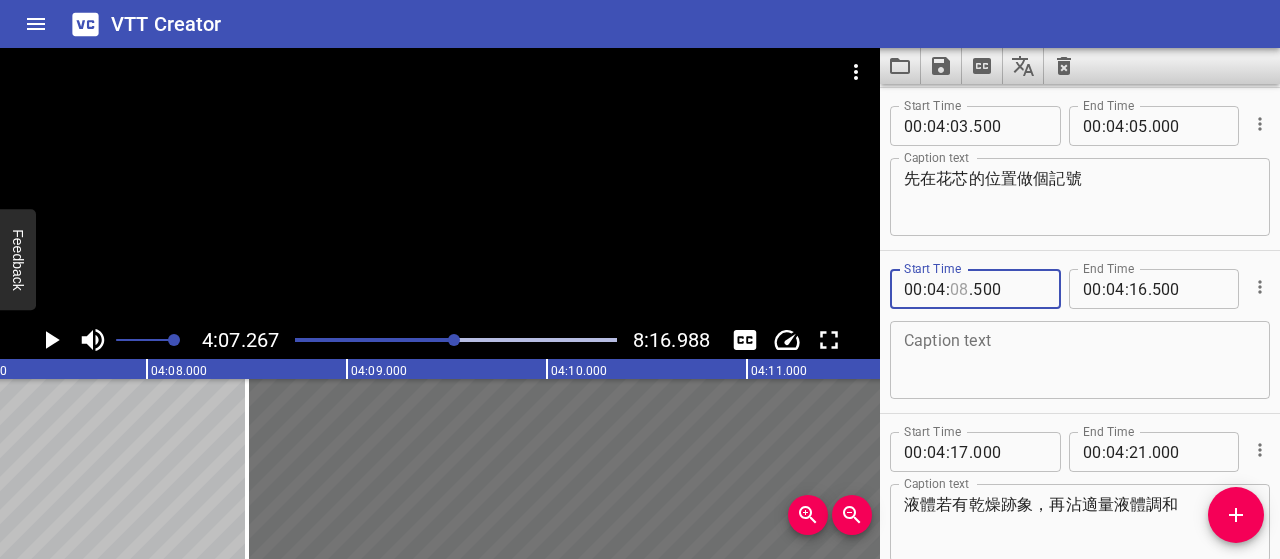 click at bounding box center [959, 289] 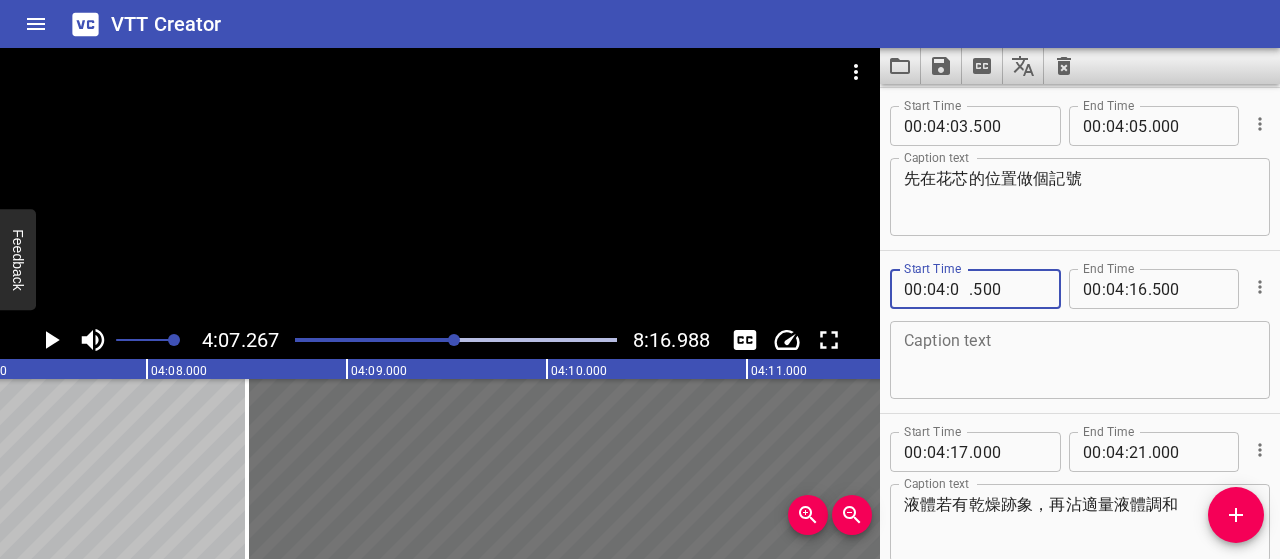 type on "05" 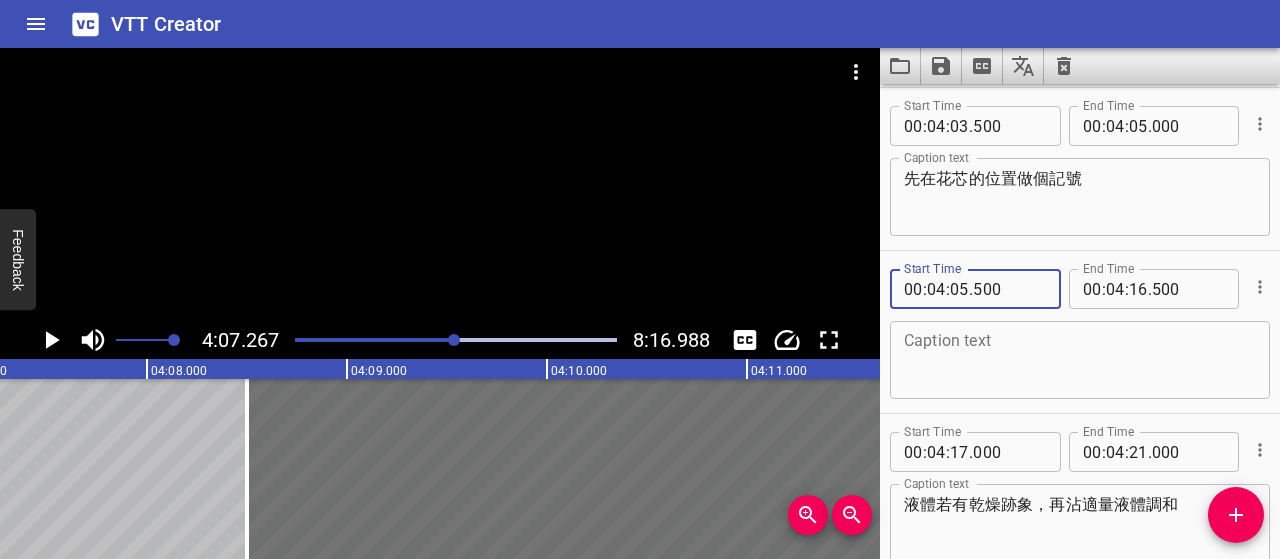 type on "500" 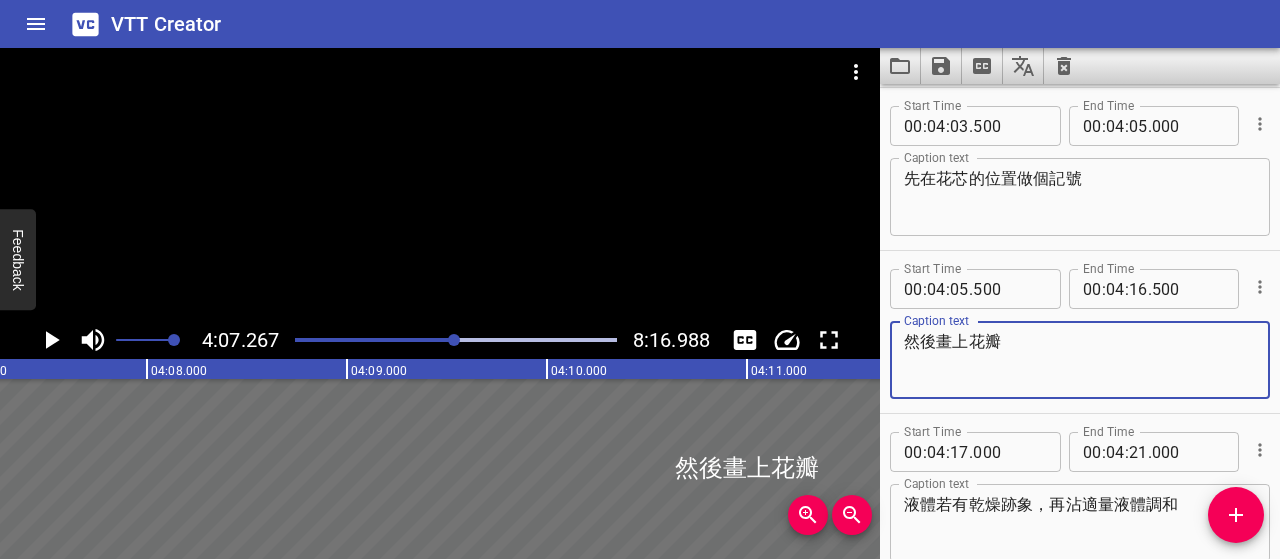 type on "然後畫上花瓣" 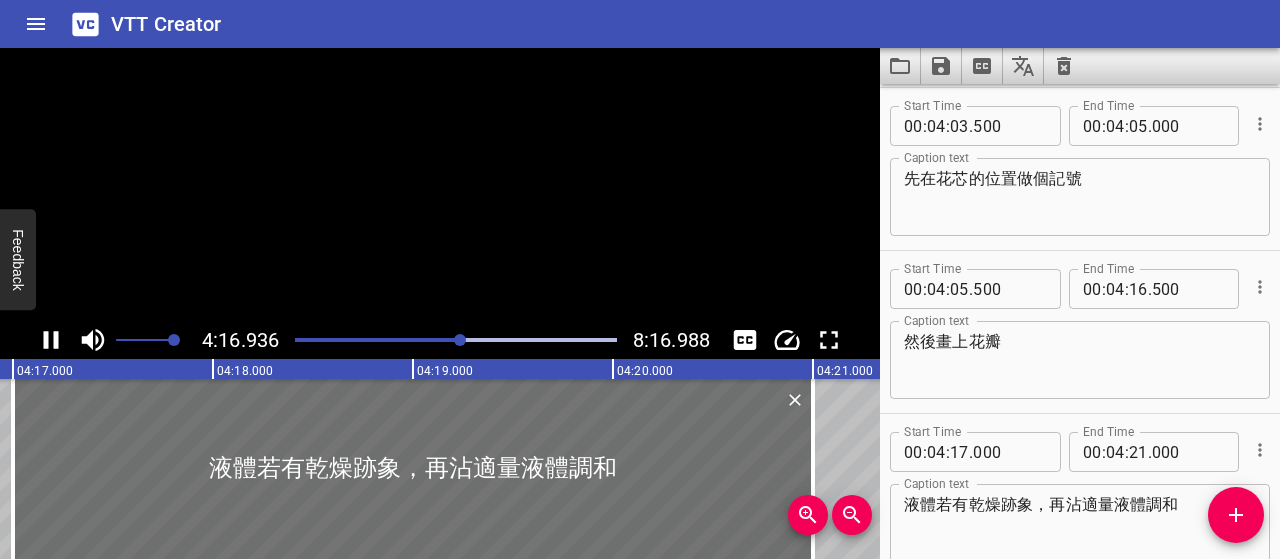 scroll, scrollTop: 0, scrollLeft: 51435, axis: horizontal 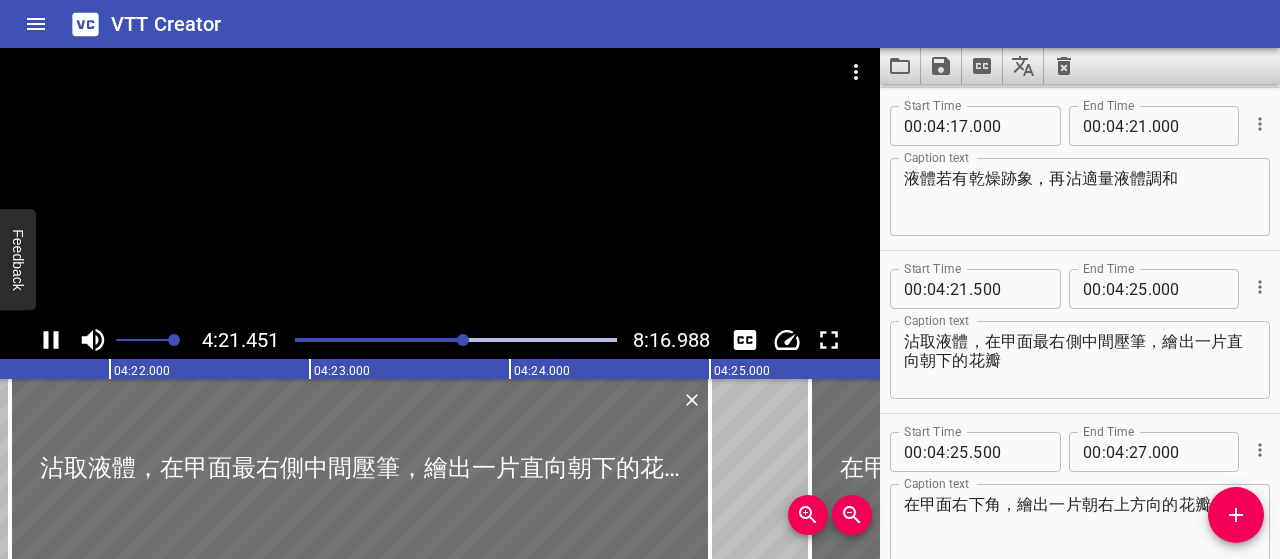 click 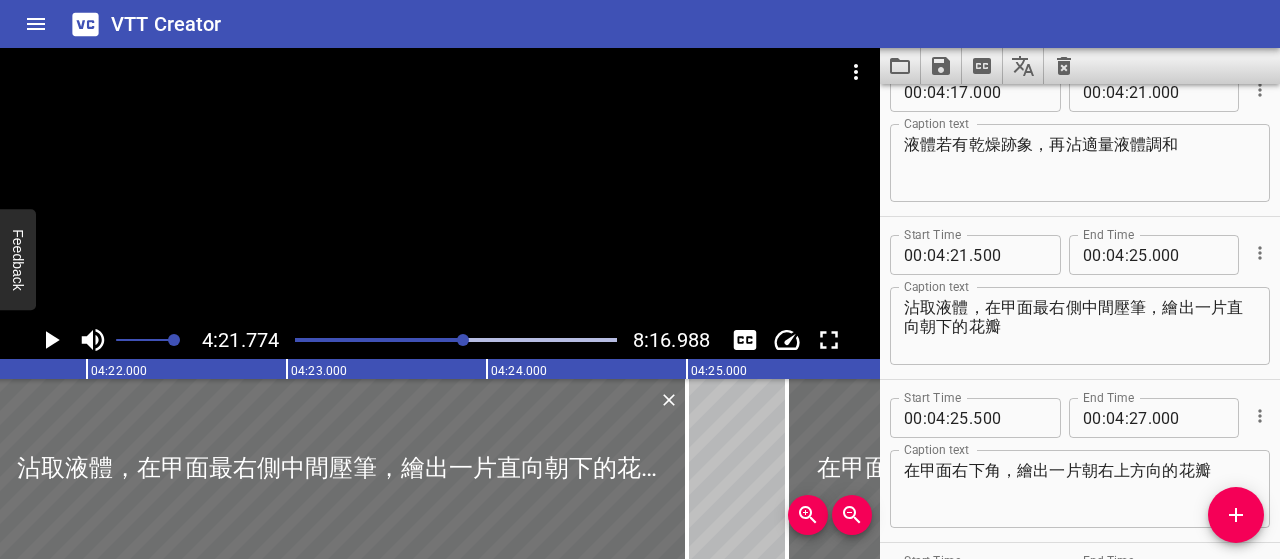 scroll, scrollTop: 0, scrollLeft: 52349, axis: horizontal 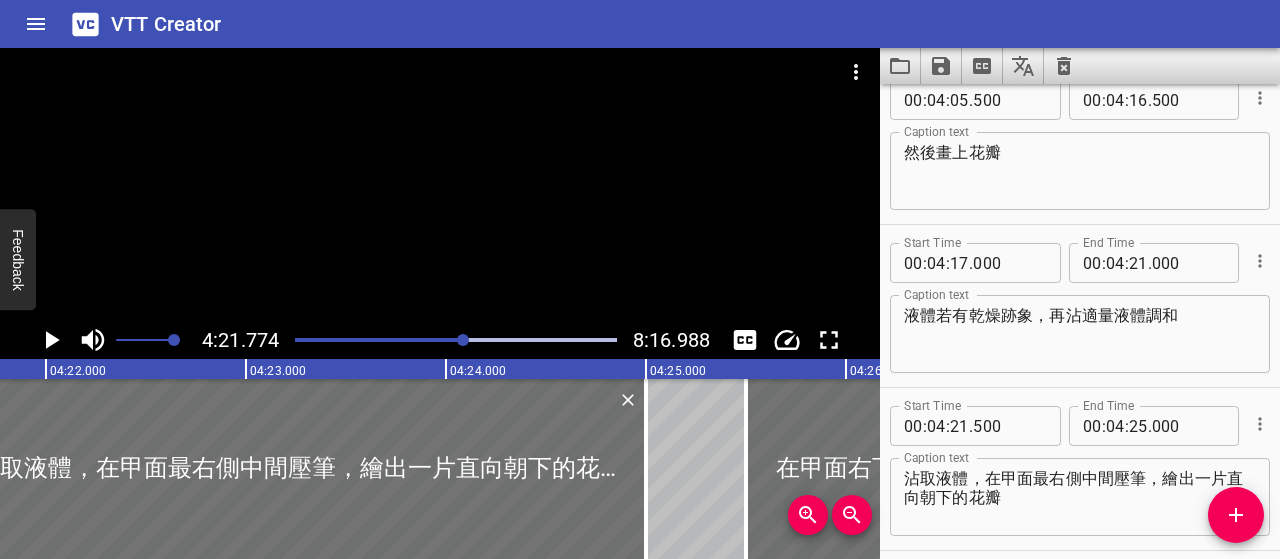 click on "液體若有乾燥跡象，再沾適量液體調和" at bounding box center [1080, 334] 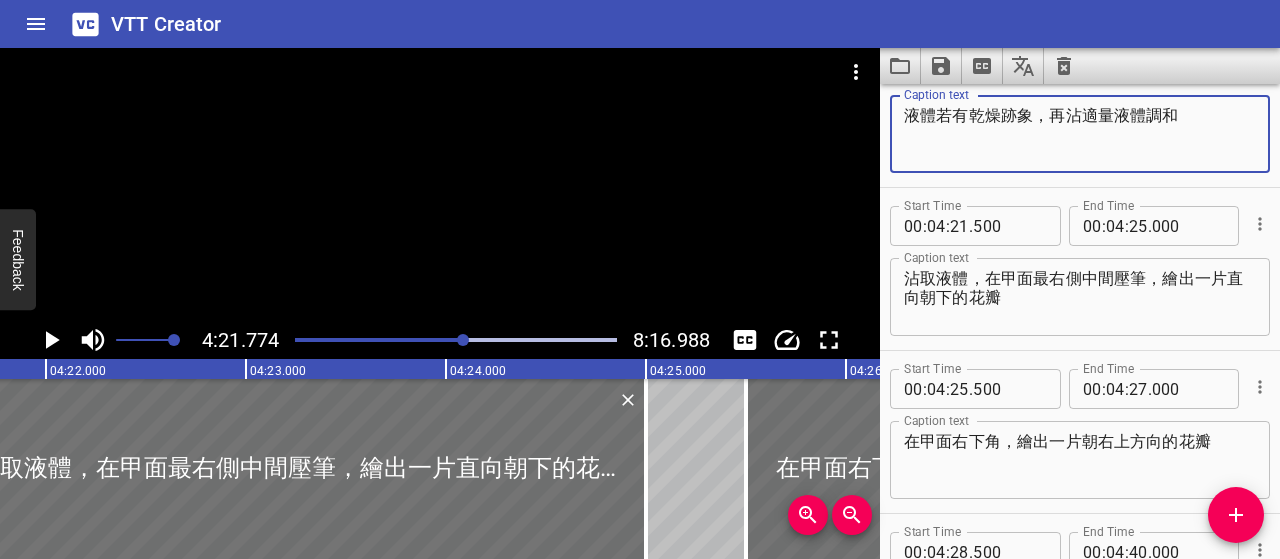scroll, scrollTop: 3549, scrollLeft: 0, axis: vertical 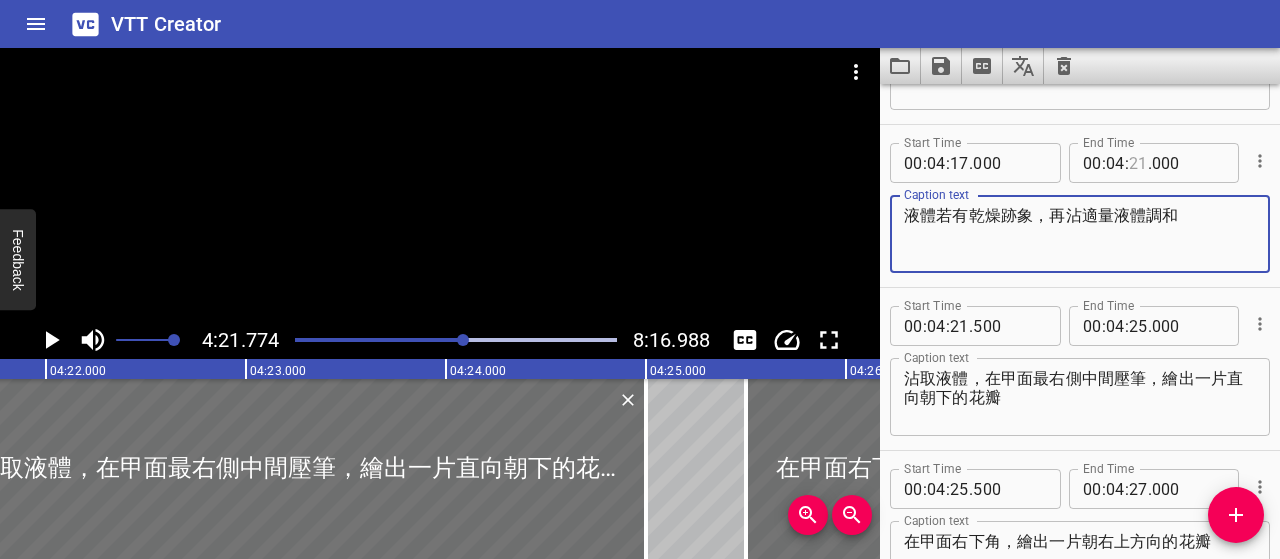 click at bounding box center (1138, 163) 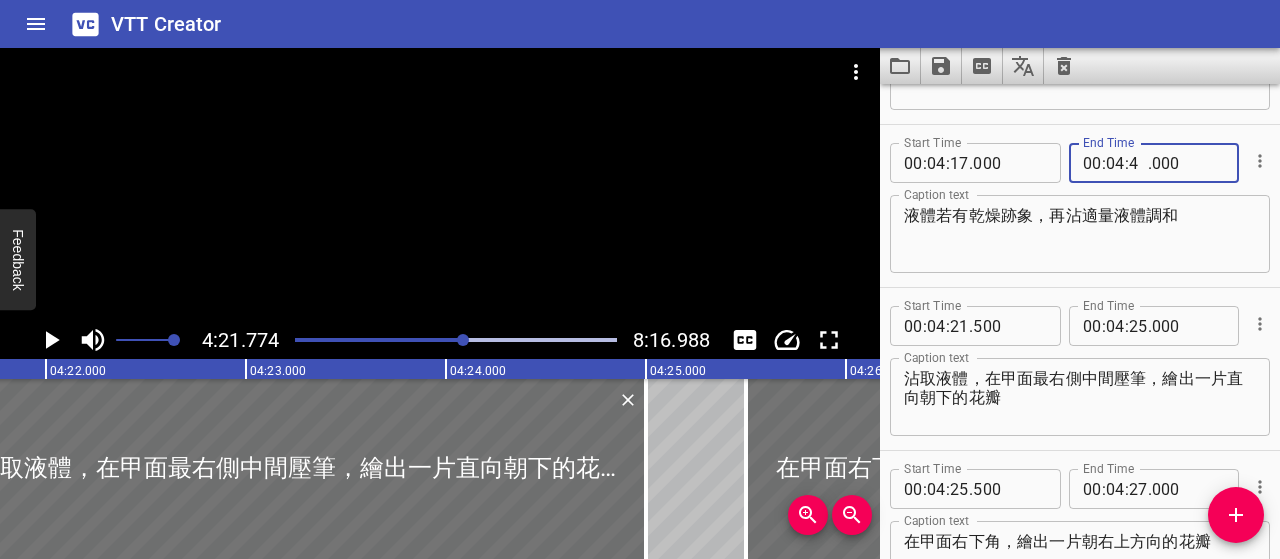 type on "40" 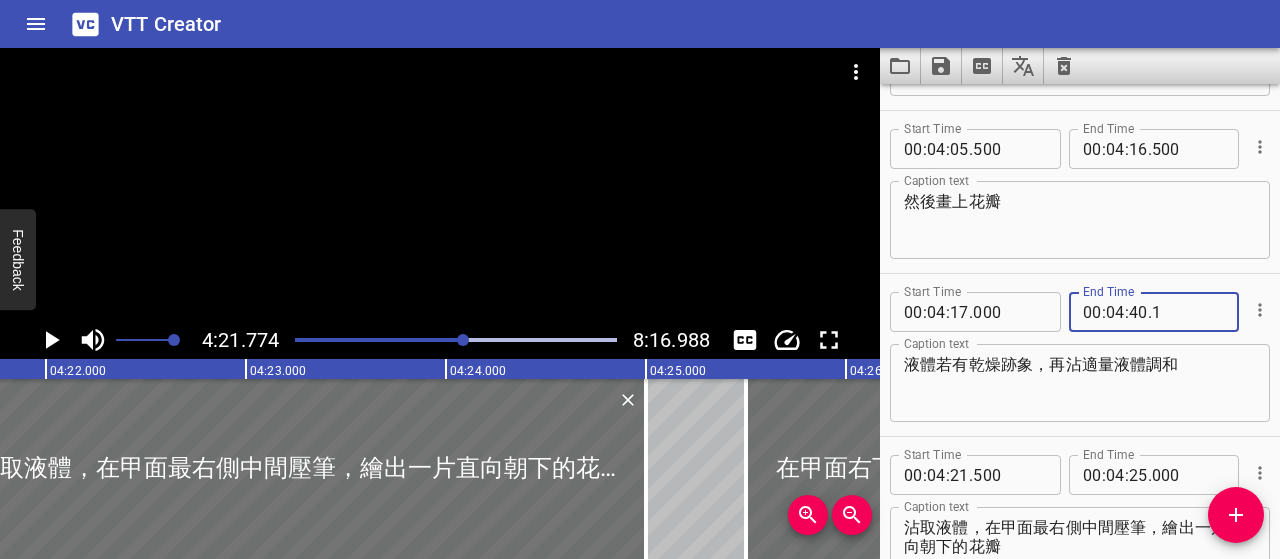 scroll, scrollTop: 3349, scrollLeft: 0, axis: vertical 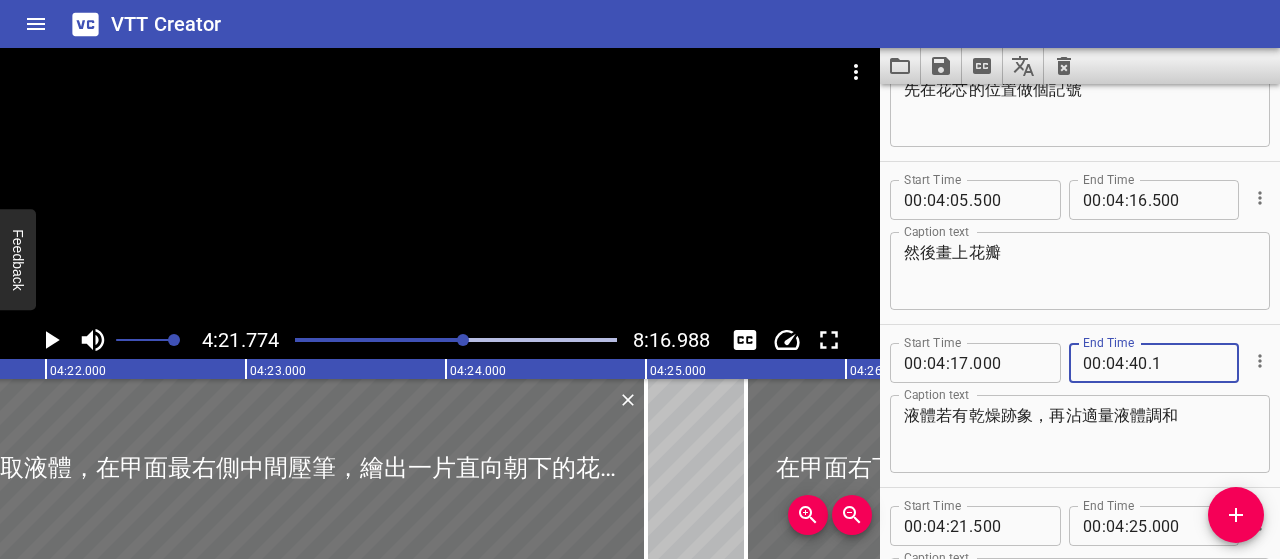 type on "1" 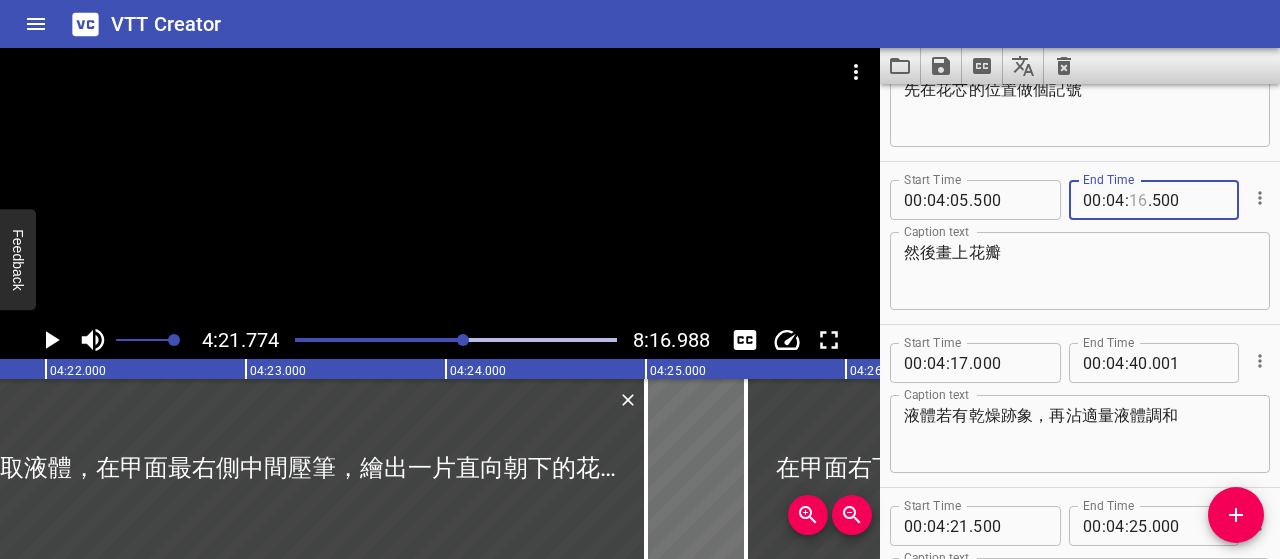 click at bounding box center (1138, 200) 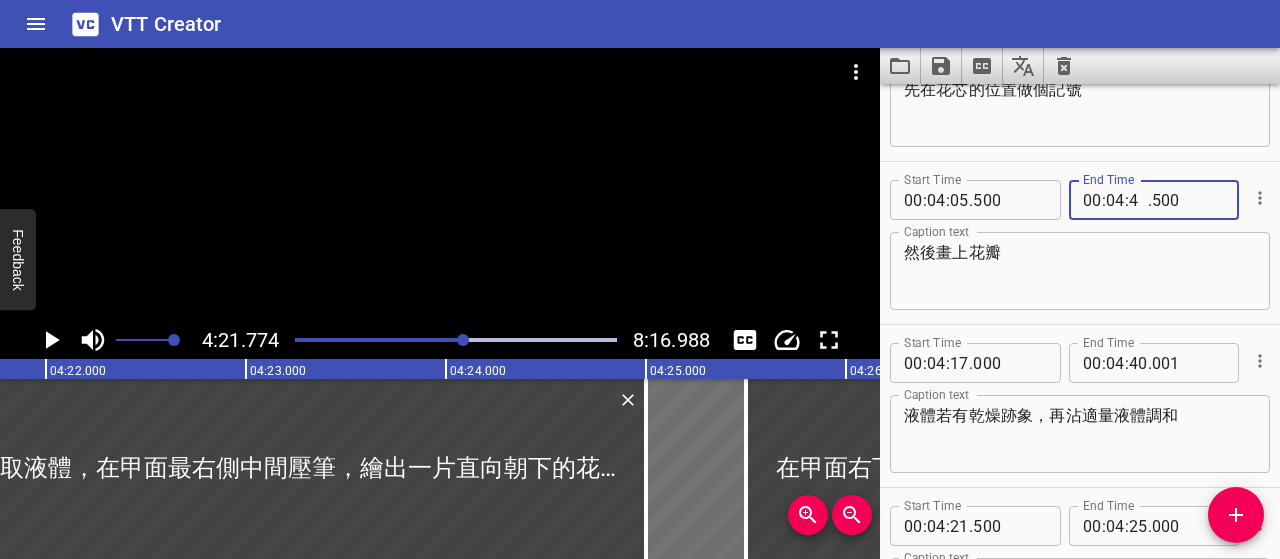 type on "40" 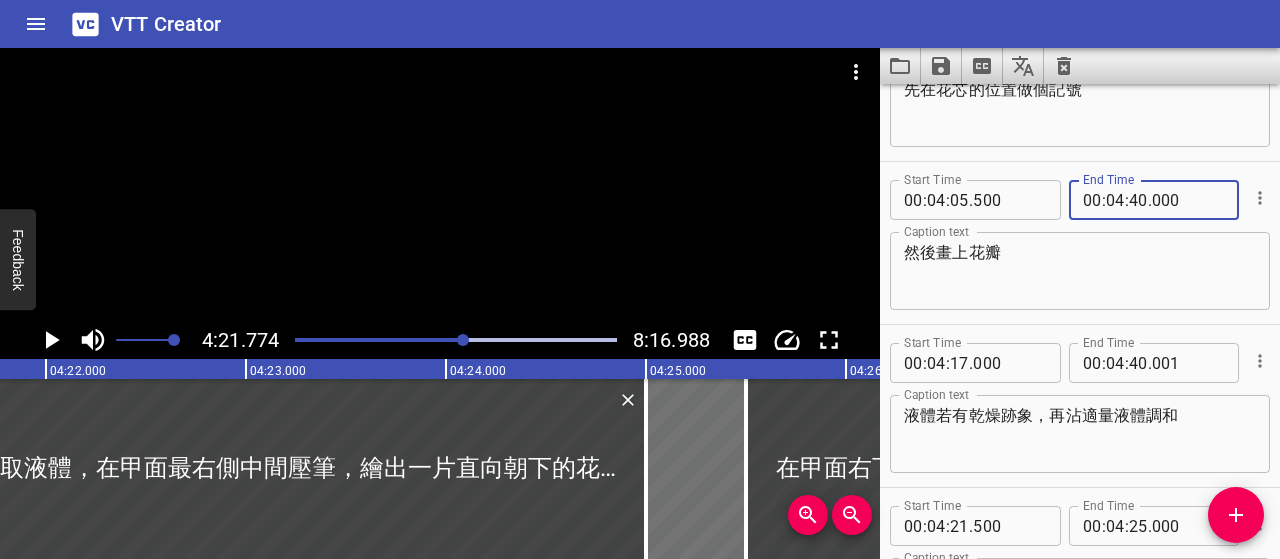 type on "000" 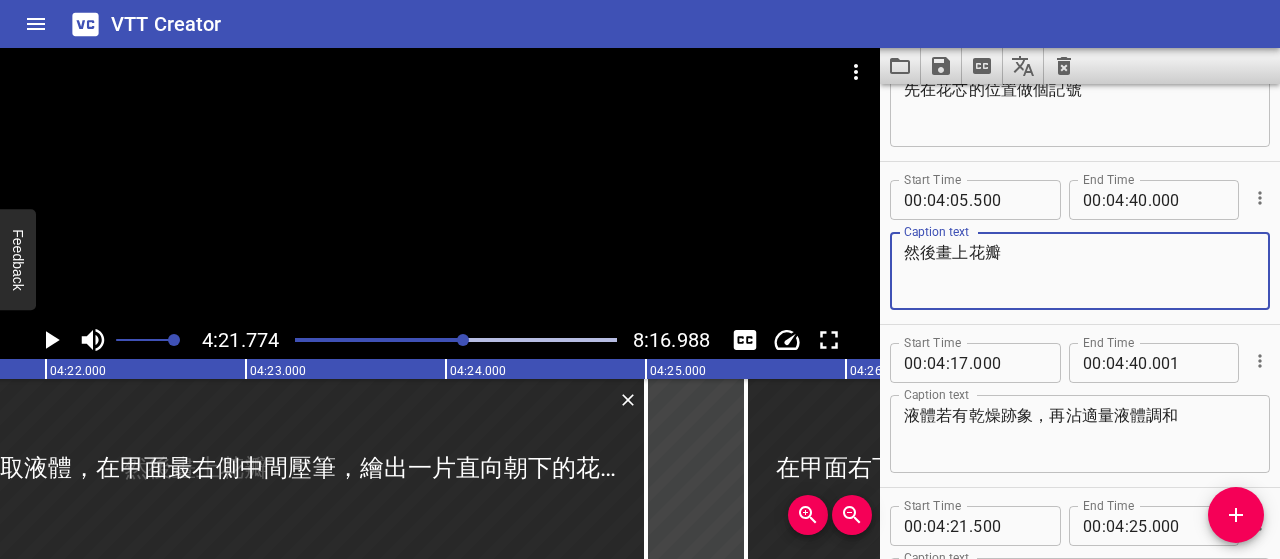 click on "然後畫上花瓣" at bounding box center [1080, 271] 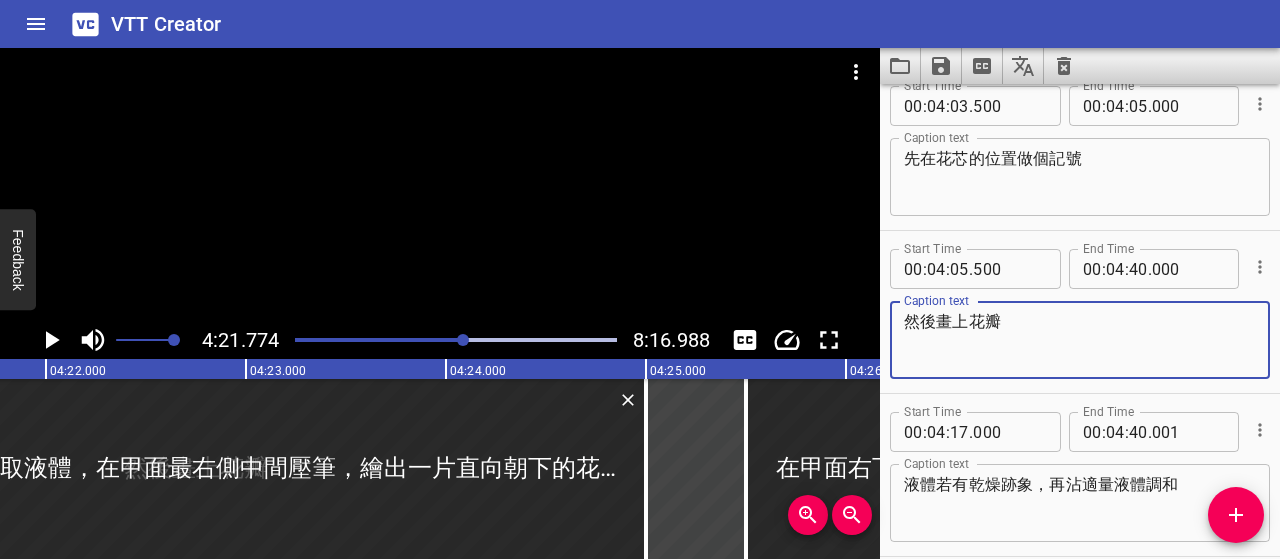 scroll, scrollTop: 3249, scrollLeft: 0, axis: vertical 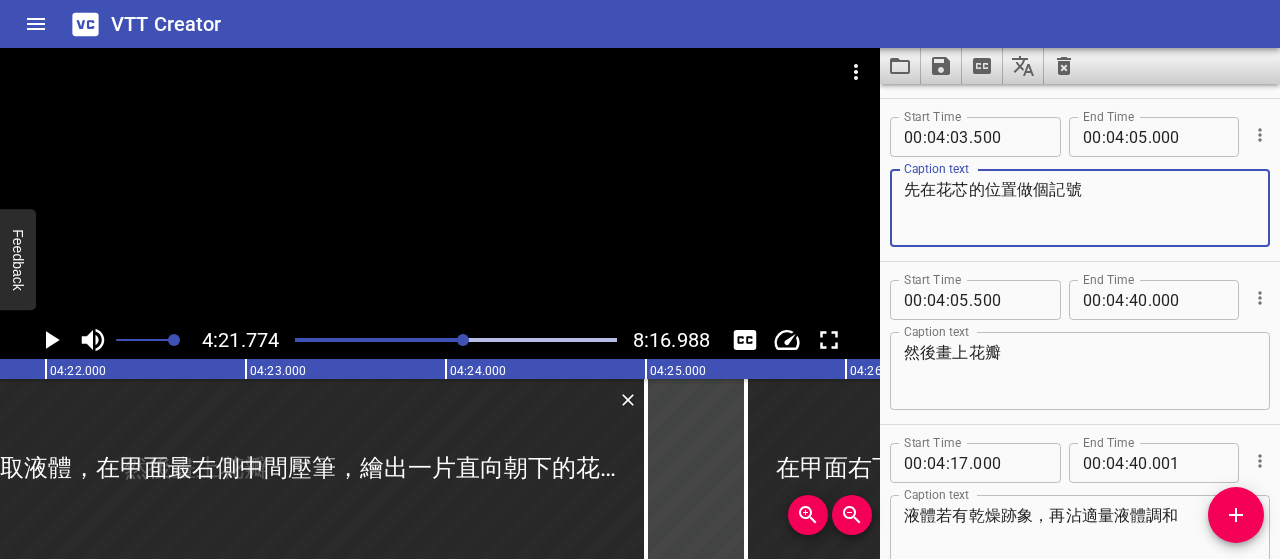 click on "先在花芯的位置做個記號" at bounding box center (1080, 208) 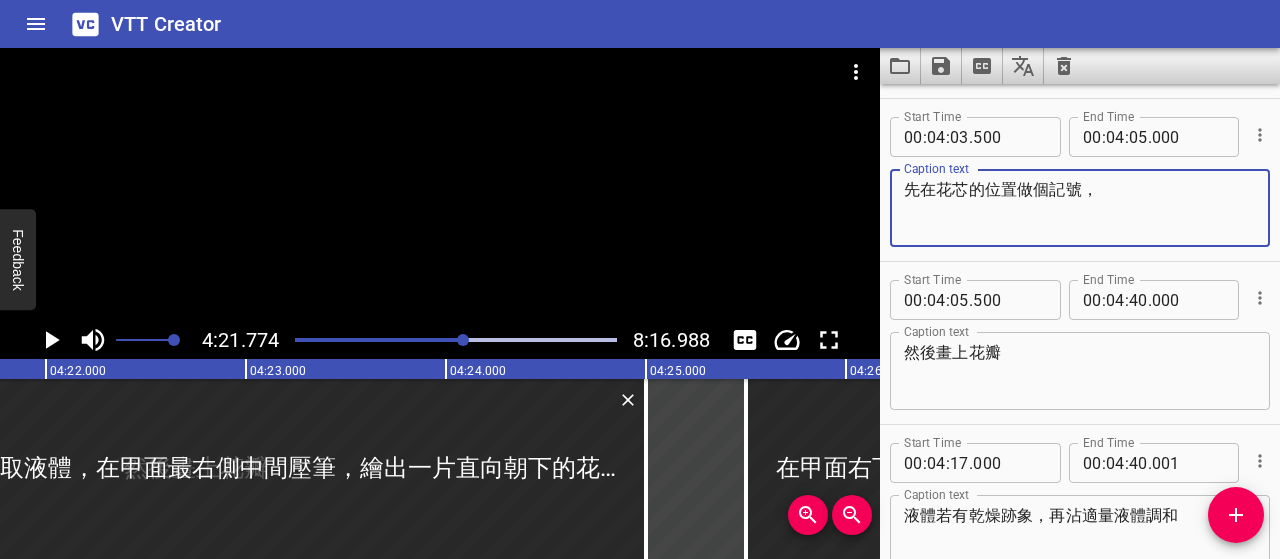 type on "先在花芯的位置做個記號，" 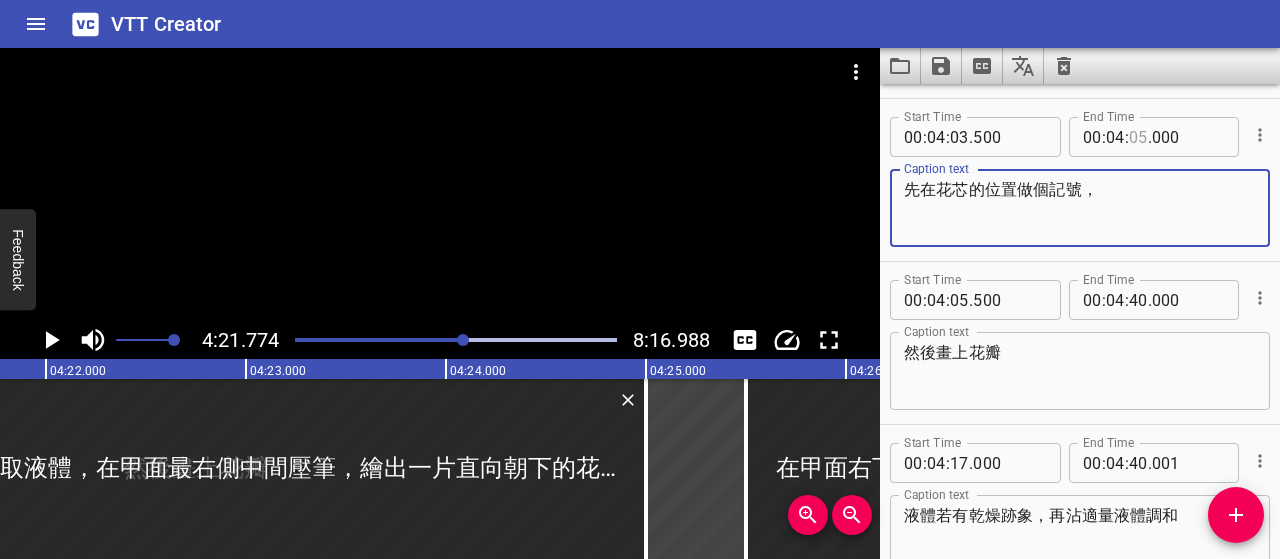 click at bounding box center [1138, 137] 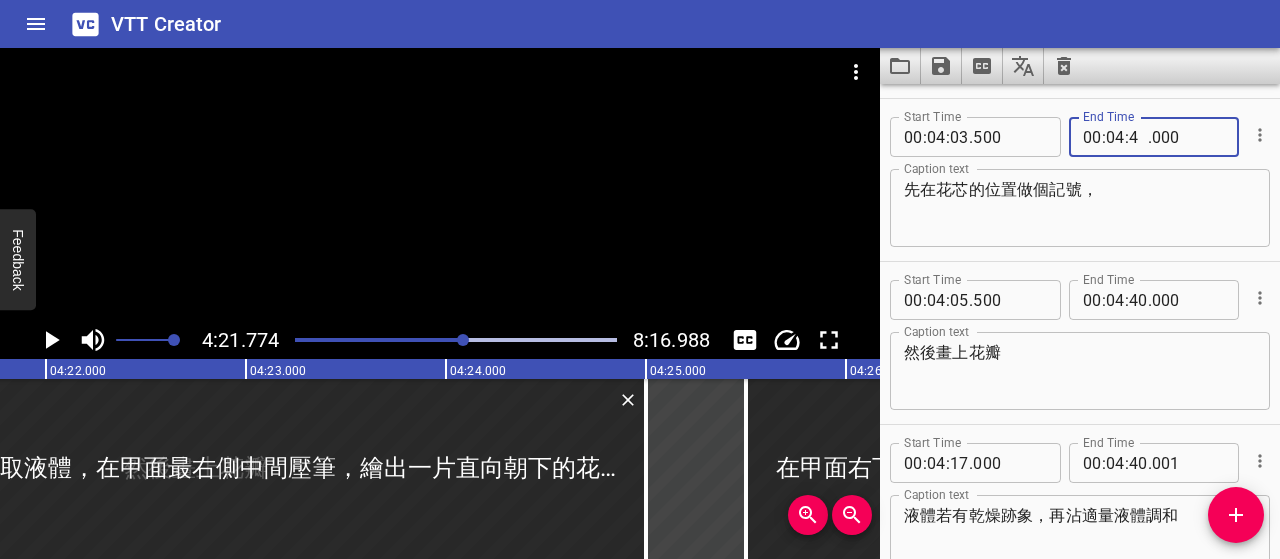 type on "40" 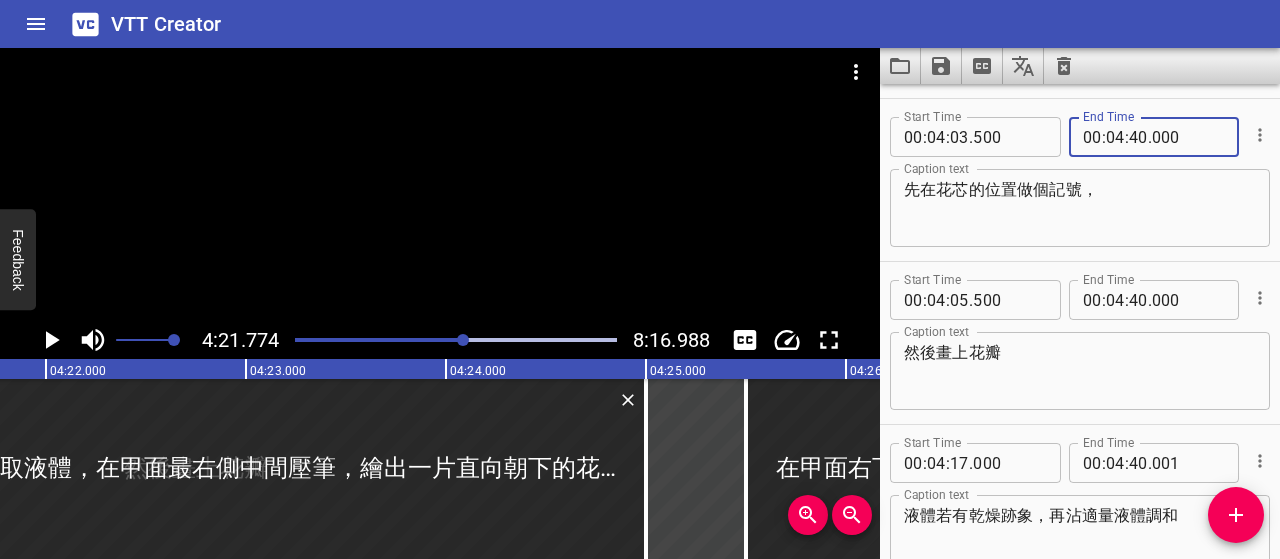 type on "000" 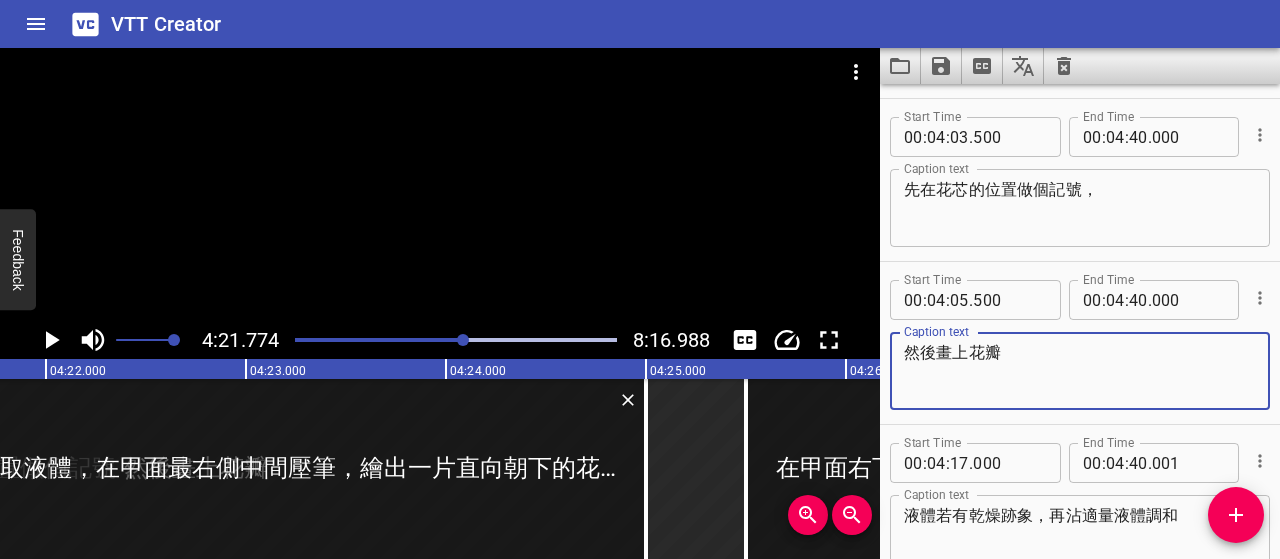 drag, startPoint x: 1016, startPoint y: 353, endPoint x: 895, endPoint y: 364, distance: 121.49897 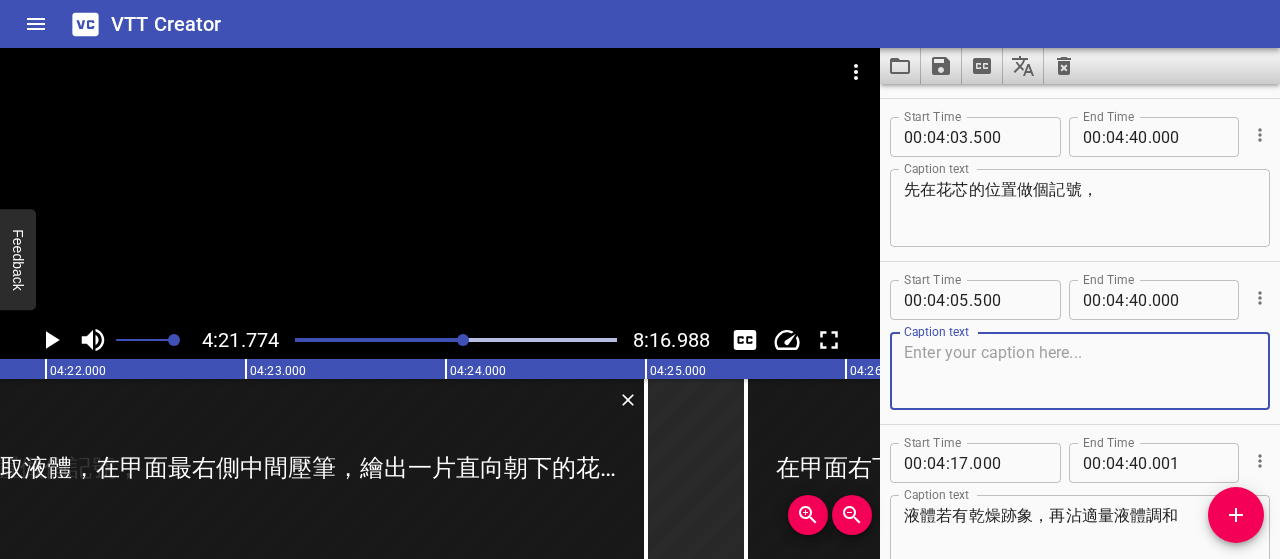 type 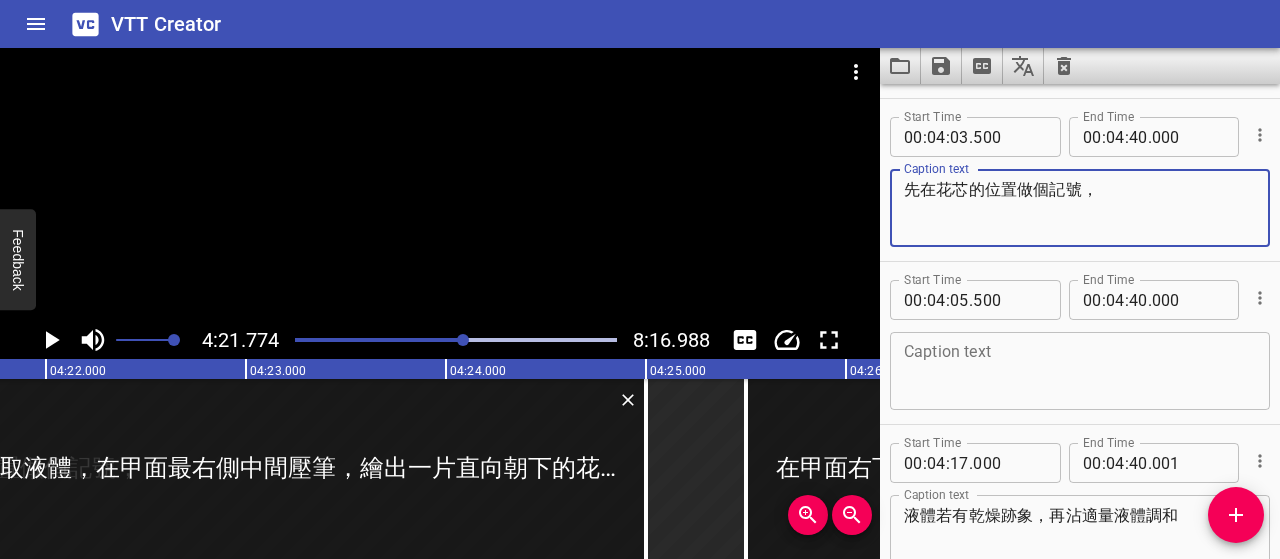 paste on "然後畫上花瓣" 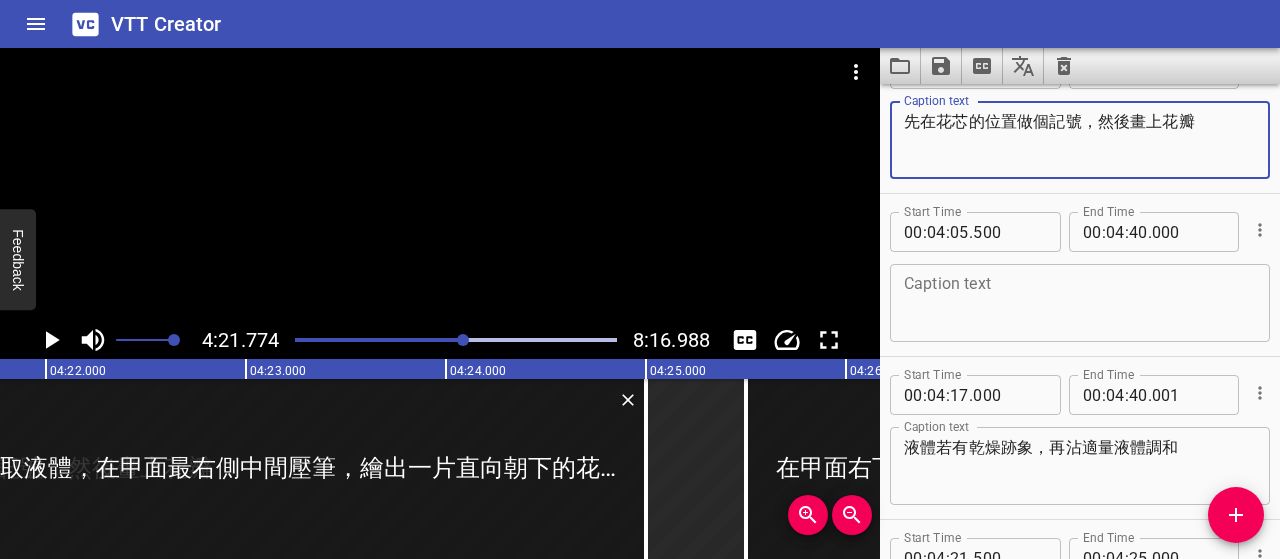 scroll, scrollTop: 3349, scrollLeft: 0, axis: vertical 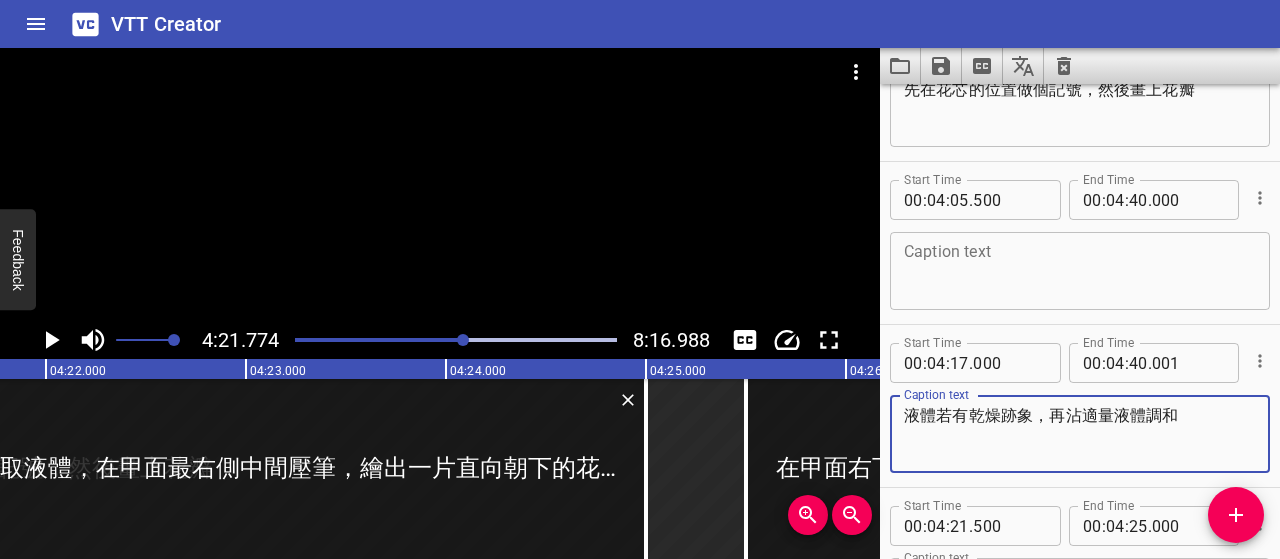 drag, startPoint x: 904, startPoint y: 414, endPoint x: 1188, endPoint y: 410, distance: 284.02817 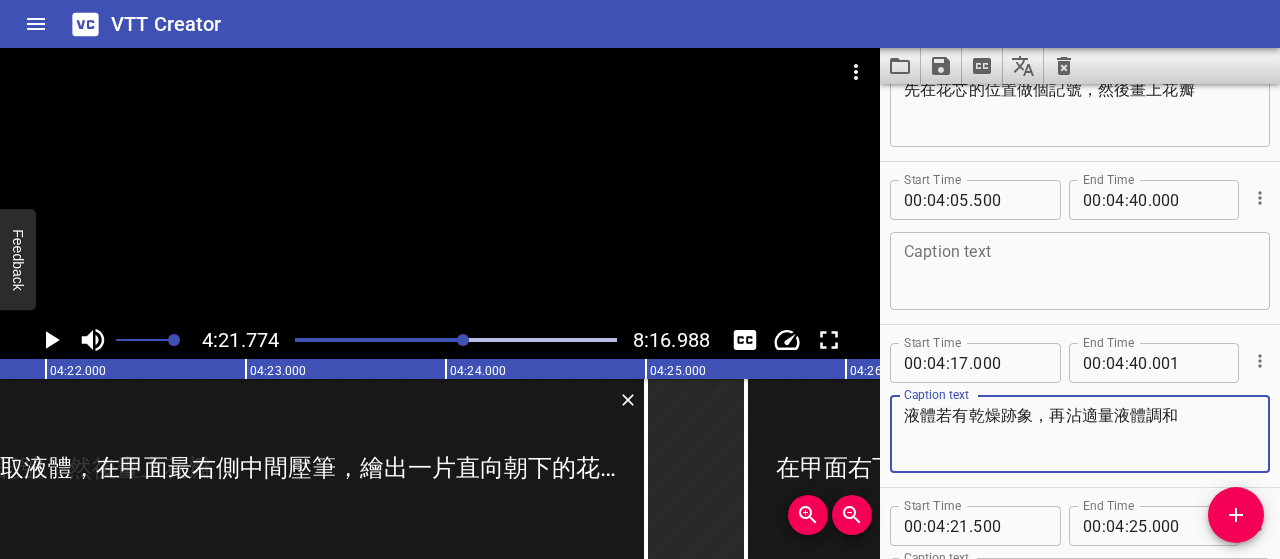 click at bounding box center (1080, 271) 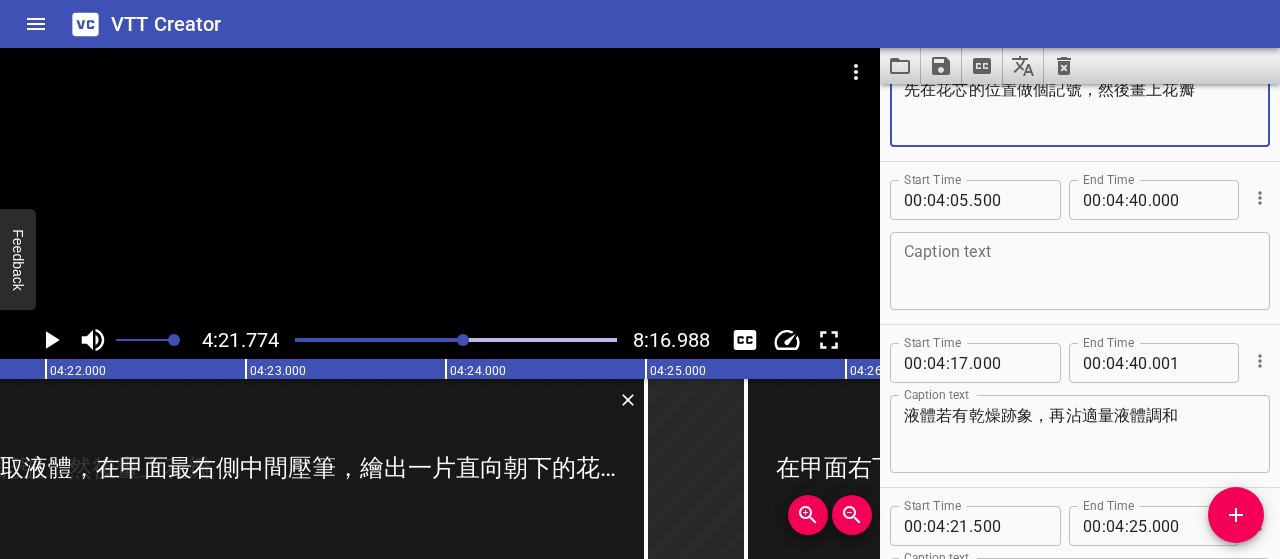 click on "先在花芯的位置做個記號，然後畫上花瓣" at bounding box center [1080, 108] 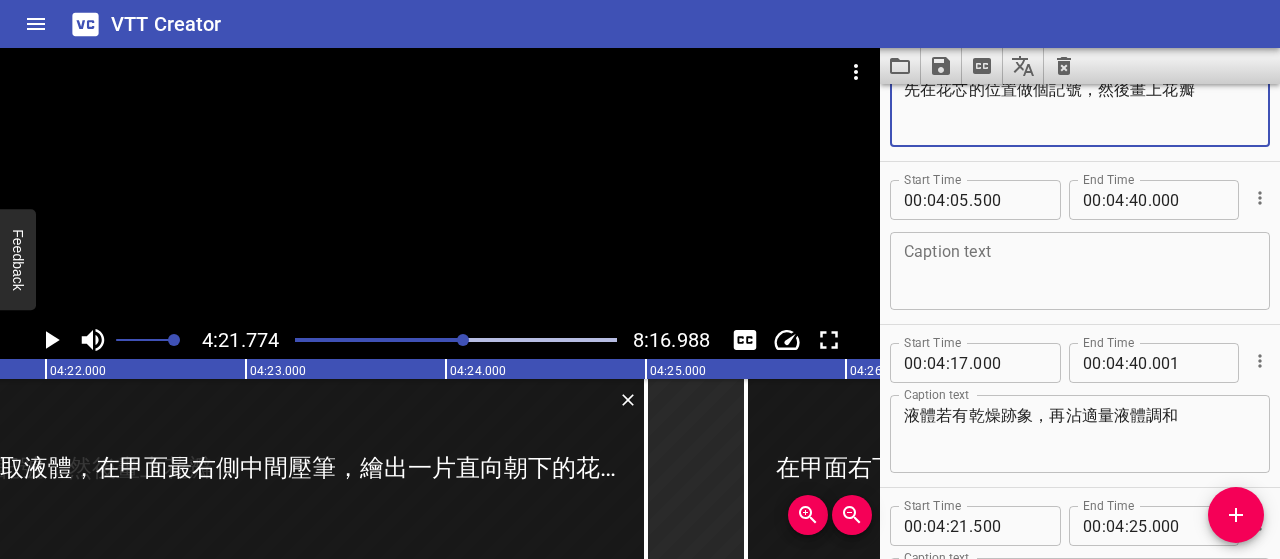 click on "先在花芯的位置做個記號，然後畫上花瓣" at bounding box center [1080, 108] 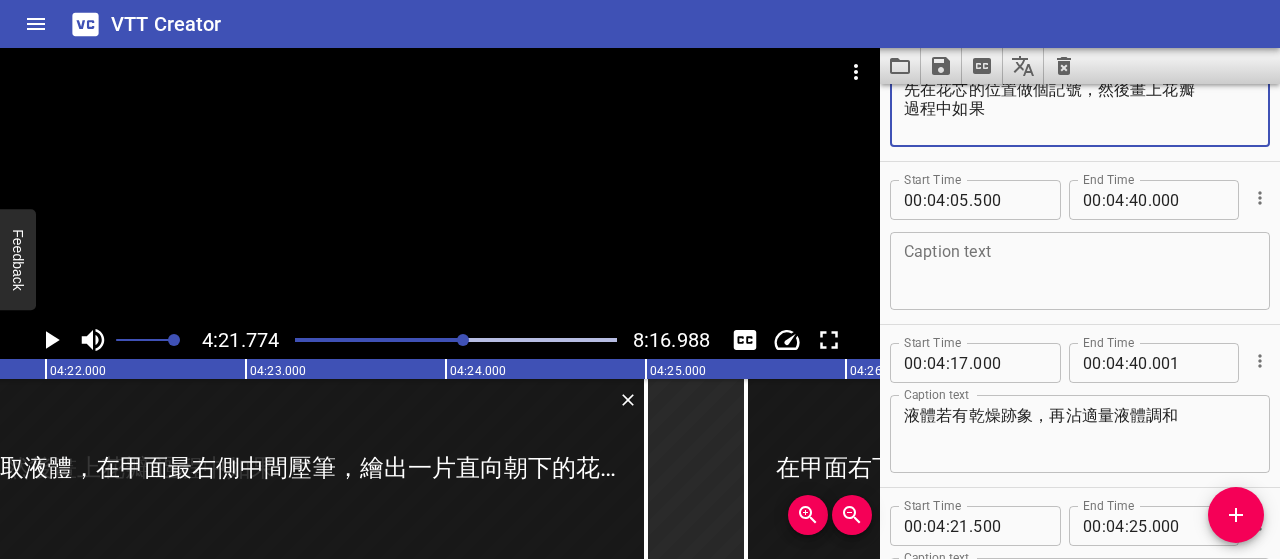 paste on "液體若有乾燥跡象，再沾適量液體調和" 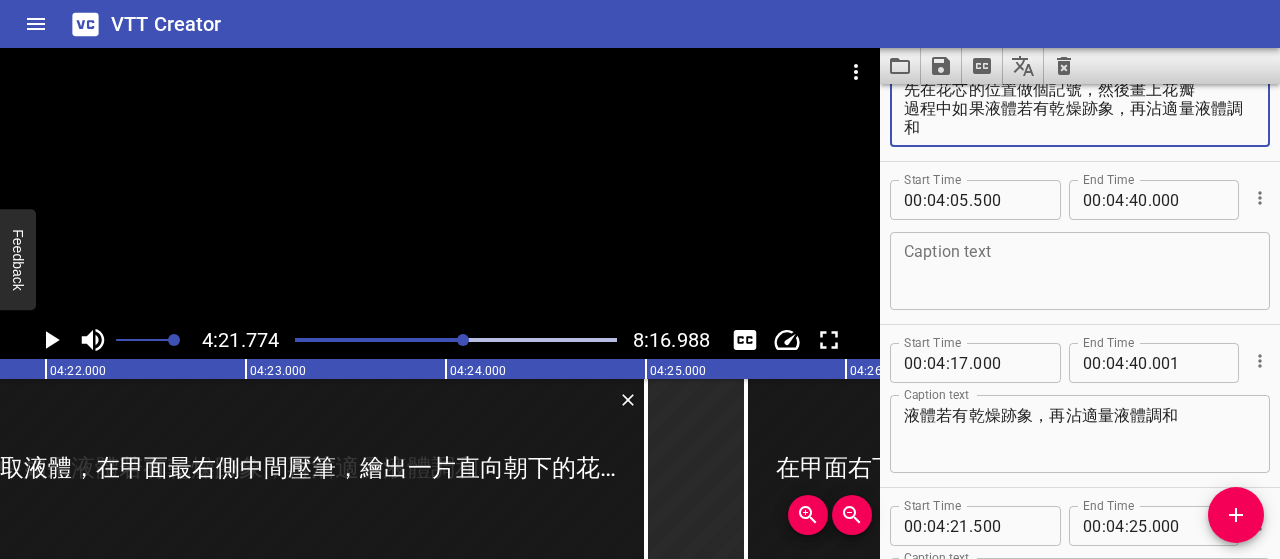 click on "先在花芯的位置做個記號，然後畫上花瓣
過程中如果液體若有乾燥跡象，再沾適量液體調和" at bounding box center [1080, 108] 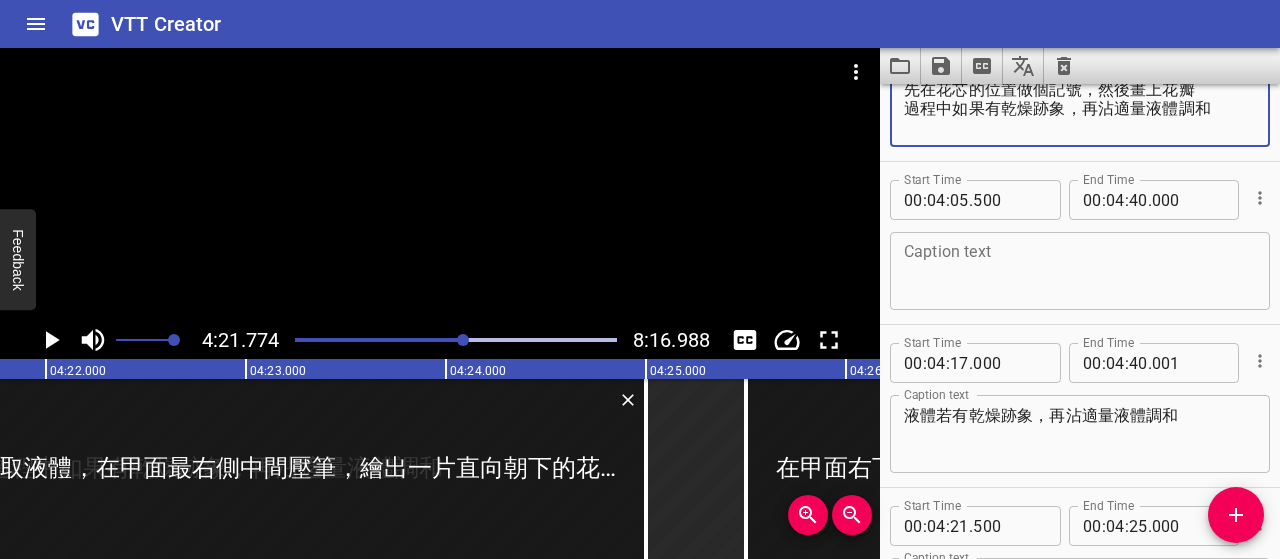 click on "先在花芯的位置做個記號，然後畫上花瓣
過程中如果有乾燥跡象，再沾適量液體調和" at bounding box center (1080, 108) 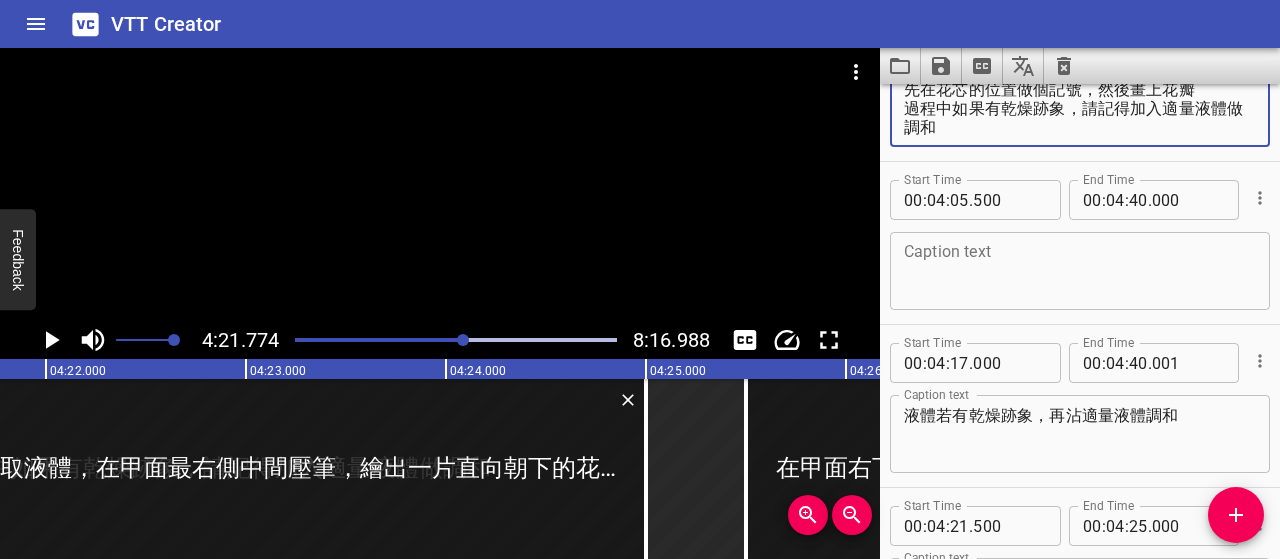 type on "先在花芯的位置做個記號，然後畫上花瓣
過程中如果有乾燥跡象，請記得加入適量液體做調和" 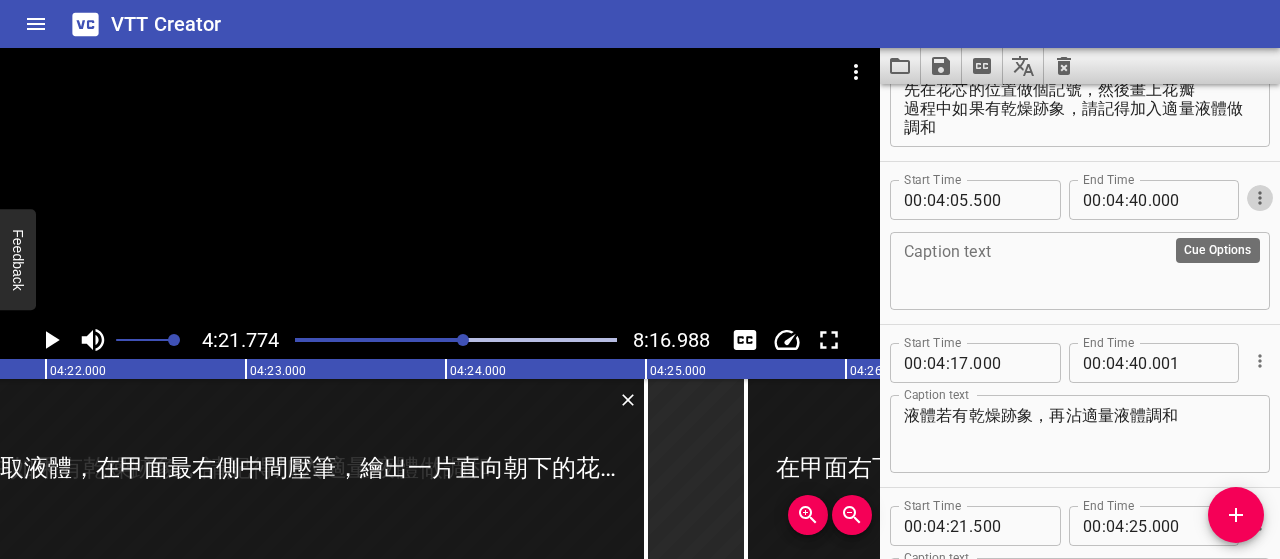 click 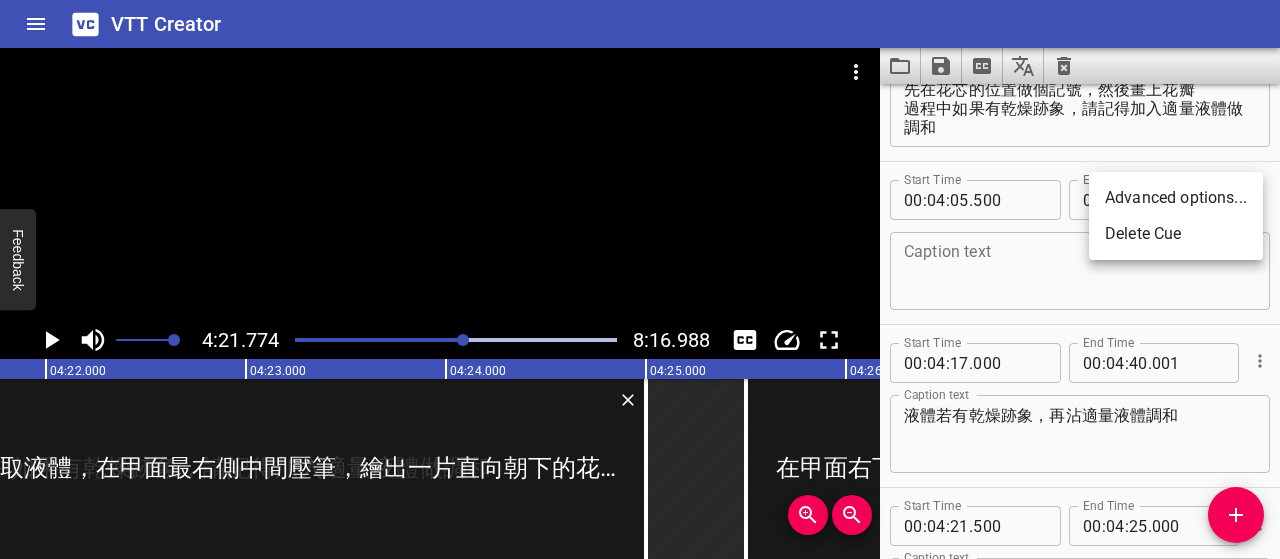 click on "Delete Cue" at bounding box center (1176, 234) 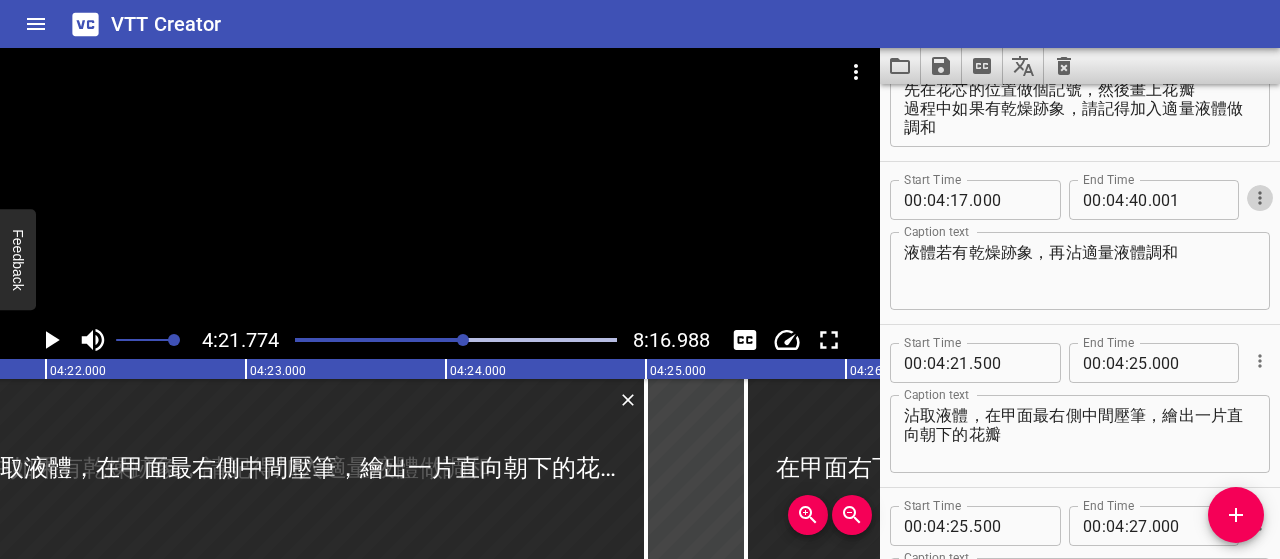 click at bounding box center [1260, 198] 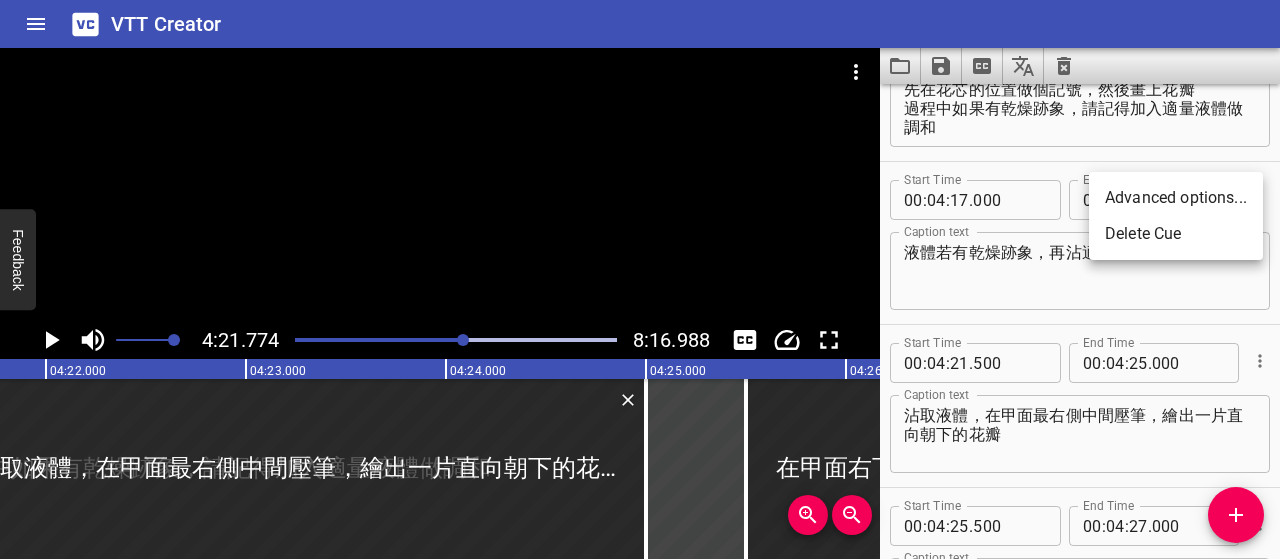 click on "Delete Cue" at bounding box center [1176, 234] 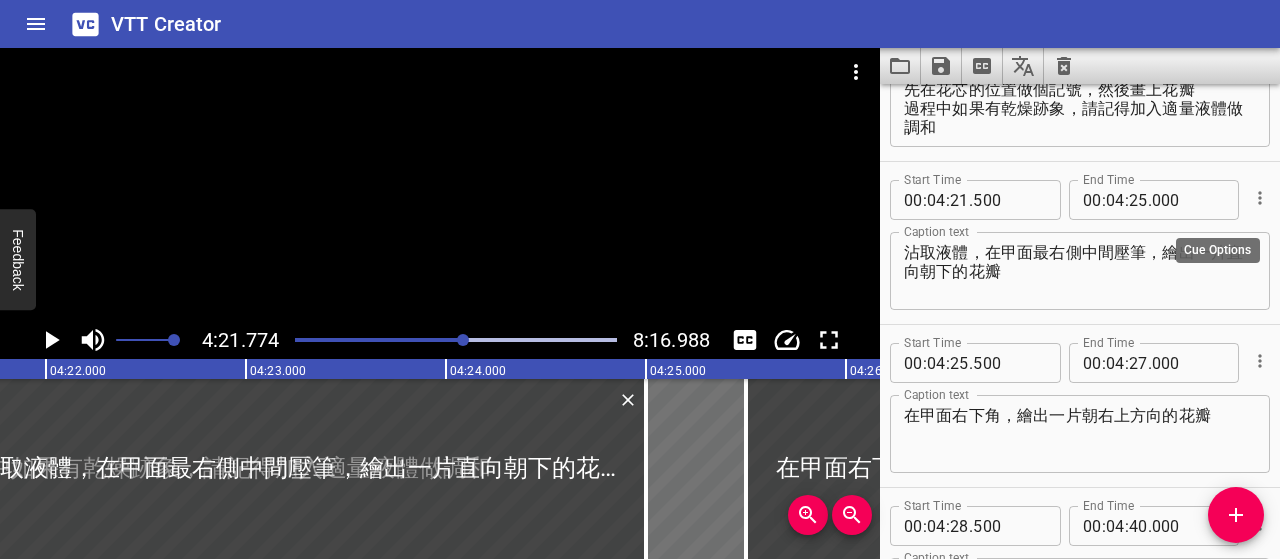 click 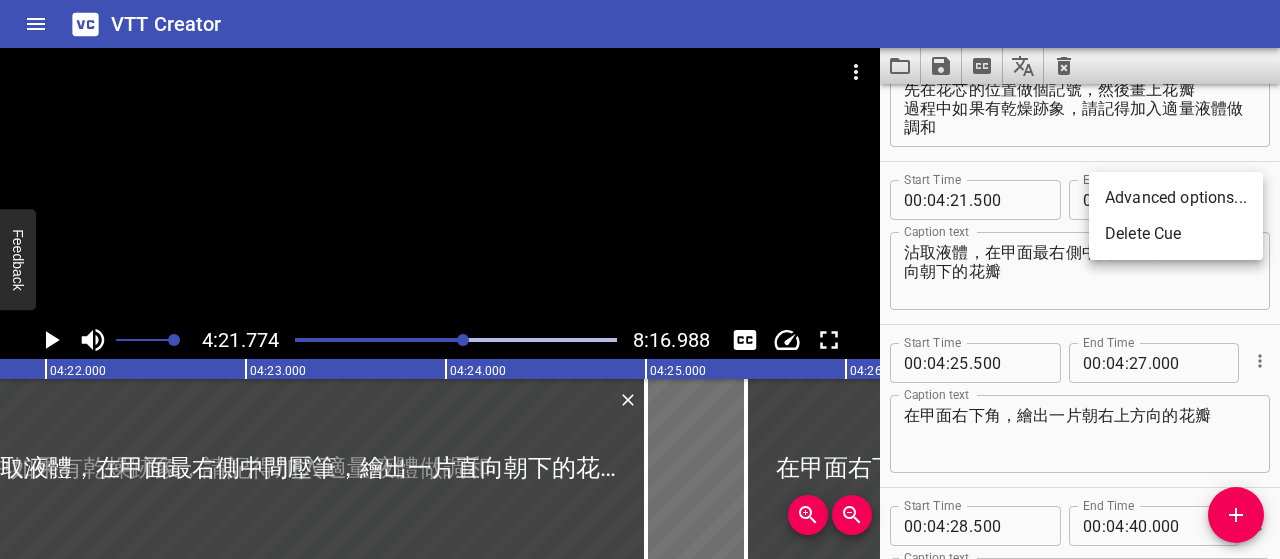 click on "Delete Cue" at bounding box center [1176, 234] 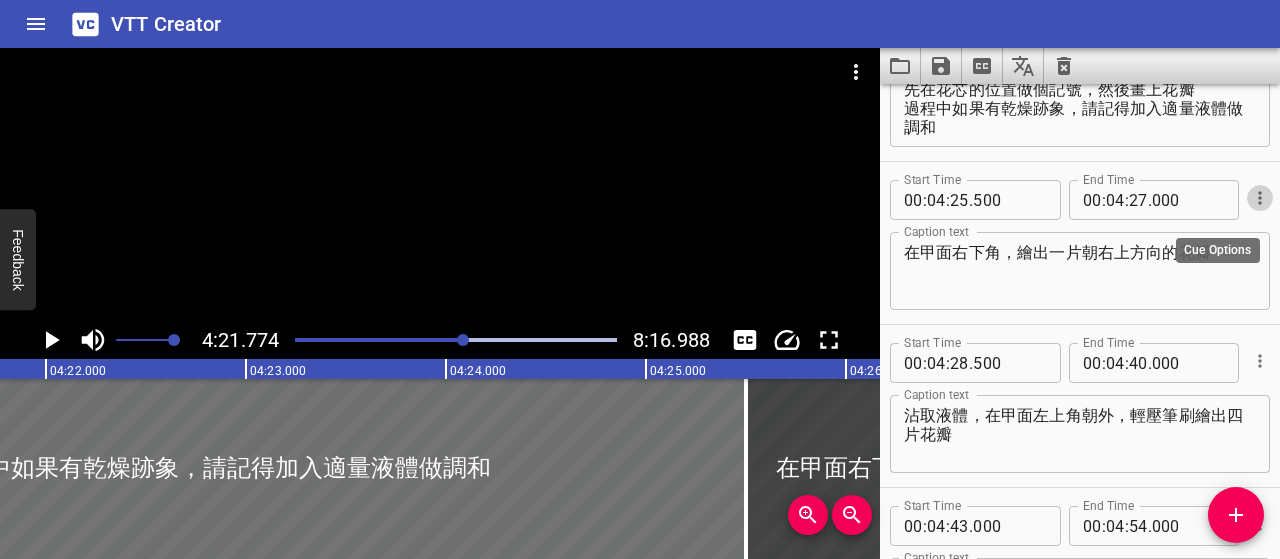 click 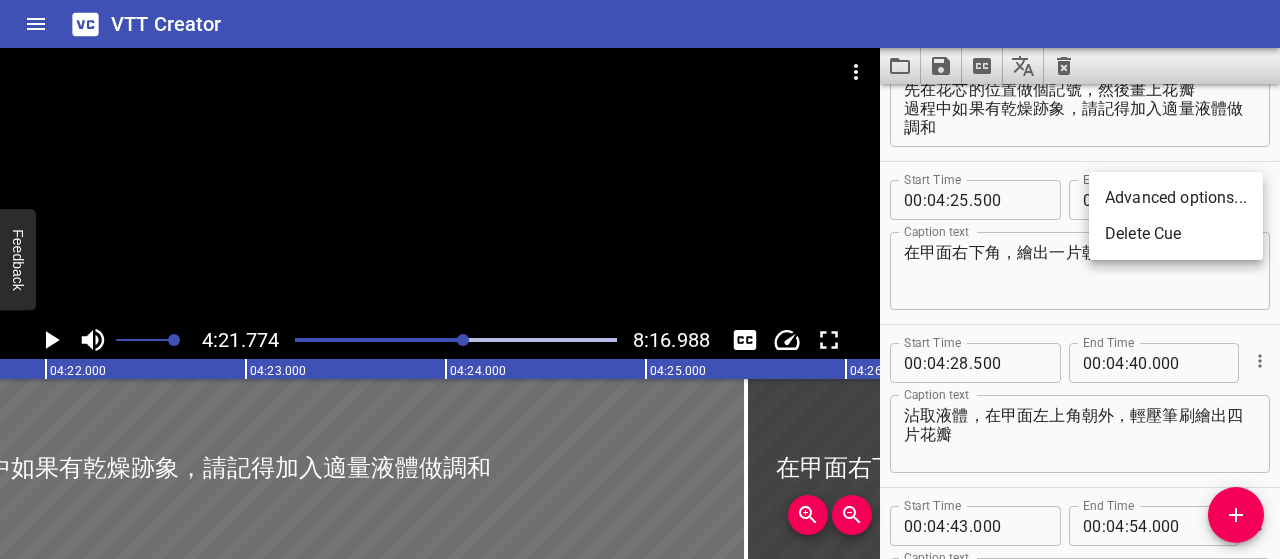 click on "Delete Cue" at bounding box center [1176, 234] 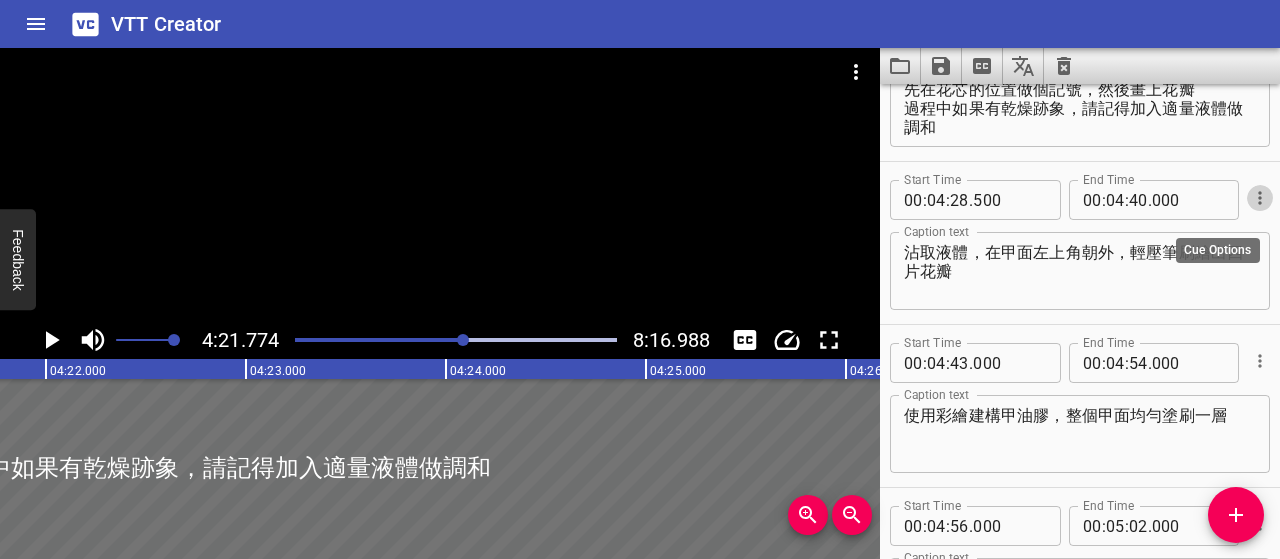click 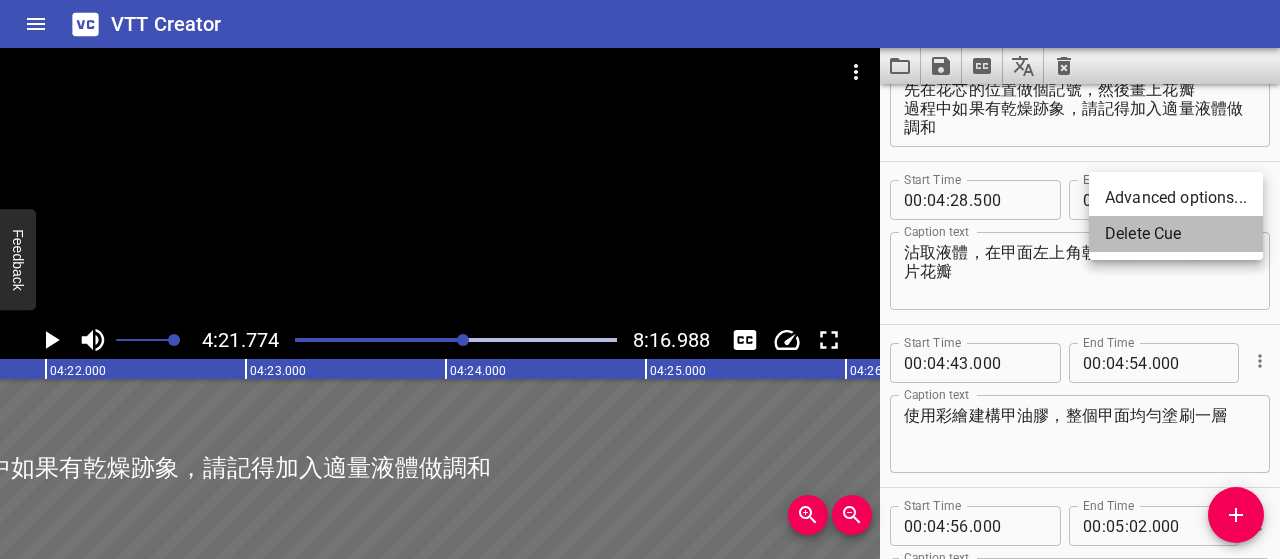 click on "Delete Cue" at bounding box center [1176, 234] 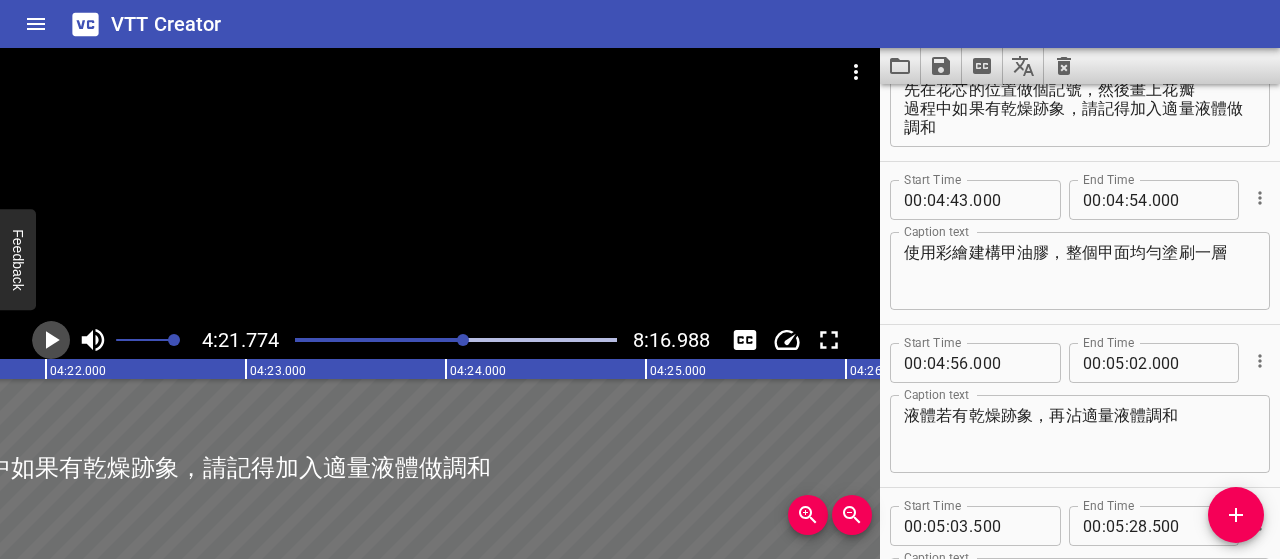 click 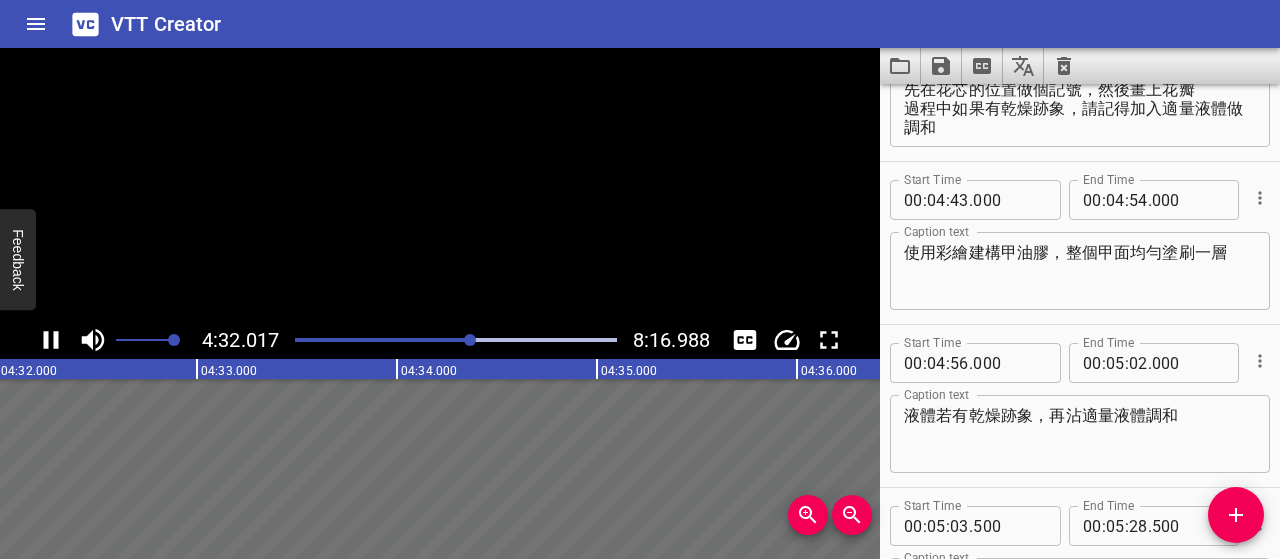 click 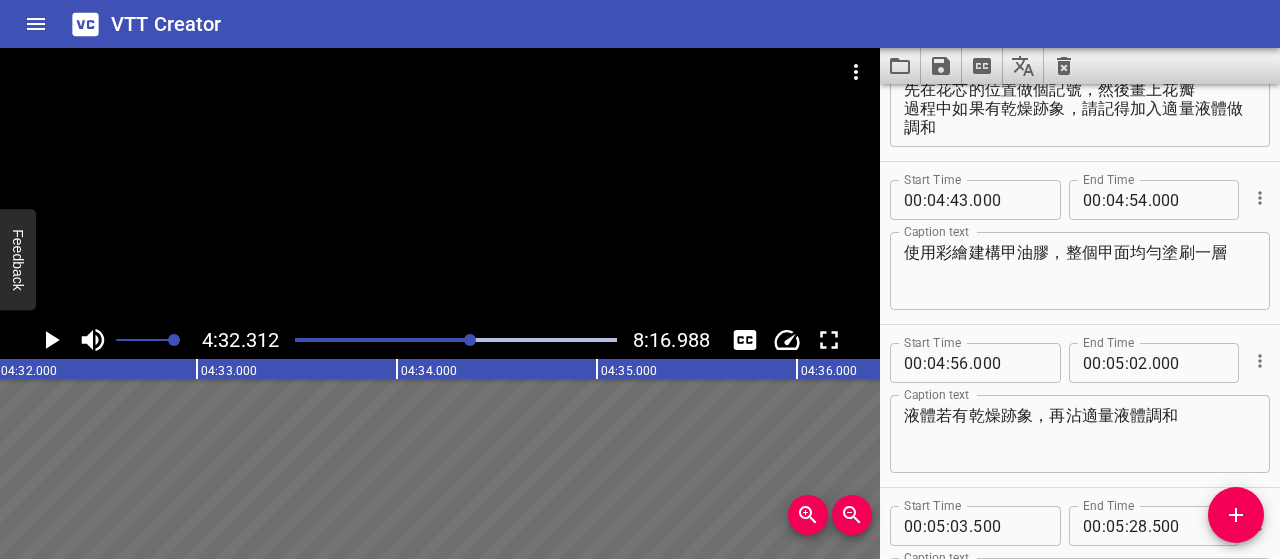 scroll, scrollTop: 0, scrollLeft: 54462, axis: horizontal 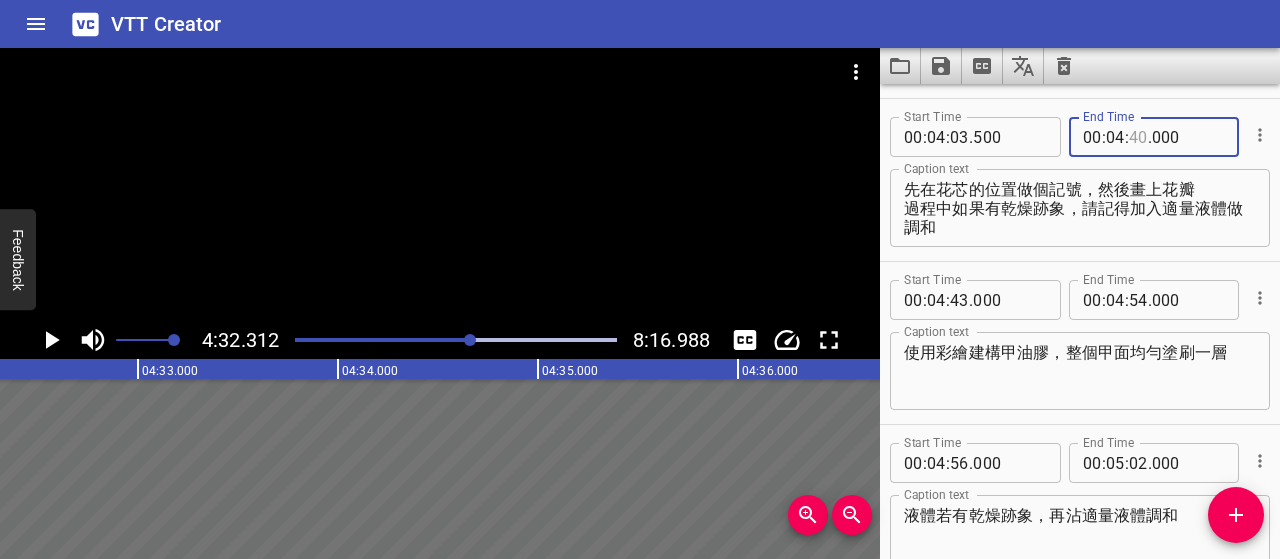 click at bounding box center (1138, 137) 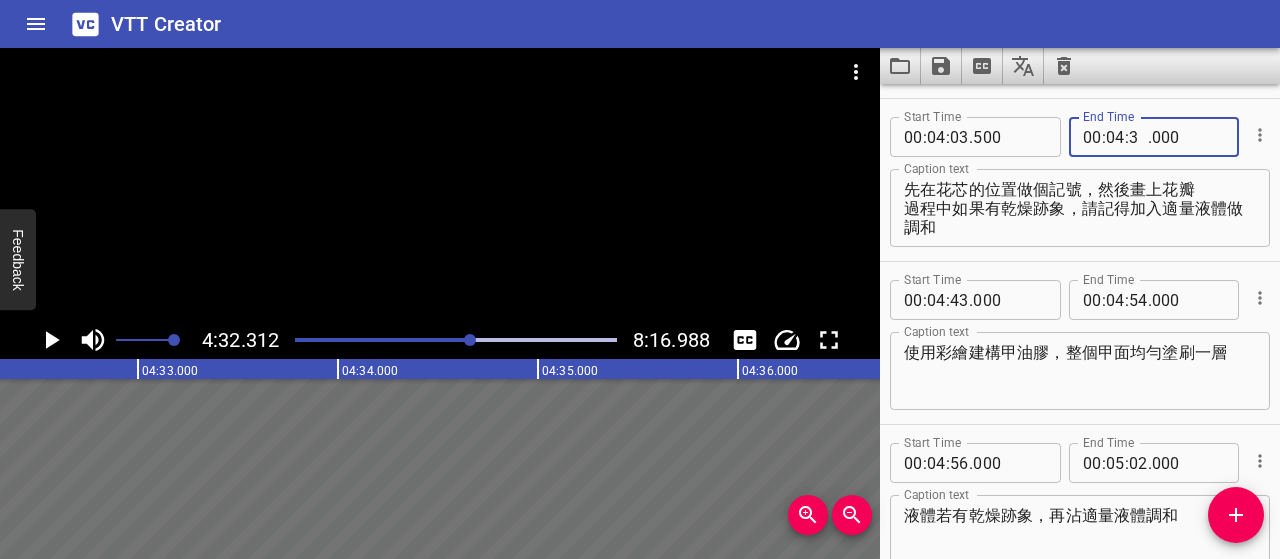 type on "31" 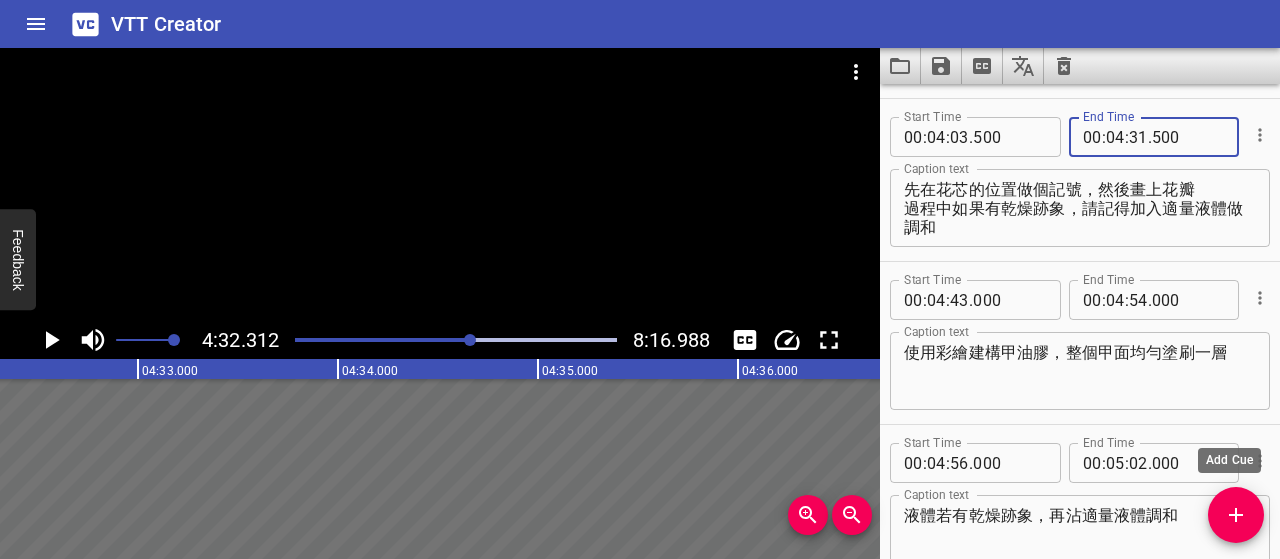 type on "500" 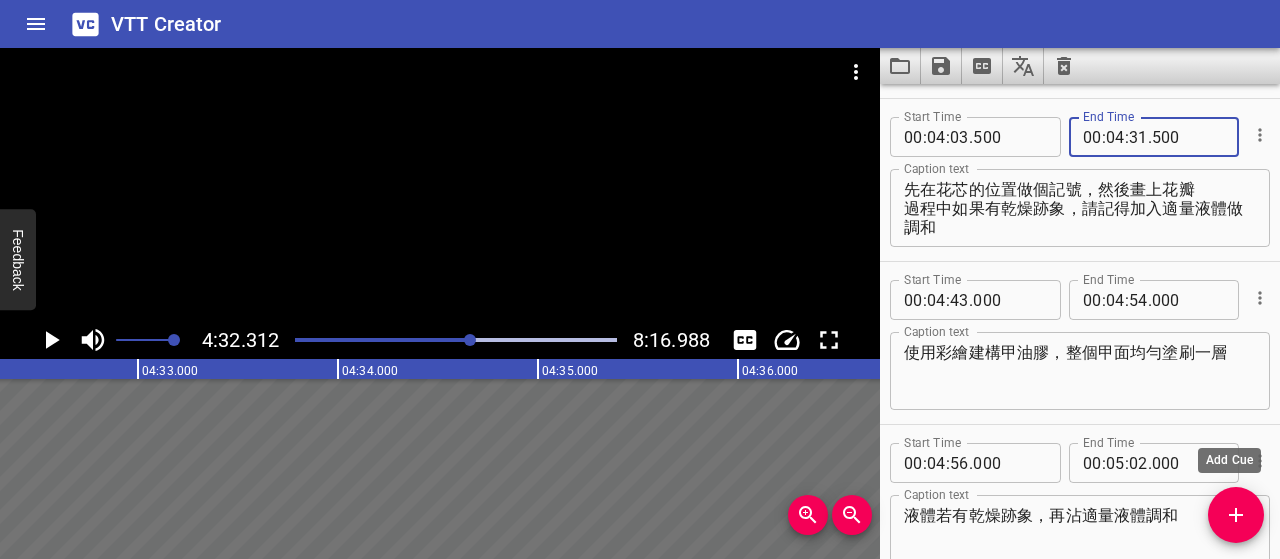 click 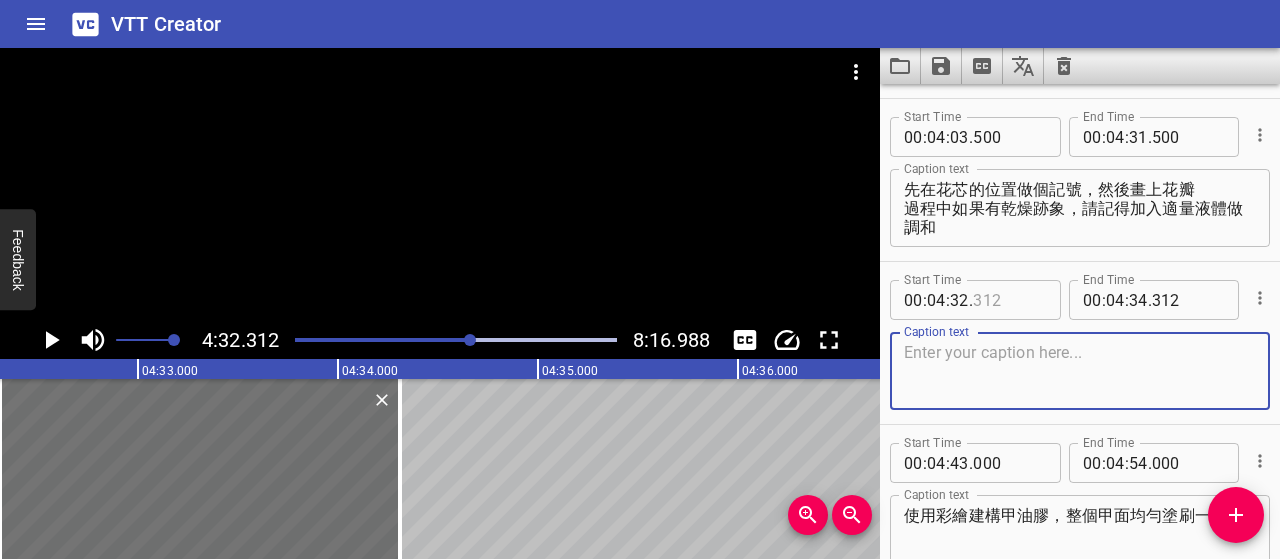 click at bounding box center (1009, 300) 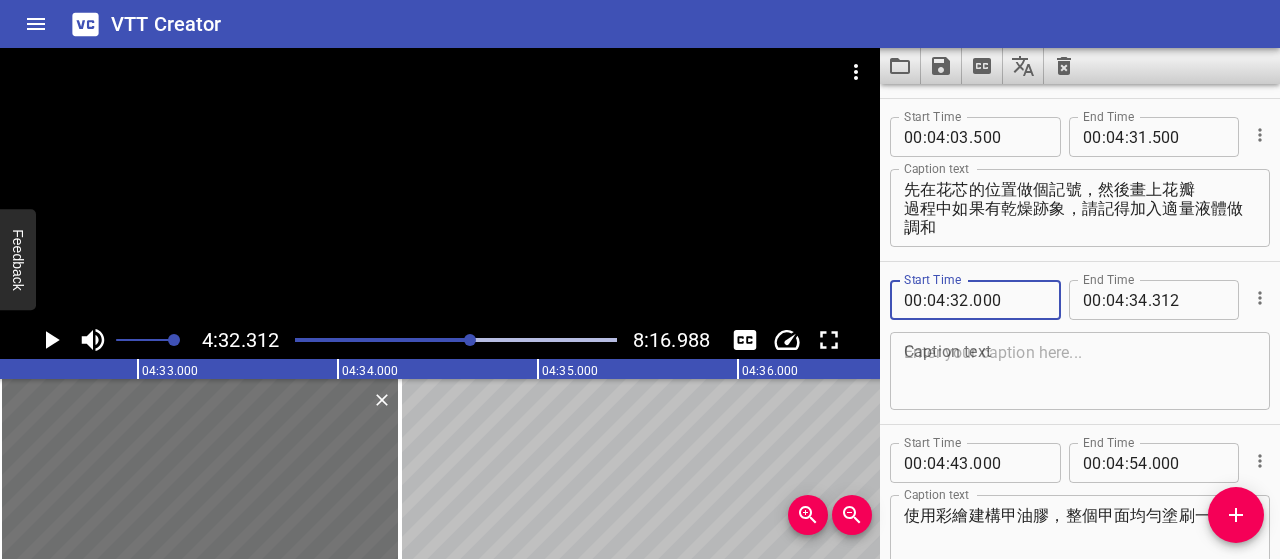 type on "000" 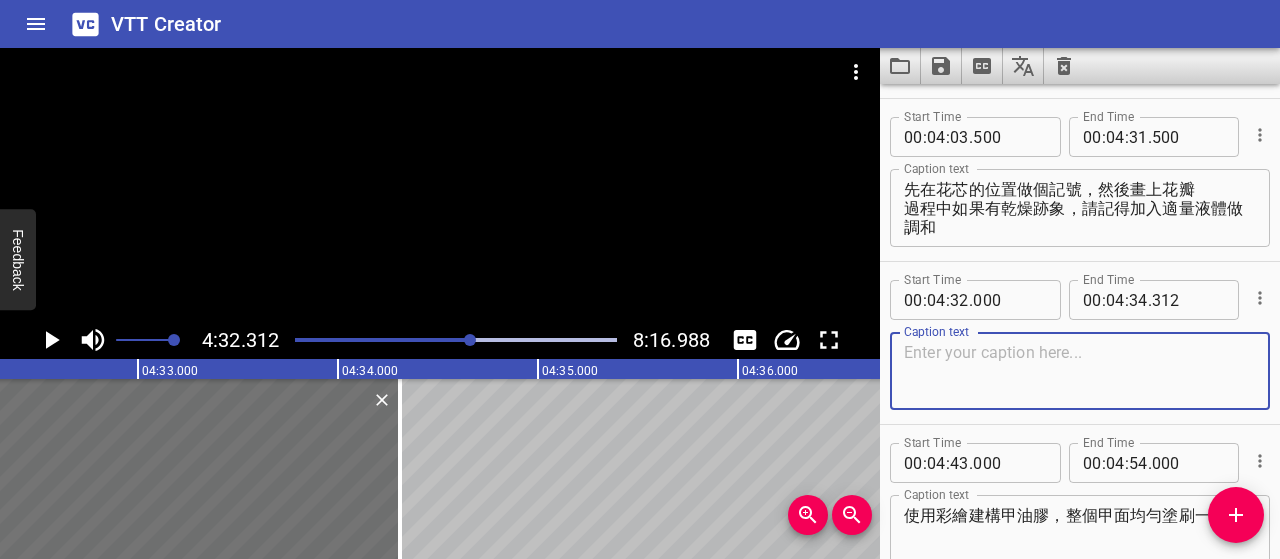 click at bounding box center (1080, 371) 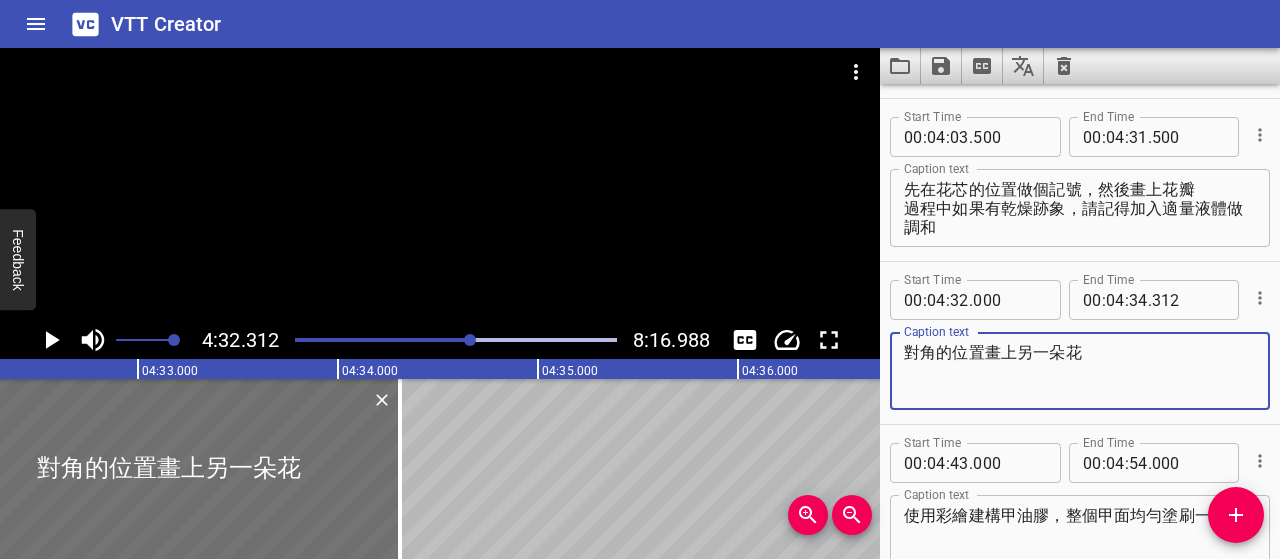 type on "對角的位置畫上另一朵花" 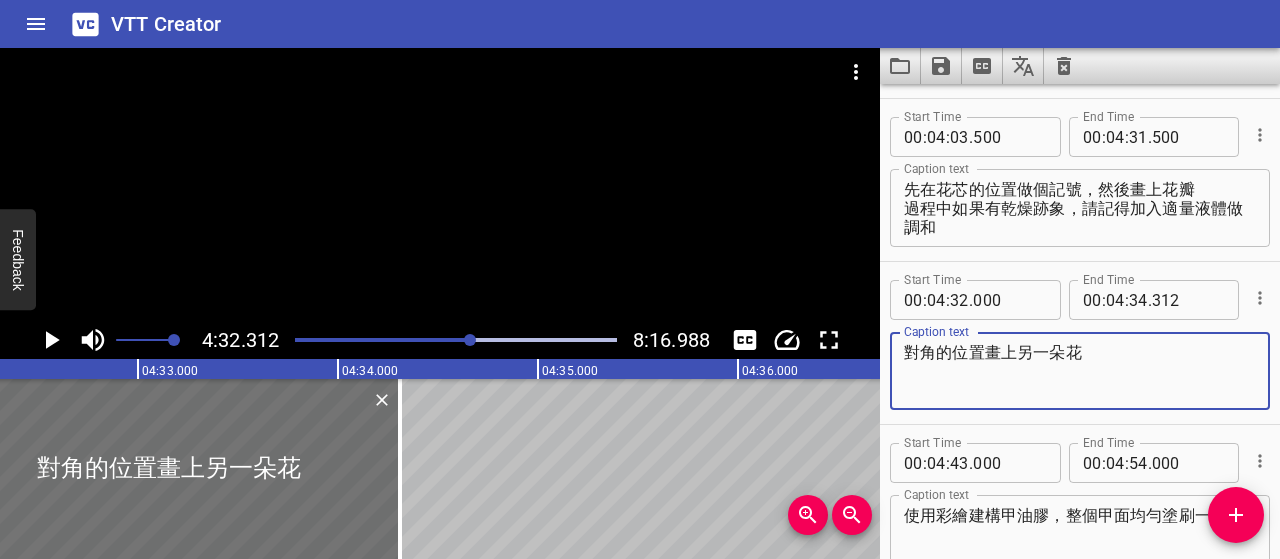 click 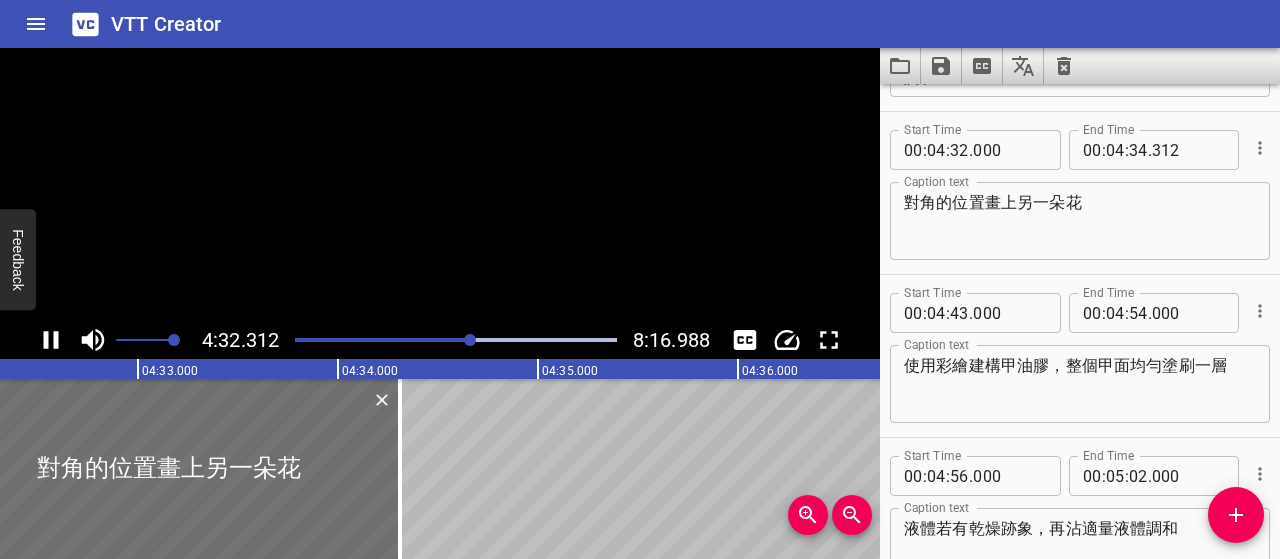 scroll, scrollTop: 3423, scrollLeft: 0, axis: vertical 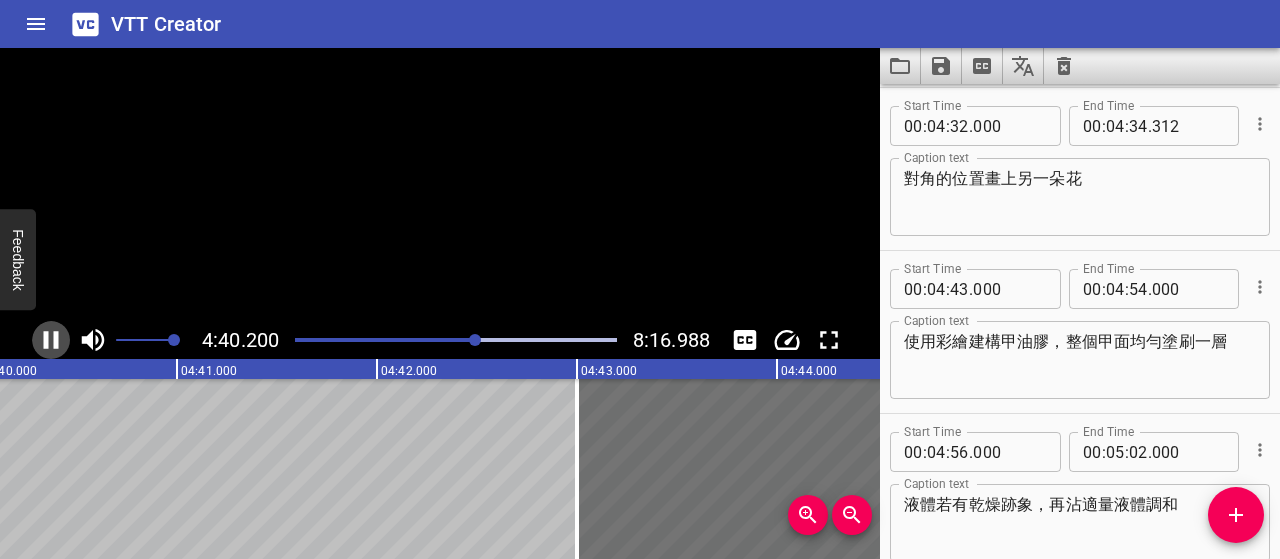 click 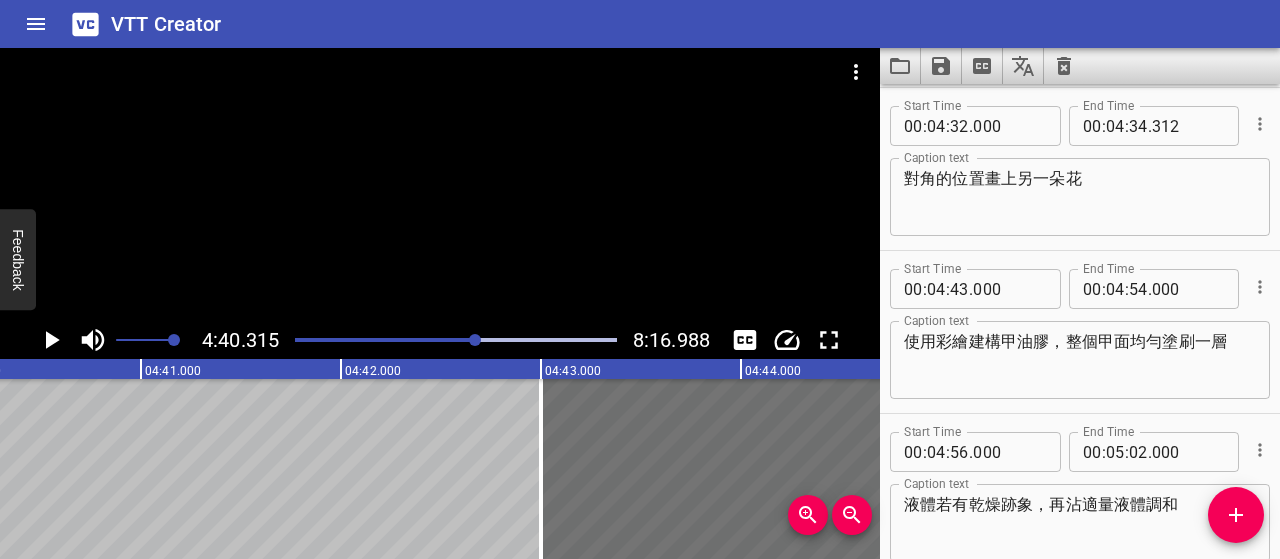 scroll, scrollTop: 0, scrollLeft: 56063, axis: horizontal 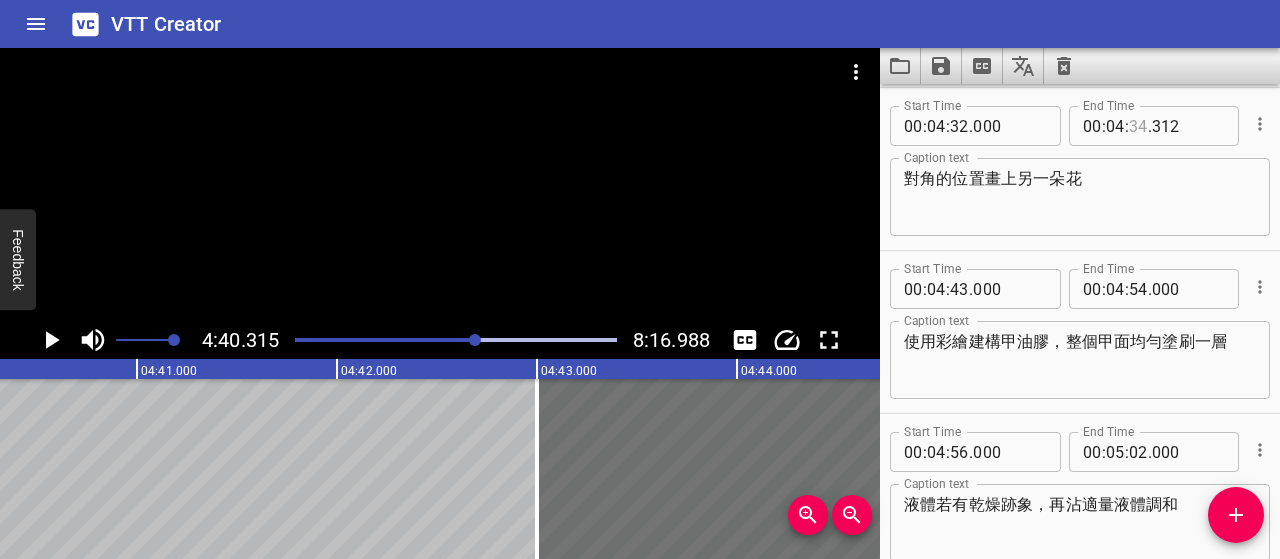 click at bounding box center [1138, 126] 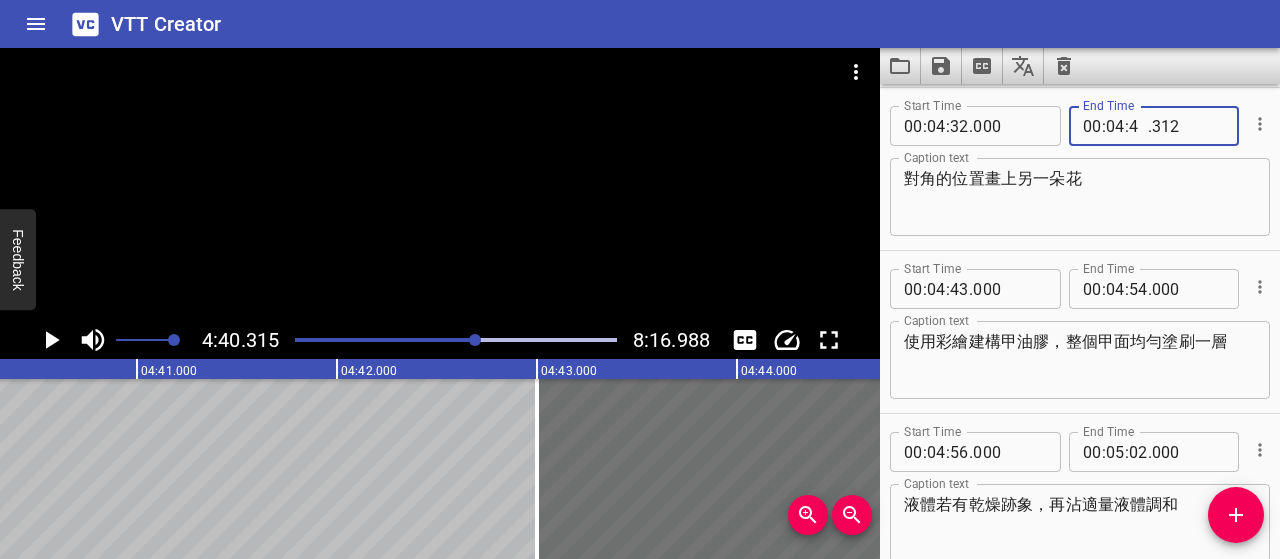 type on "40" 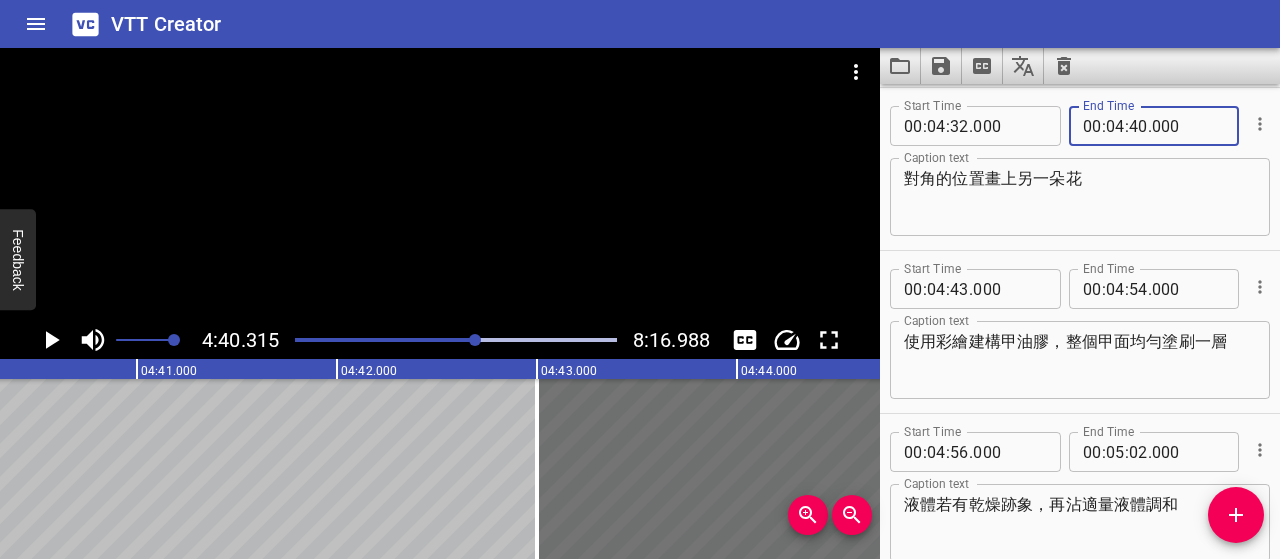 type on "000" 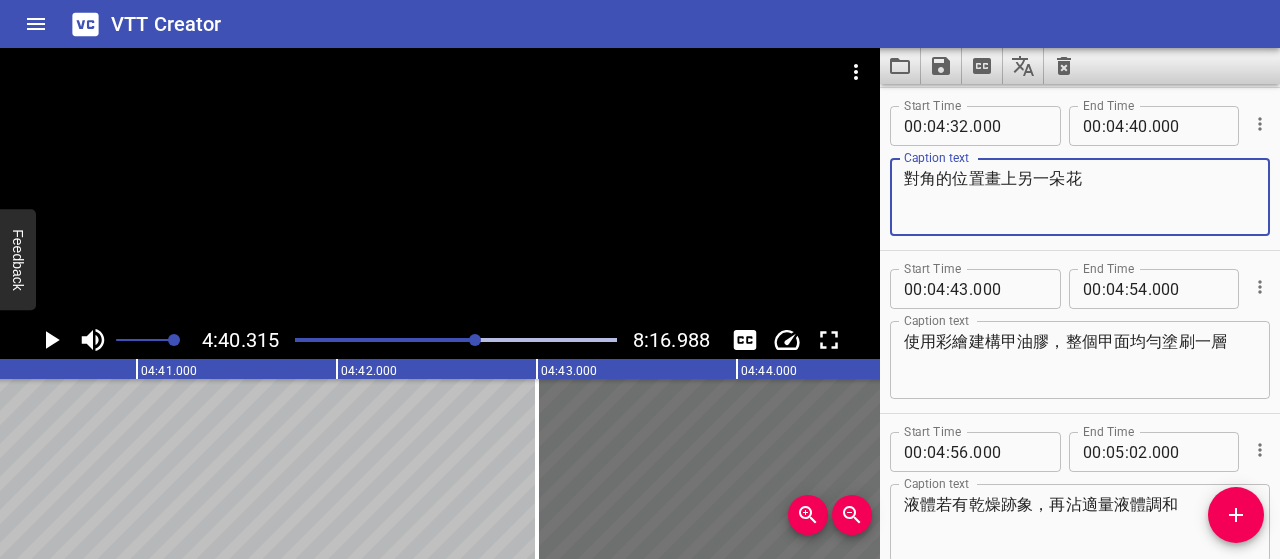 click on "對角的位置畫上另一朵花" at bounding box center (1080, 197) 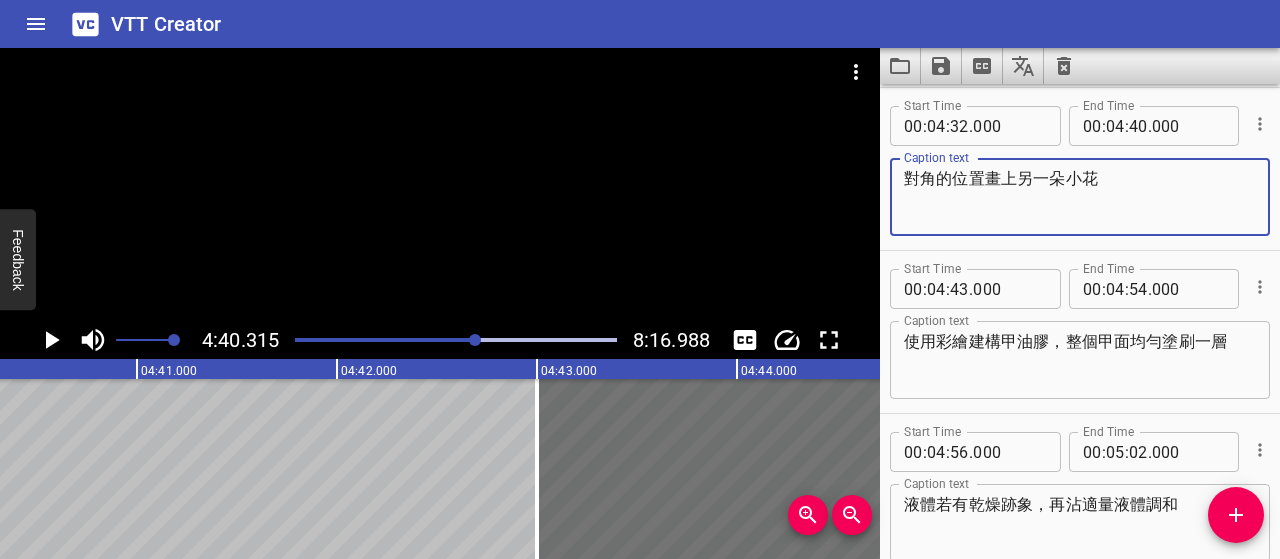 type on "對角的位置畫上另一朵小花" 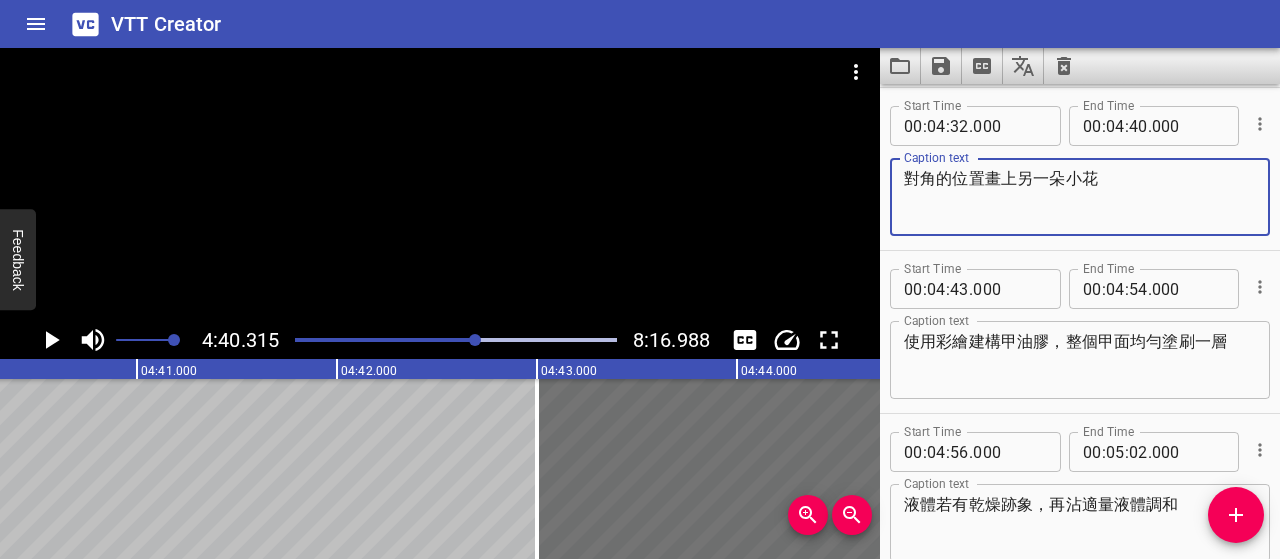 click 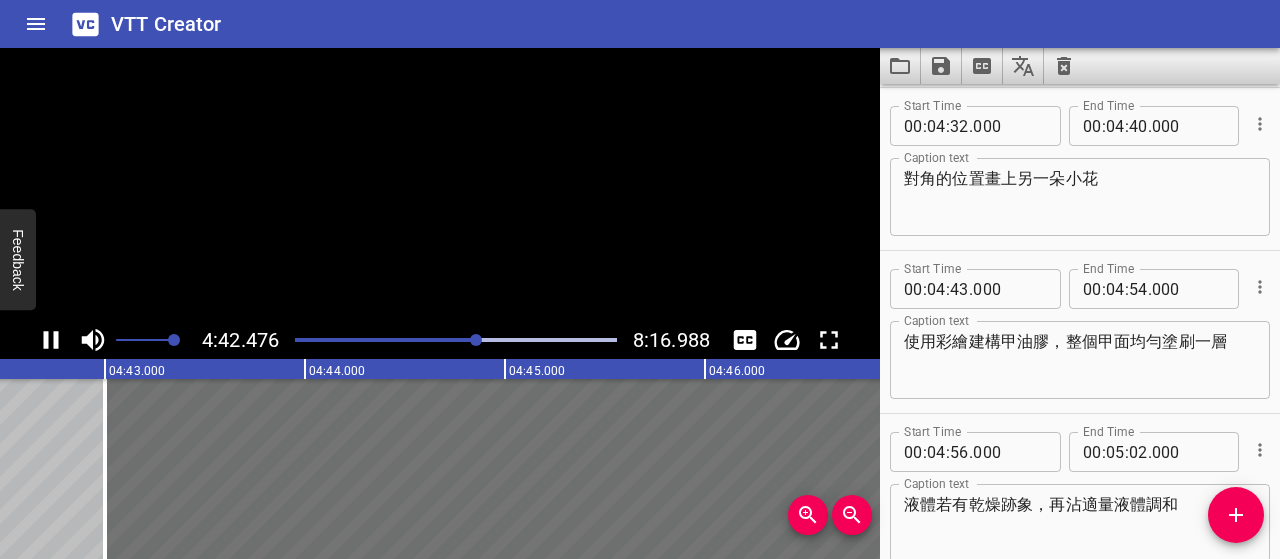 click 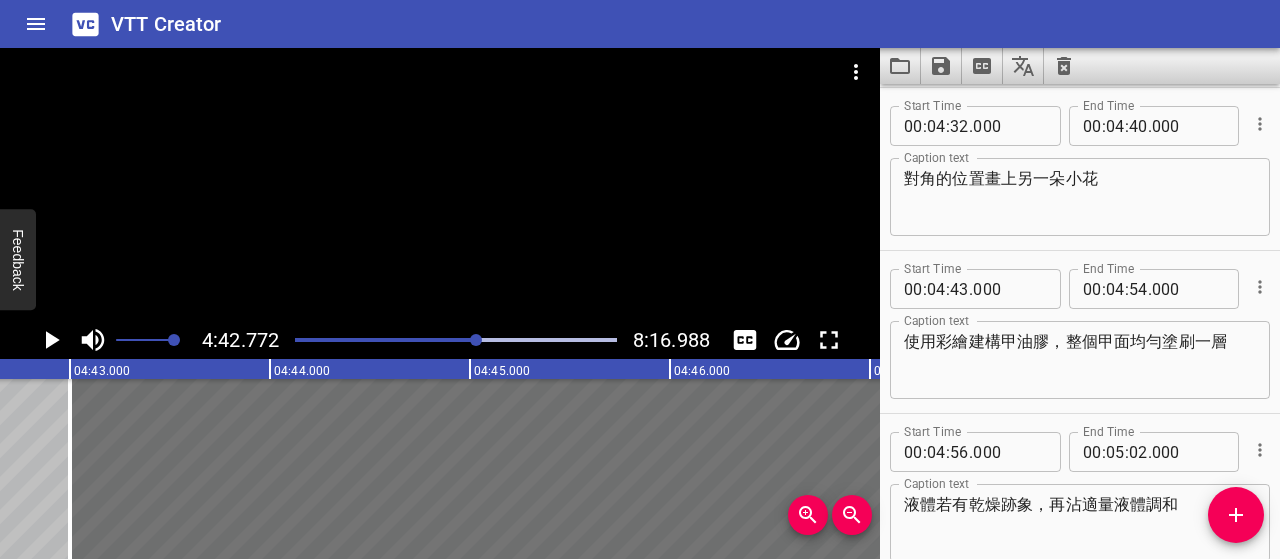scroll, scrollTop: 0, scrollLeft: 56554, axis: horizontal 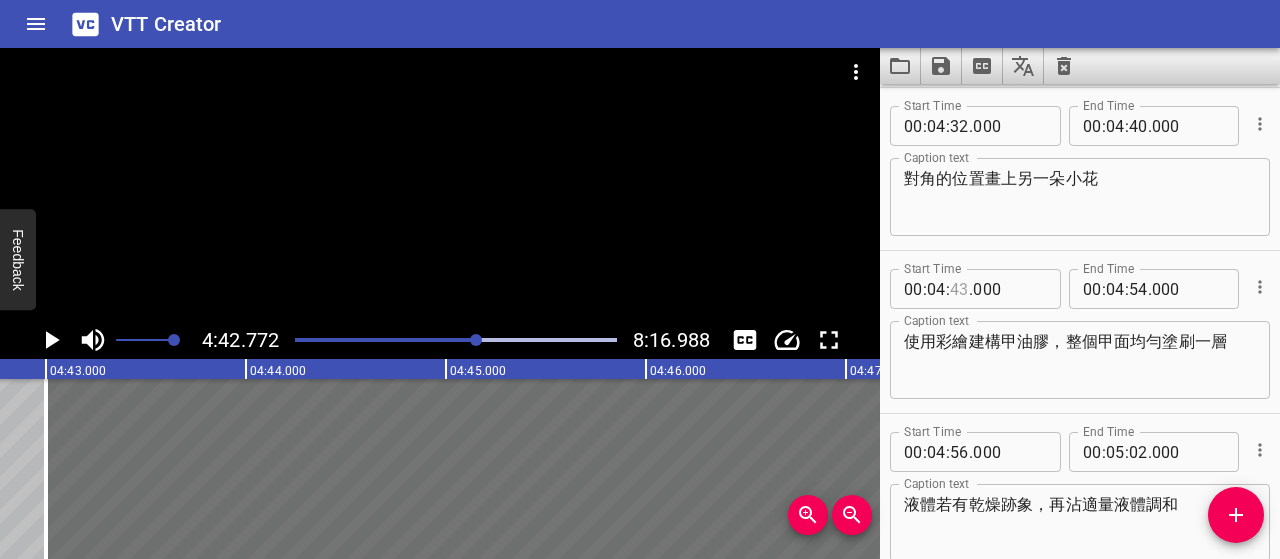 click at bounding box center (959, 289) 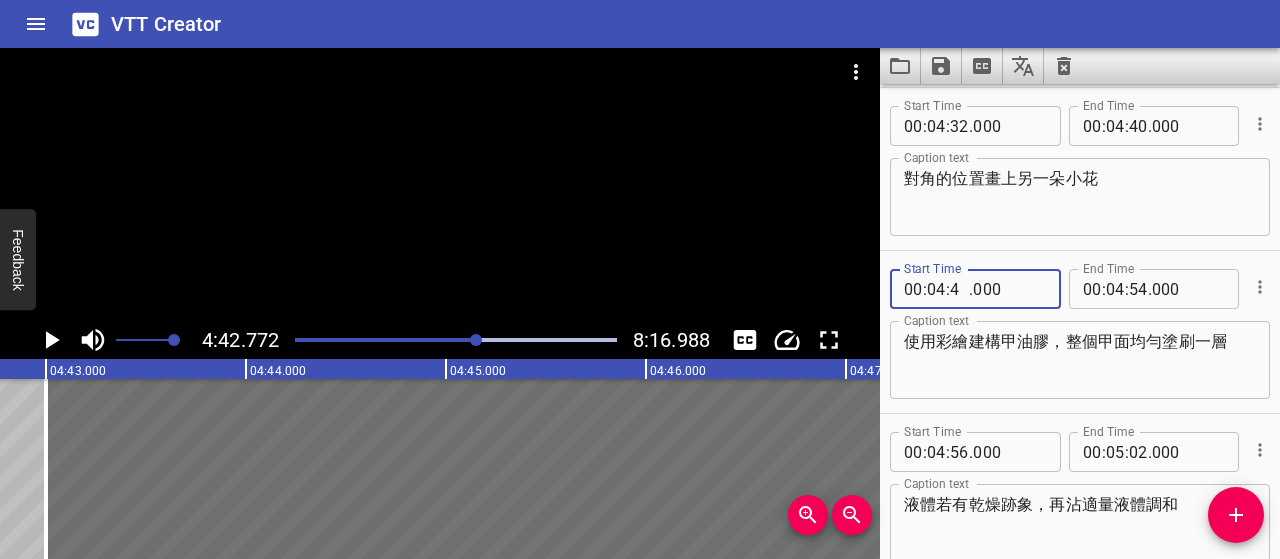 type on "42" 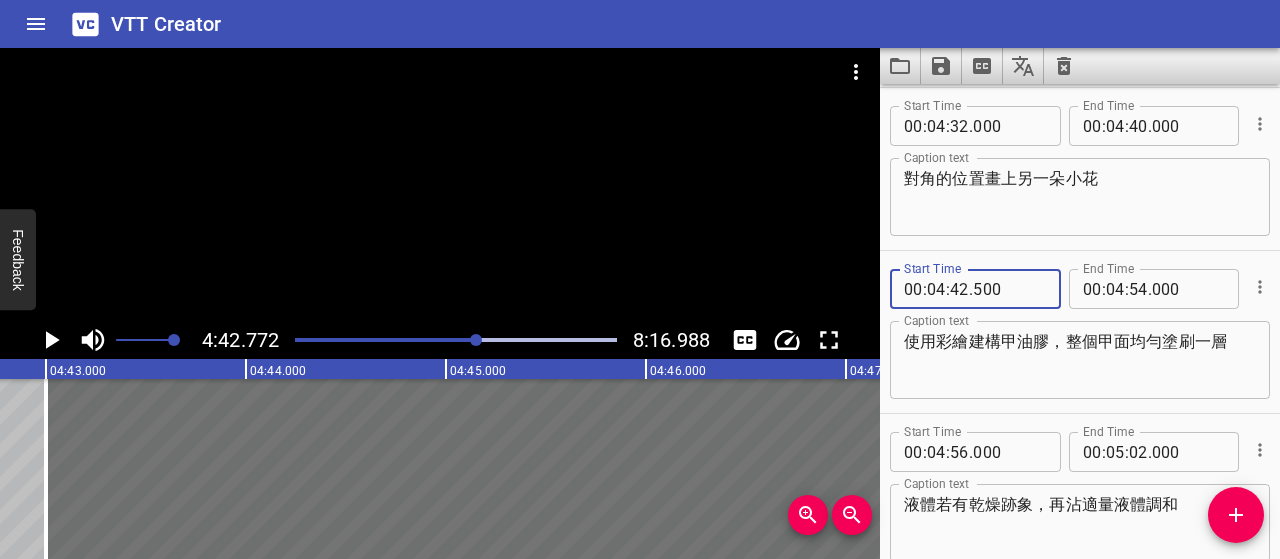 type on "500" 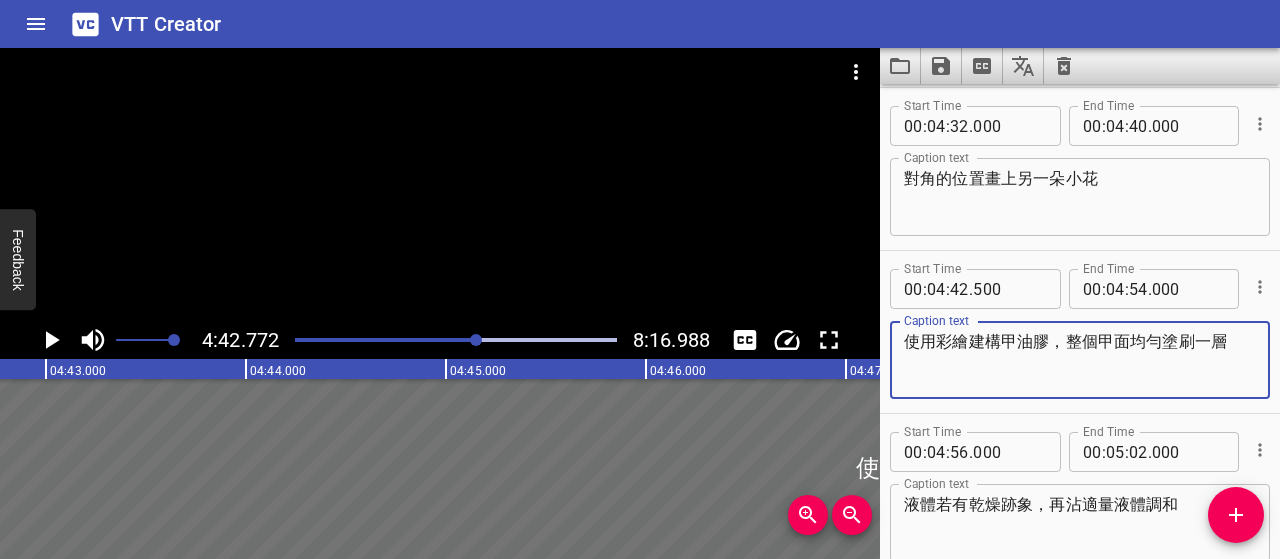 click on "使用彩繪建構甲油膠，整個甲面均勻塗刷一層" at bounding box center (1080, 360) 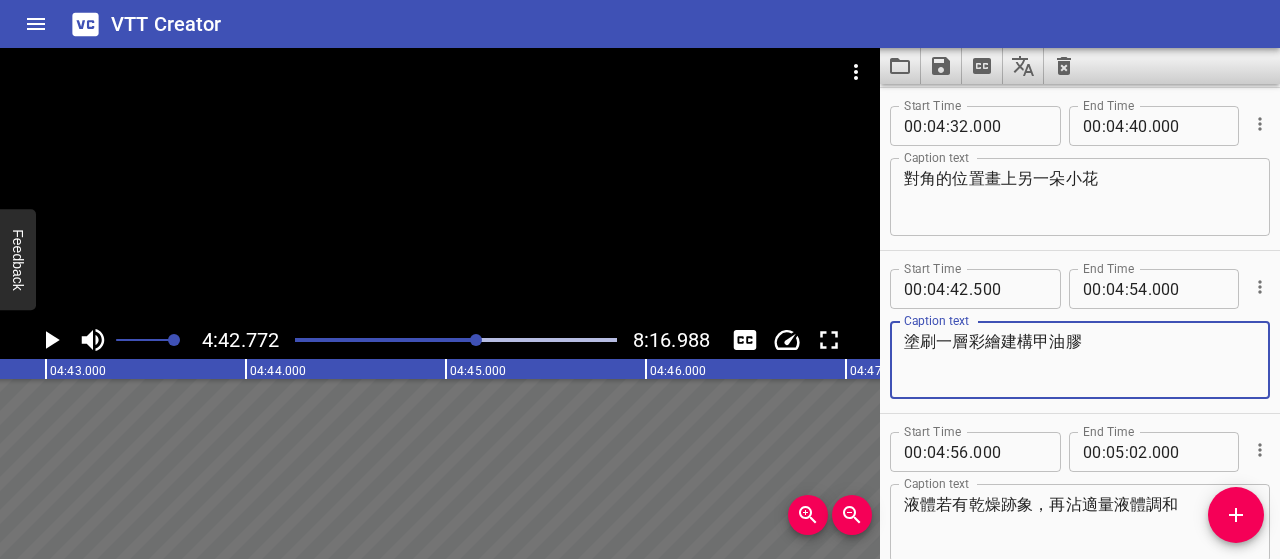 type on "塗刷一層彩繪建構甲油膠" 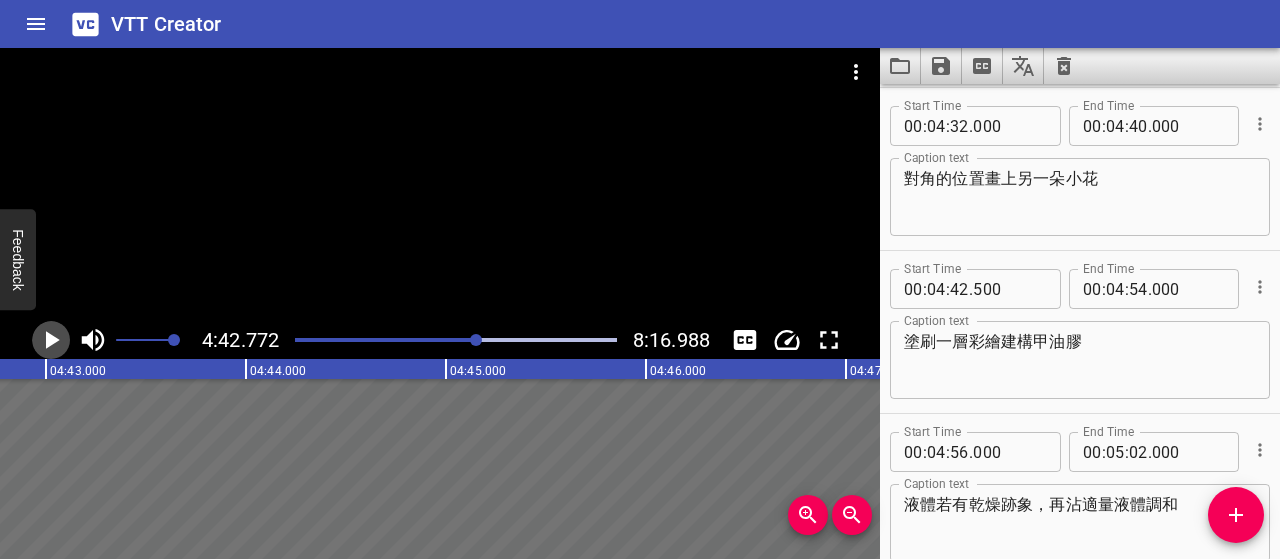 click 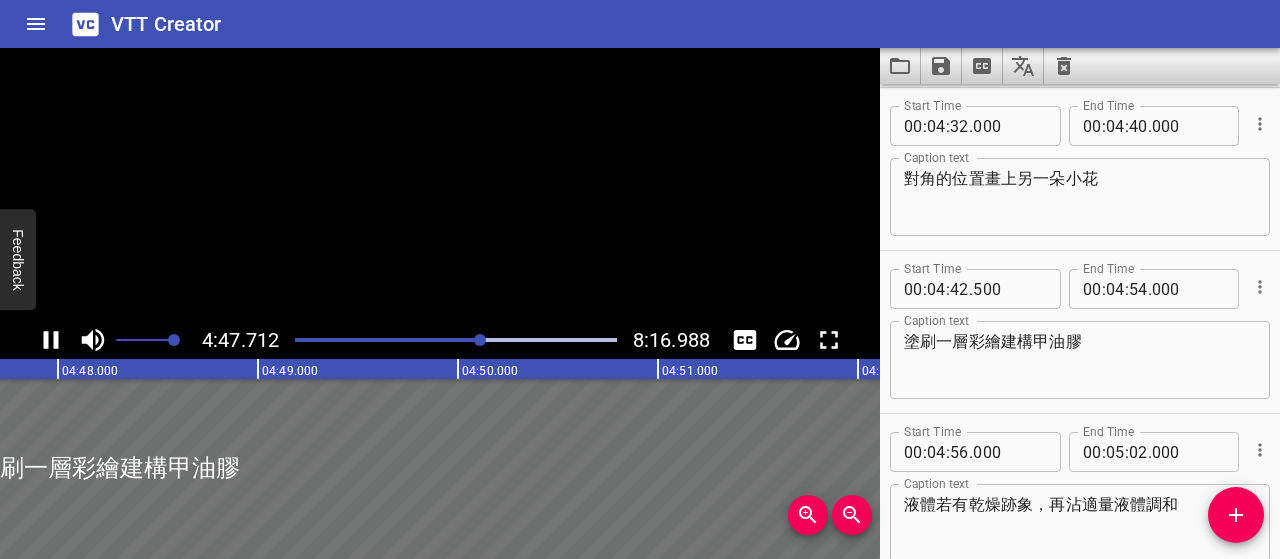 click 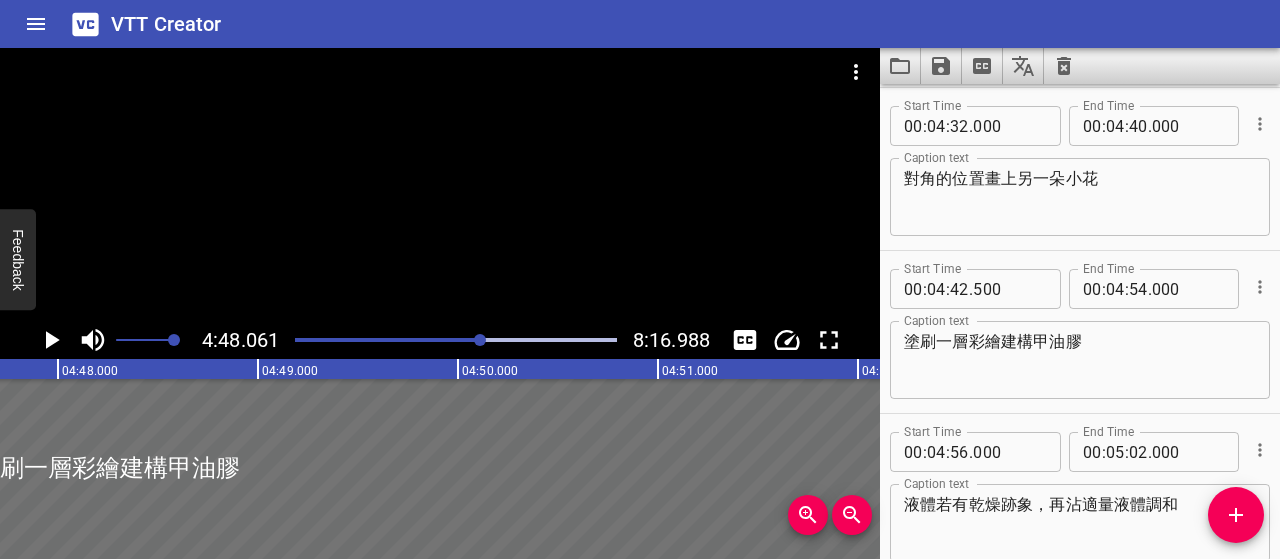 scroll, scrollTop: 0, scrollLeft: 57612, axis: horizontal 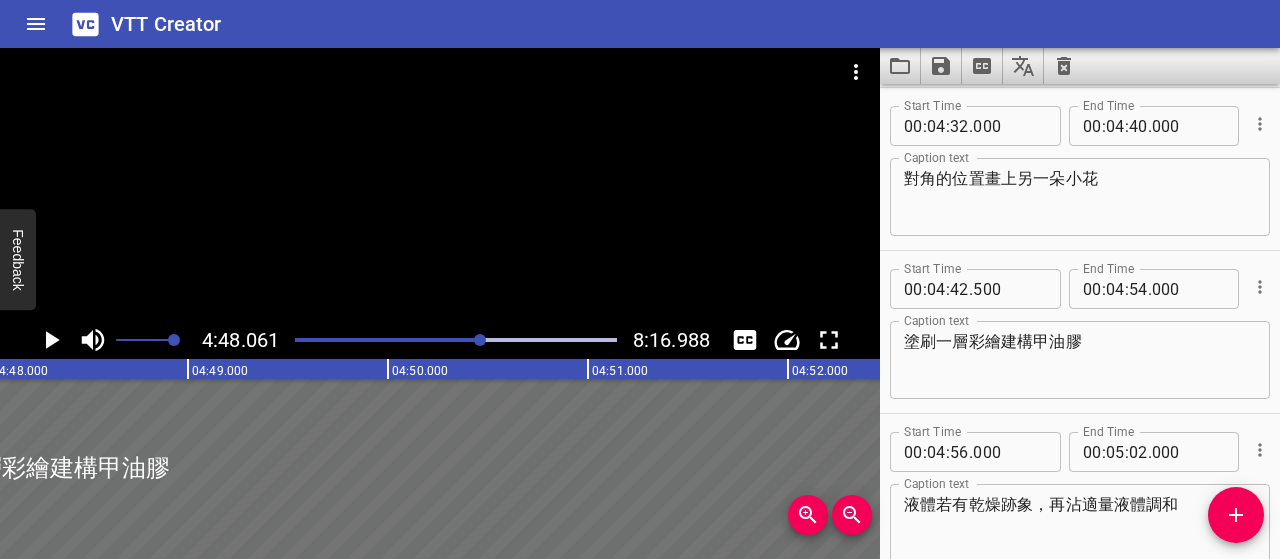 click 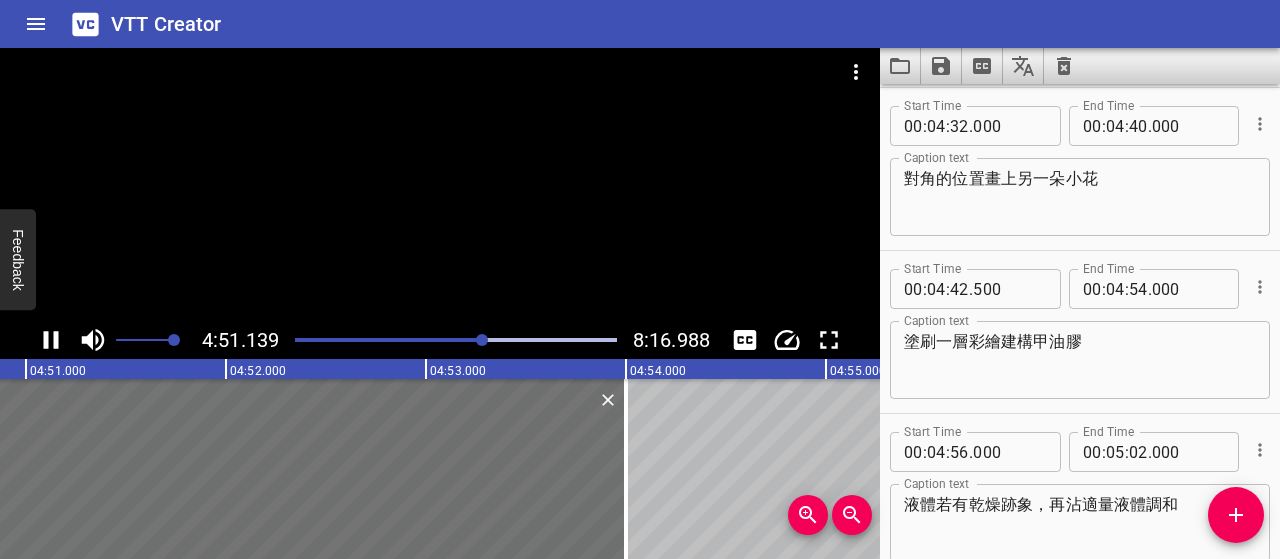 scroll, scrollTop: 0, scrollLeft: 58228, axis: horizontal 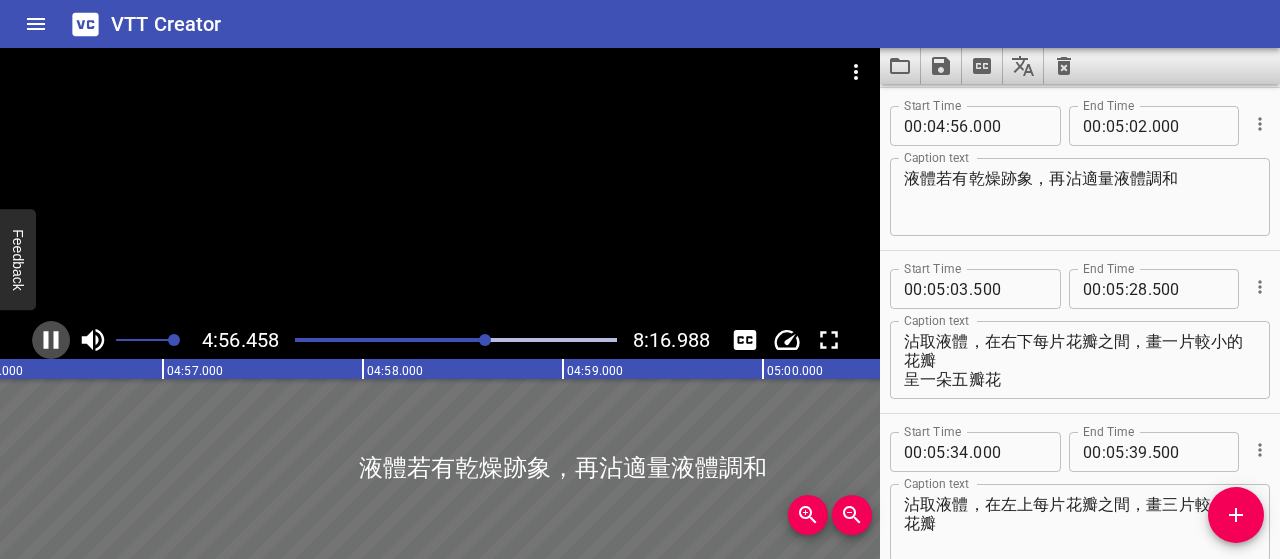 click 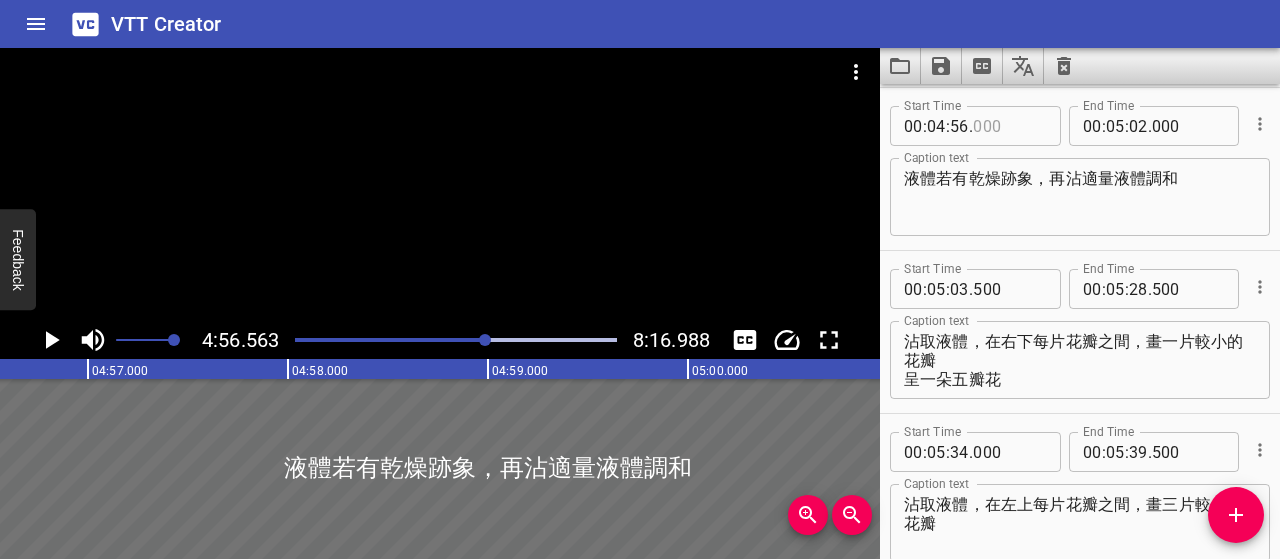 click at bounding box center [1009, 126] 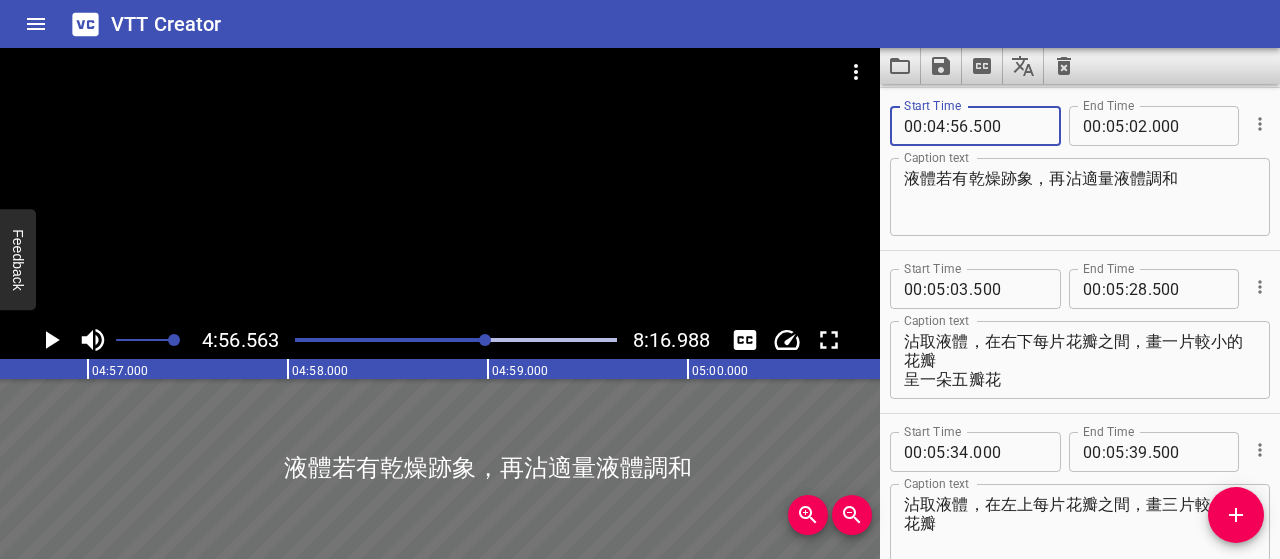 type on "500" 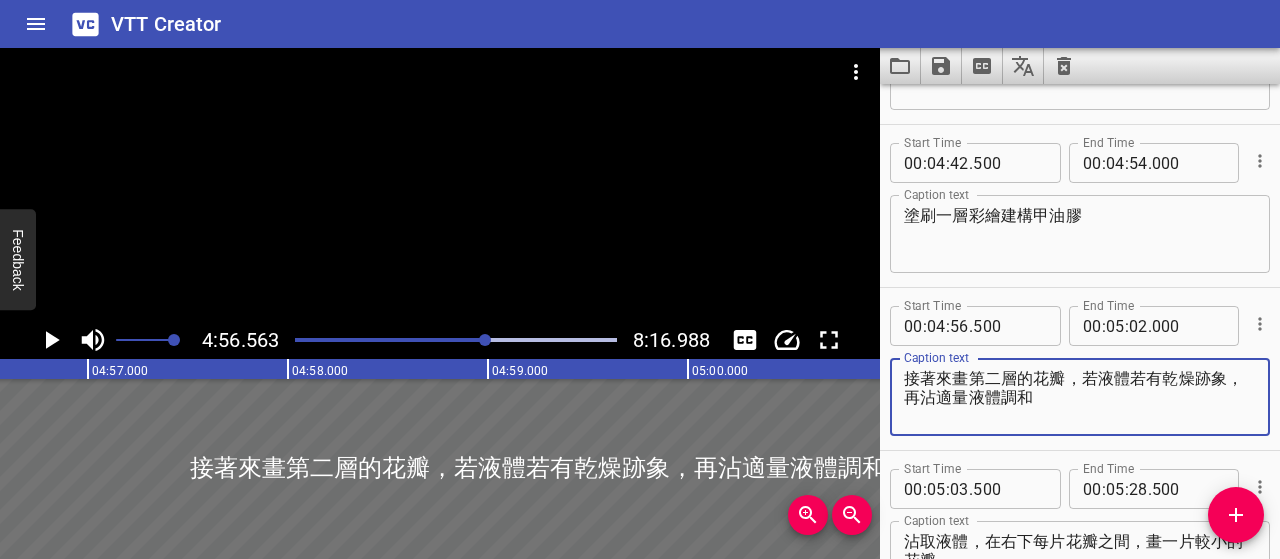 scroll, scrollTop: 3349, scrollLeft: 0, axis: vertical 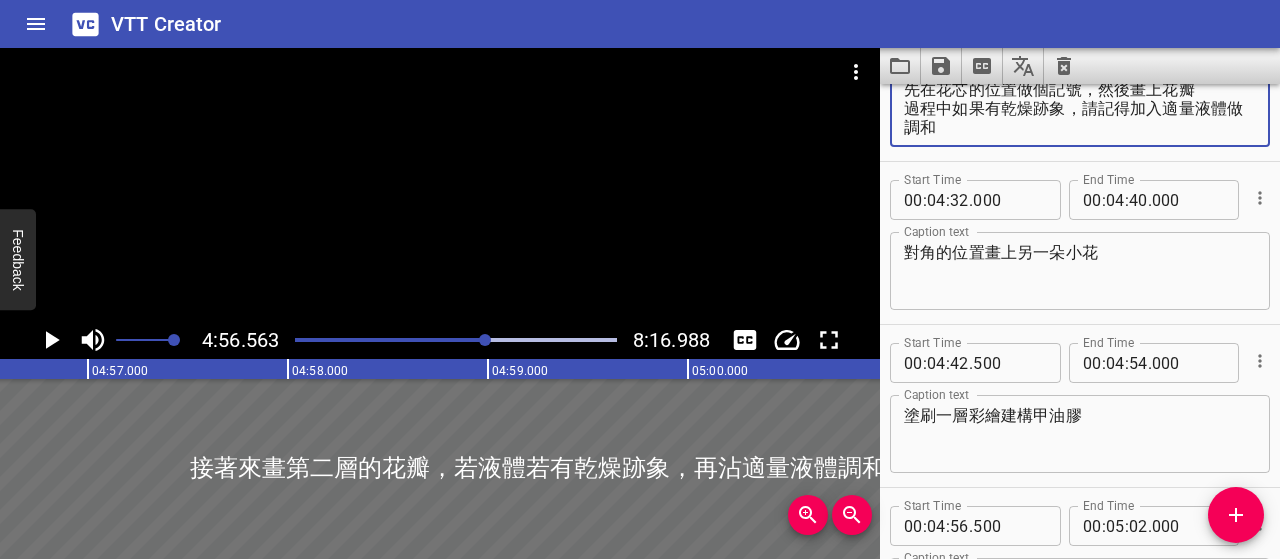 drag, startPoint x: 986, startPoint y: 107, endPoint x: 990, endPoint y: 118, distance: 11.7046995 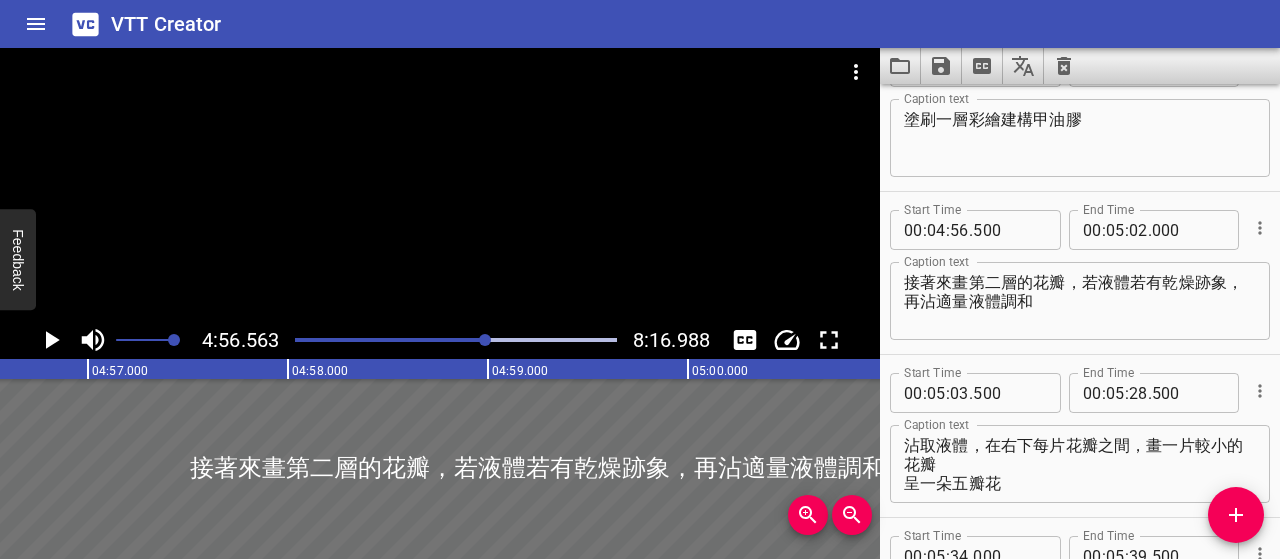 scroll, scrollTop: 3649, scrollLeft: 0, axis: vertical 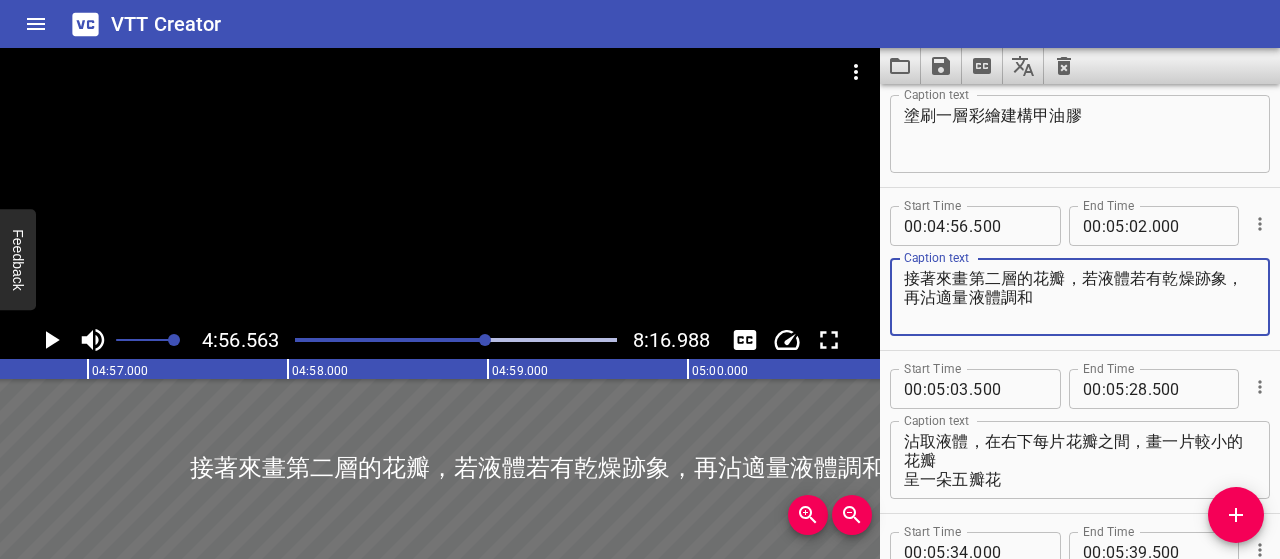 click on "接著來畫第二層的花瓣，若液體若有乾燥跡象，再沾適量液體調和" at bounding box center [1080, 297] 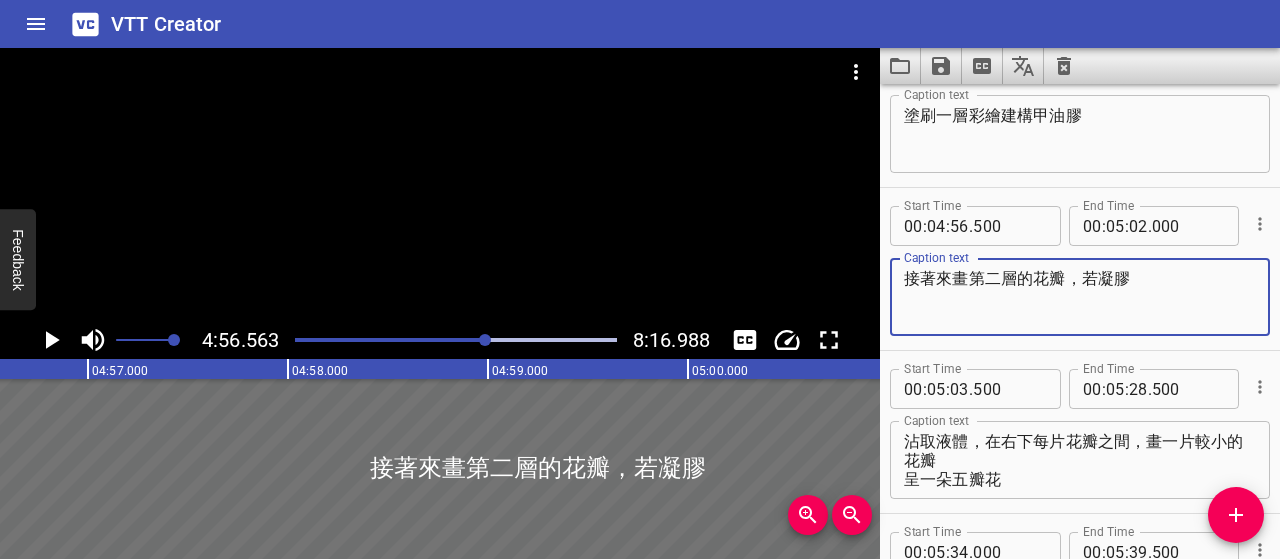 paste on "有乾燥跡象，請記得加入適量液體做調和" 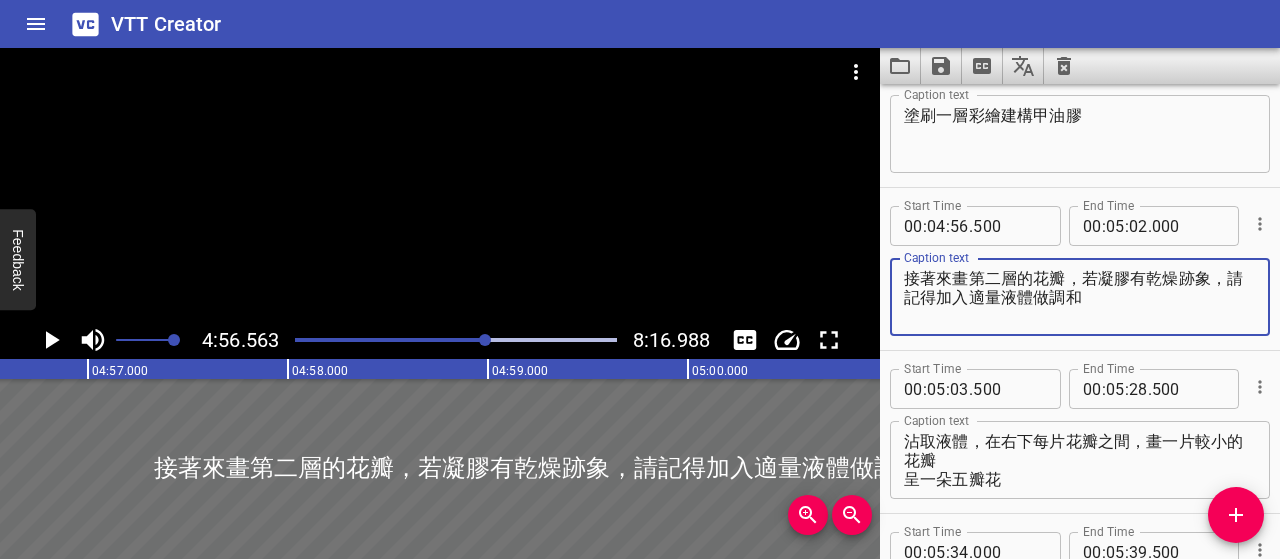 click 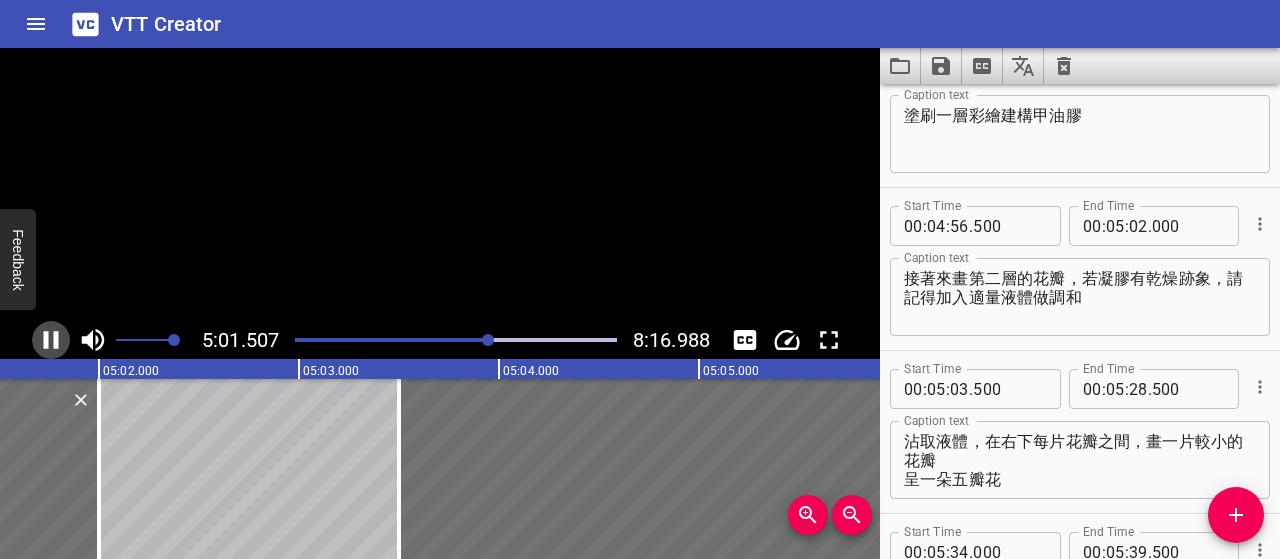 click 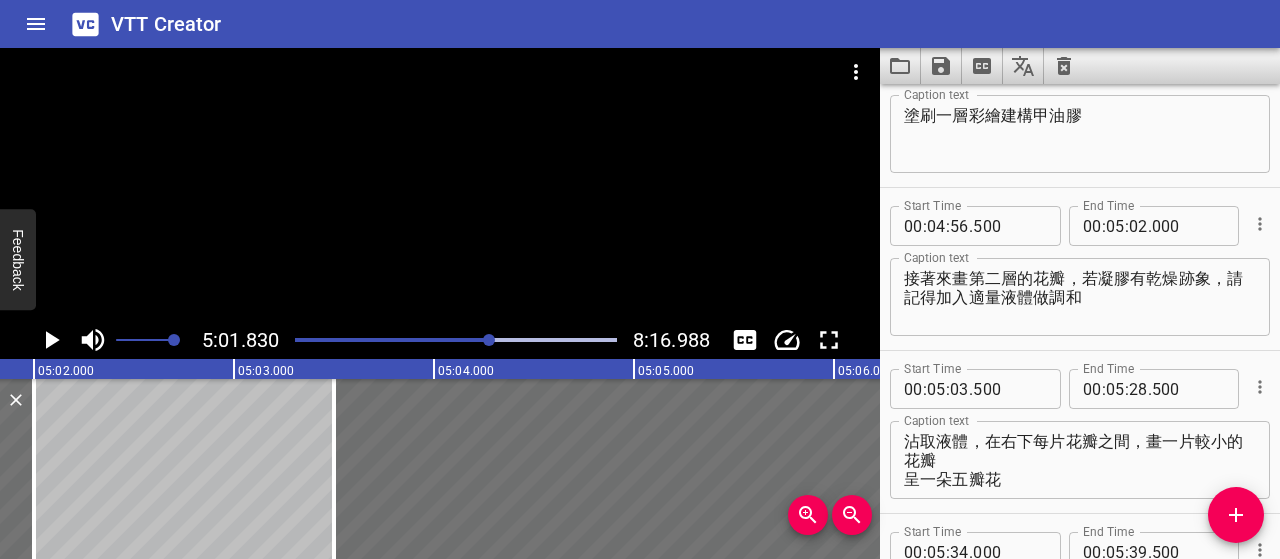 click on "接著來畫第二層的花瓣，若凝膠有乾燥跡象，請記得加入適量液體做調和" at bounding box center [1080, 297] 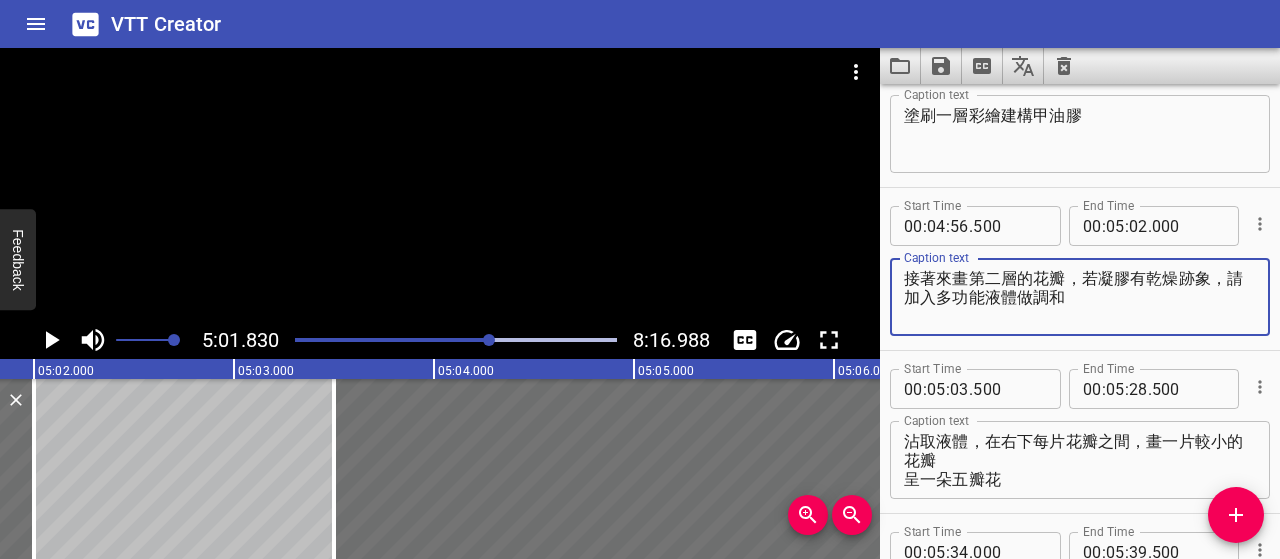 type on "接著來畫第二層的花瓣，若凝膠有乾燥跡象，請加入多功能液體做調和" 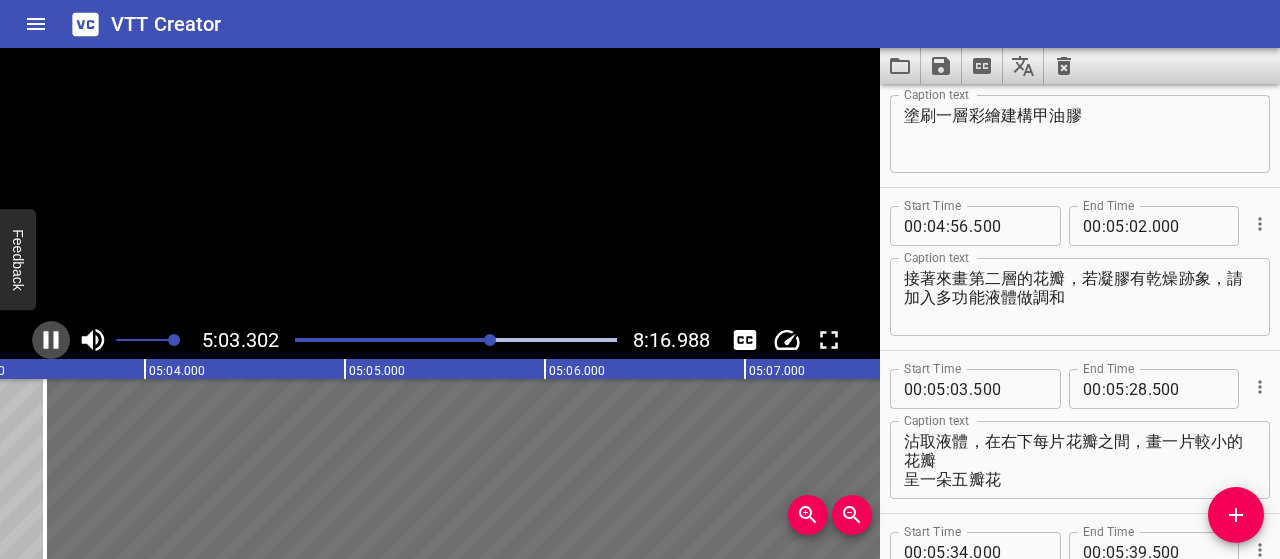 click 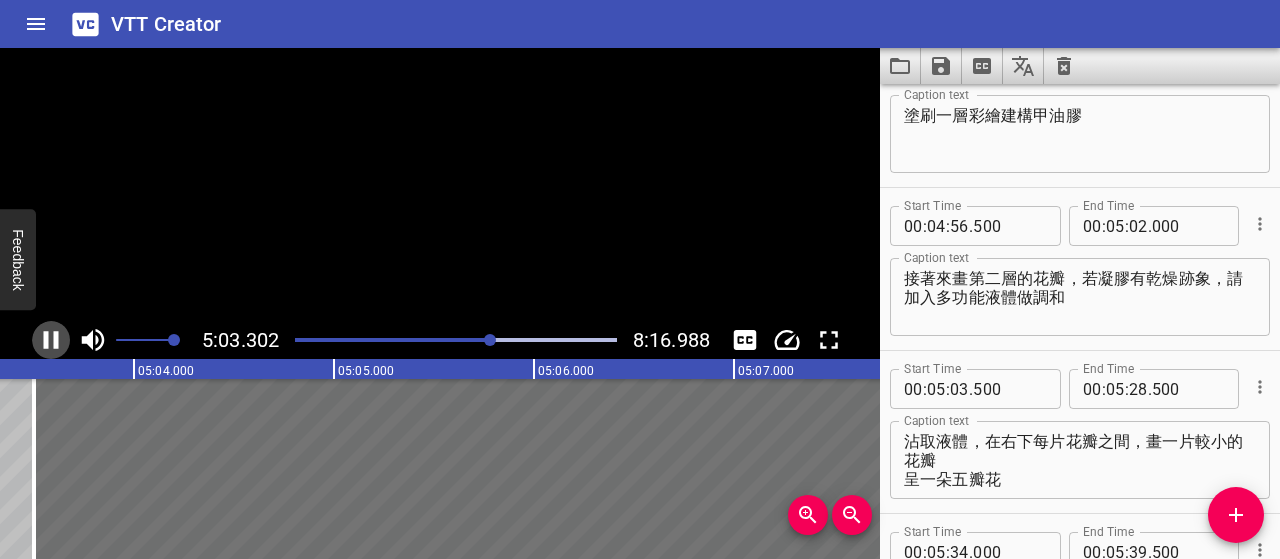 scroll, scrollTop: 0, scrollLeft: 60694, axis: horizontal 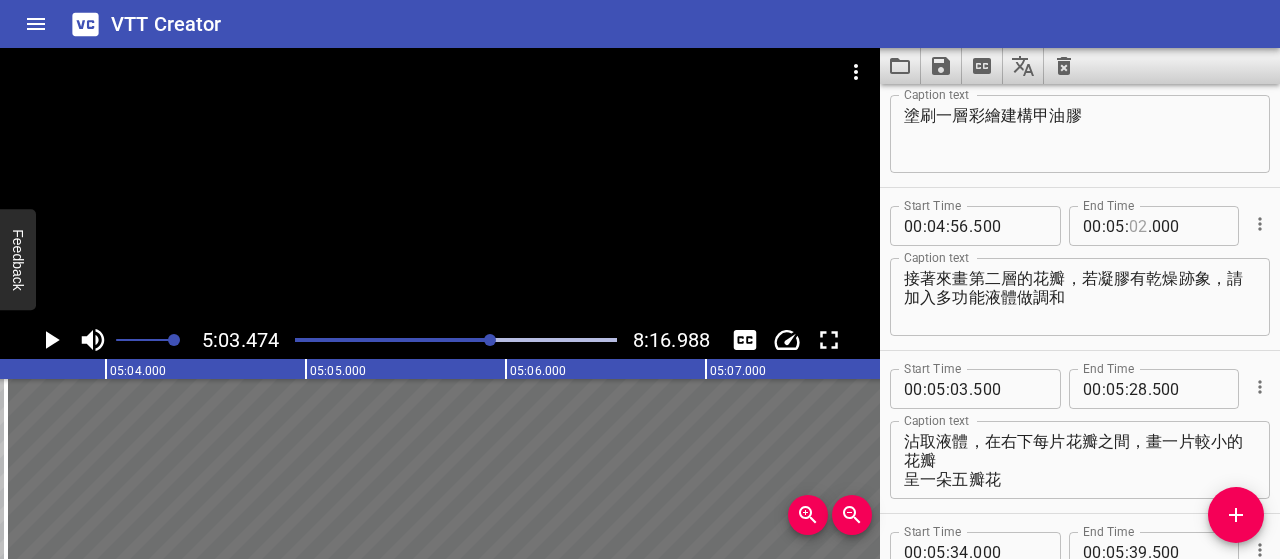 click at bounding box center (1138, 226) 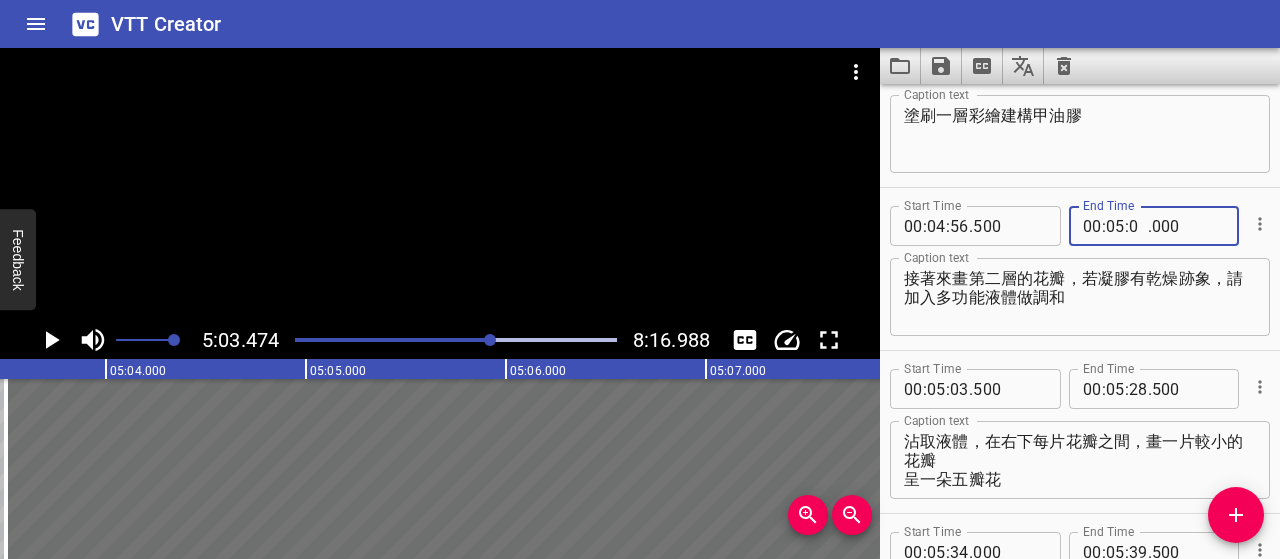 type on "03" 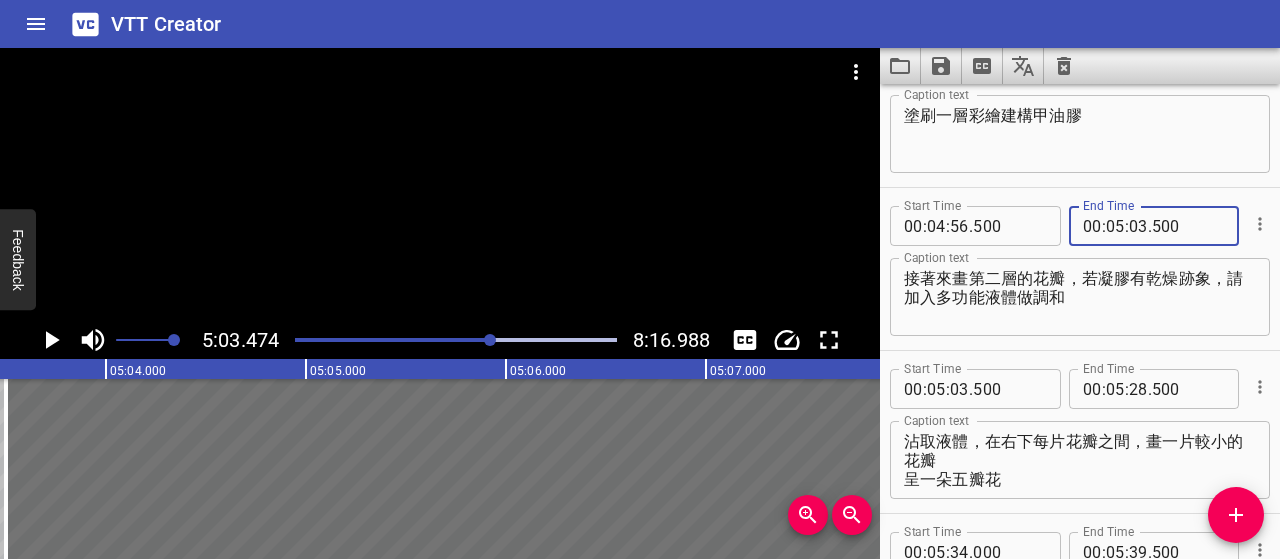 click on "500" at bounding box center [1188, 226] 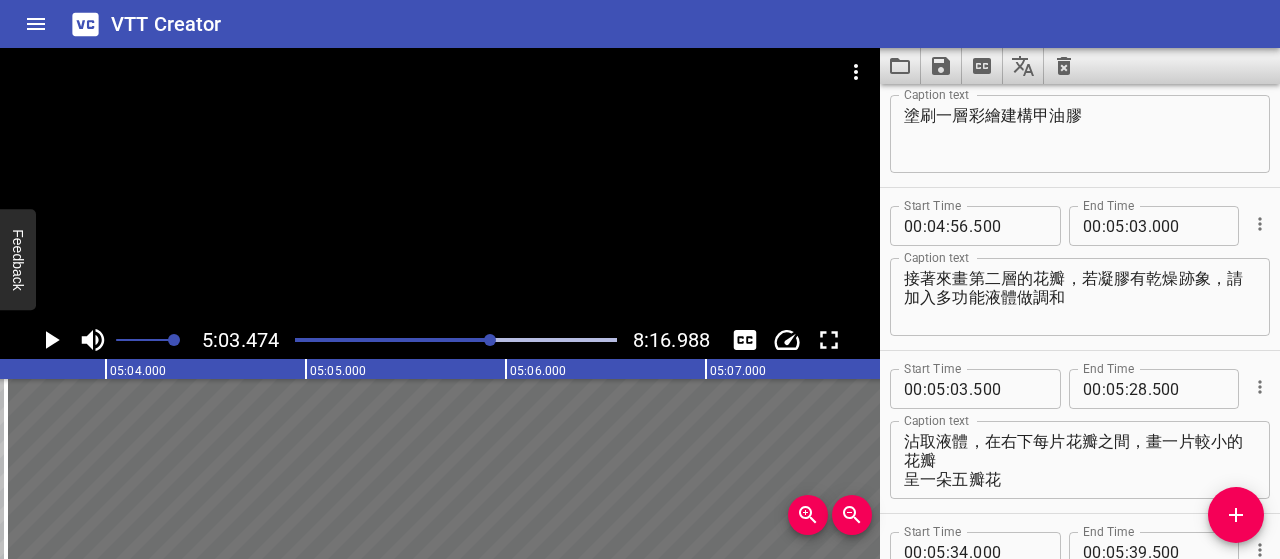 type on "000" 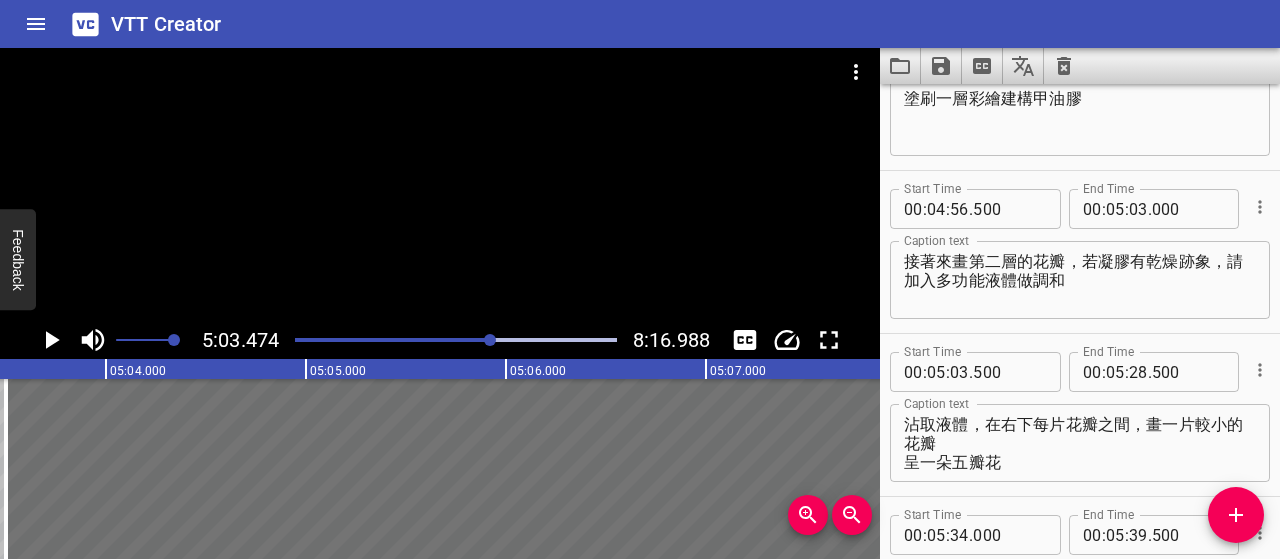 scroll, scrollTop: 3649, scrollLeft: 0, axis: vertical 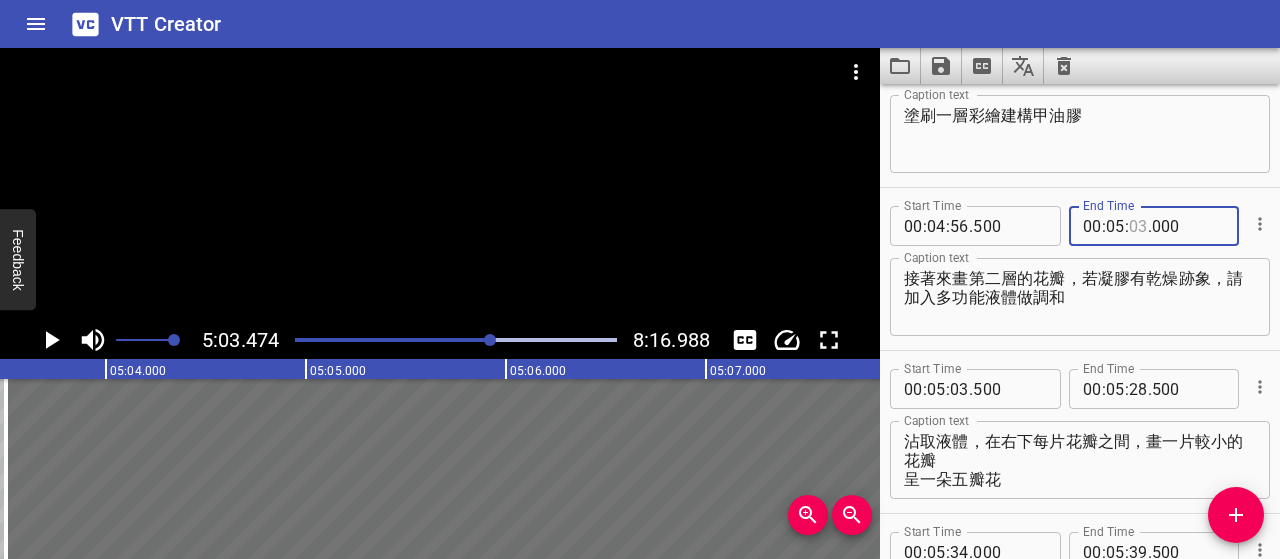 click at bounding box center [1138, 226] 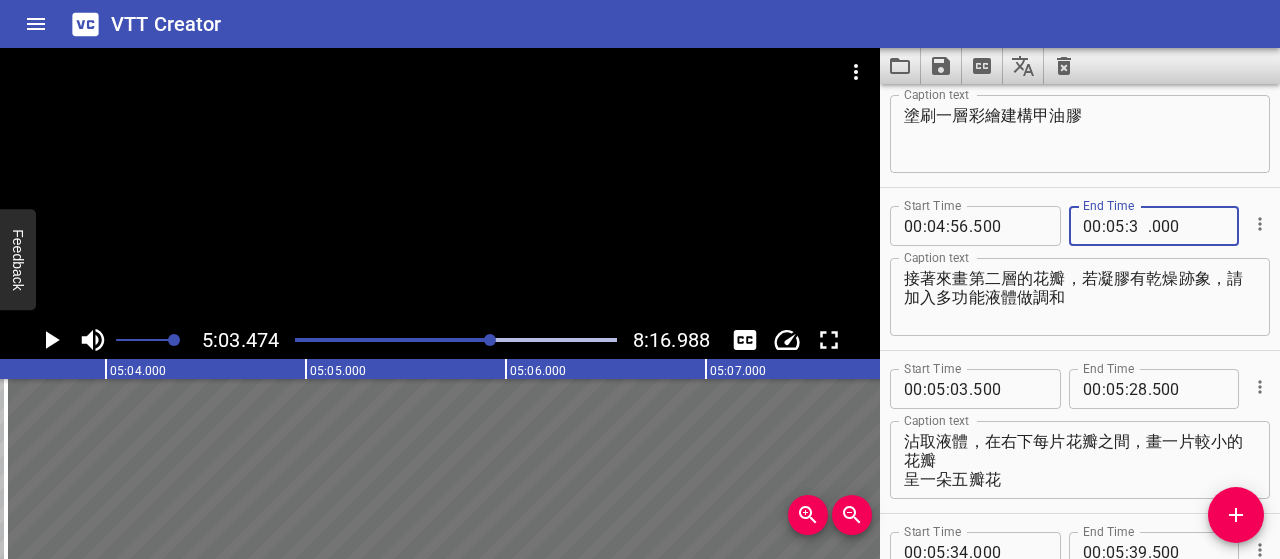 type on "39" 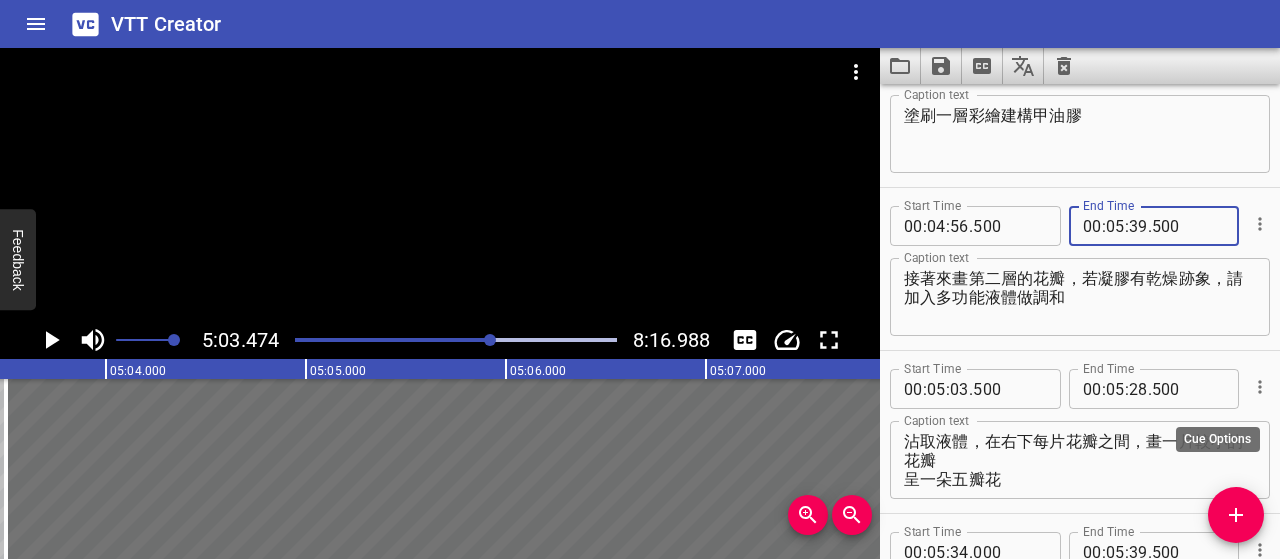 type on "500" 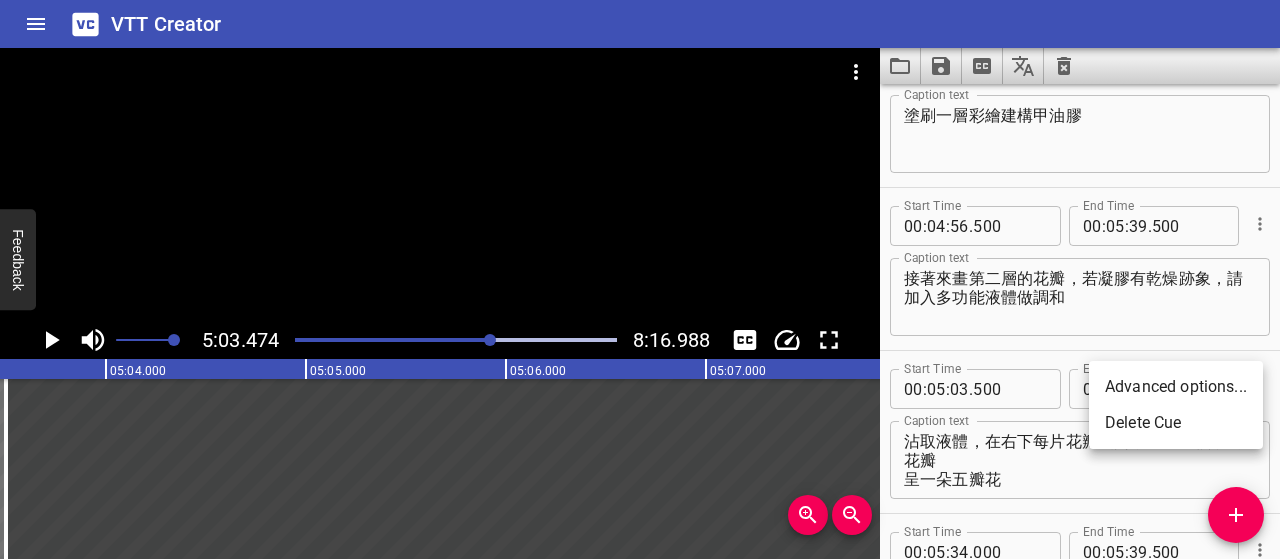 click on "Delete Cue" at bounding box center [1176, 423] 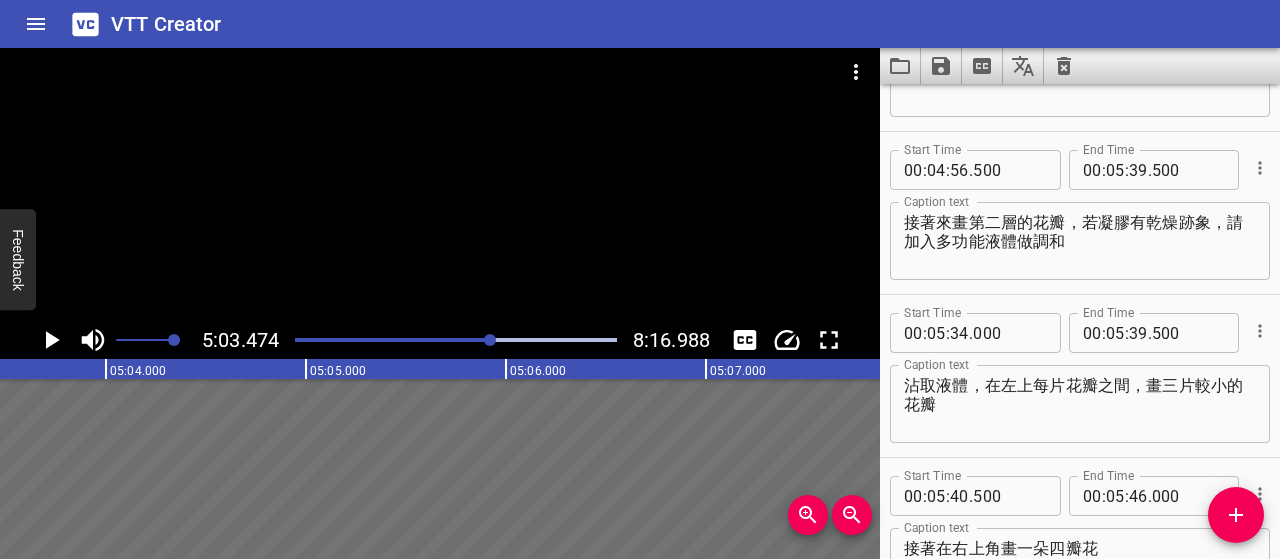 scroll, scrollTop: 3749, scrollLeft: 0, axis: vertical 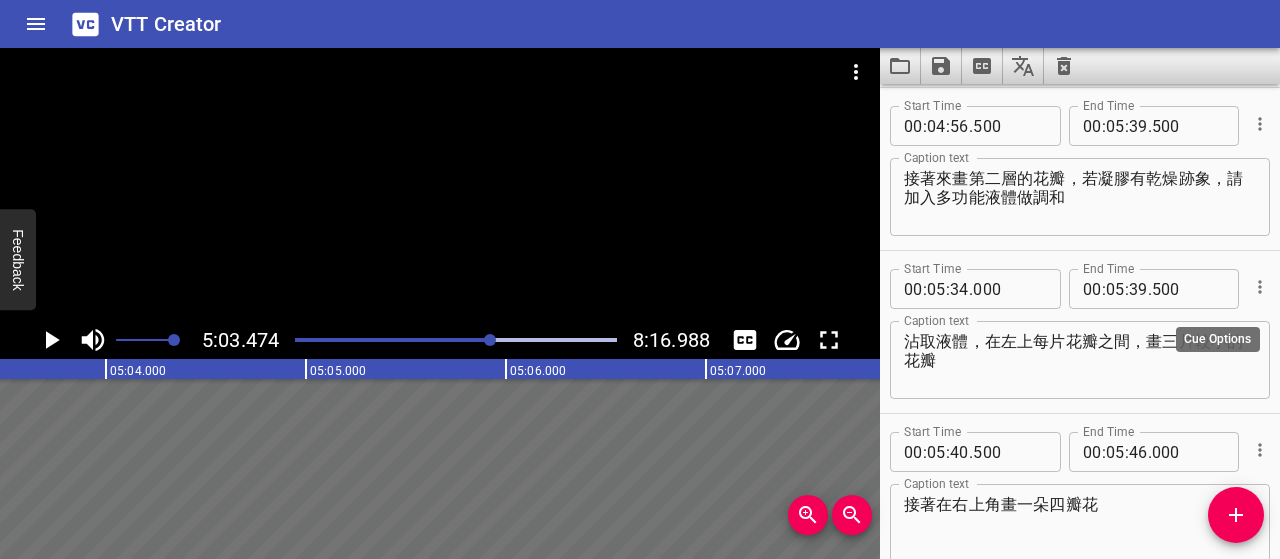 click 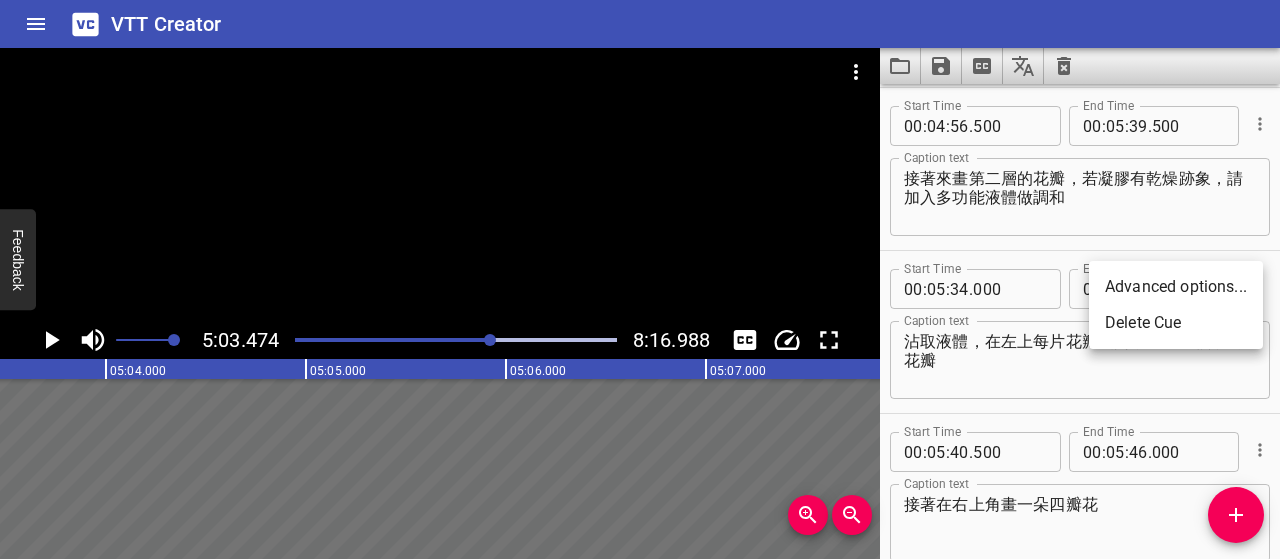 click on "Delete Cue" at bounding box center [1176, 323] 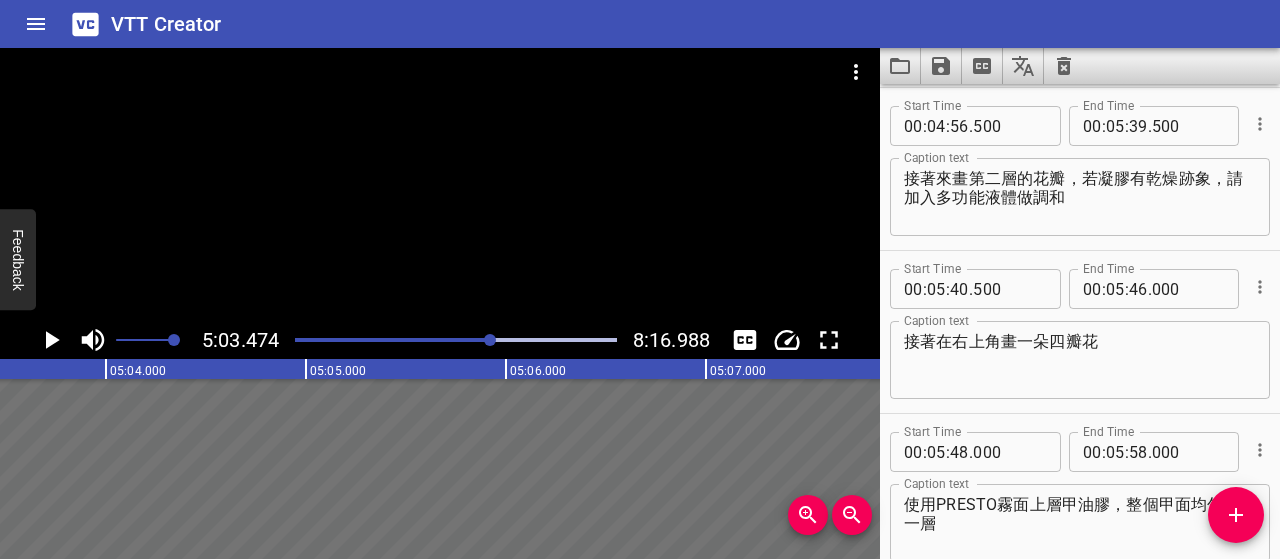 click at bounding box center (51, 340) 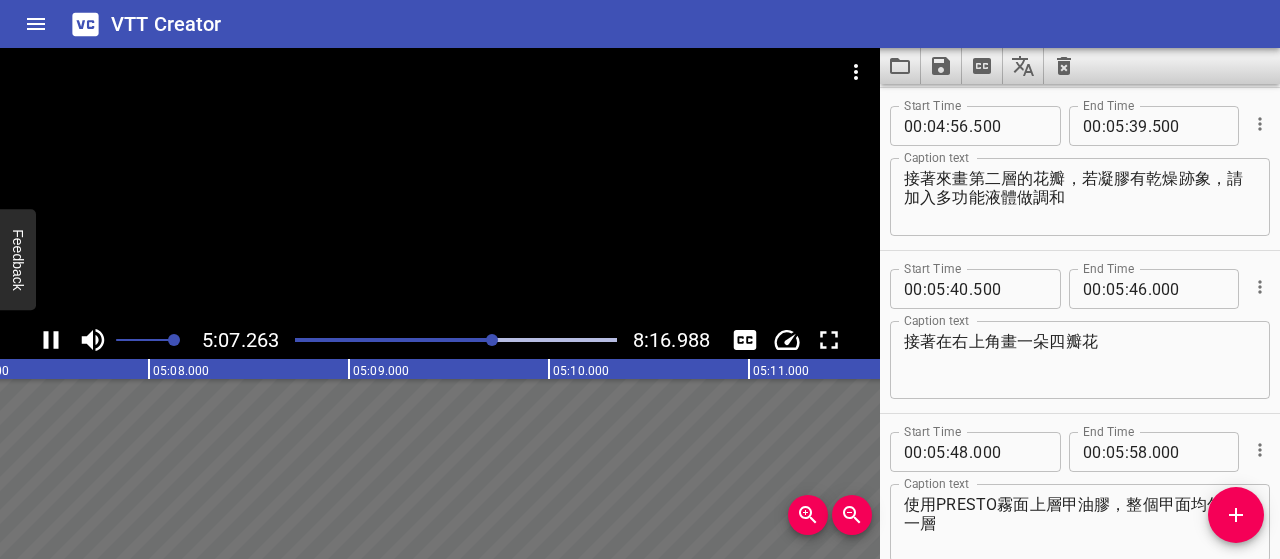 click 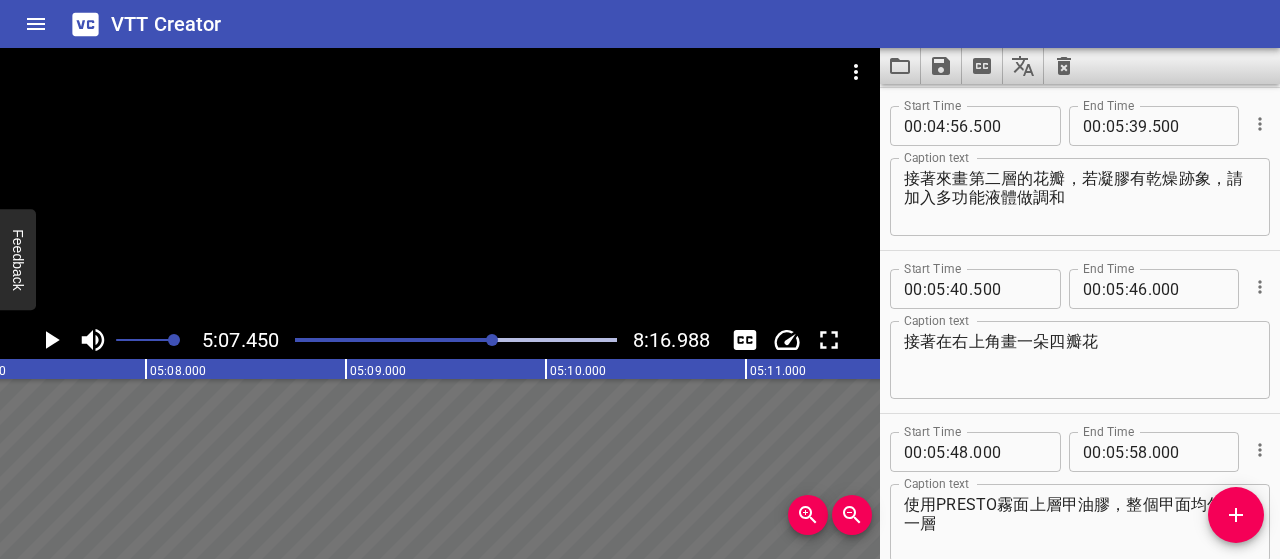 scroll, scrollTop: 0, scrollLeft: 61490, axis: horizontal 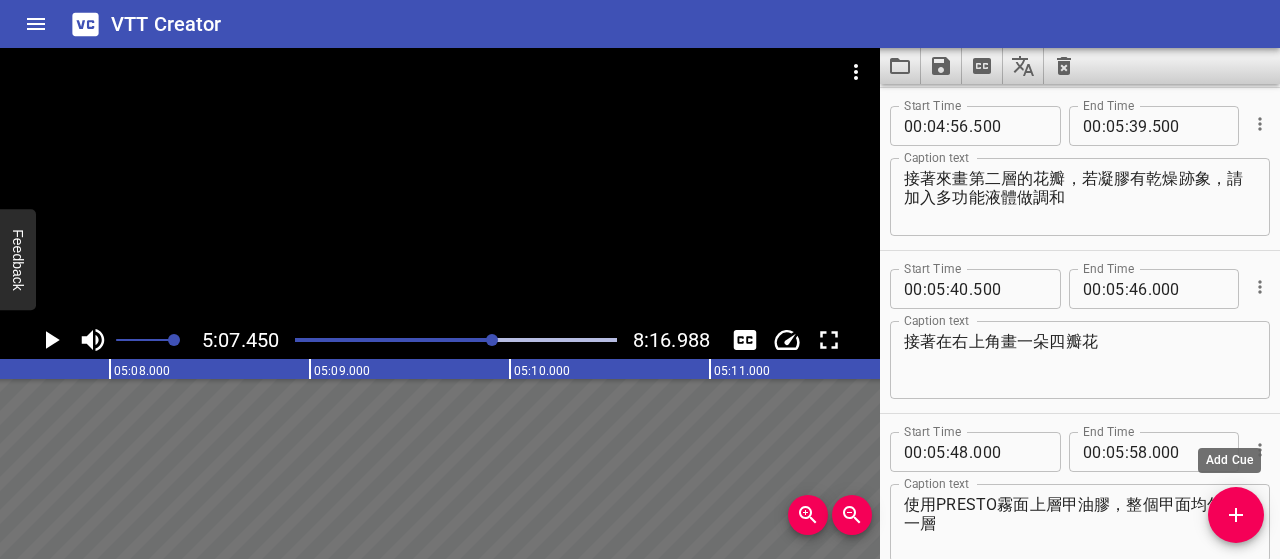 click 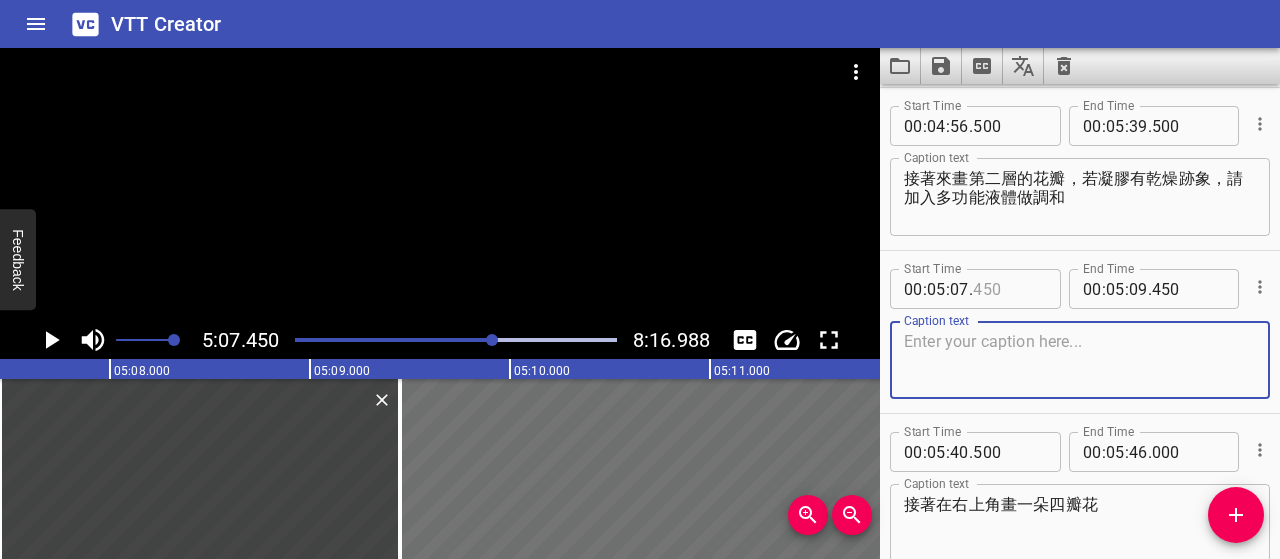 click at bounding box center [1009, 289] 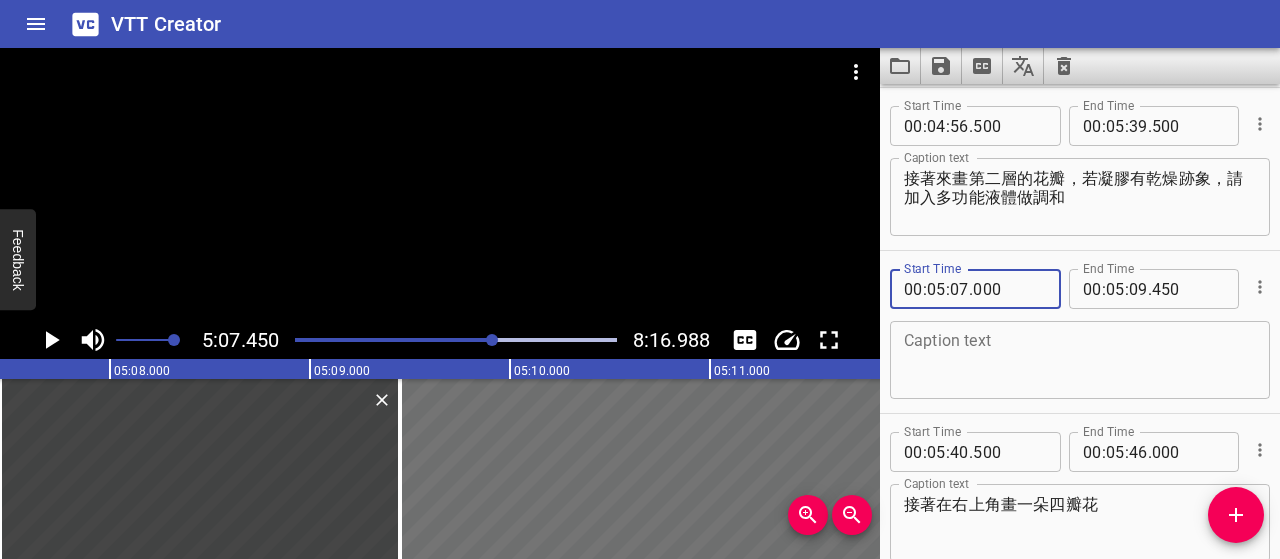type on "000" 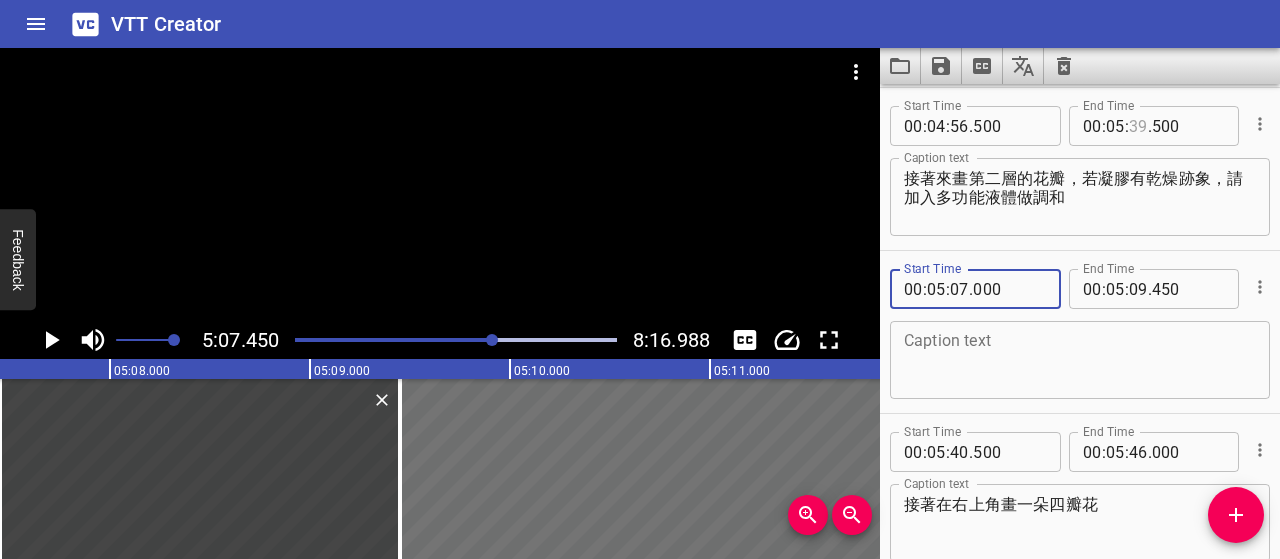 click at bounding box center [1138, 126] 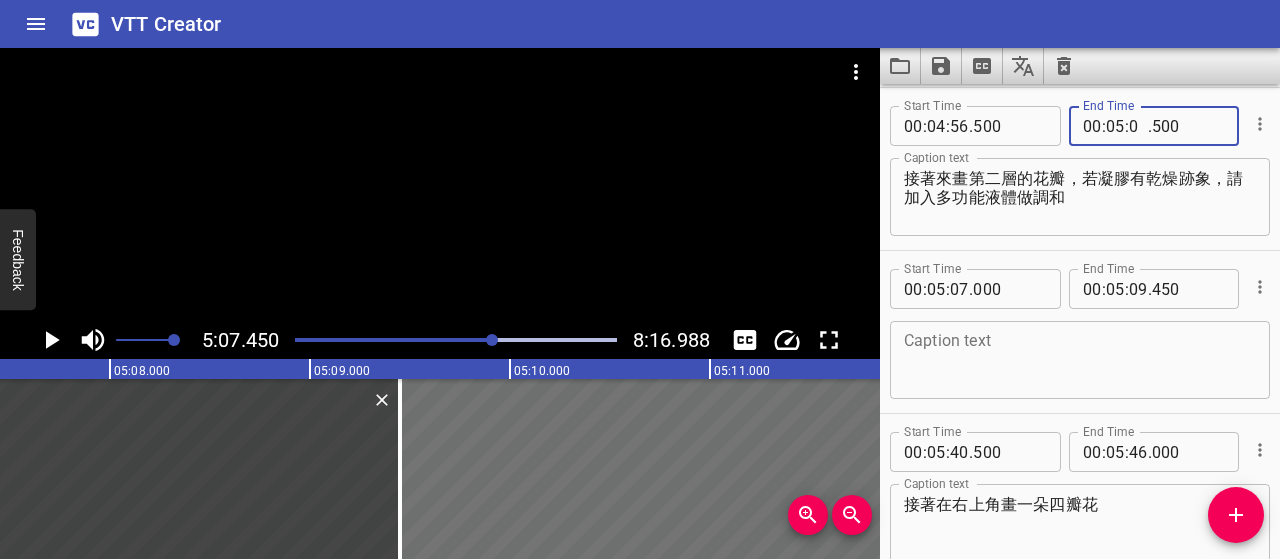 type on "06" 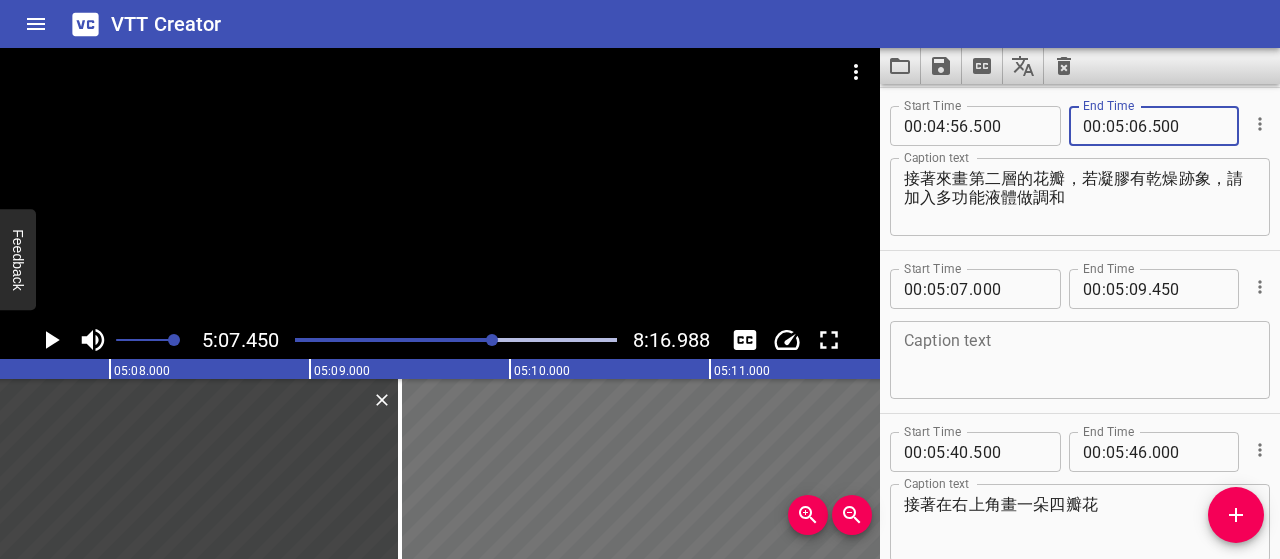 type on "500" 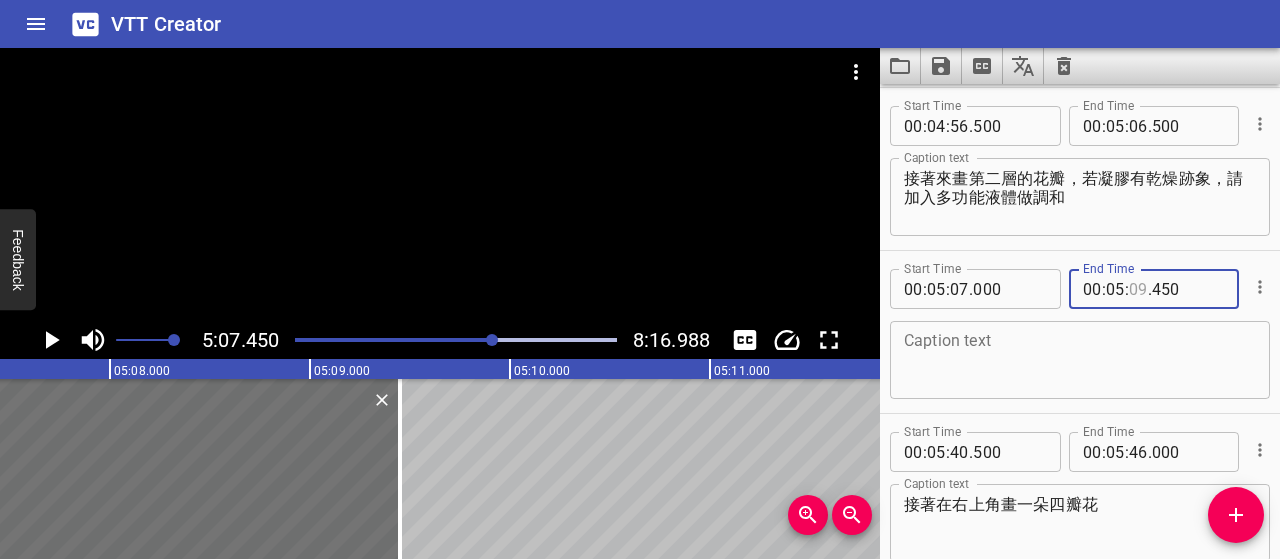 click at bounding box center (1138, 289) 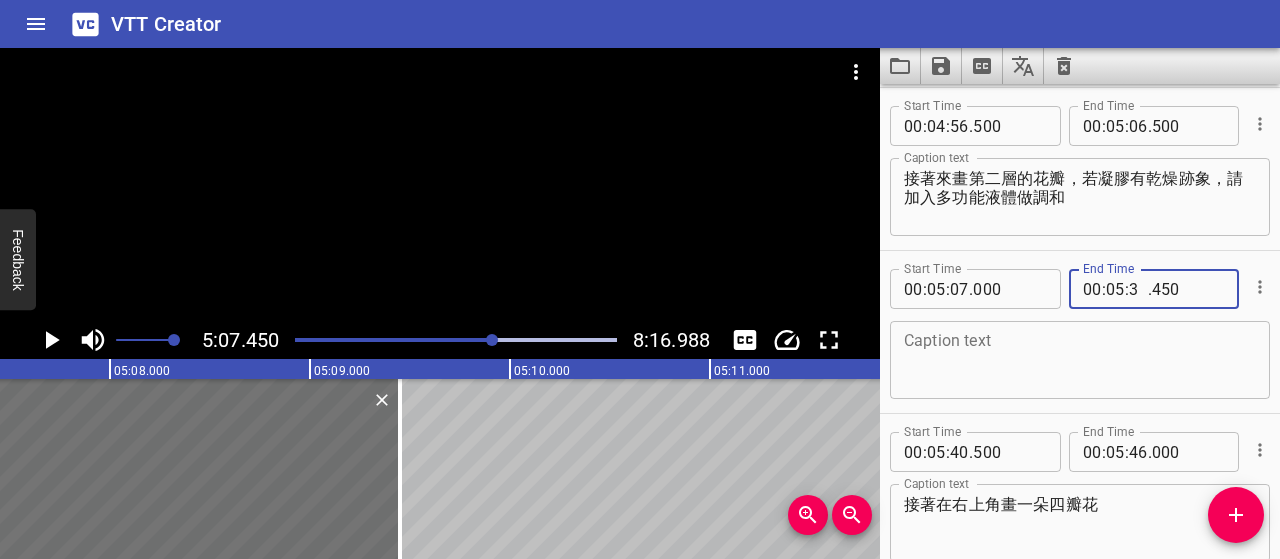 type on "39" 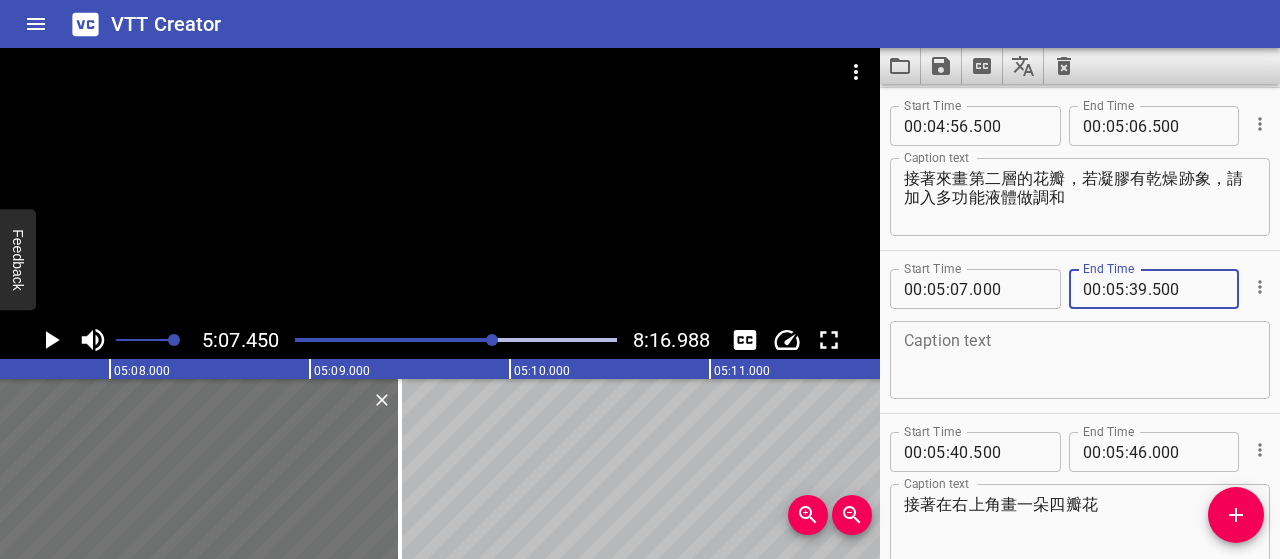 type on "500" 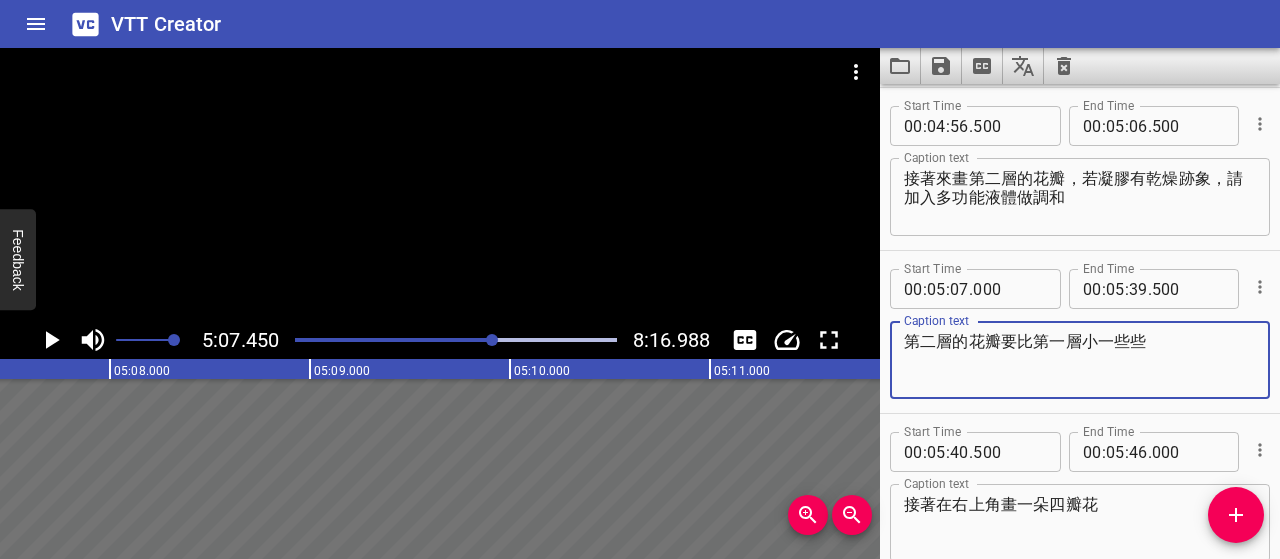 type on "第二層的花瓣要比第一層小一些些" 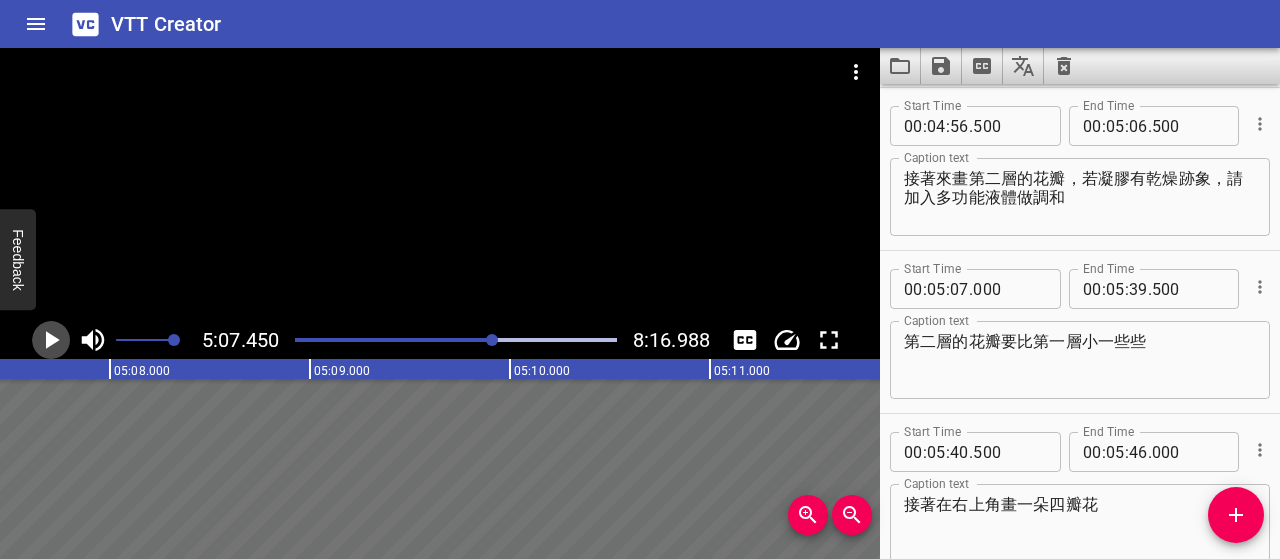 click 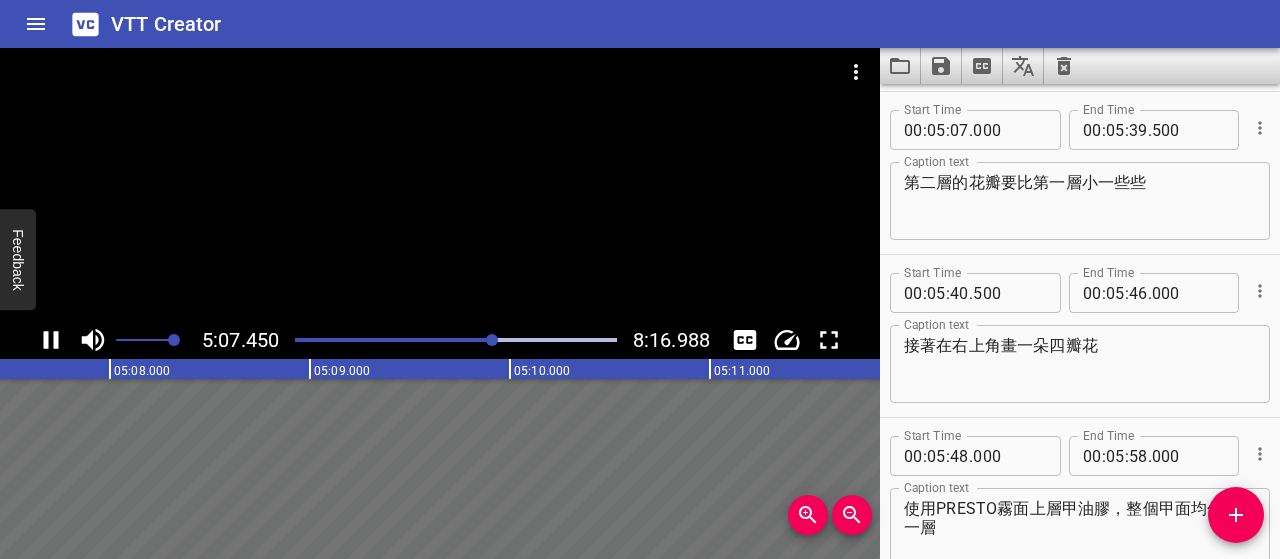 scroll, scrollTop: 3912, scrollLeft: 0, axis: vertical 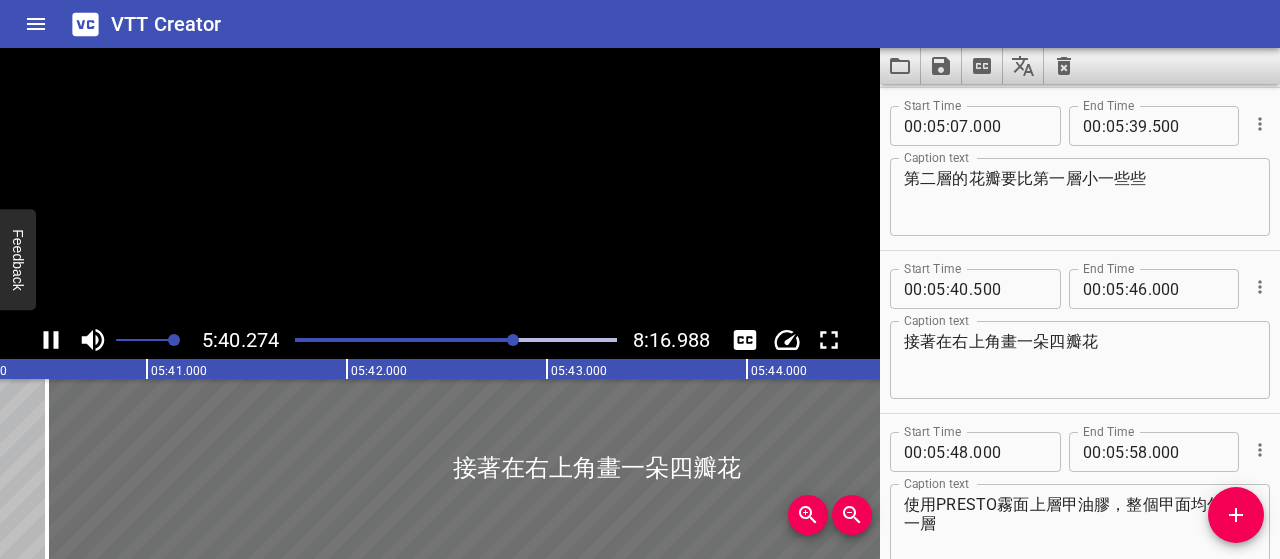 click 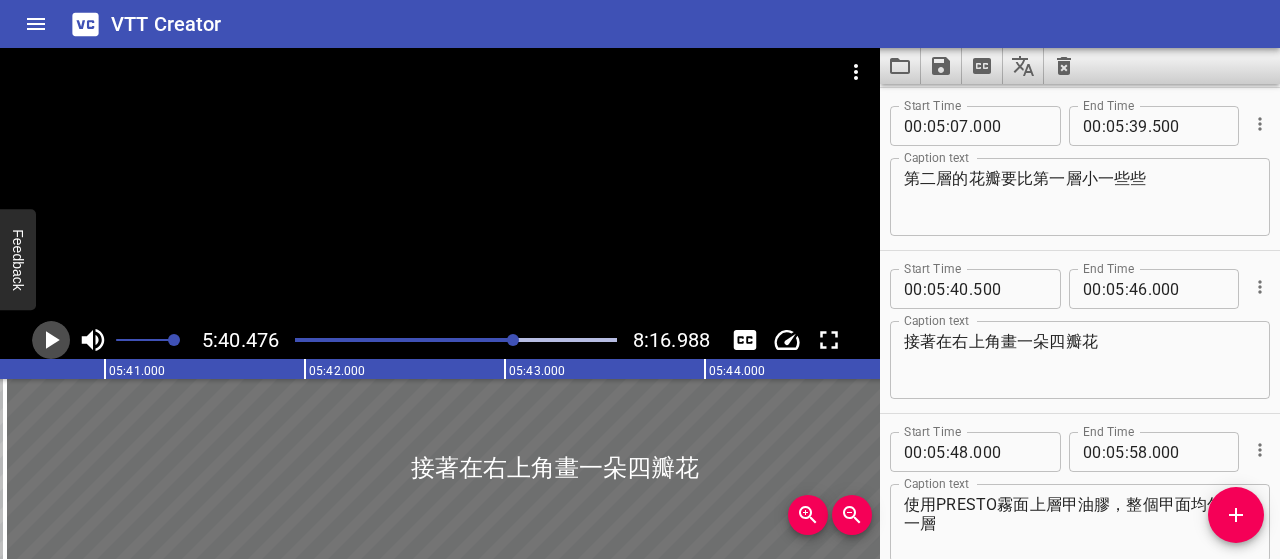 click 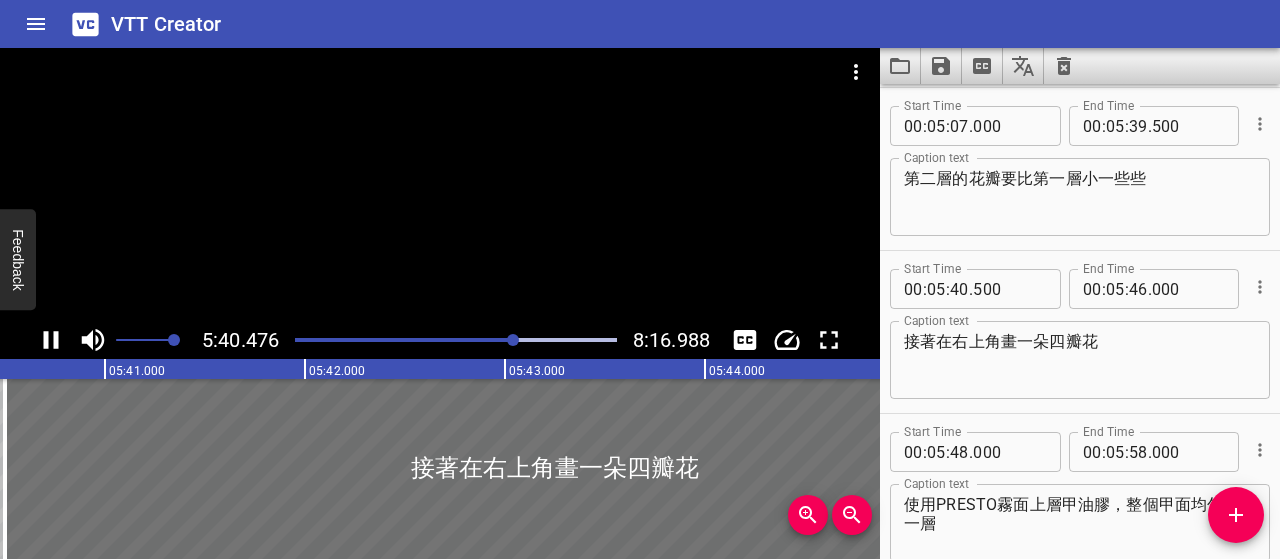 scroll, scrollTop: 0, scrollLeft: 68144, axis: horizontal 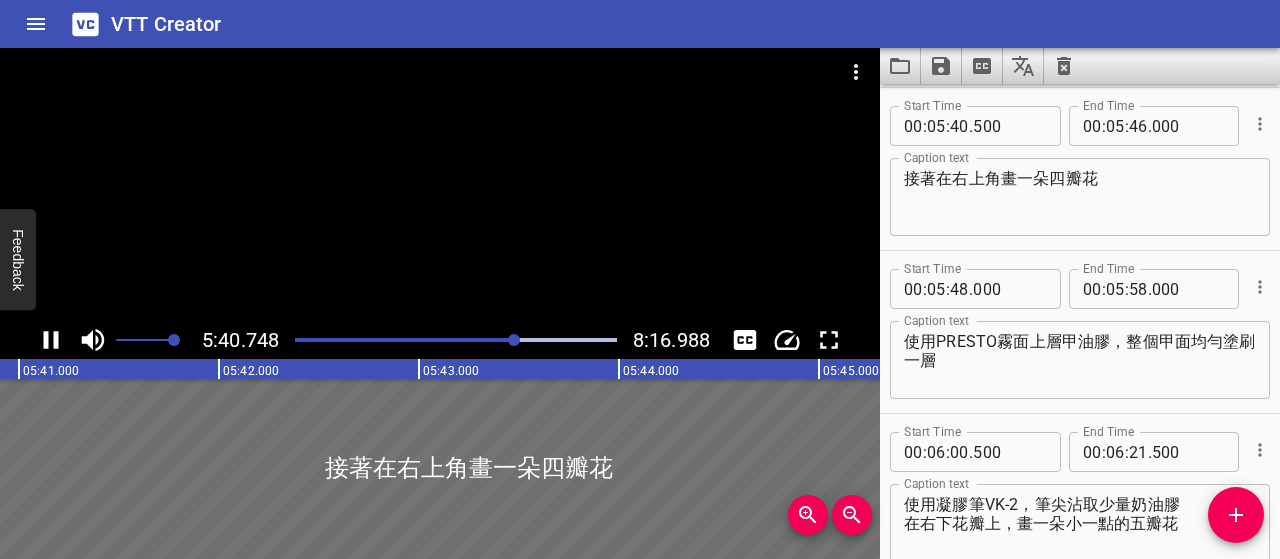 click 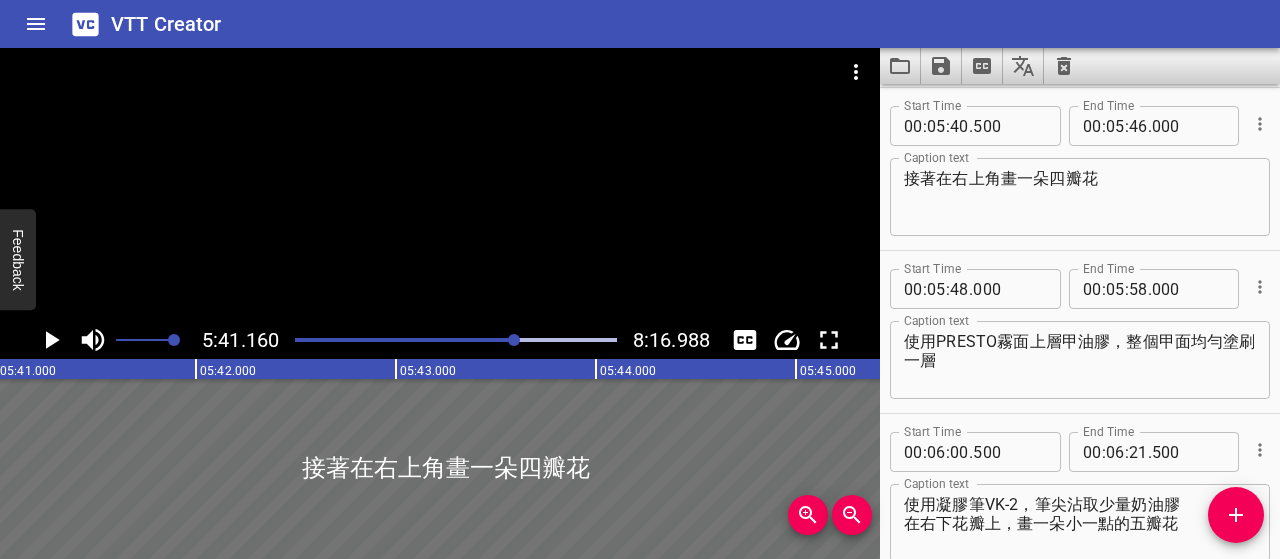 scroll, scrollTop: 0, scrollLeft: 68232, axis: horizontal 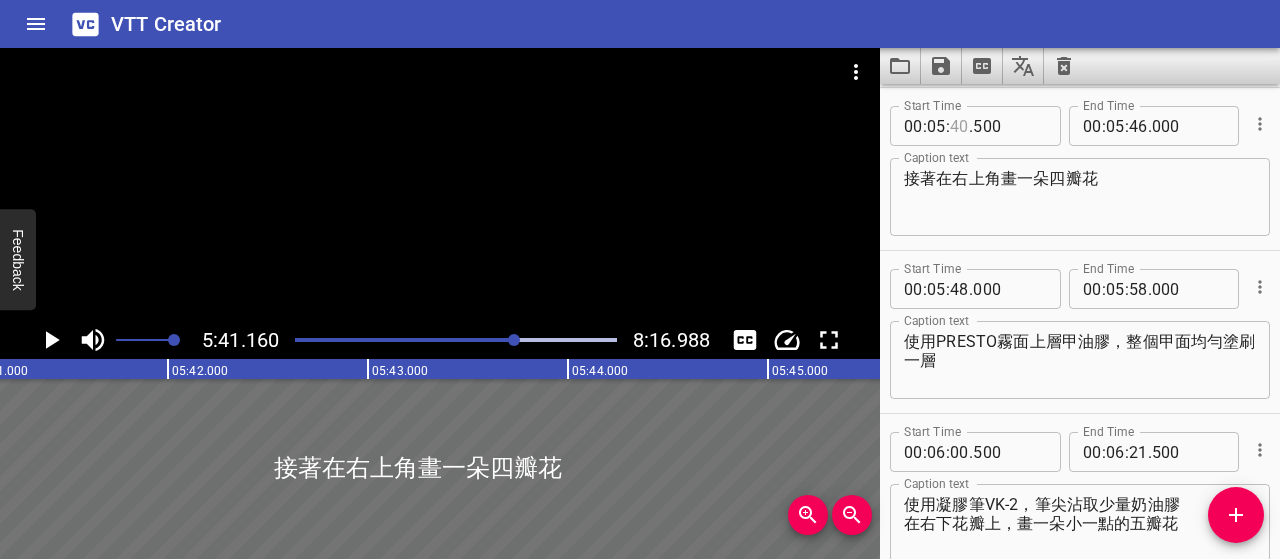 click at bounding box center [959, 126] 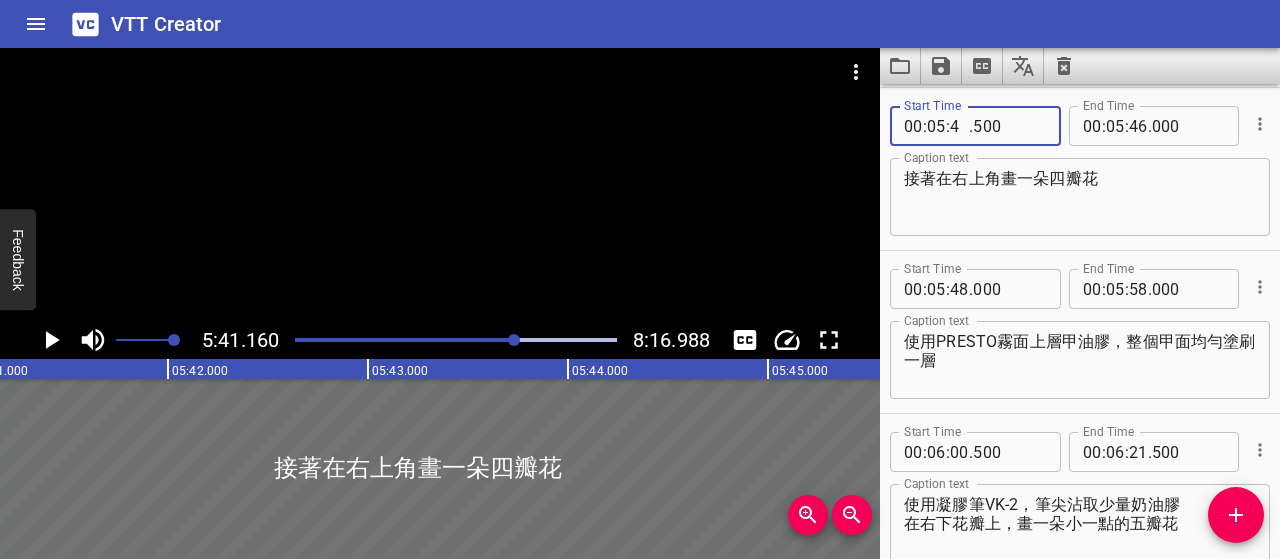 type on "41" 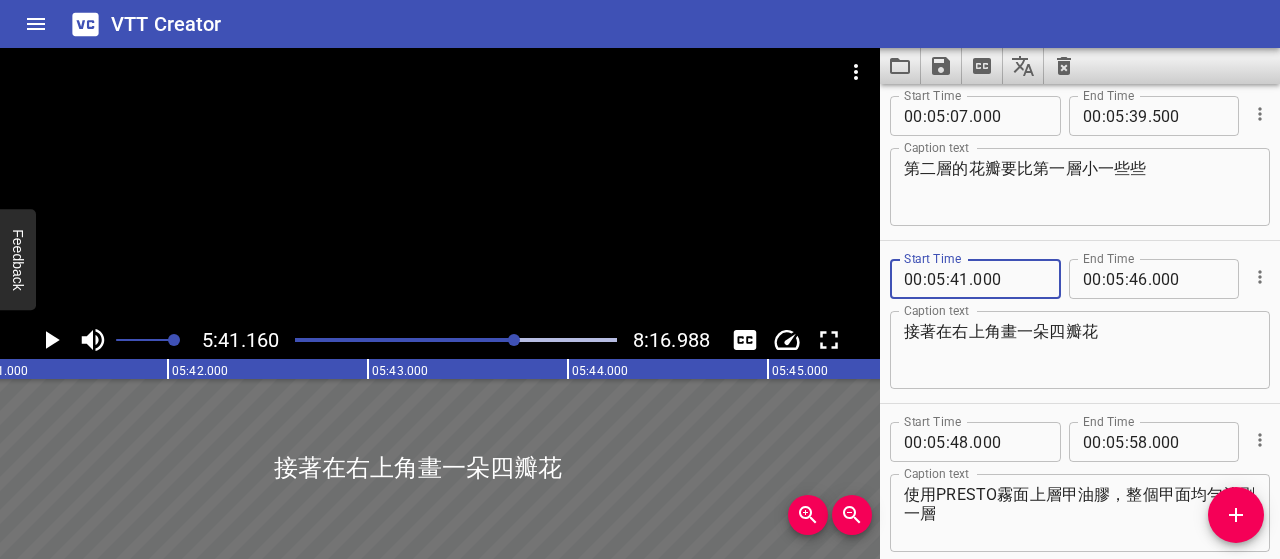 scroll, scrollTop: 3875, scrollLeft: 0, axis: vertical 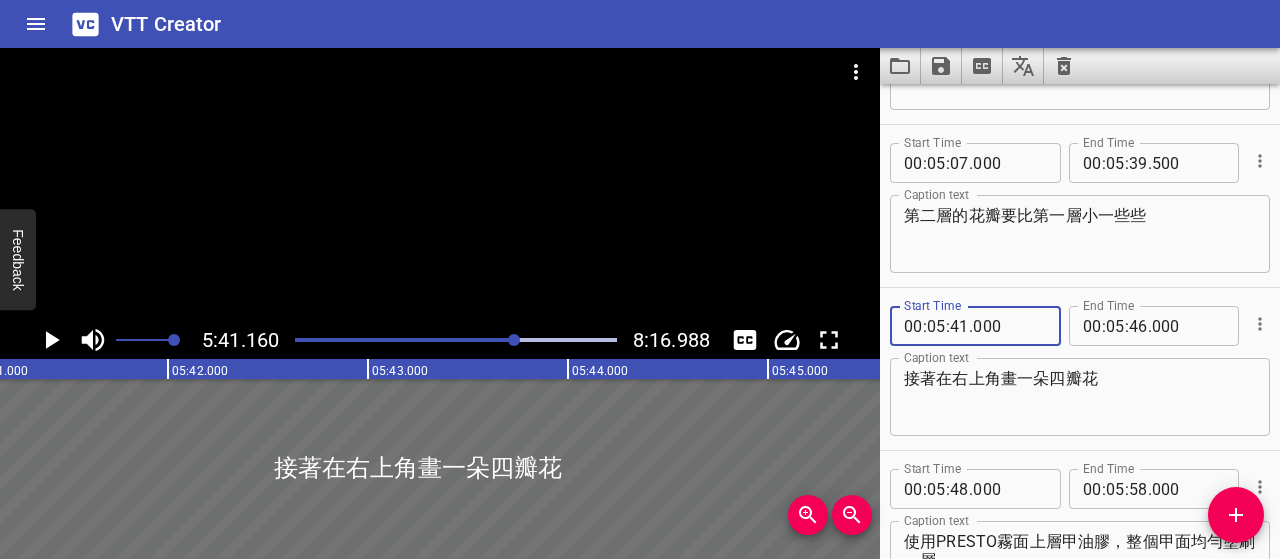 type on "000" 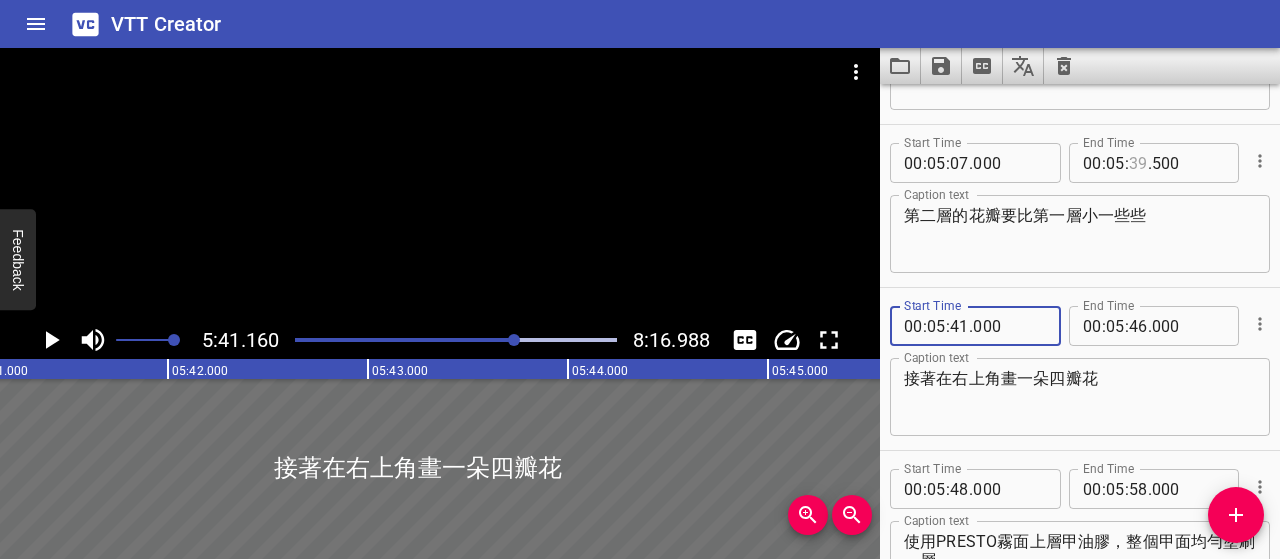click at bounding box center [1138, 163] 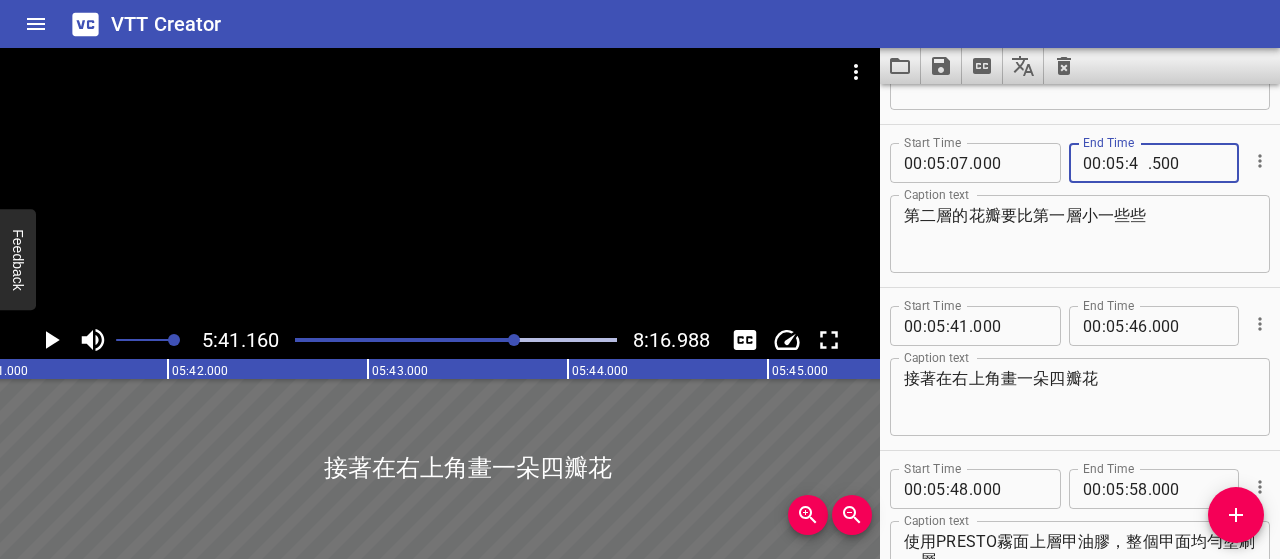 type on "40" 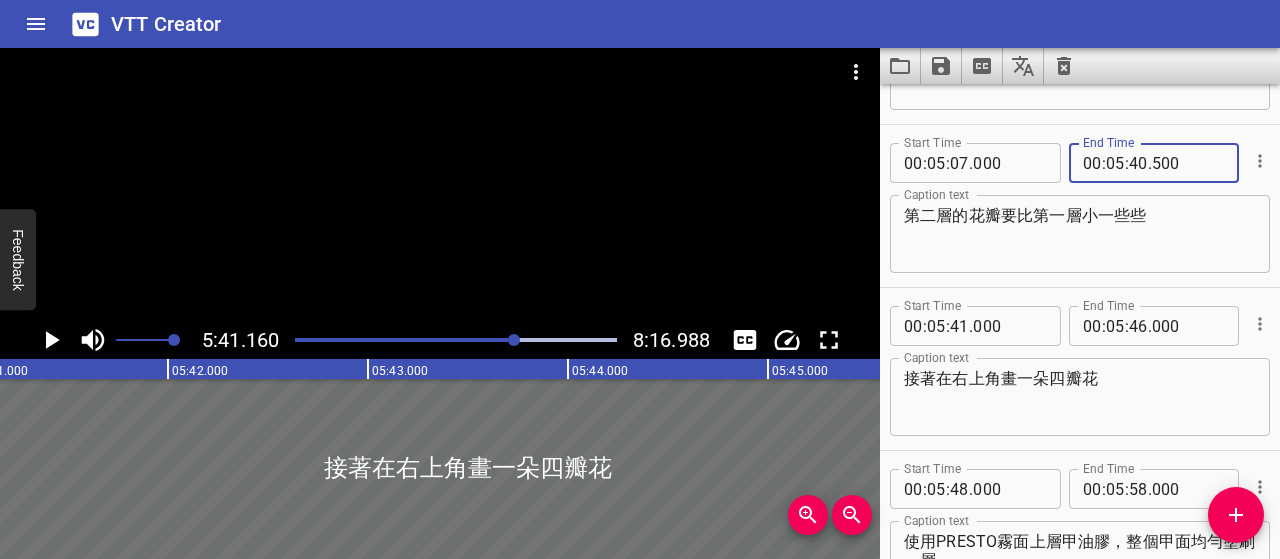 type on "500" 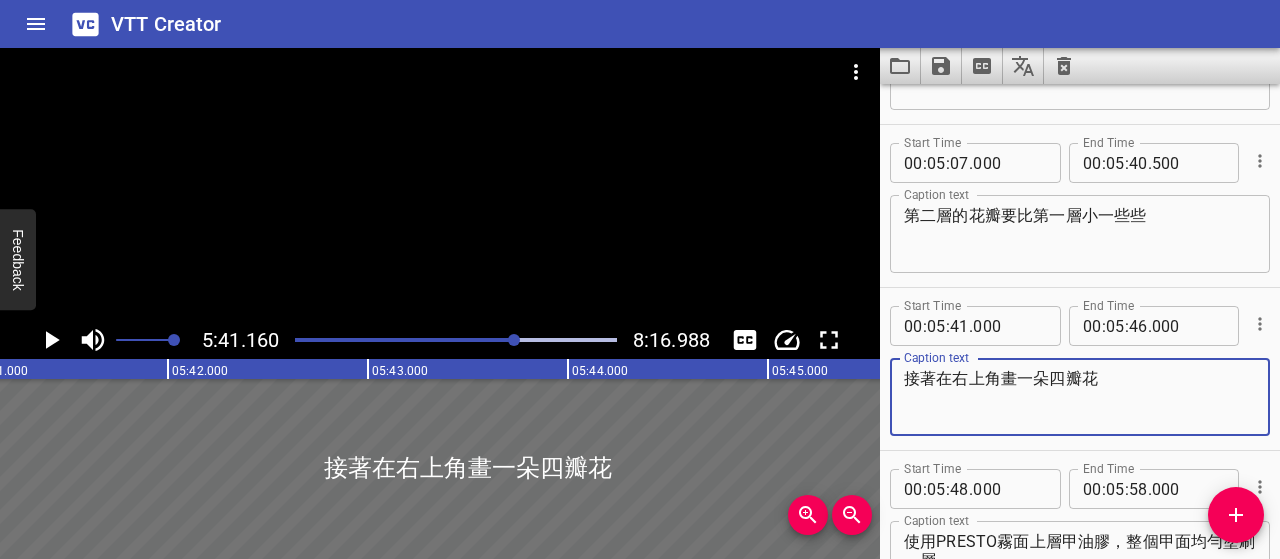 drag, startPoint x: 949, startPoint y: 381, endPoint x: 871, endPoint y: 375, distance: 78.23043 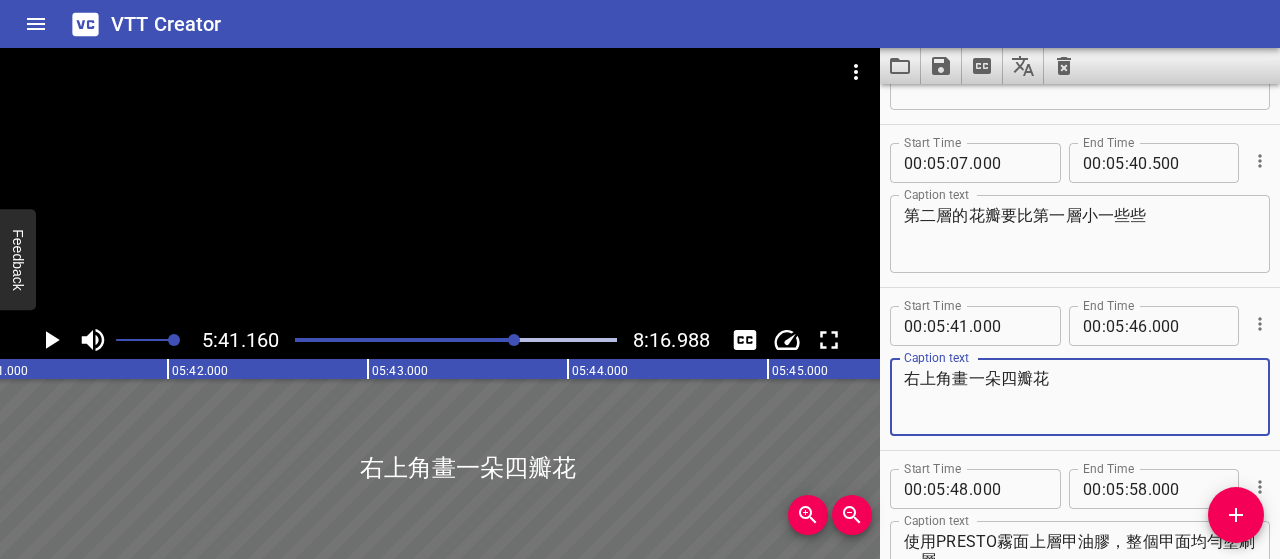 click on "右上角畫一朵四瓣花" at bounding box center (1080, 397) 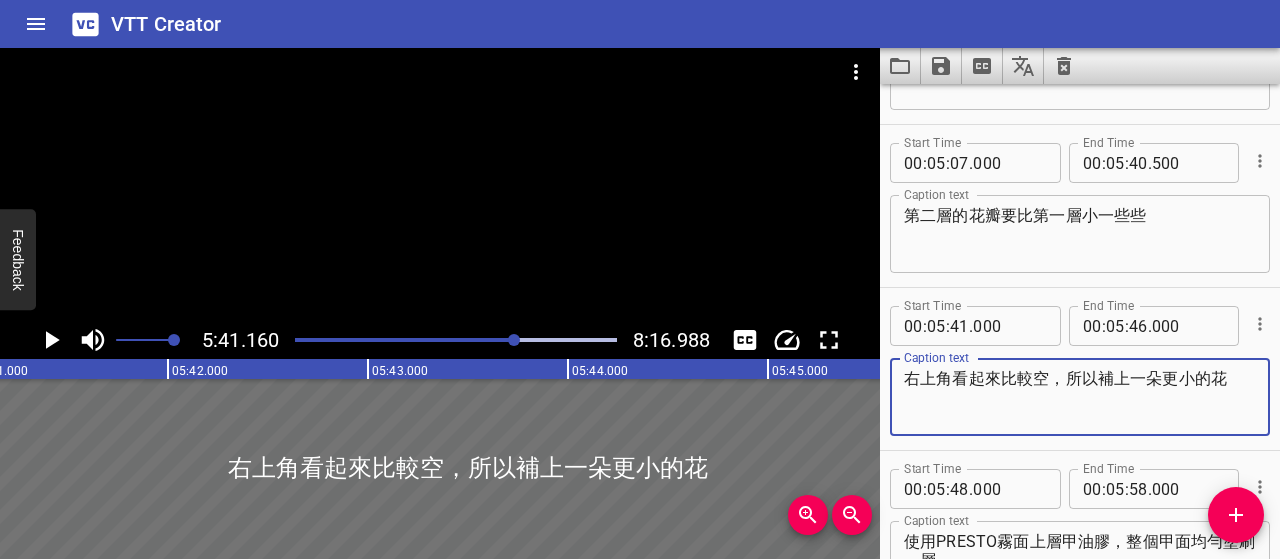 type on "右上角看起來比較空，所以補上一朵更小的花" 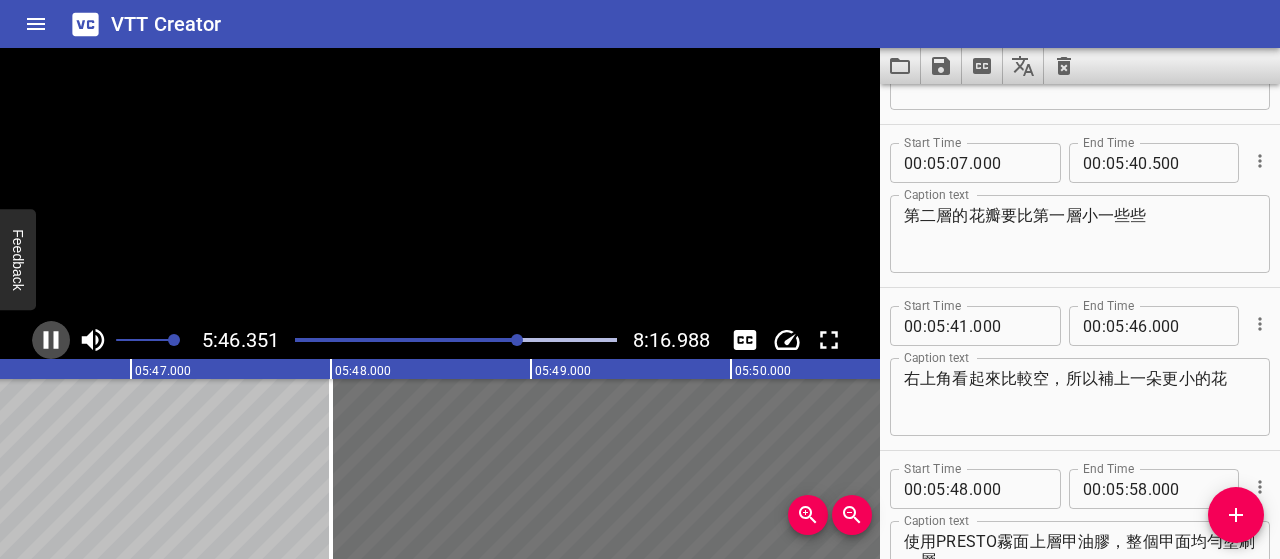 click 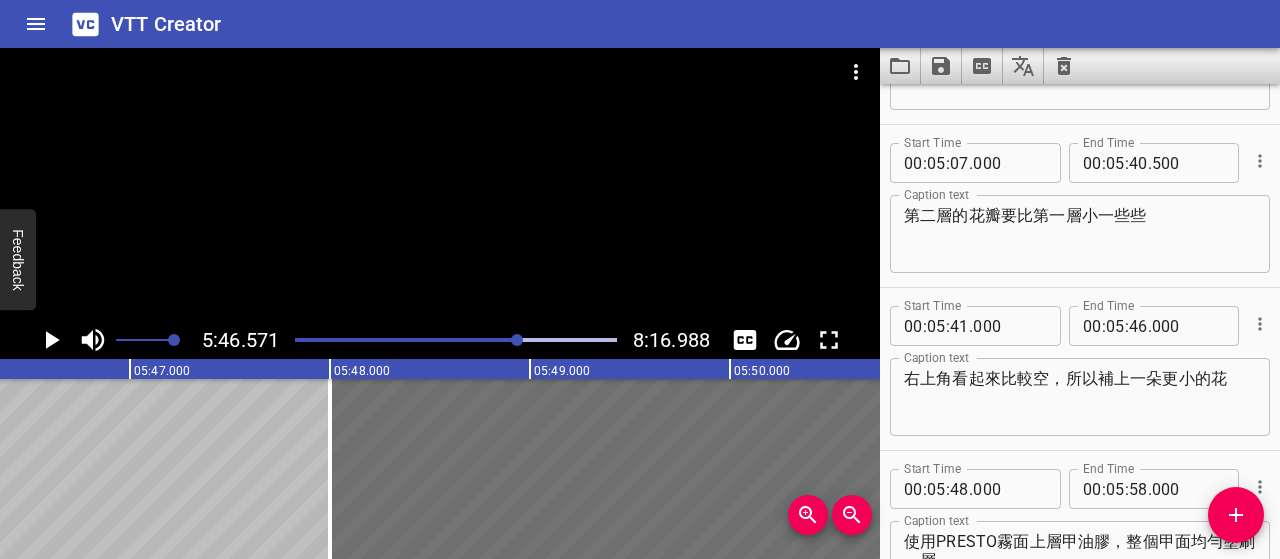 scroll, scrollTop: 0, scrollLeft: 69314, axis: horizontal 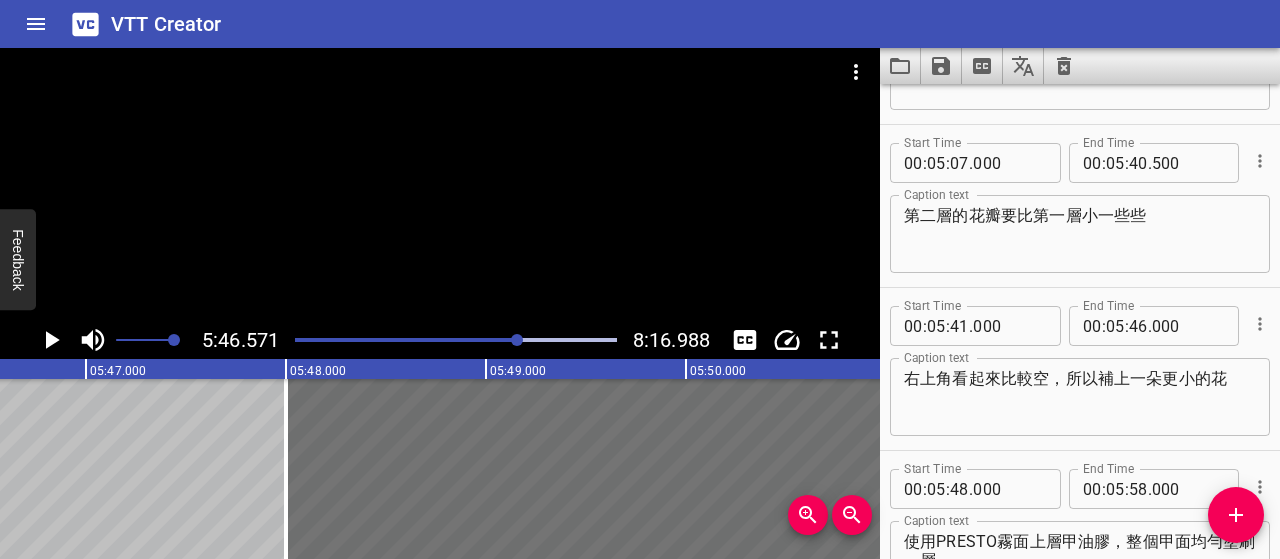 click 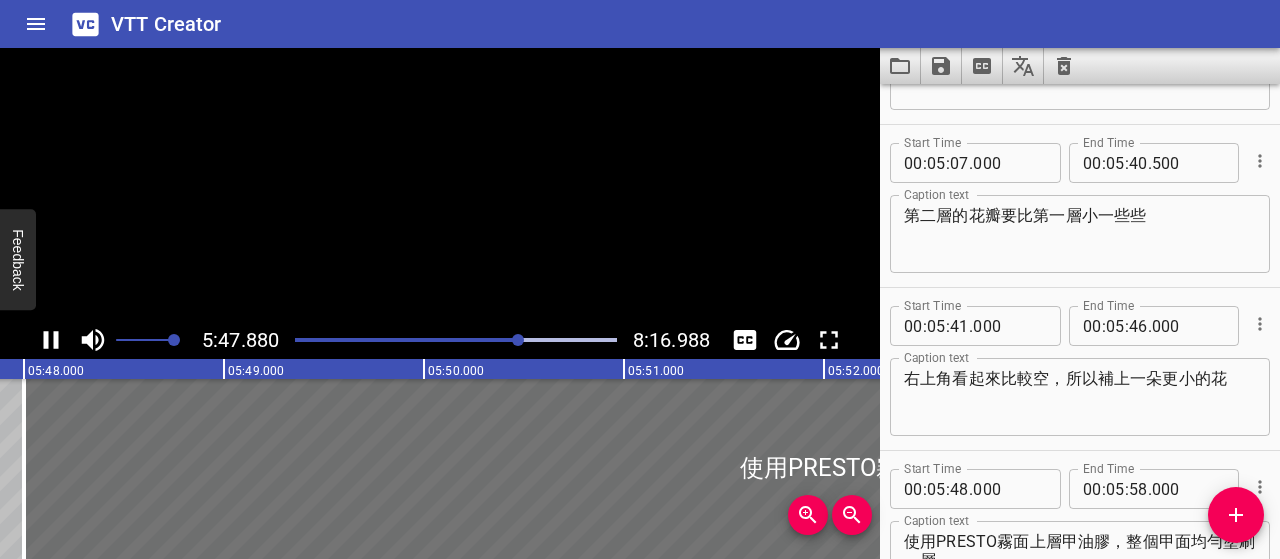 click 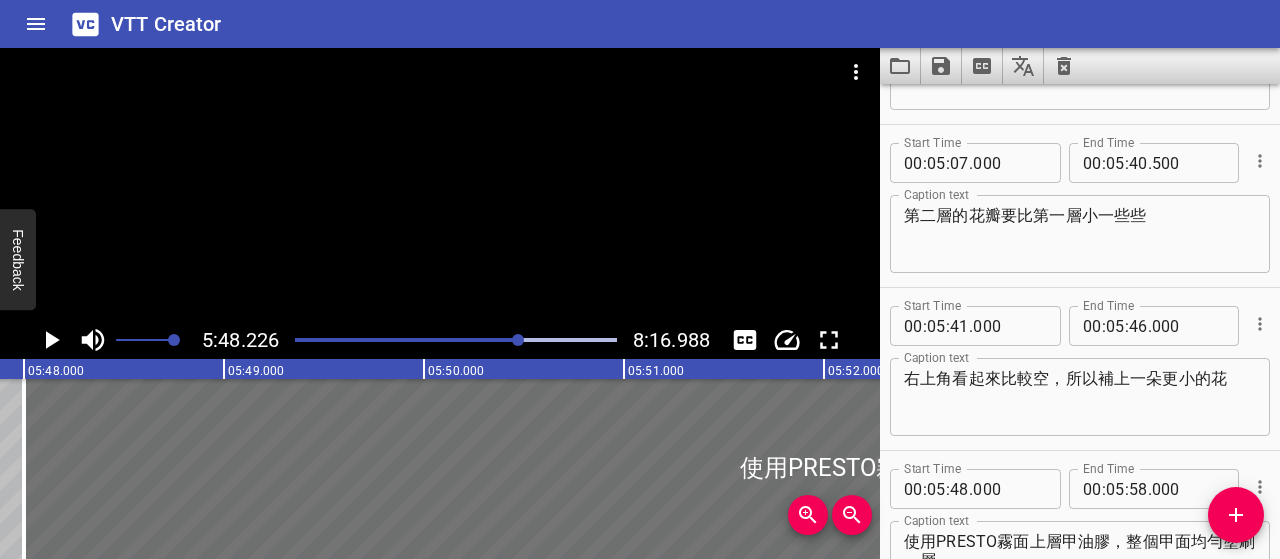 scroll, scrollTop: 0, scrollLeft: 69645, axis: horizontal 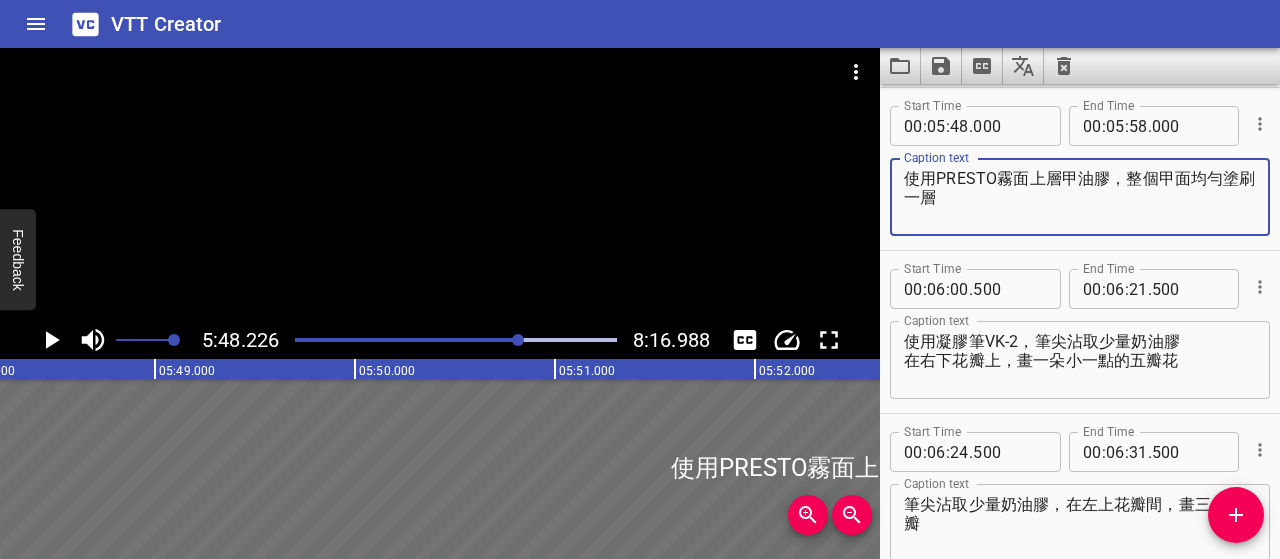 drag, startPoint x: 936, startPoint y: 178, endPoint x: 886, endPoint y: 178, distance: 50 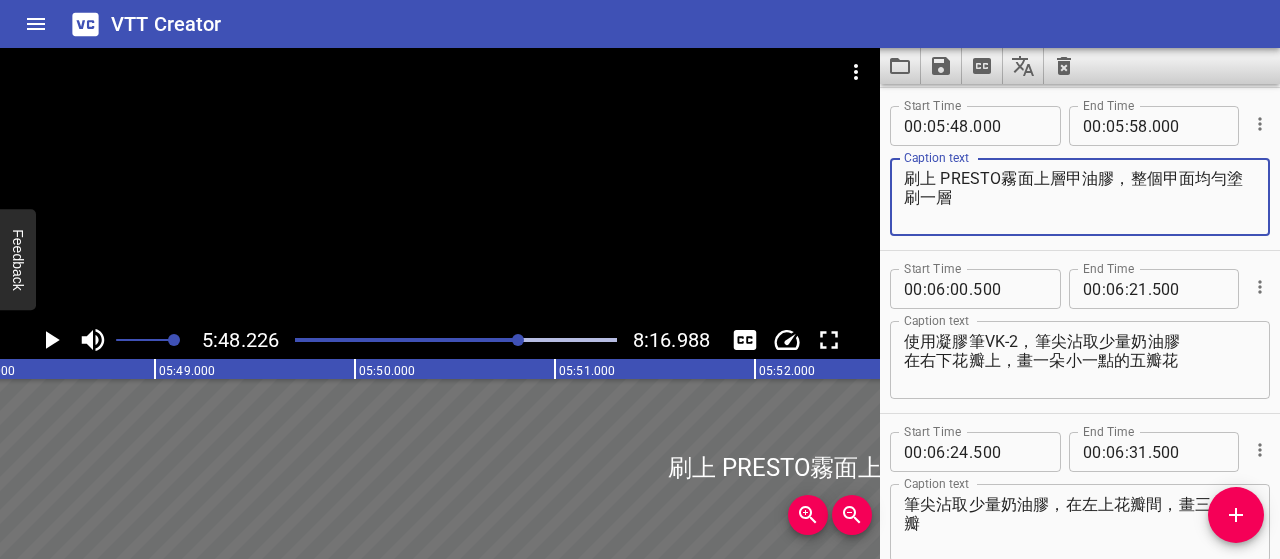 drag, startPoint x: 1118, startPoint y: 178, endPoint x: 1117, endPoint y: 191, distance: 13.038404 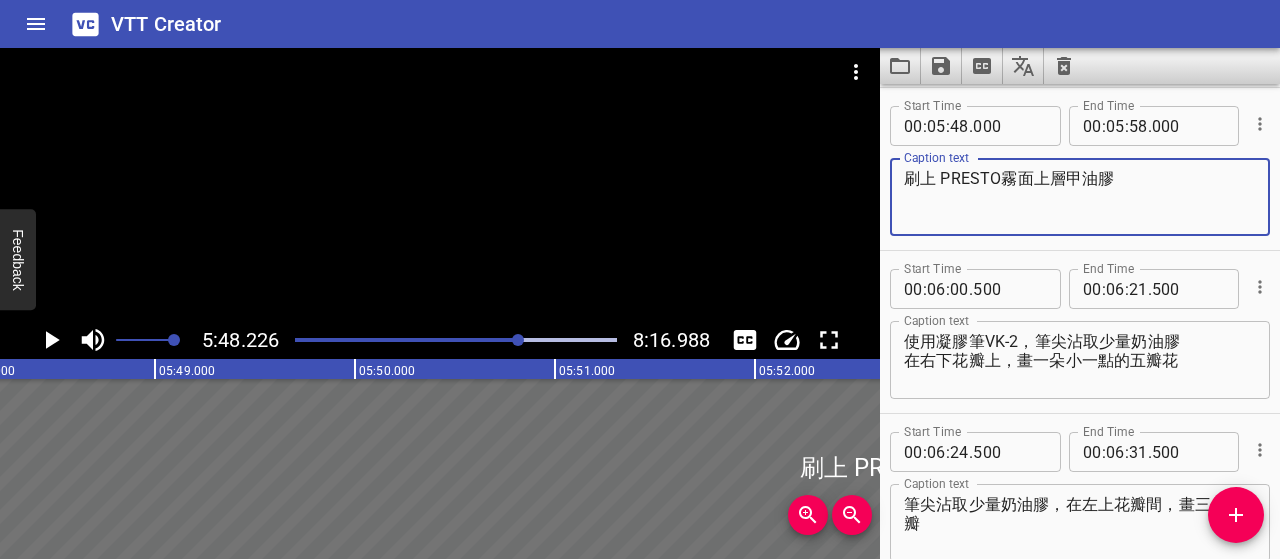 type on "刷上 PRESTO霧面上層甲油膠" 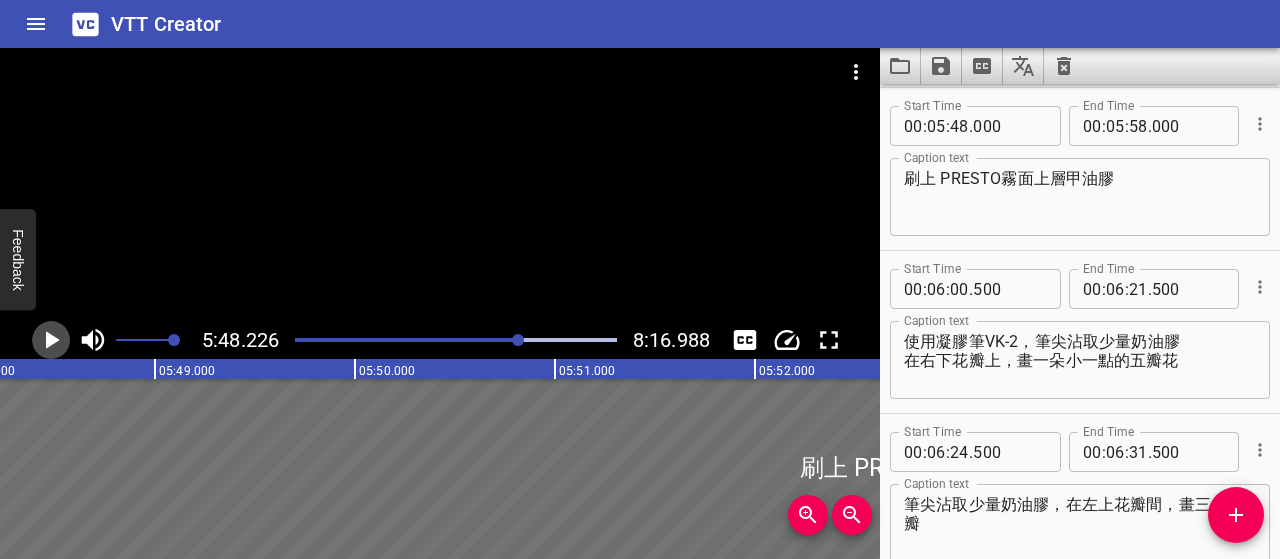 click 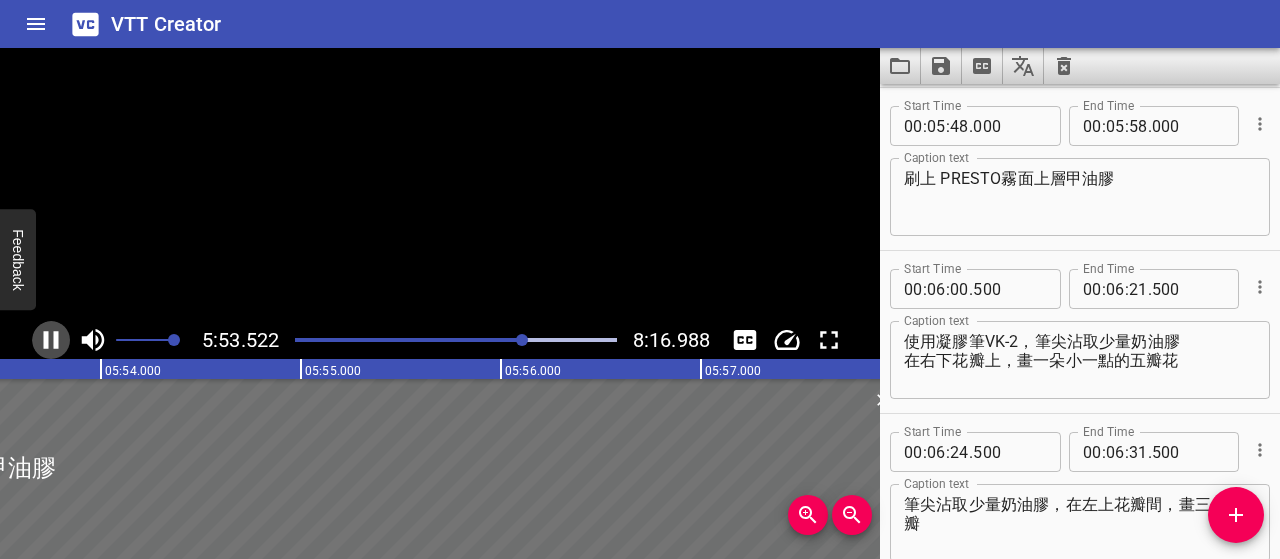 click 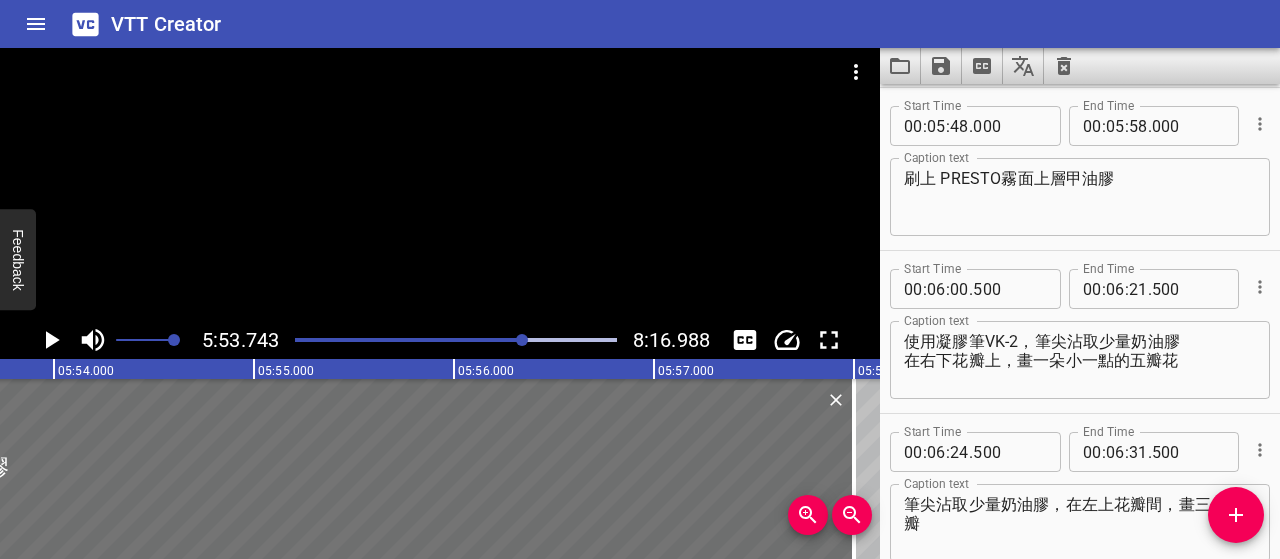 scroll, scrollTop: 0, scrollLeft: 70748, axis: horizontal 